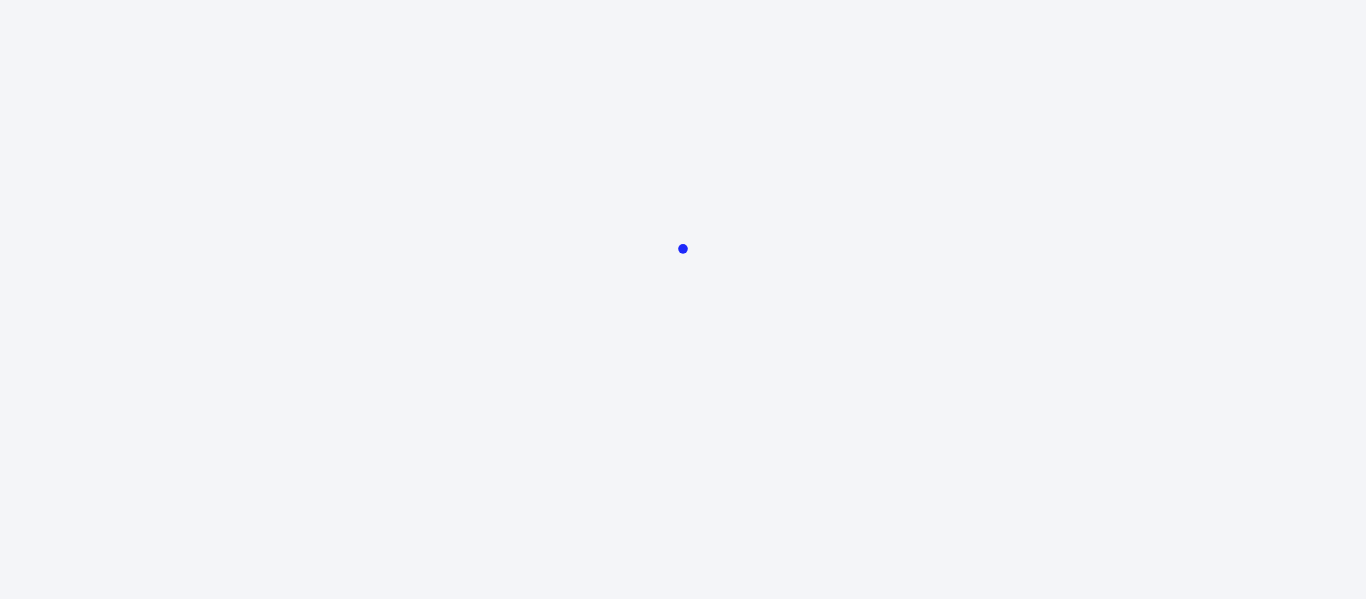 scroll, scrollTop: 0, scrollLeft: 0, axis: both 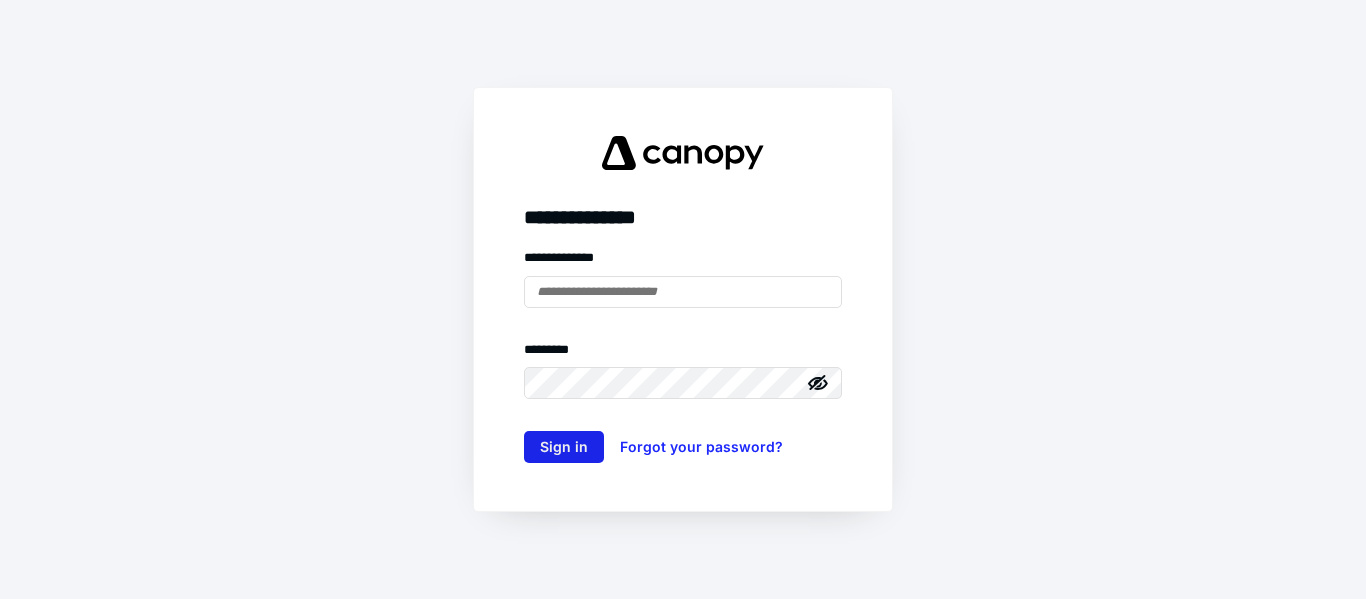 type on "**********" 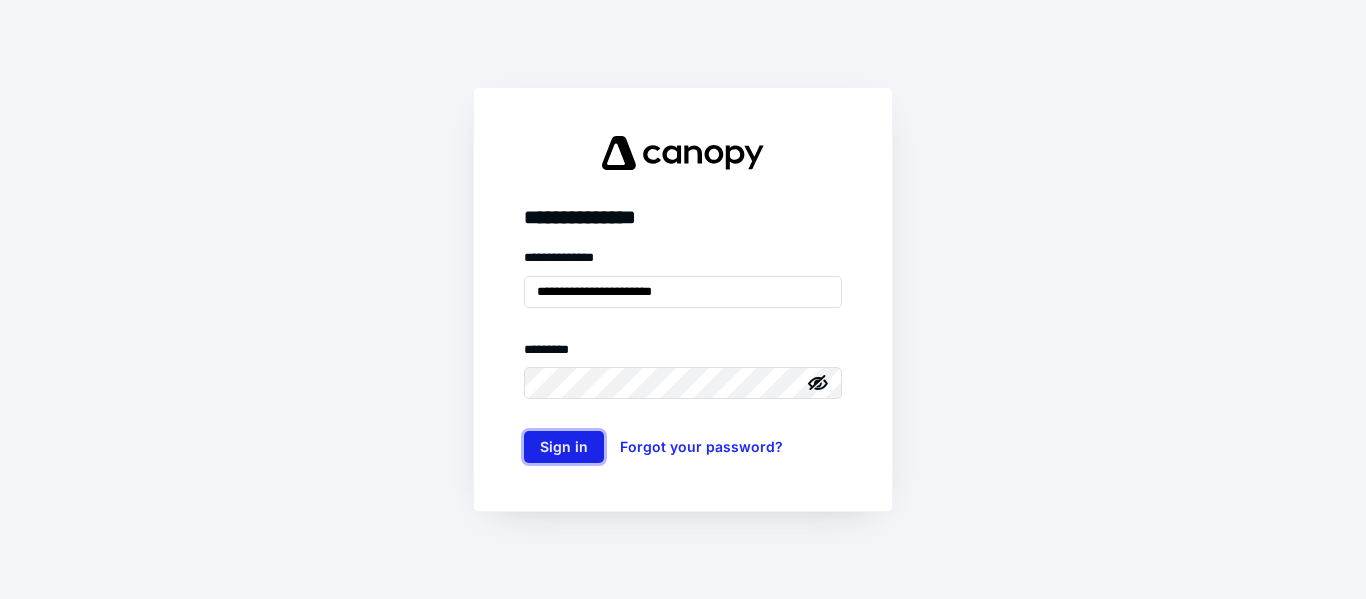 click on "Sign in" at bounding box center [564, 447] 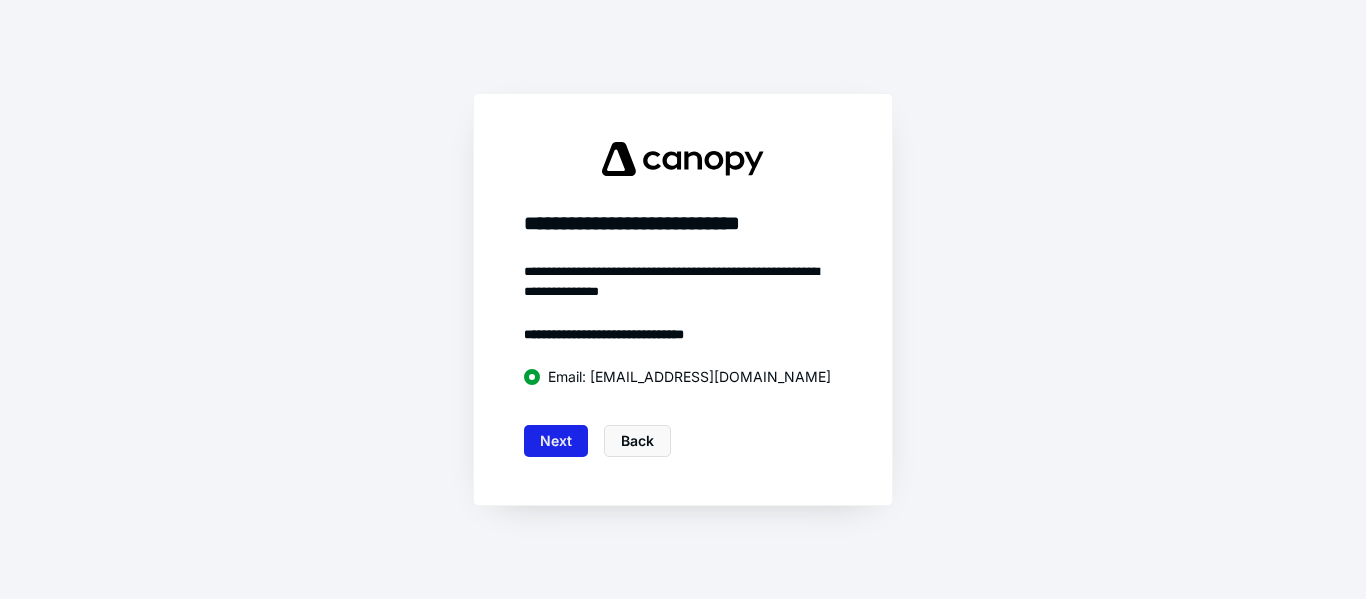 click on "Next" at bounding box center [556, 441] 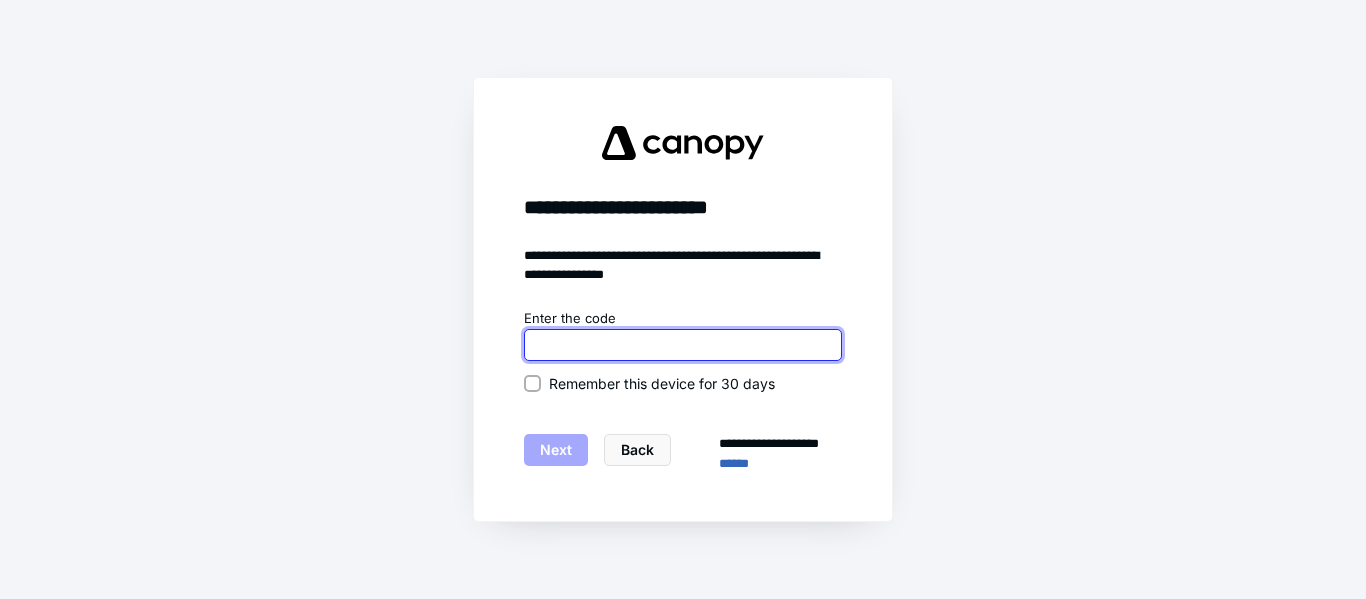 click at bounding box center (683, 345) 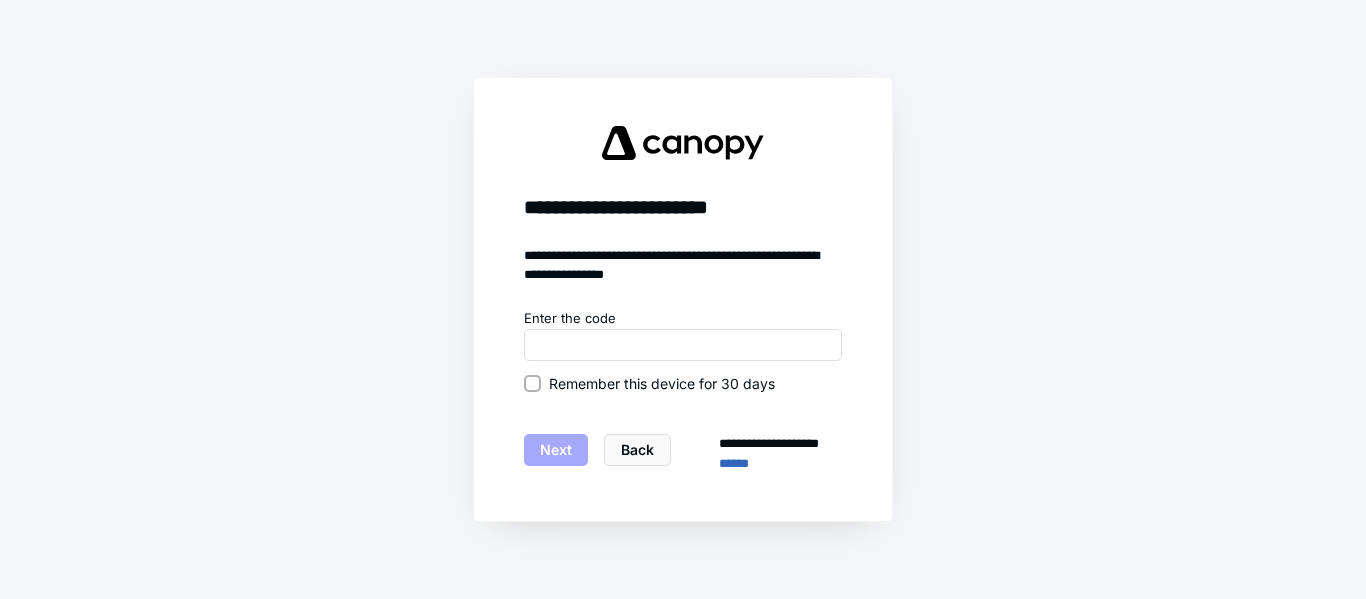 click on "Remember this device for 30 days" at bounding box center [532, 383] 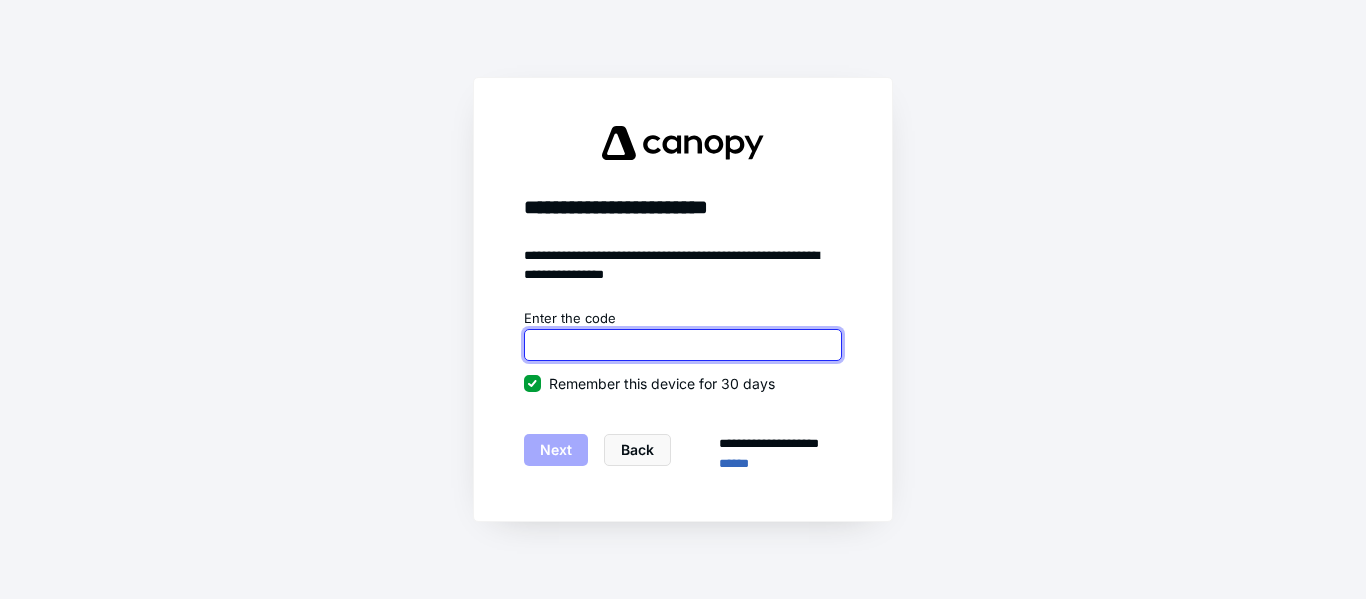 click at bounding box center (683, 345) 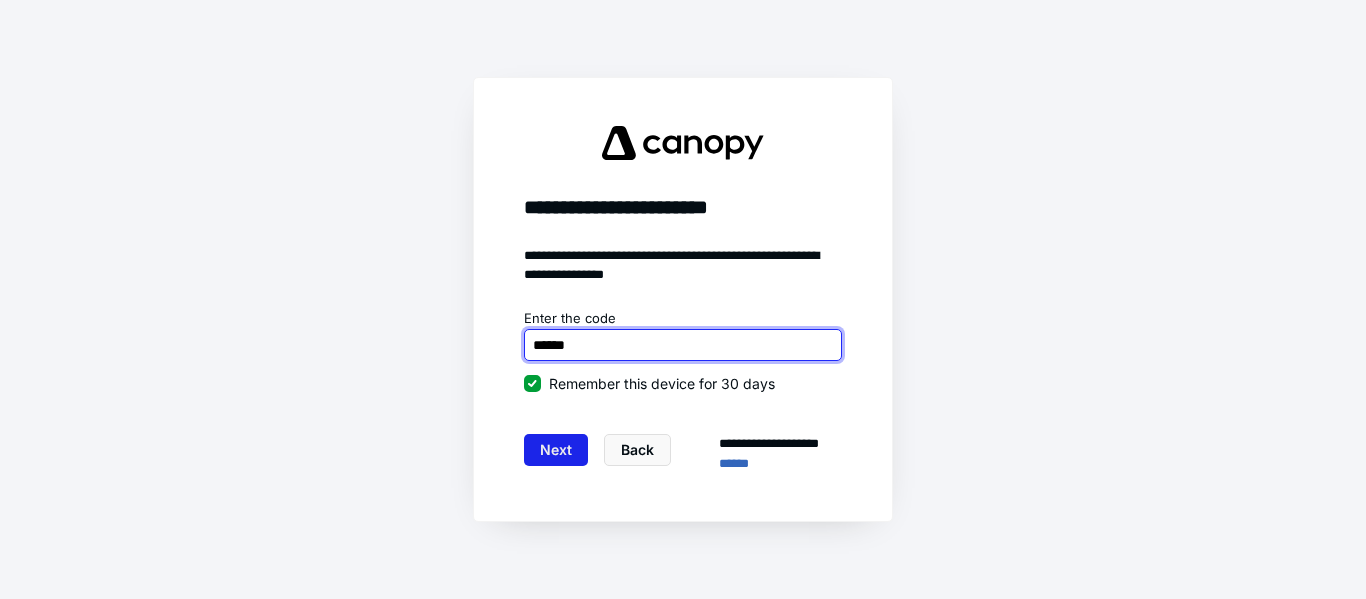 type on "******" 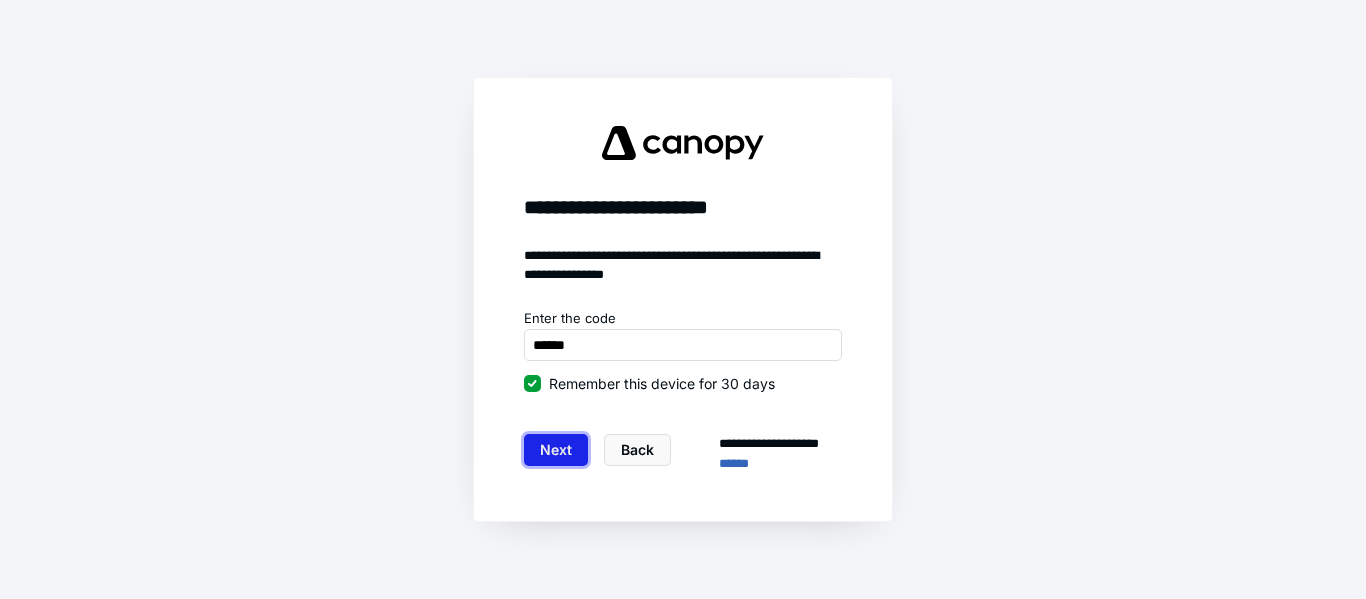 click on "Next" at bounding box center [556, 450] 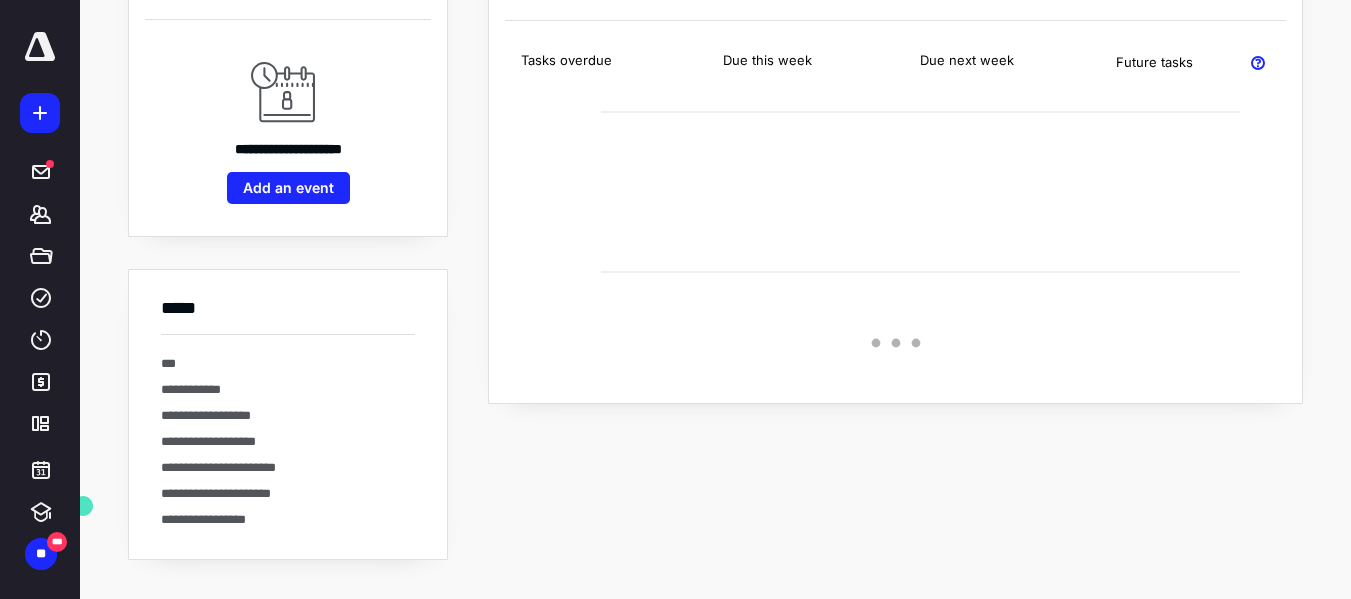 scroll, scrollTop: 0, scrollLeft: 0, axis: both 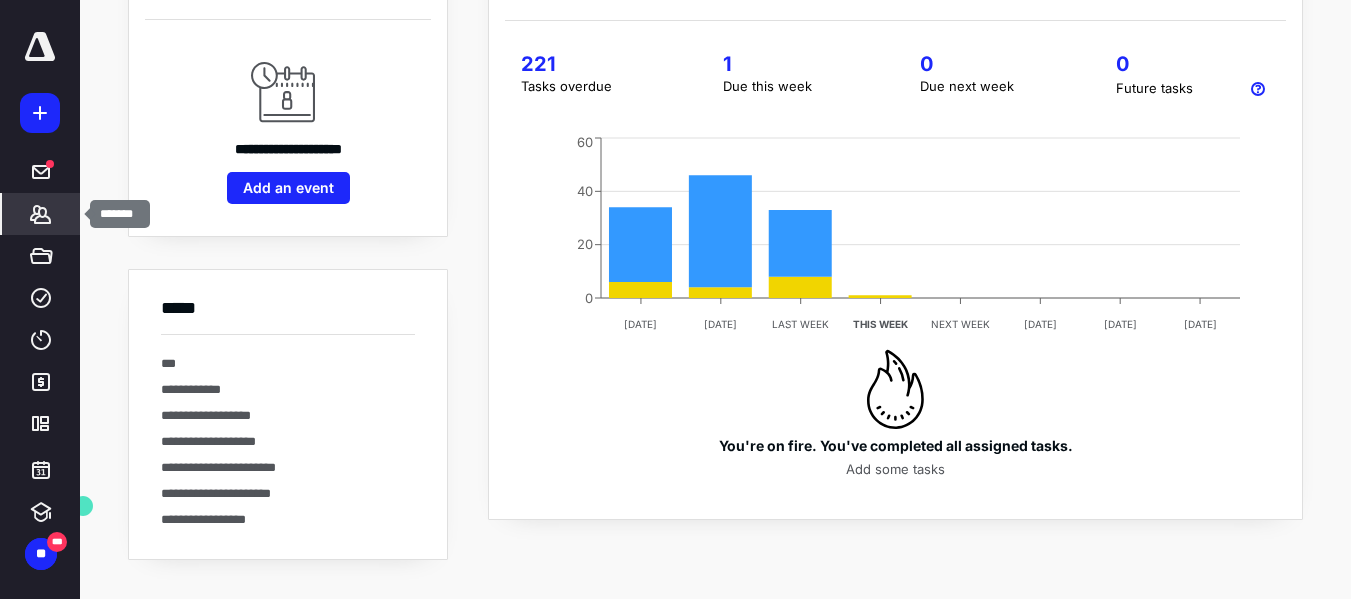 click on "*******" at bounding box center [41, 214] 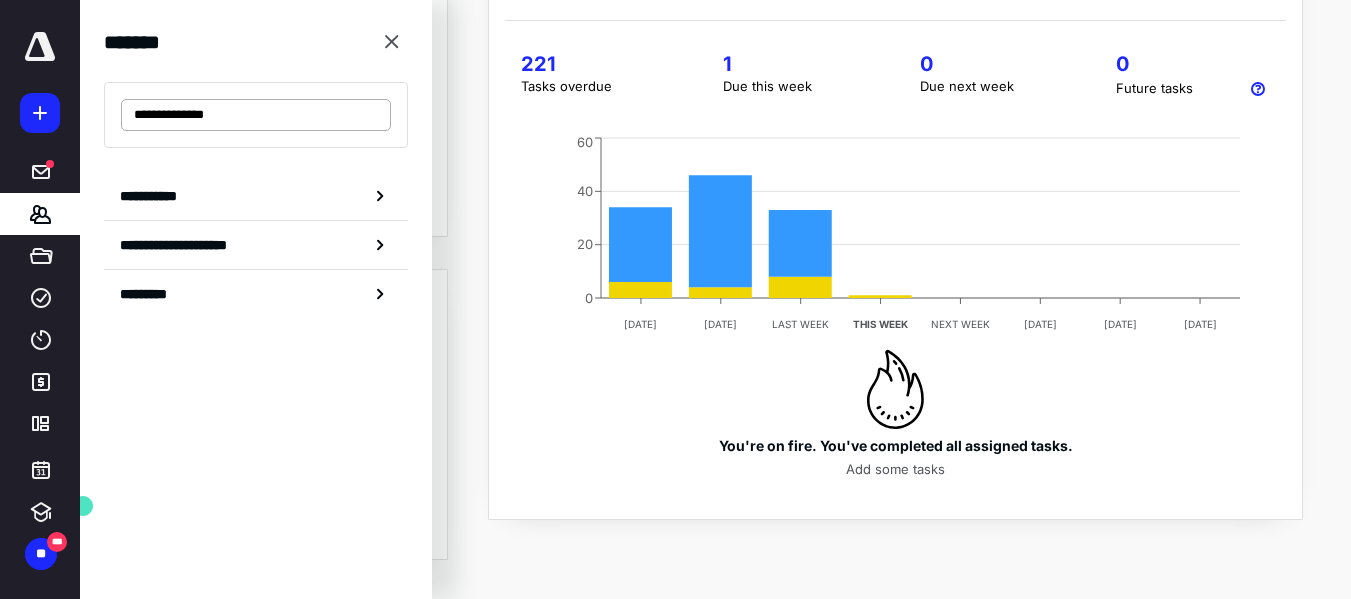 click on "**********" at bounding box center [256, 115] 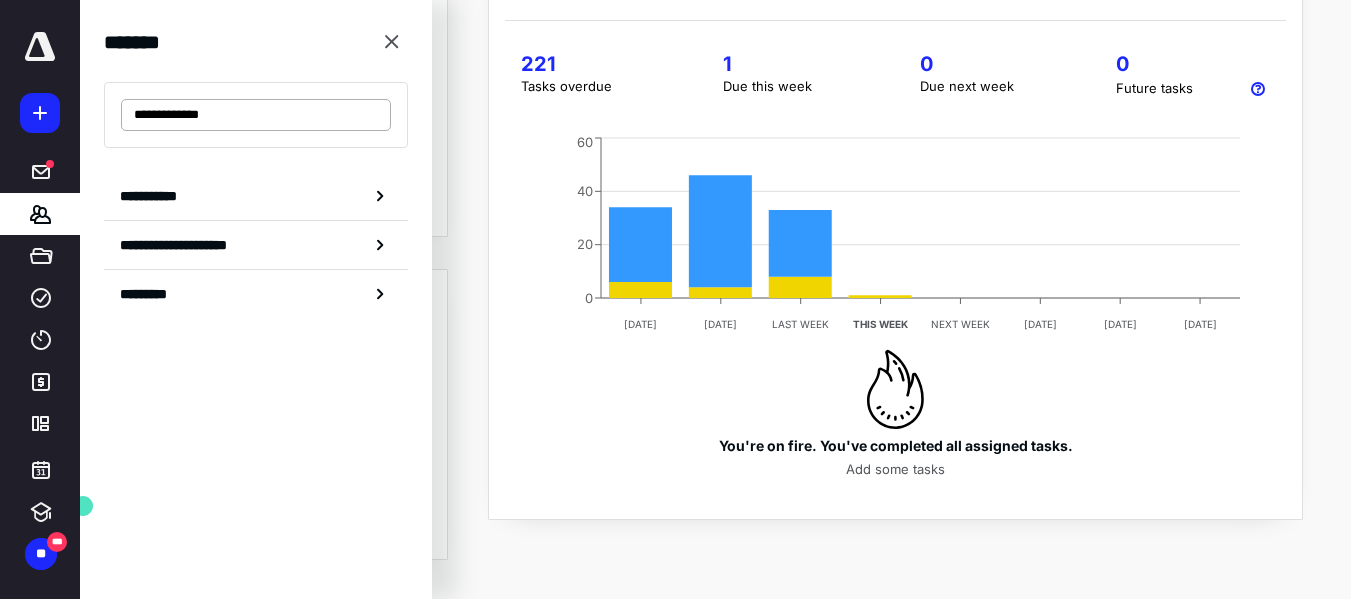 click on "**********" at bounding box center [256, 115] 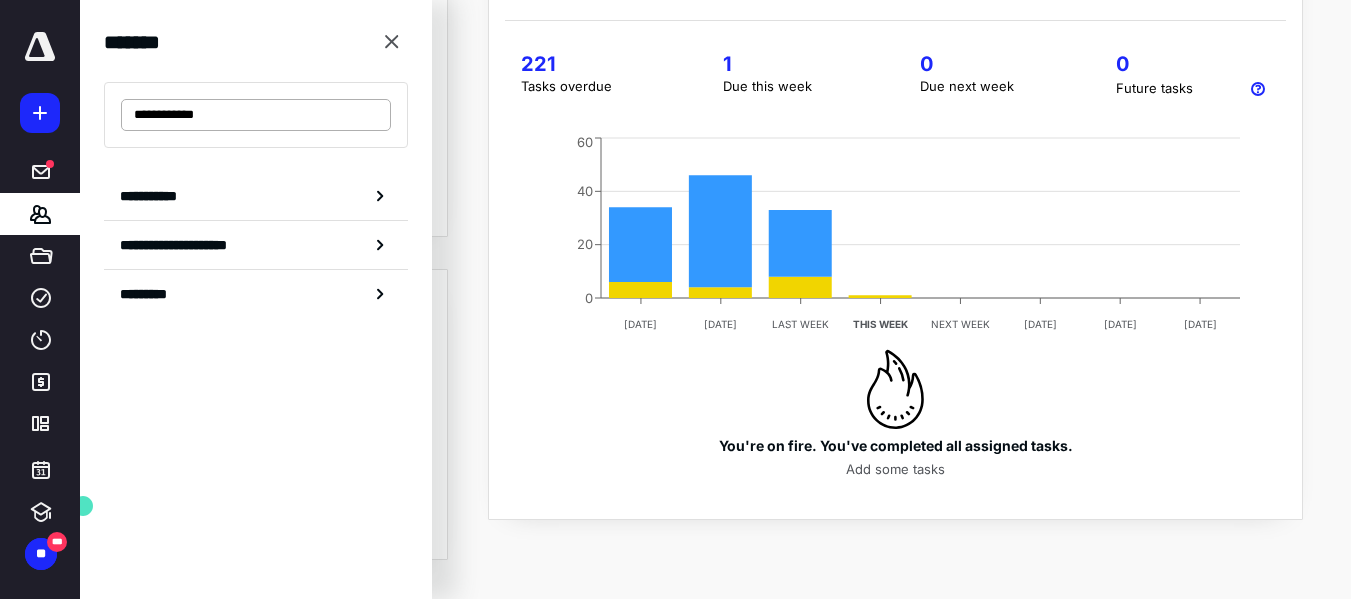 click on "**********" at bounding box center [256, 115] 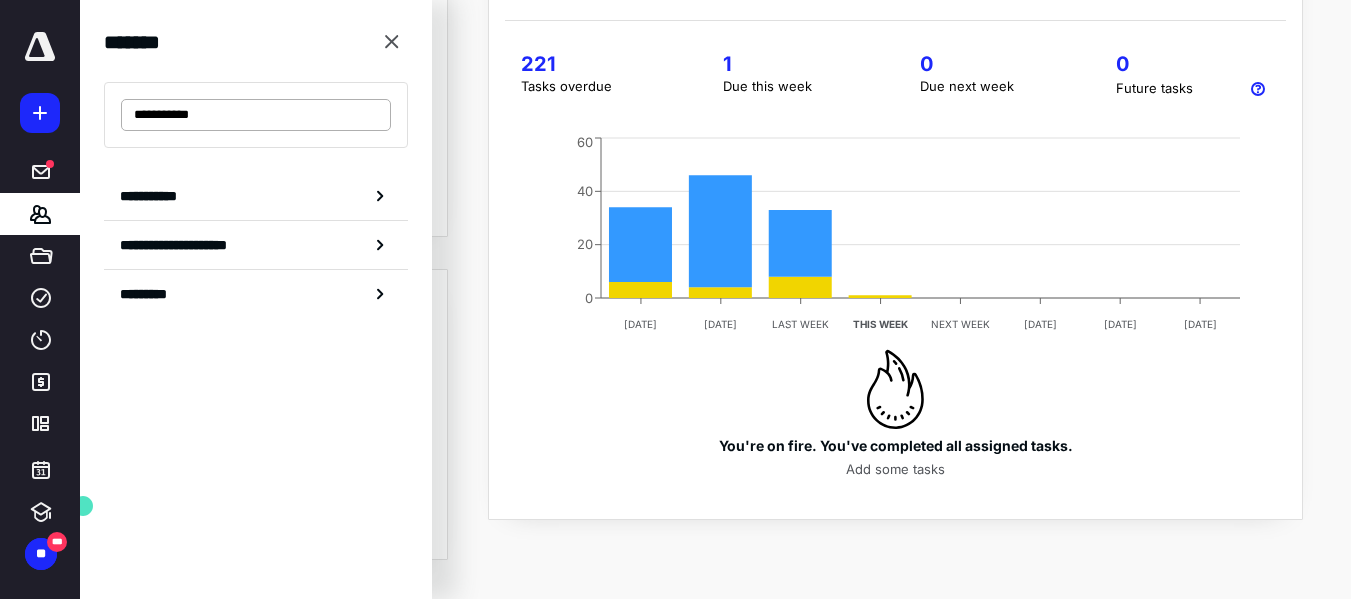click on "**********" at bounding box center (256, 115) 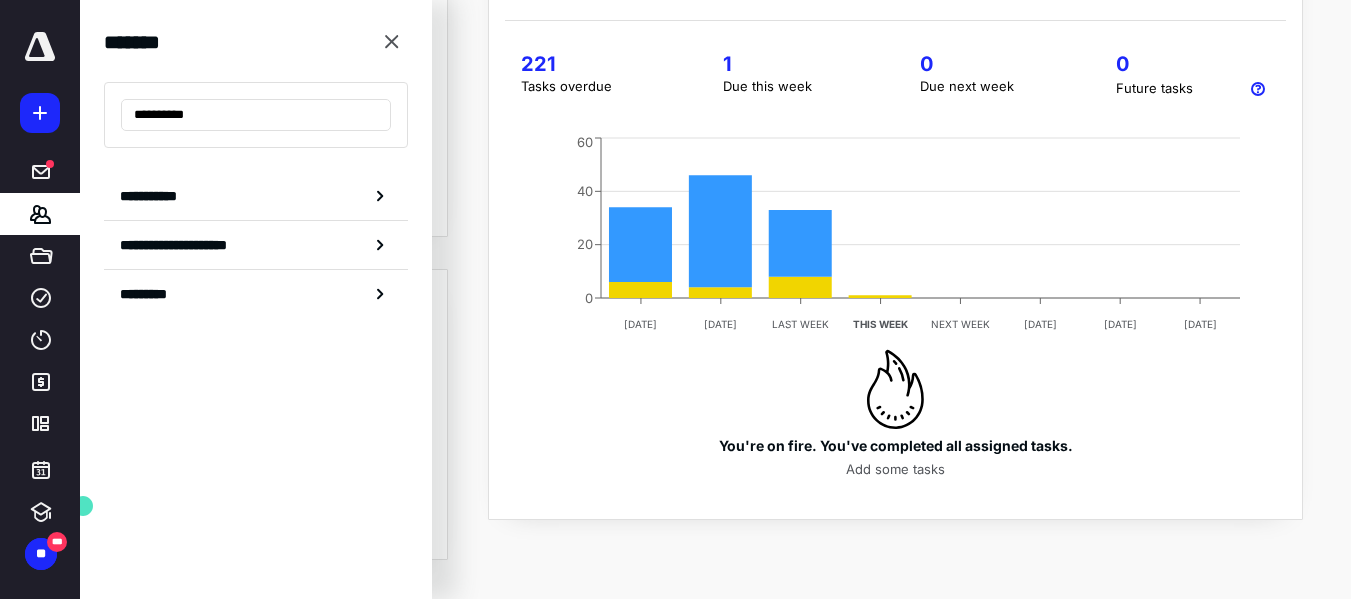 type on "**********" 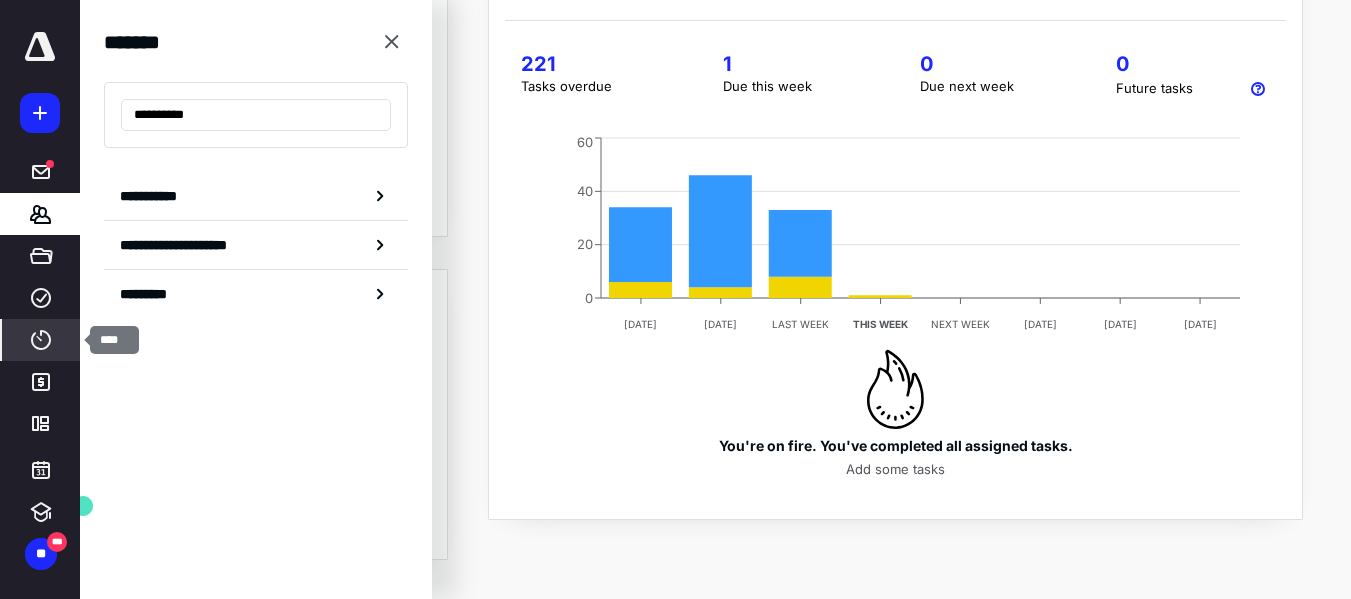 click 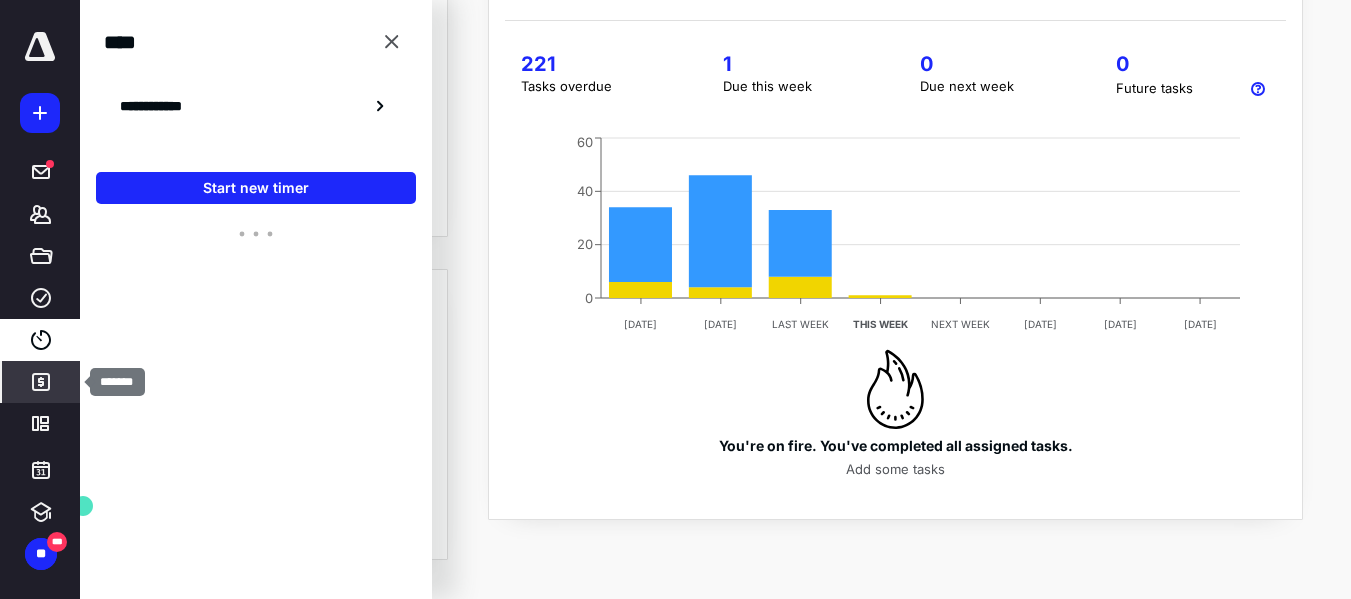 click 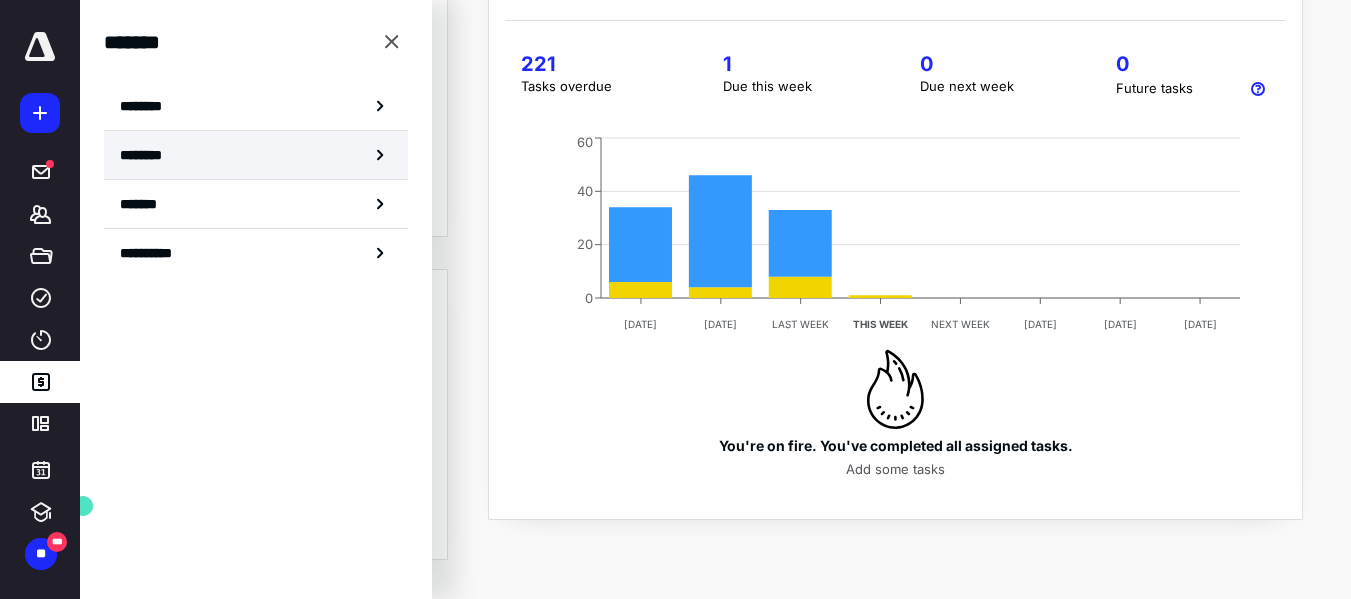 click on "********" at bounding box center [256, 155] 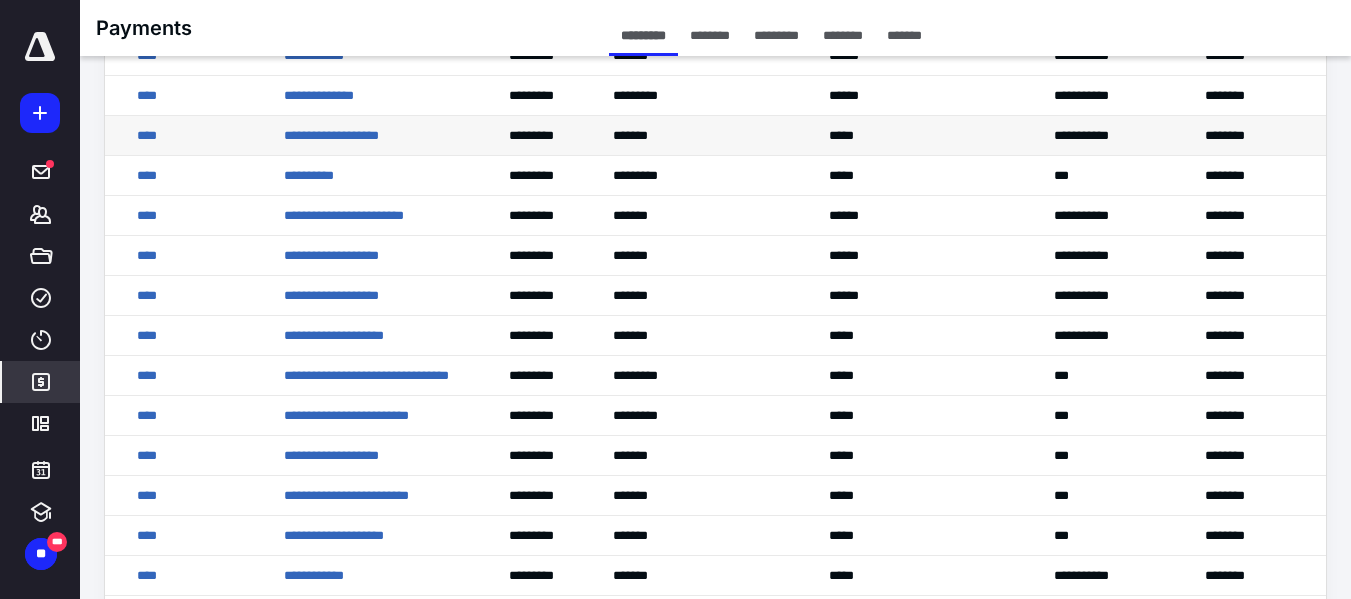 scroll, scrollTop: 200, scrollLeft: 0, axis: vertical 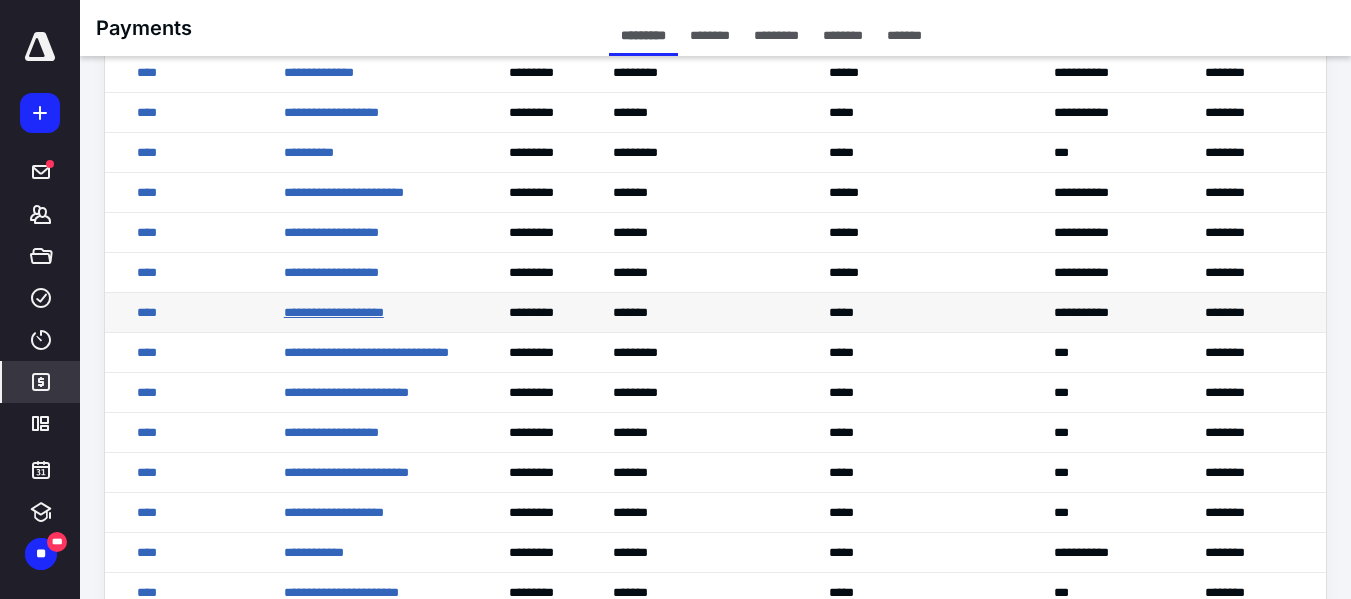 click on "**********" at bounding box center [334, 312] 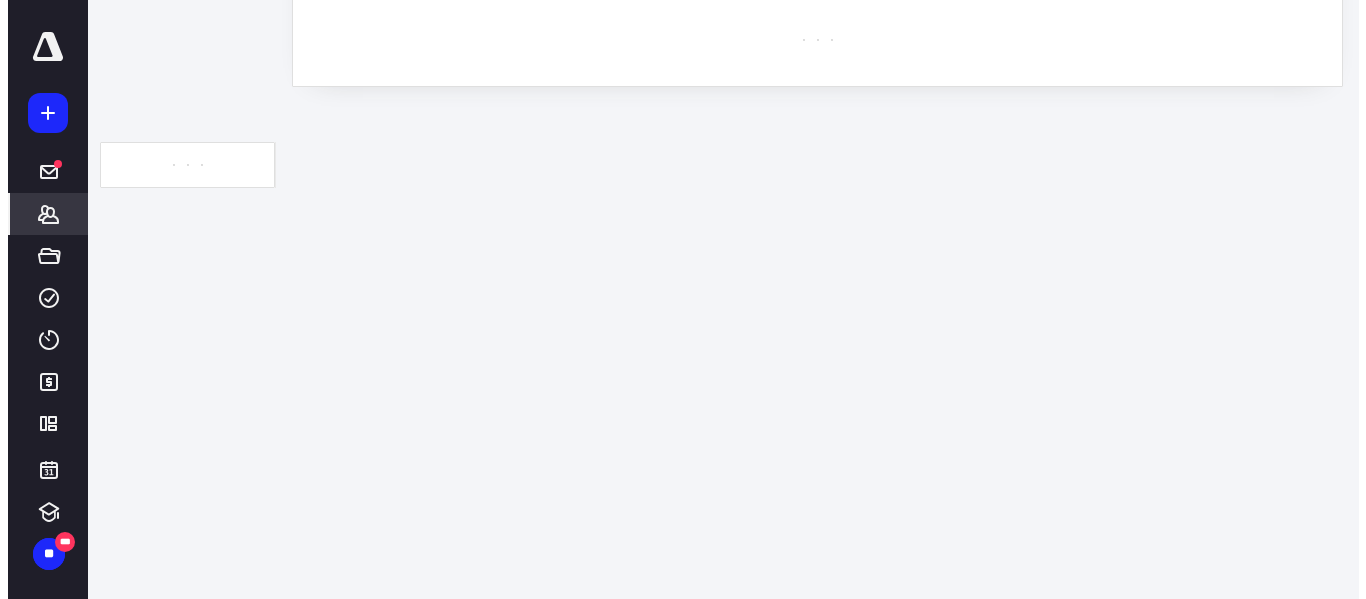 scroll, scrollTop: 0, scrollLeft: 0, axis: both 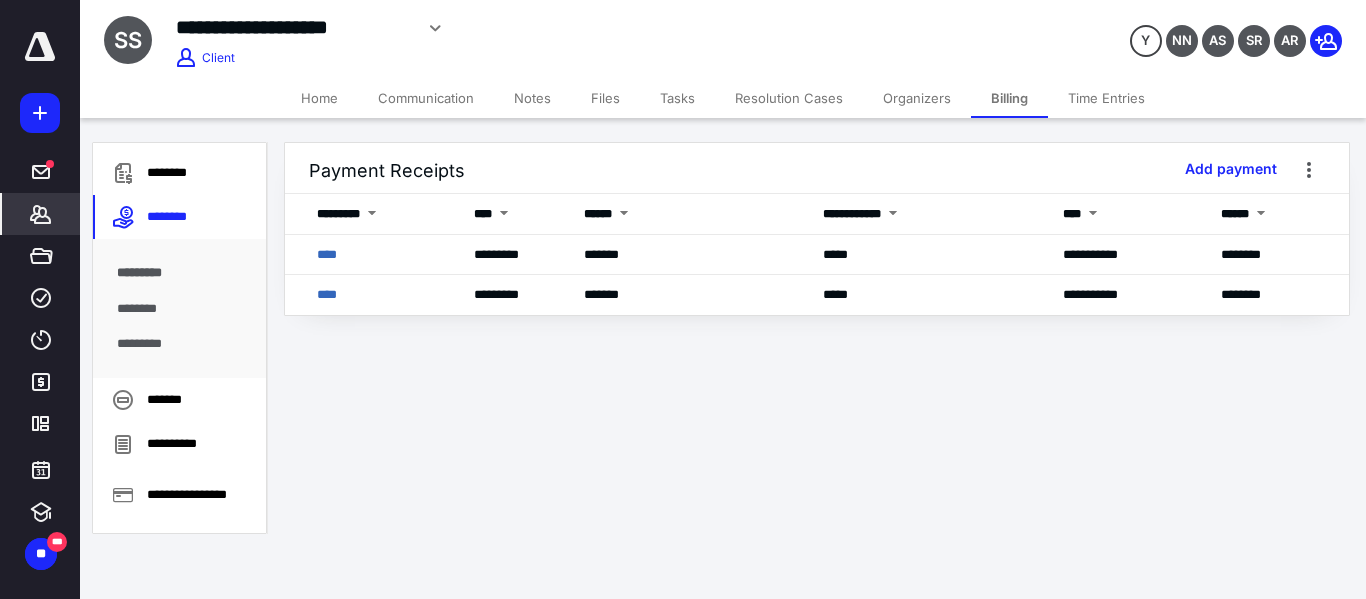 click on "Organizers" at bounding box center (917, 98) 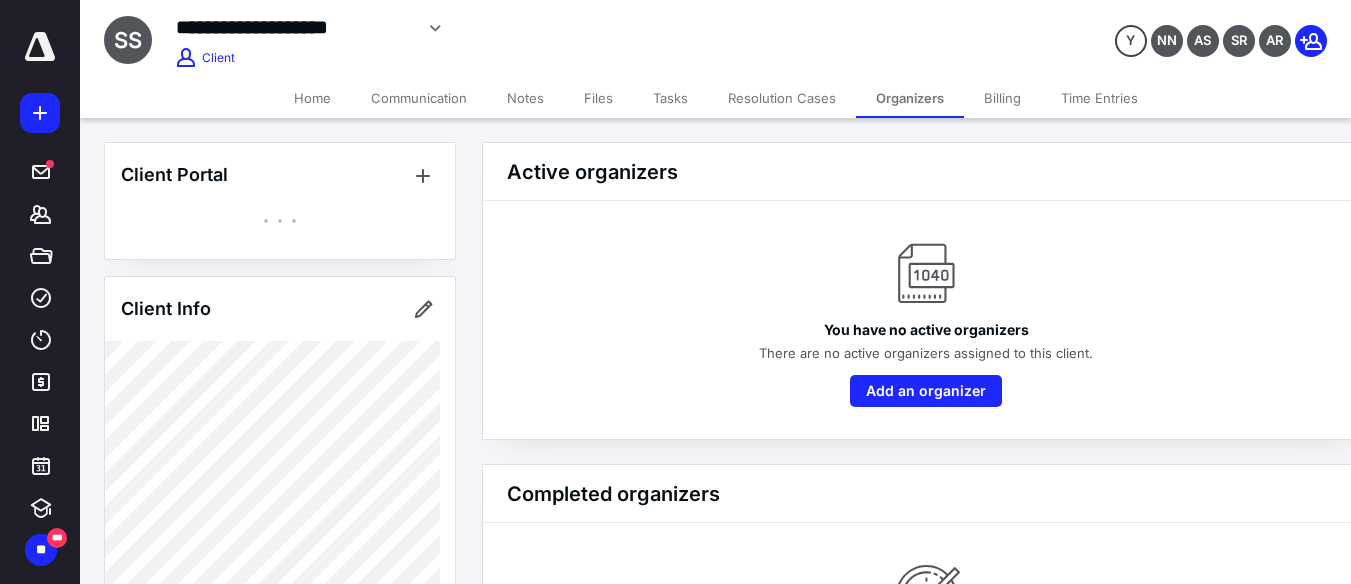 click on "Billing" at bounding box center [1002, 98] 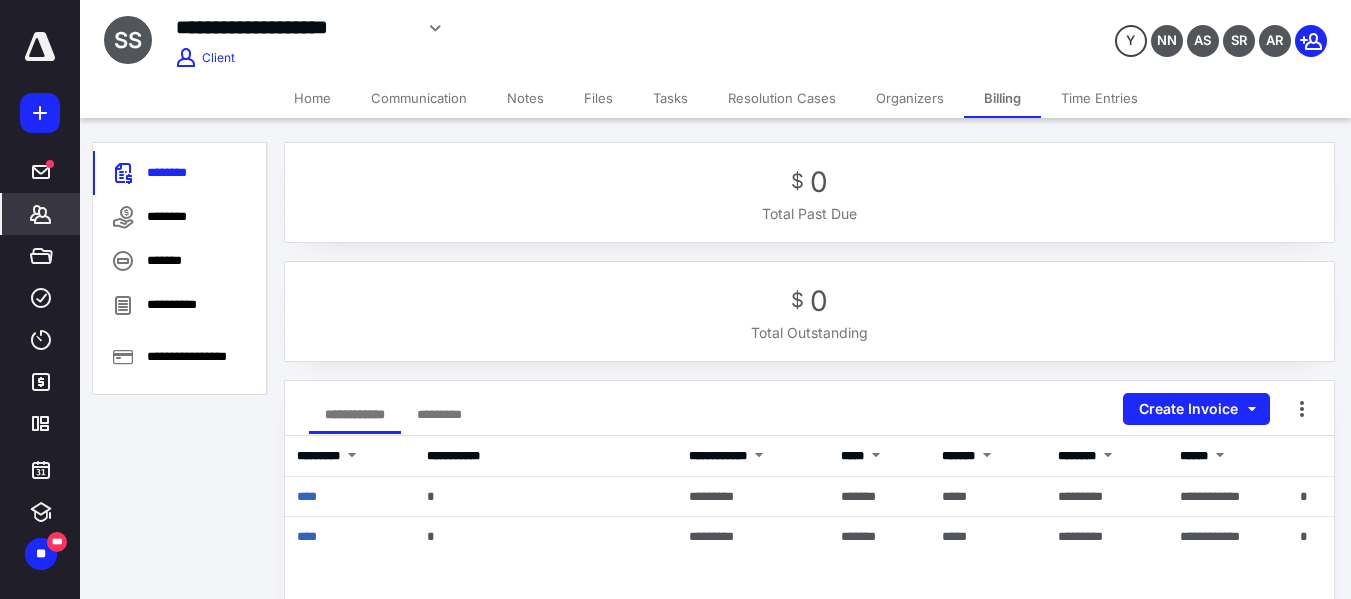 click on "Tasks" at bounding box center [670, 98] 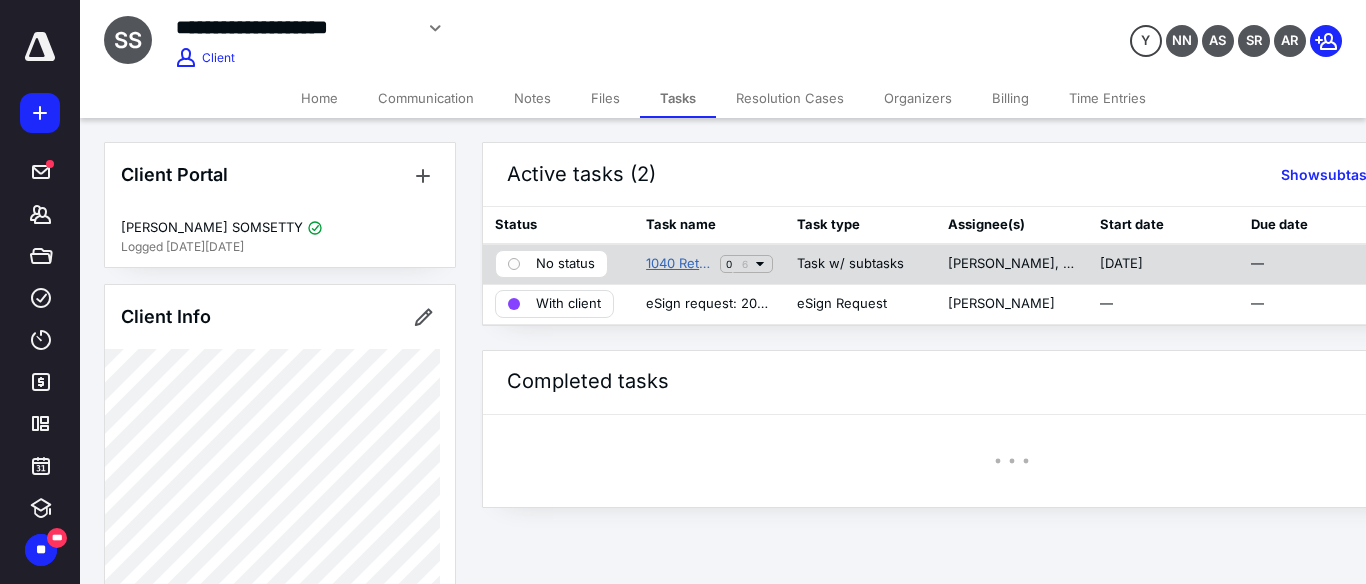 click on "1040 Return - [PERSON_NAME]" at bounding box center [679, 264] 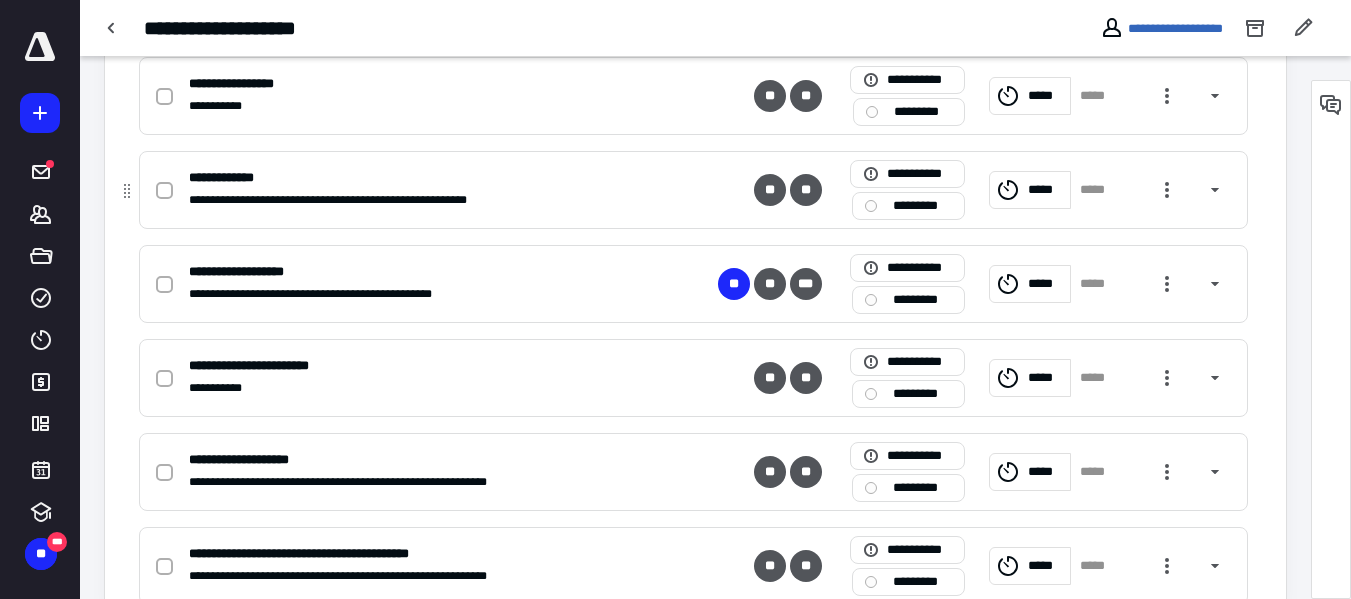 scroll, scrollTop: 576, scrollLeft: 0, axis: vertical 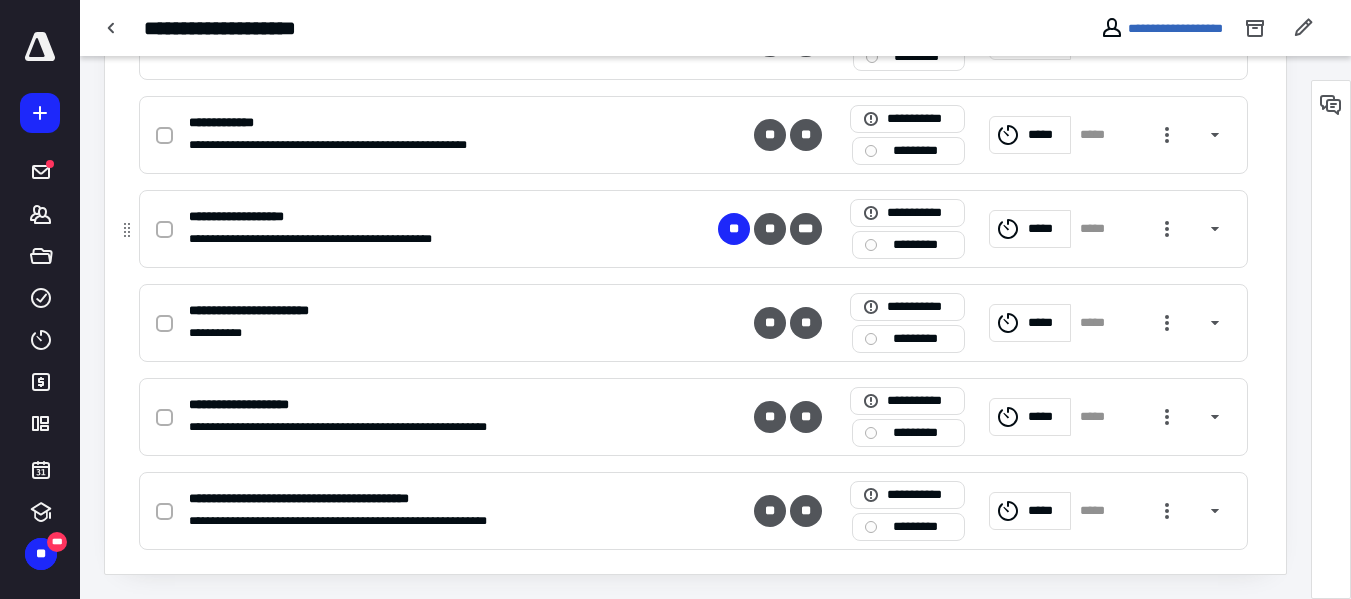 click at bounding box center (164, 230) 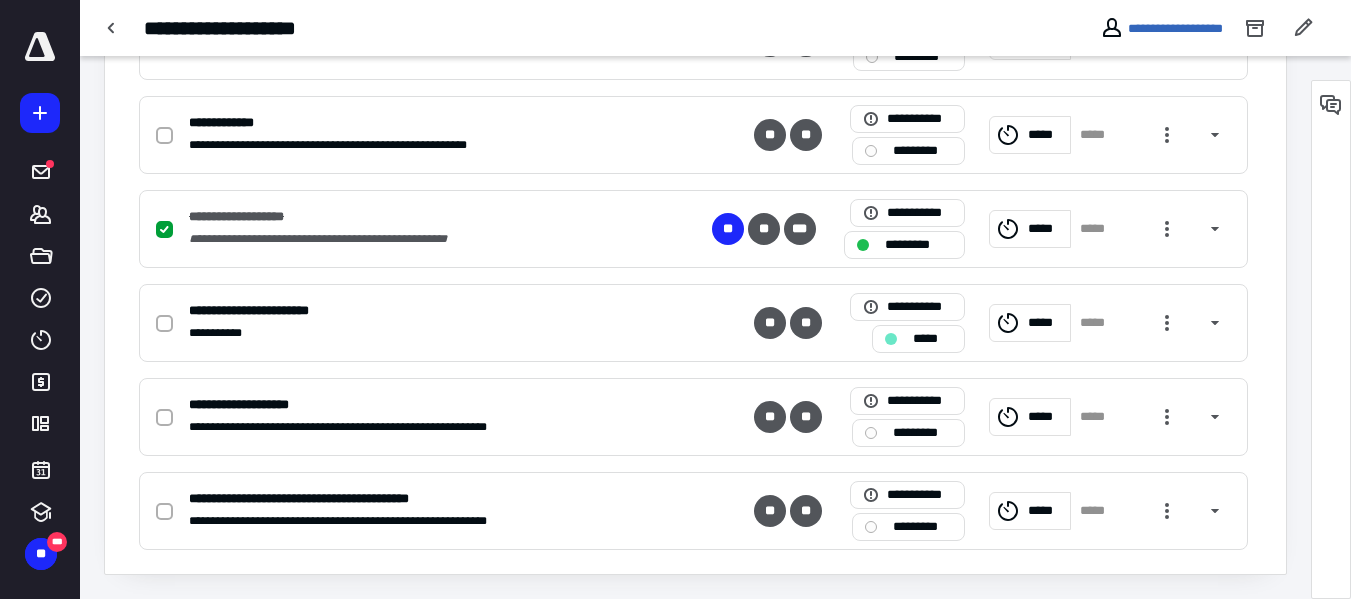 scroll, scrollTop: 0, scrollLeft: 0, axis: both 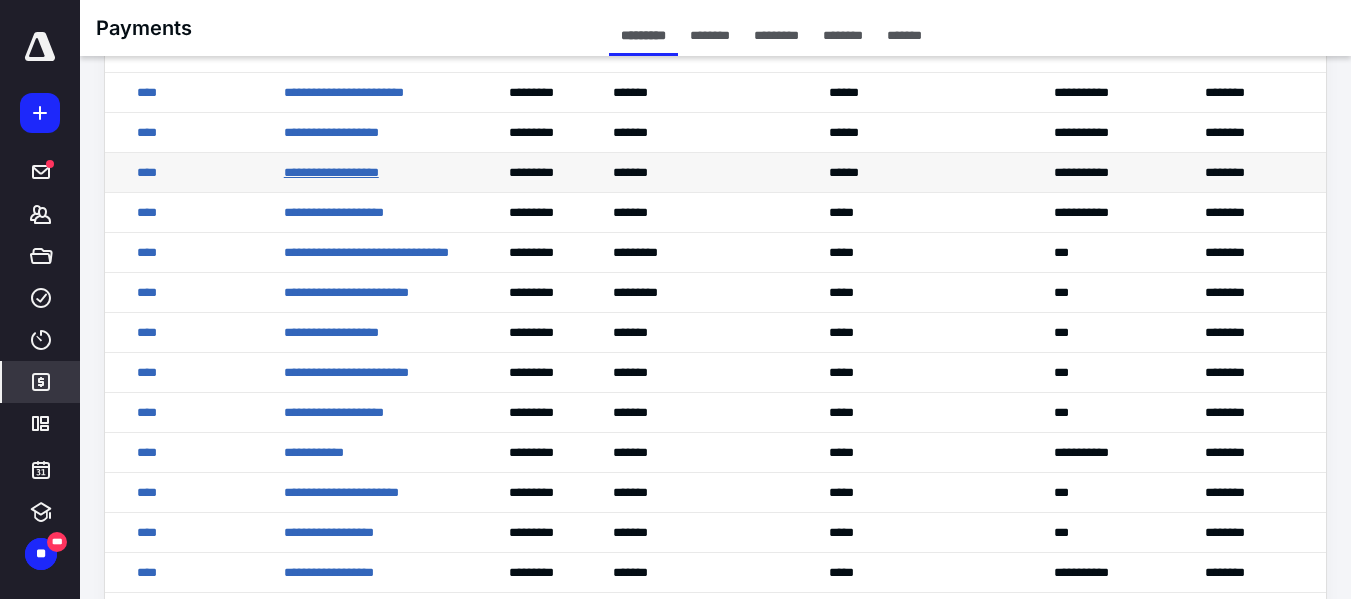 click on "**********" at bounding box center [331, 172] 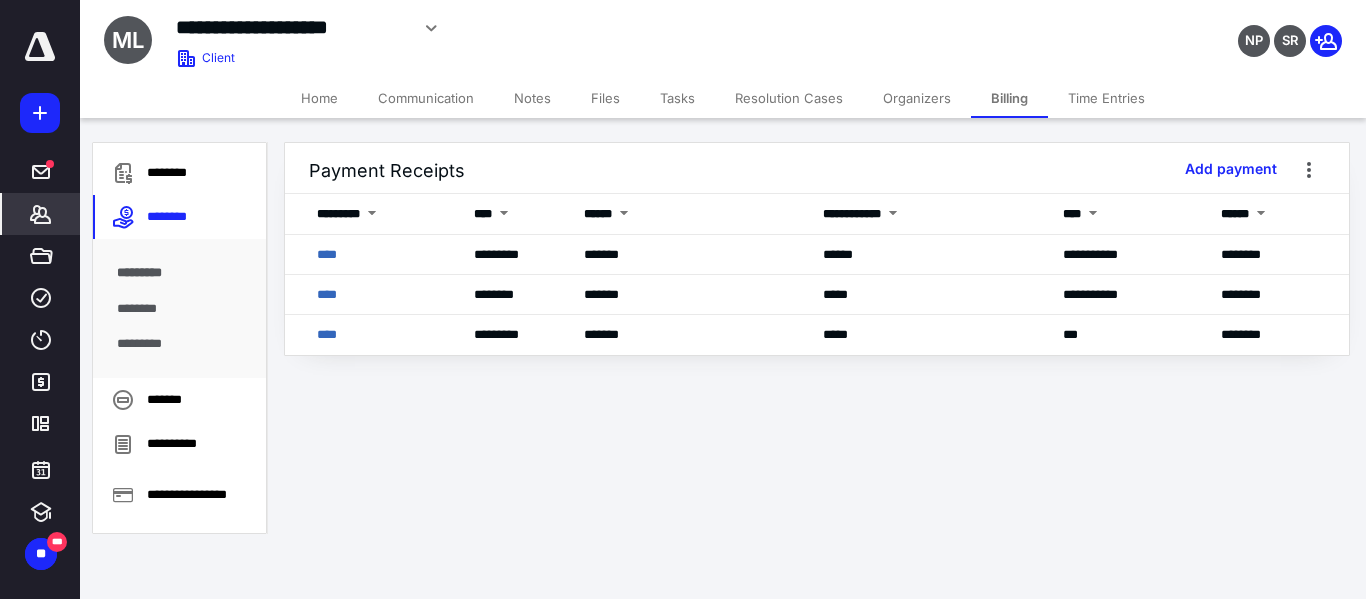 click on "Organizers" at bounding box center (917, 98) 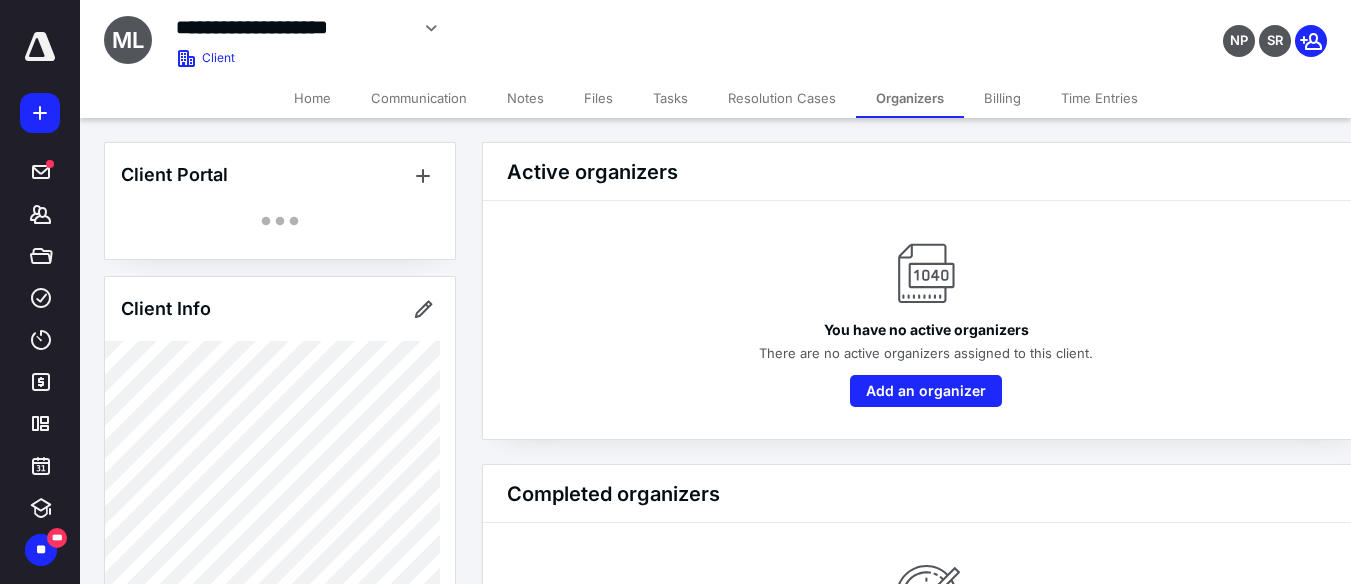 click on "Billing" at bounding box center [1002, 98] 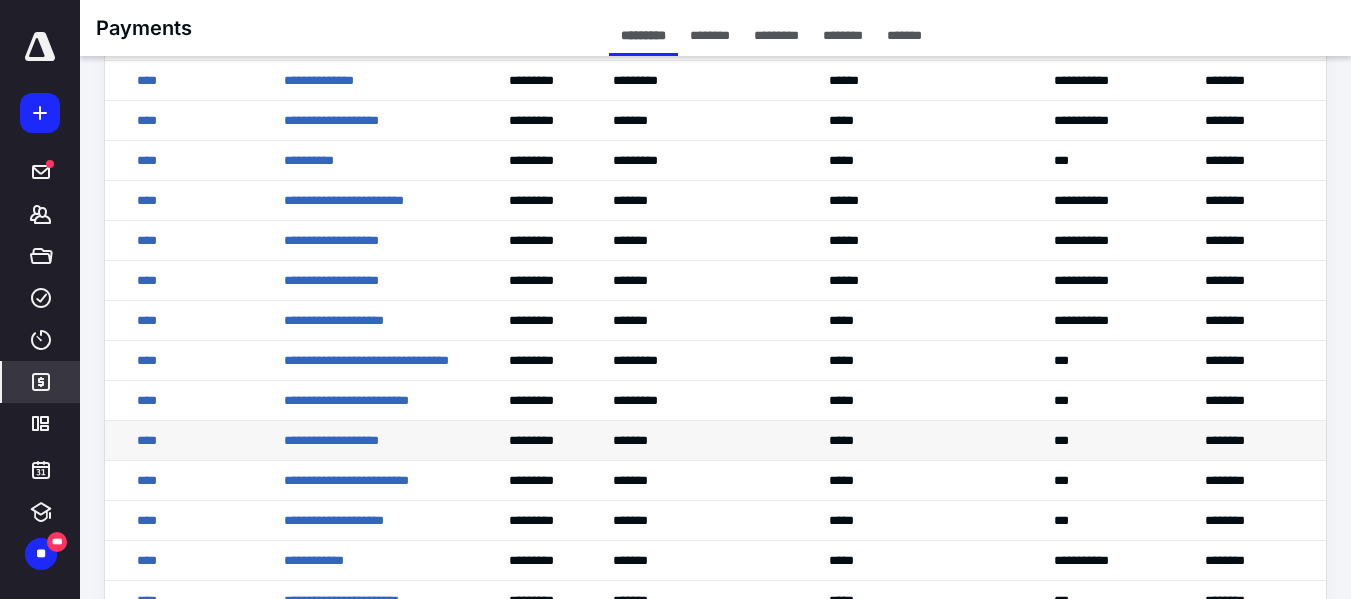scroll, scrollTop: 200, scrollLeft: 0, axis: vertical 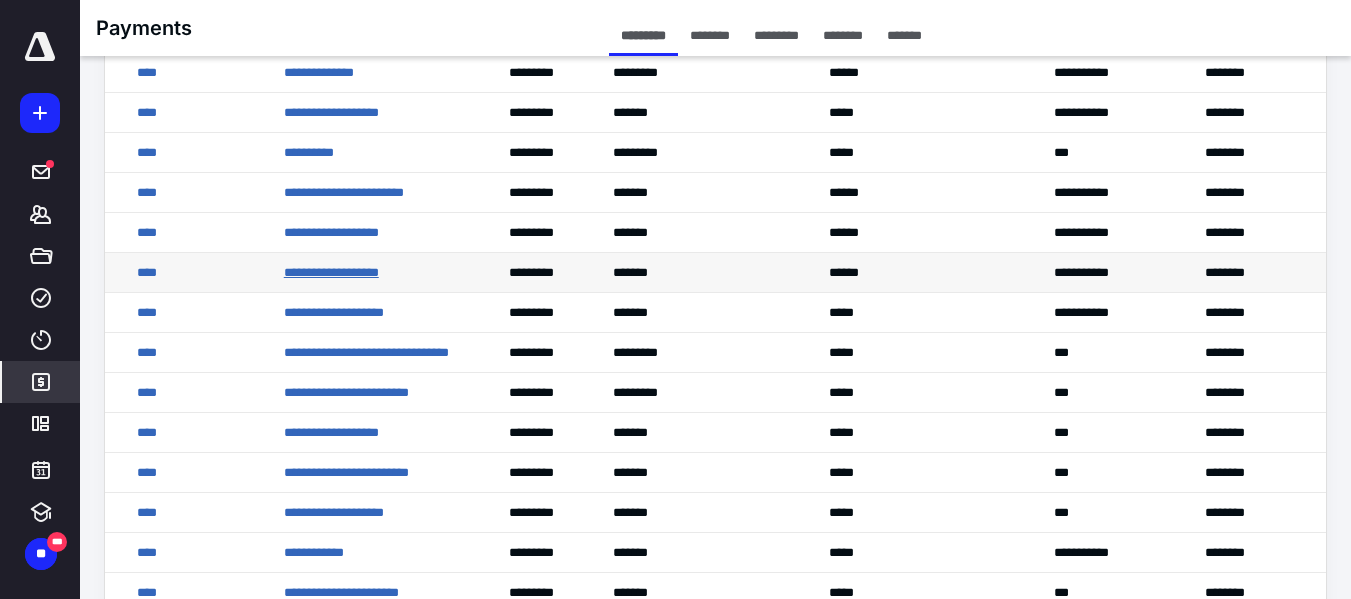 click on "**********" at bounding box center (331, 272) 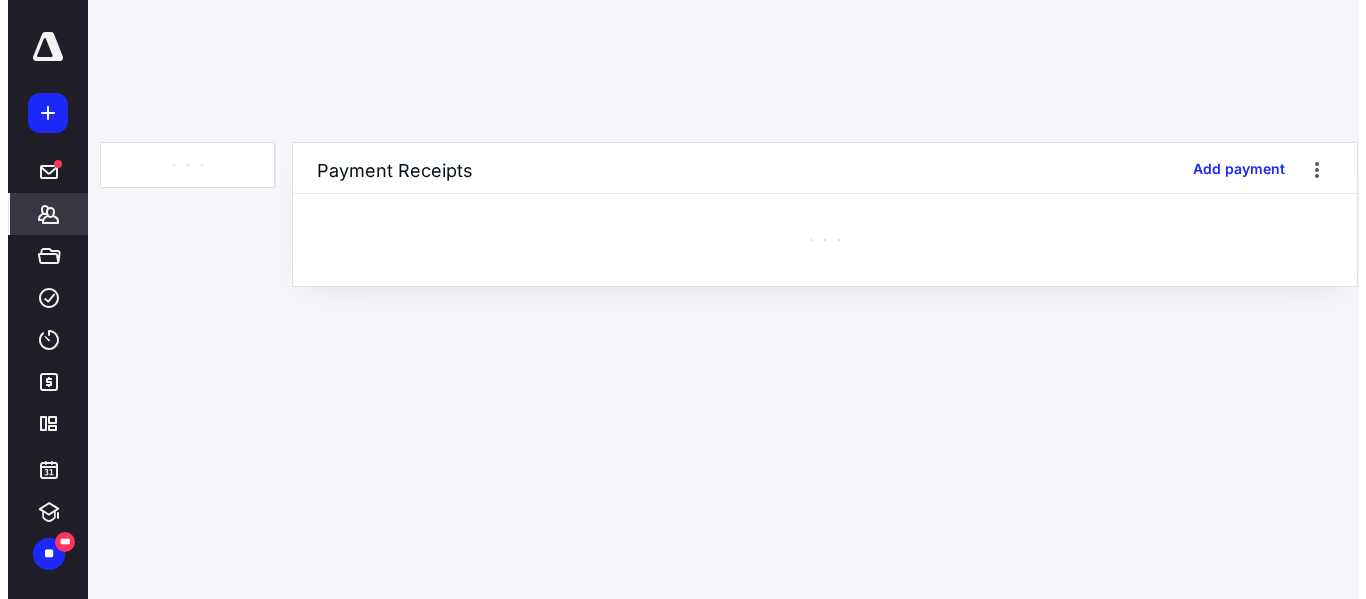 scroll, scrollTop: 0, scrollLeft: 0, axis: both 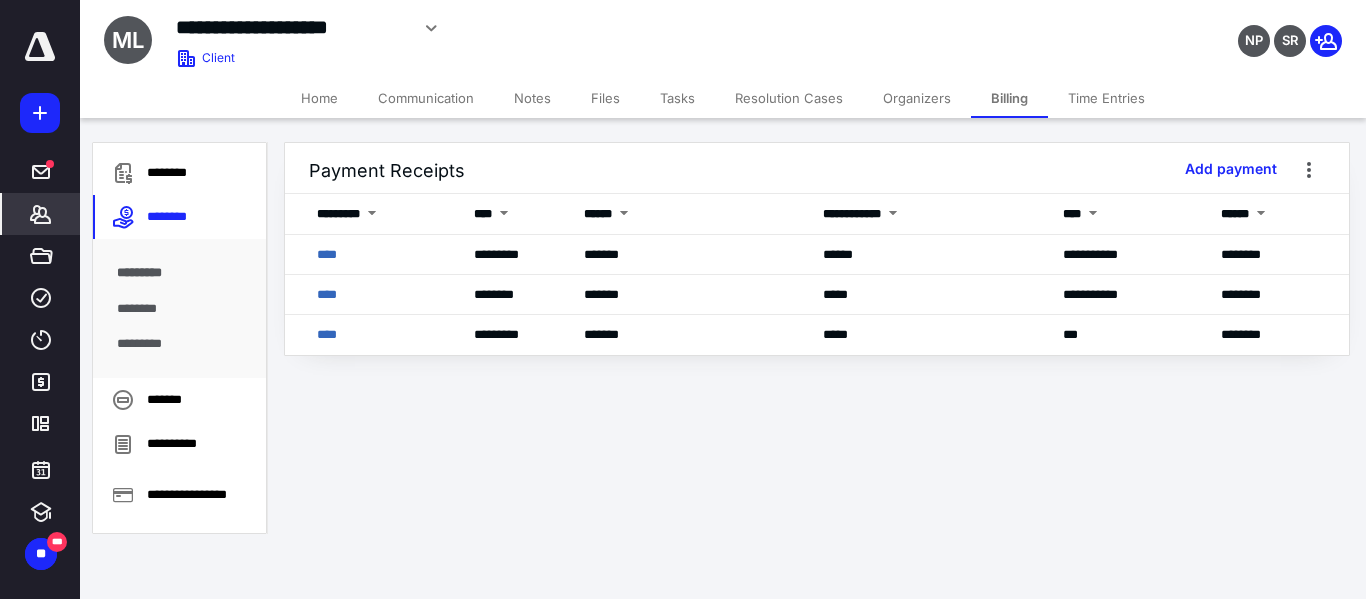 click on "Organizers" at bounding box center [917, 98] 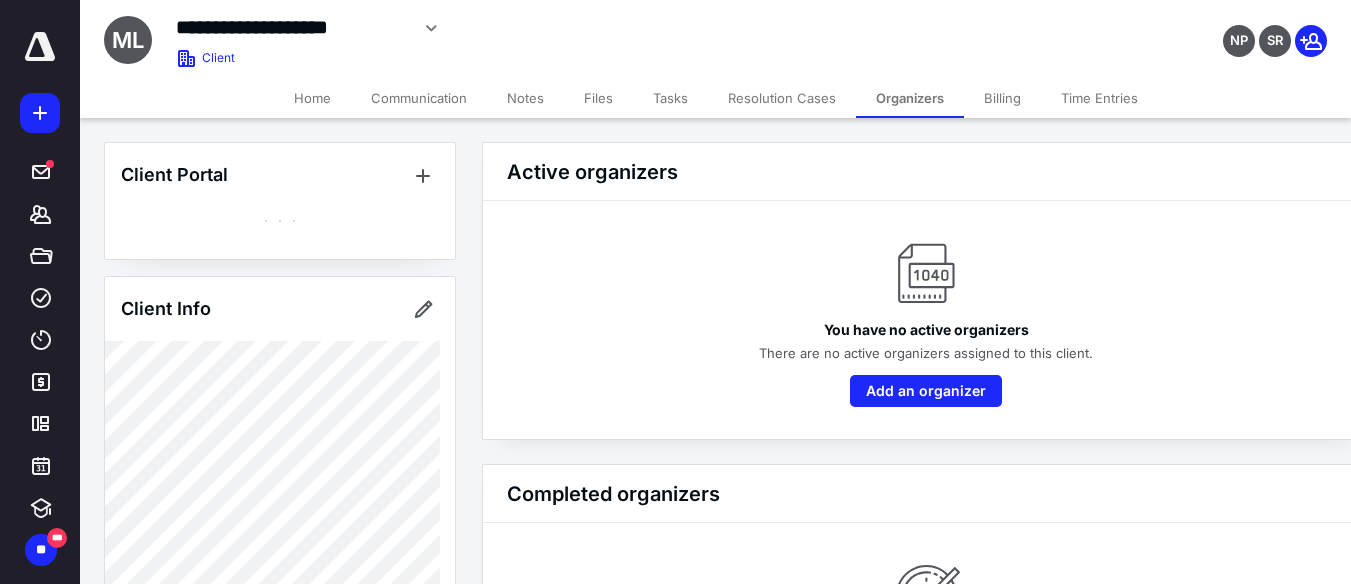 click on "Billing" at bounding box center (1002, 98) 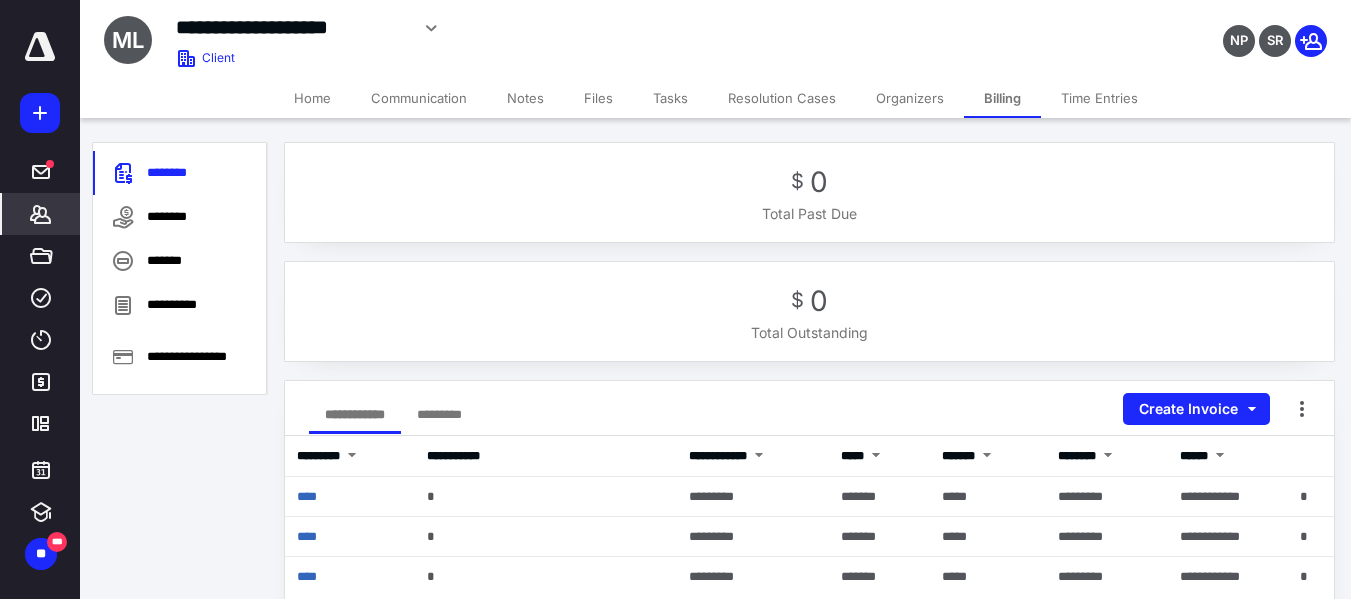 click on "Tasks" at bounding box center [670, 98] 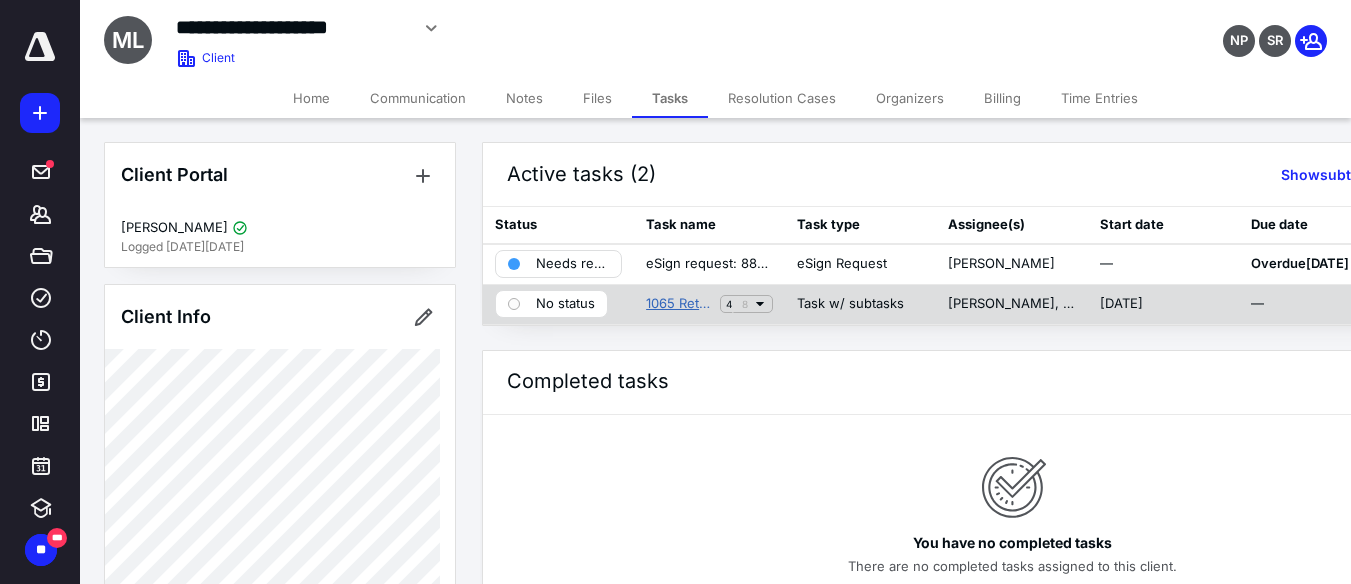 click on "1065 Returns" at bounding box center [679, 304] 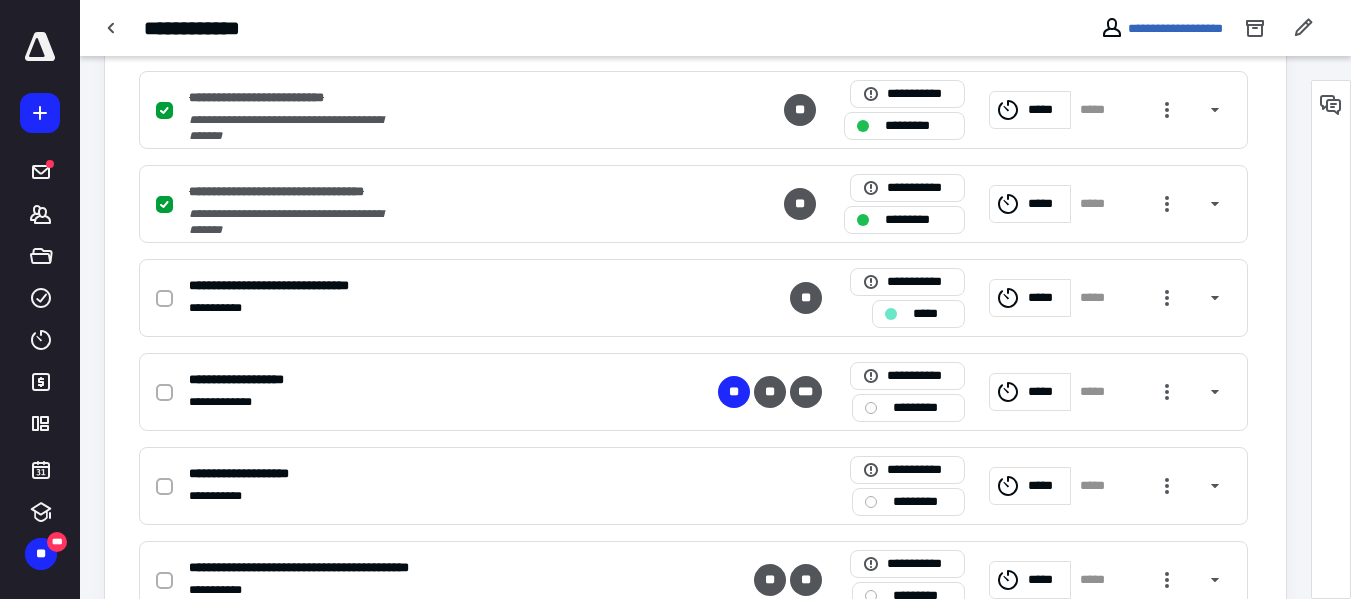 scroll, scrollTop: 756, scrollLeft: 0, axis: vertical 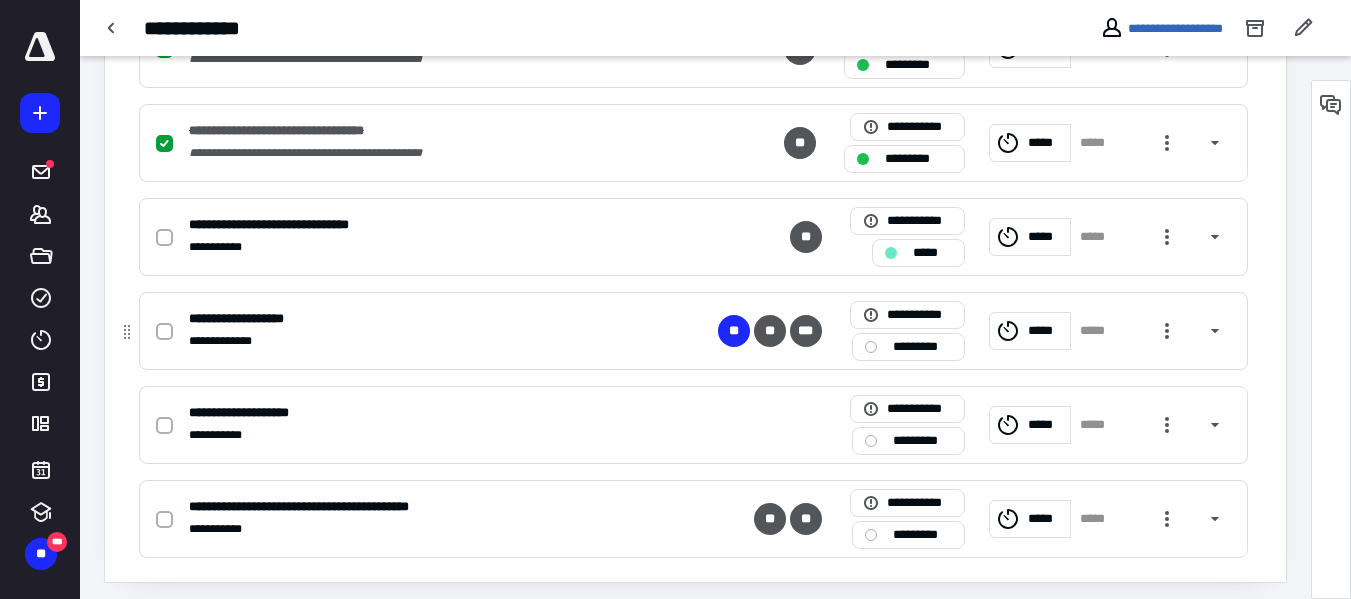 click at bounding box center [164, 332] 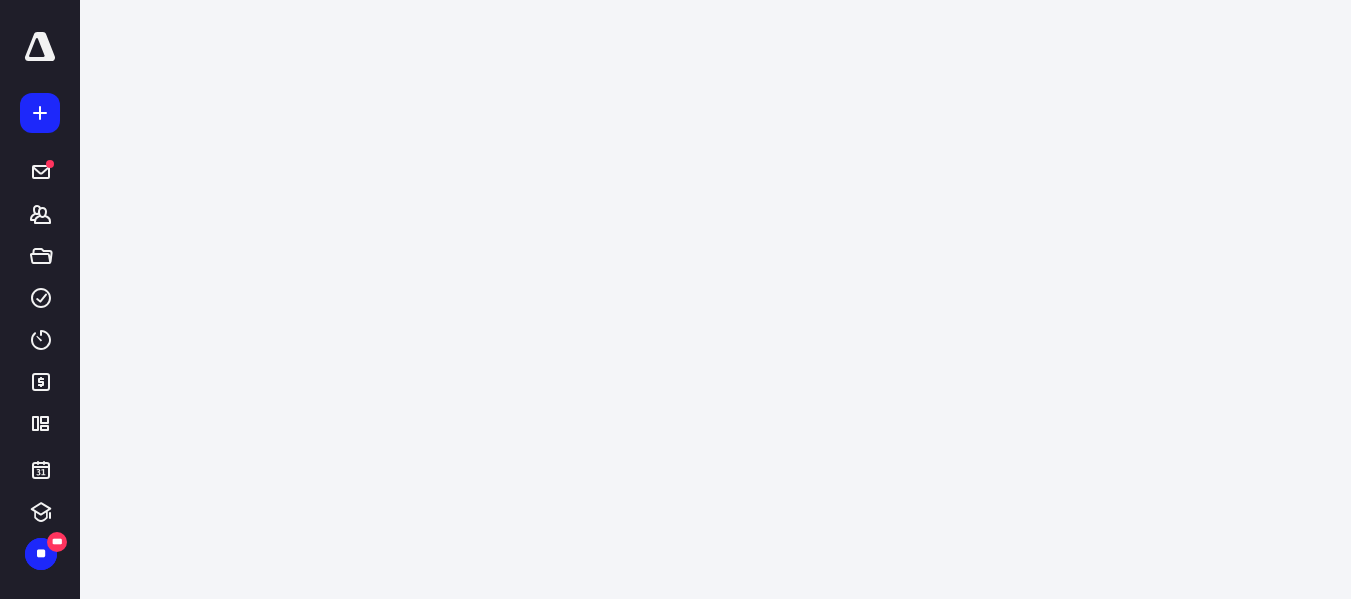 scroll, scrollTop: 0, scrollLeft: 0, axis: both 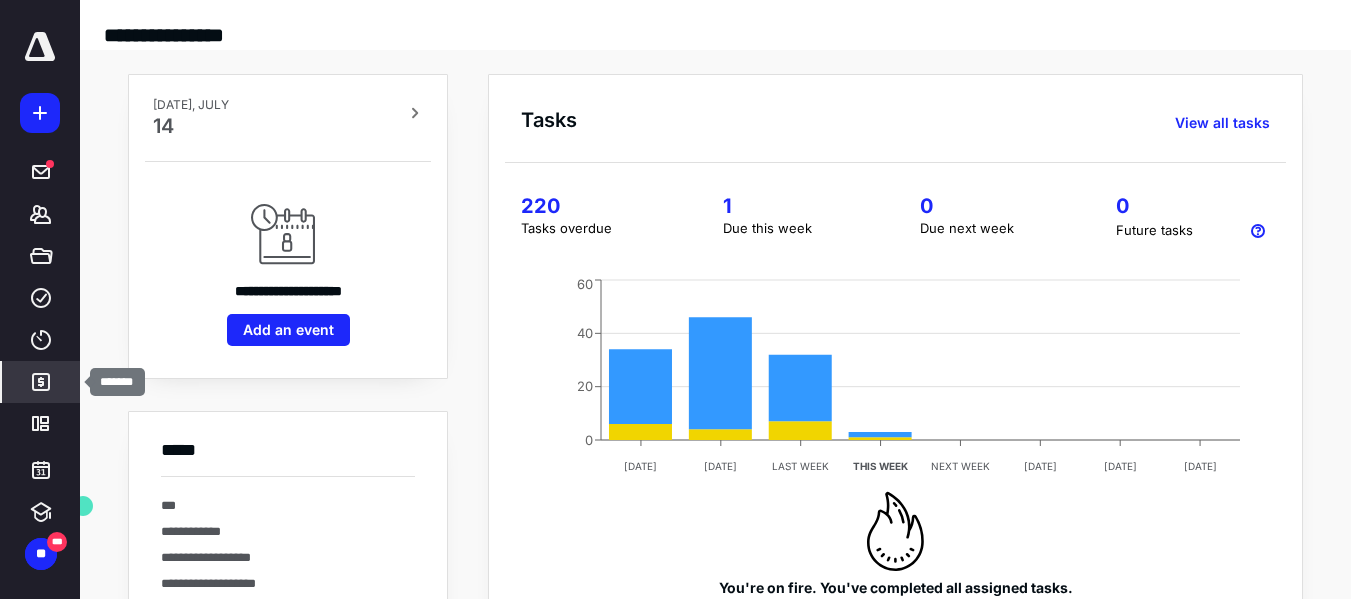 click 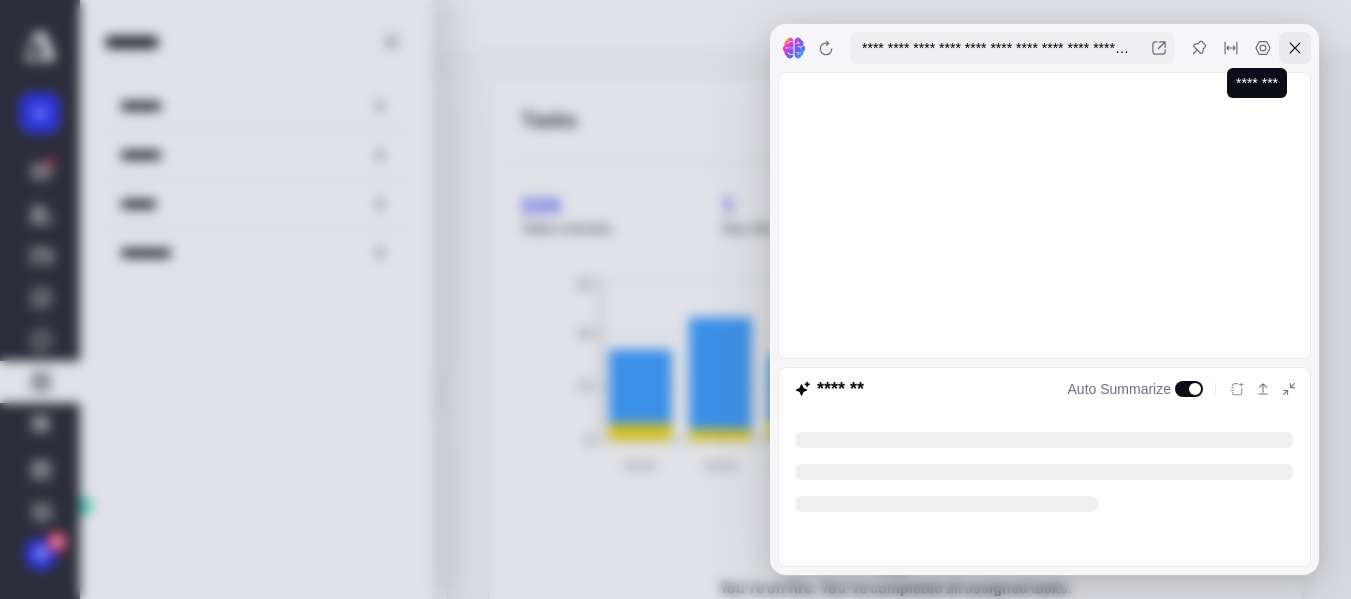 click 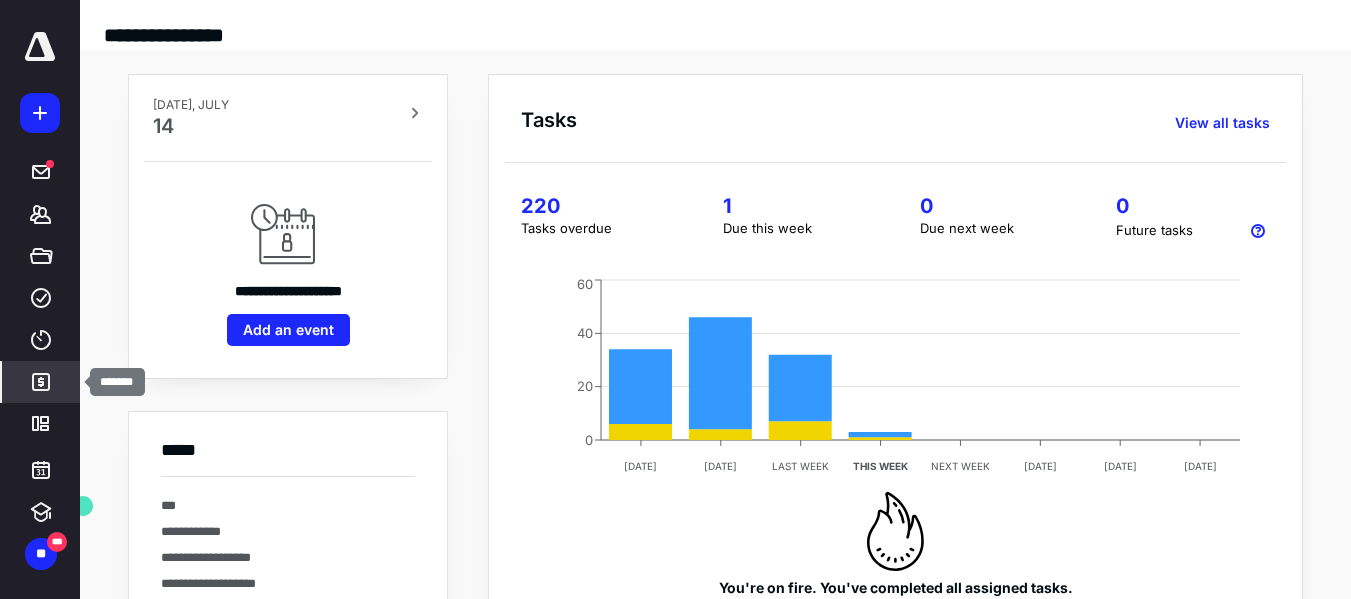 click 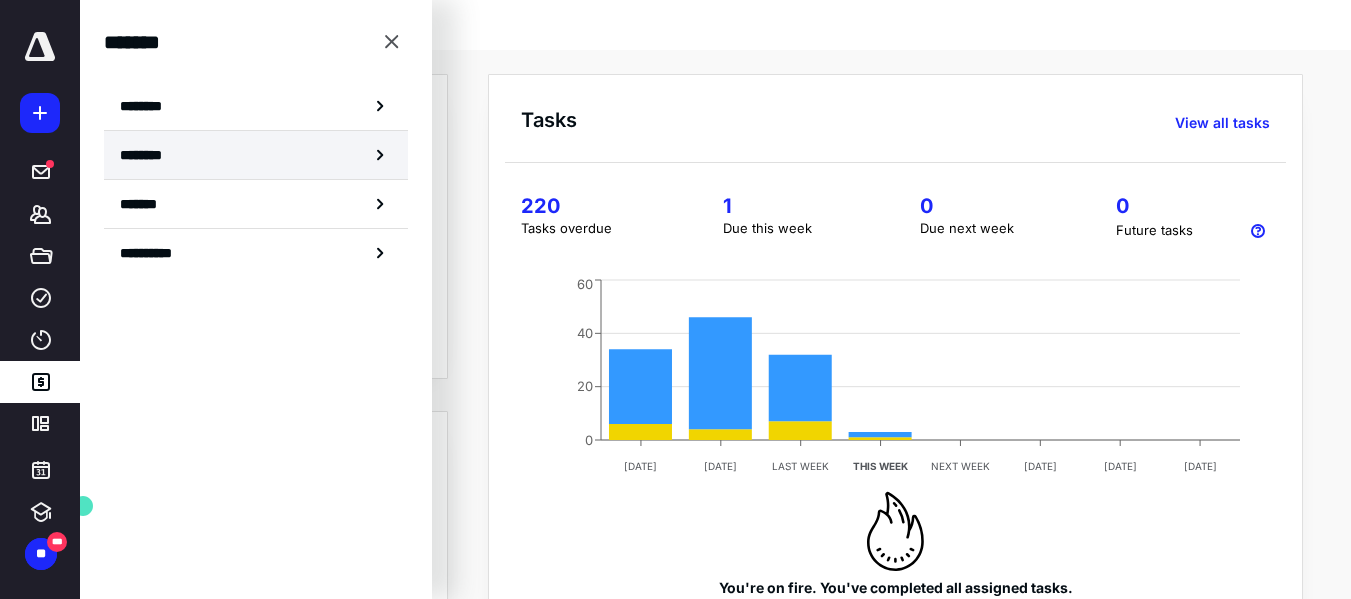 click on "********" at bounding box center [153, 155] 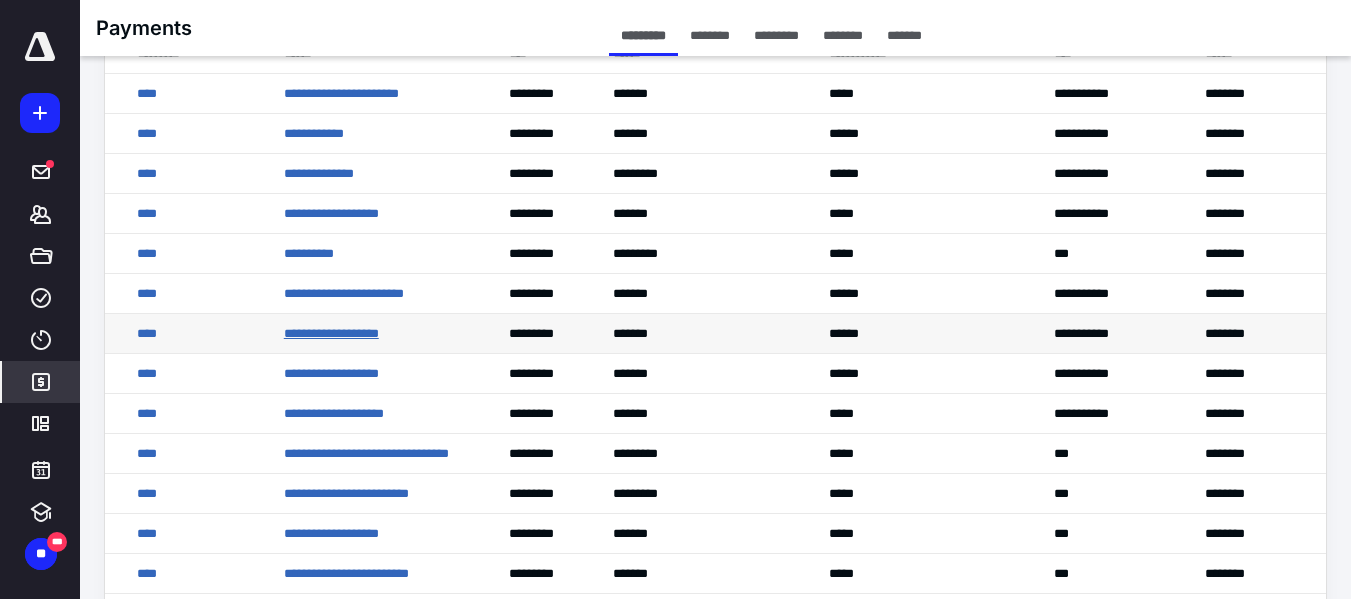 scroll, scrollTop: 100, scrollLeft: 0, axis: vertical 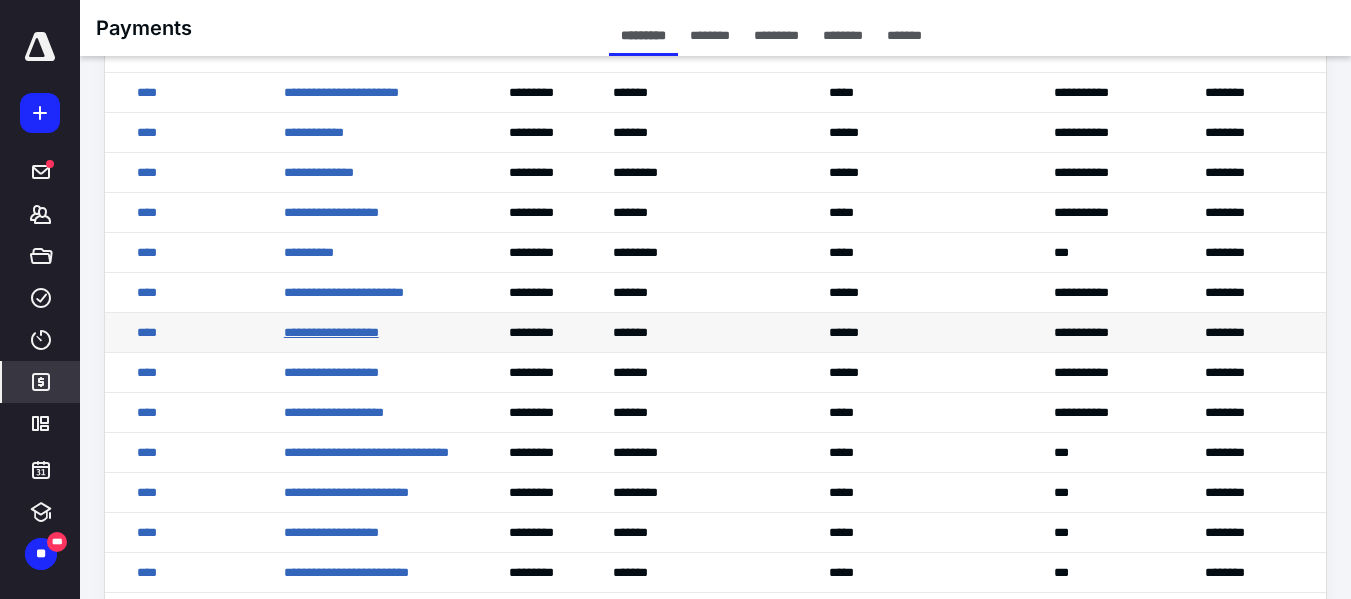 click on "**********" at bounding box center (331, 332) 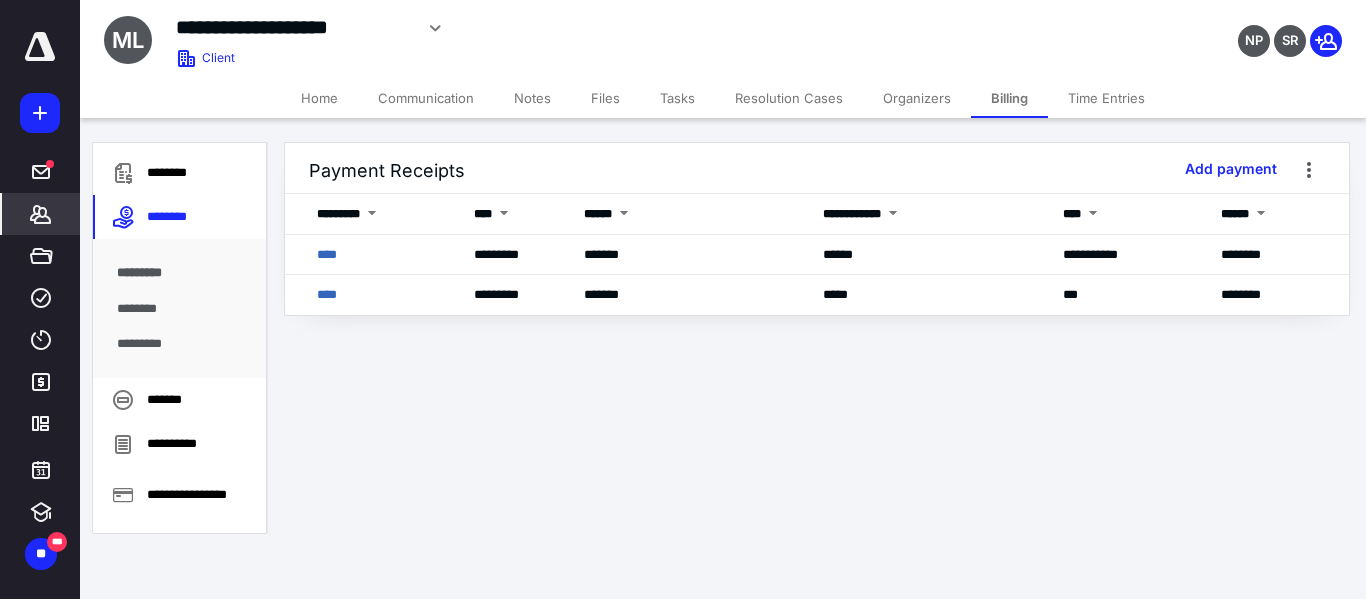 click on "Organizers" at bounding box center [917, 98] 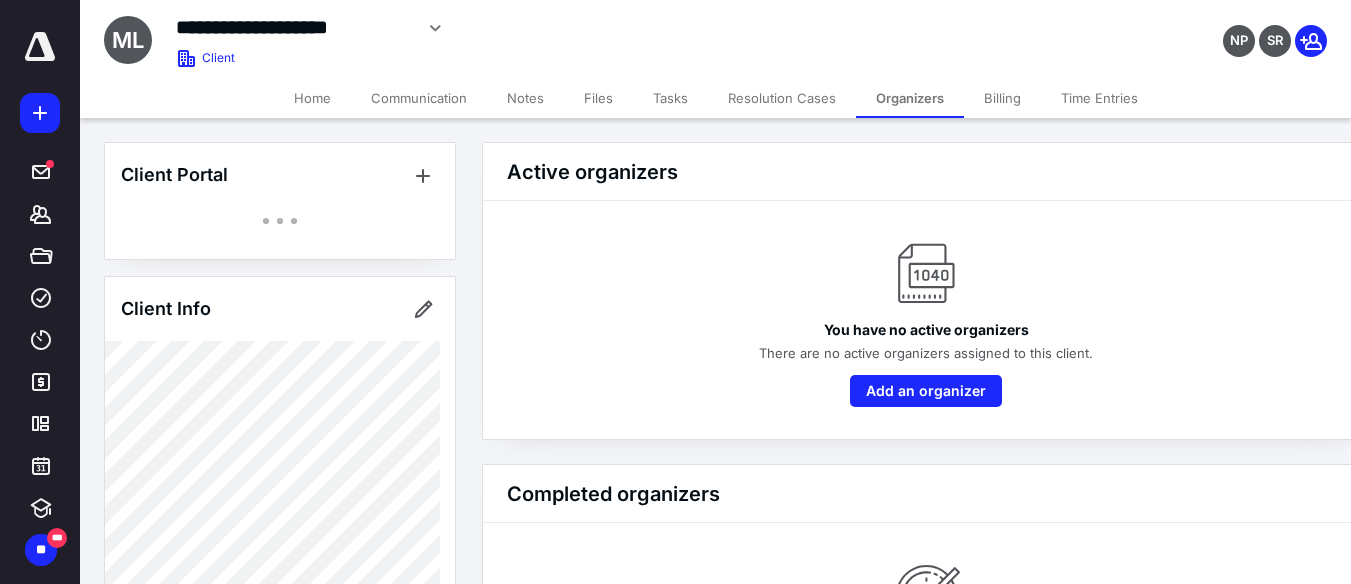 click on "Billing" at bounding box center [1002, 98] 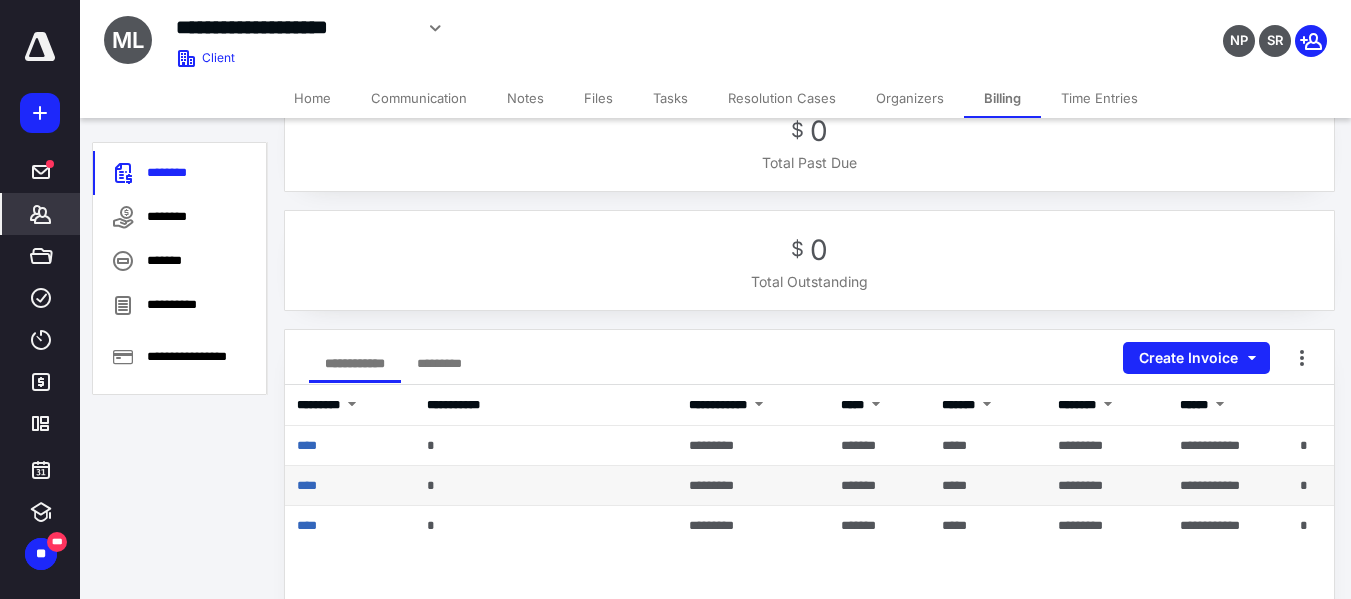 scroll, scrollTop: 100, scrollLeft: 0, axis: vertical 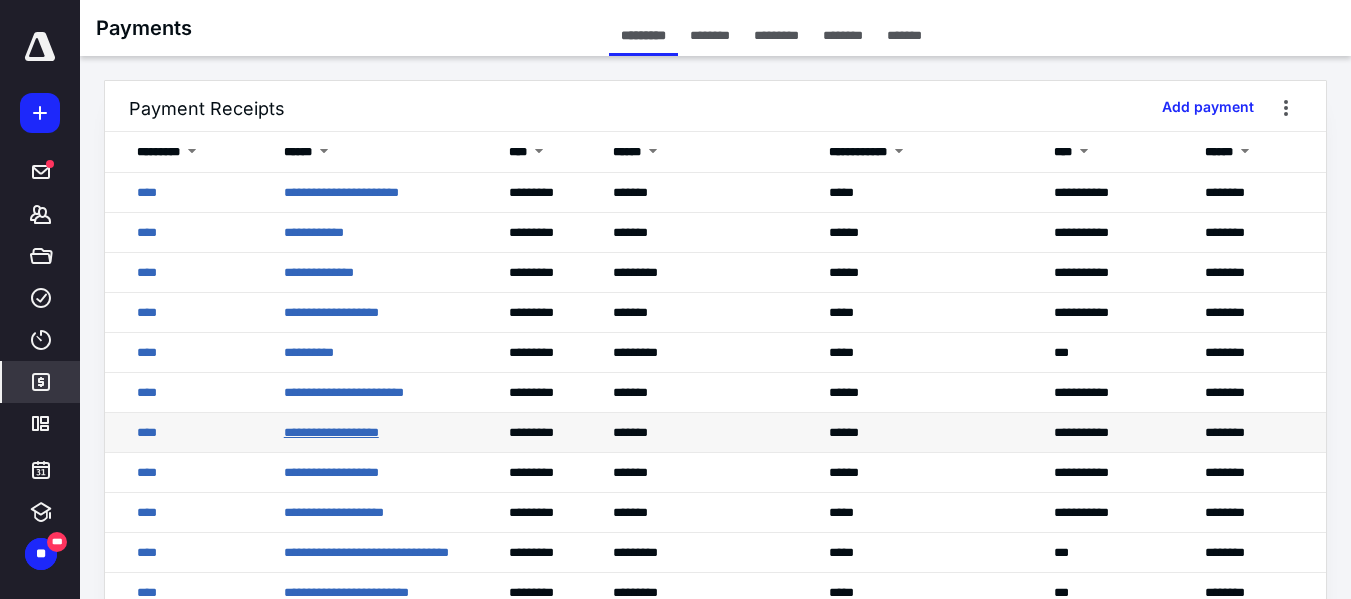click on "**********" at bounding box center [331, 432] 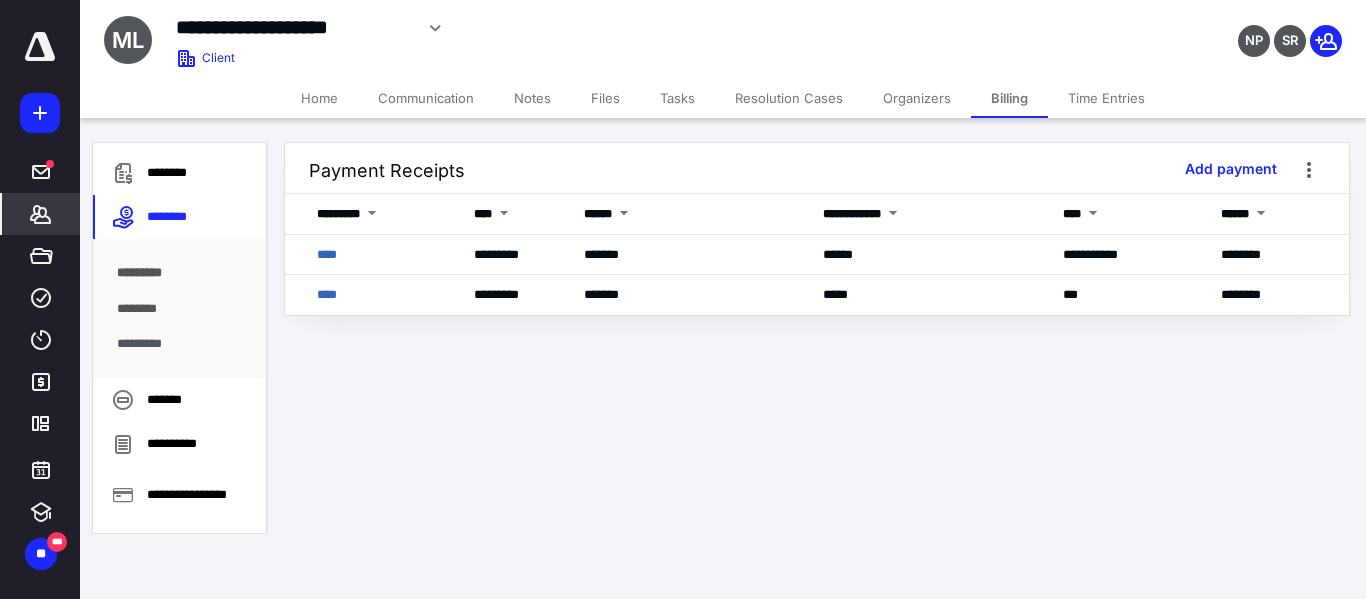 click on "Organizers" at bounding box center [917, 98] 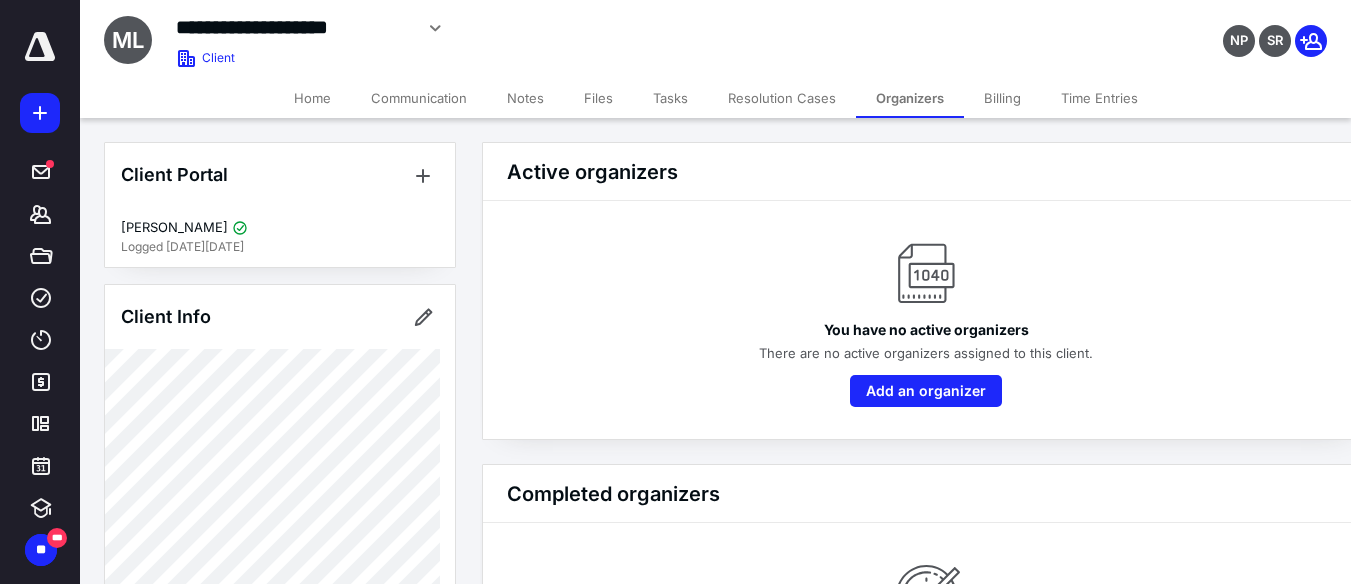 click on "Billing" at bounding box center [1002, 98] 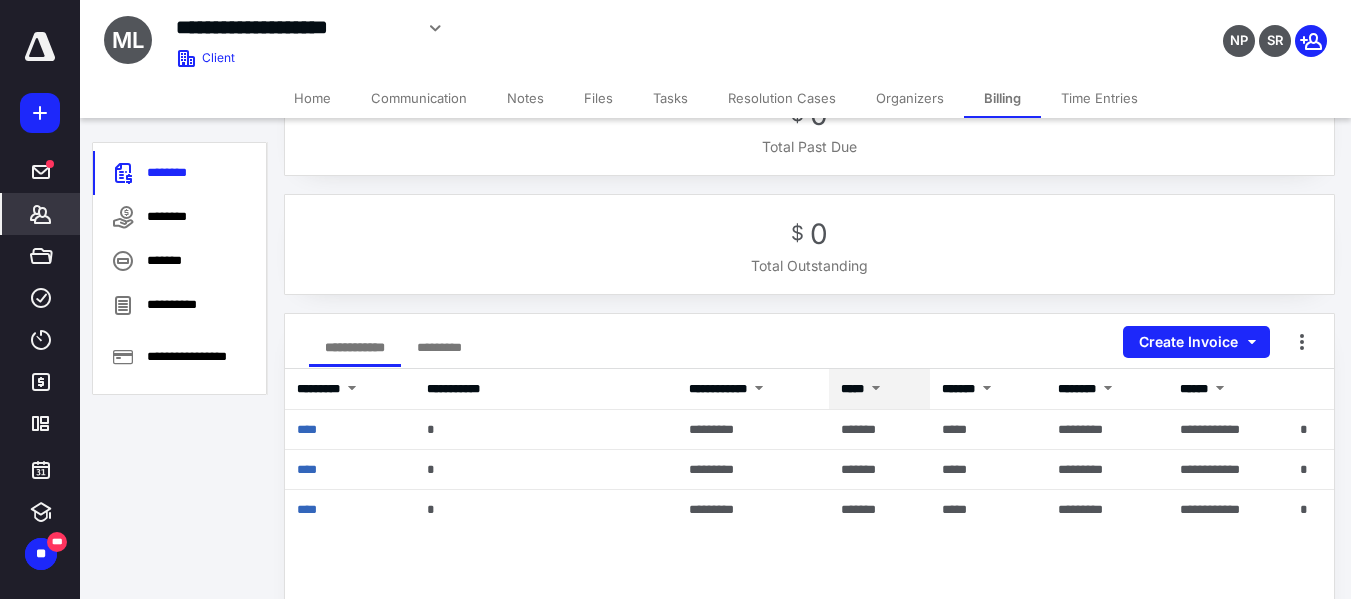 scroll, scrollTop: 100, scrollLeft: 0, axis: vertical 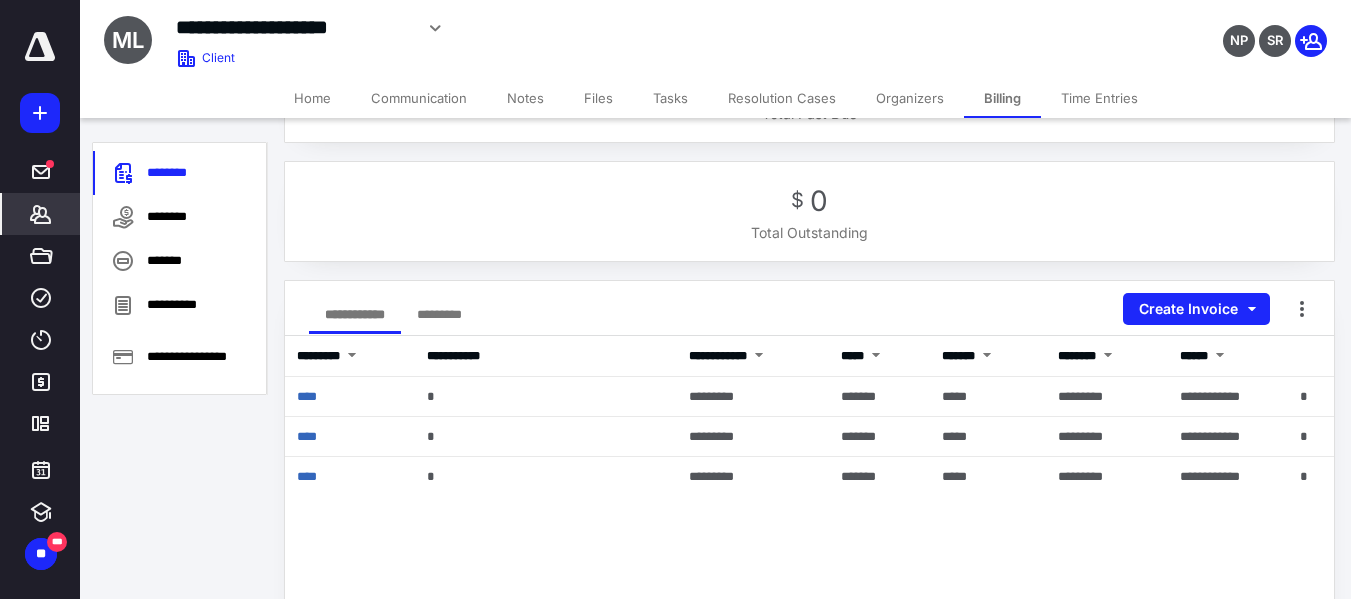 click on "Tasks" at bounding box center [670, 98] 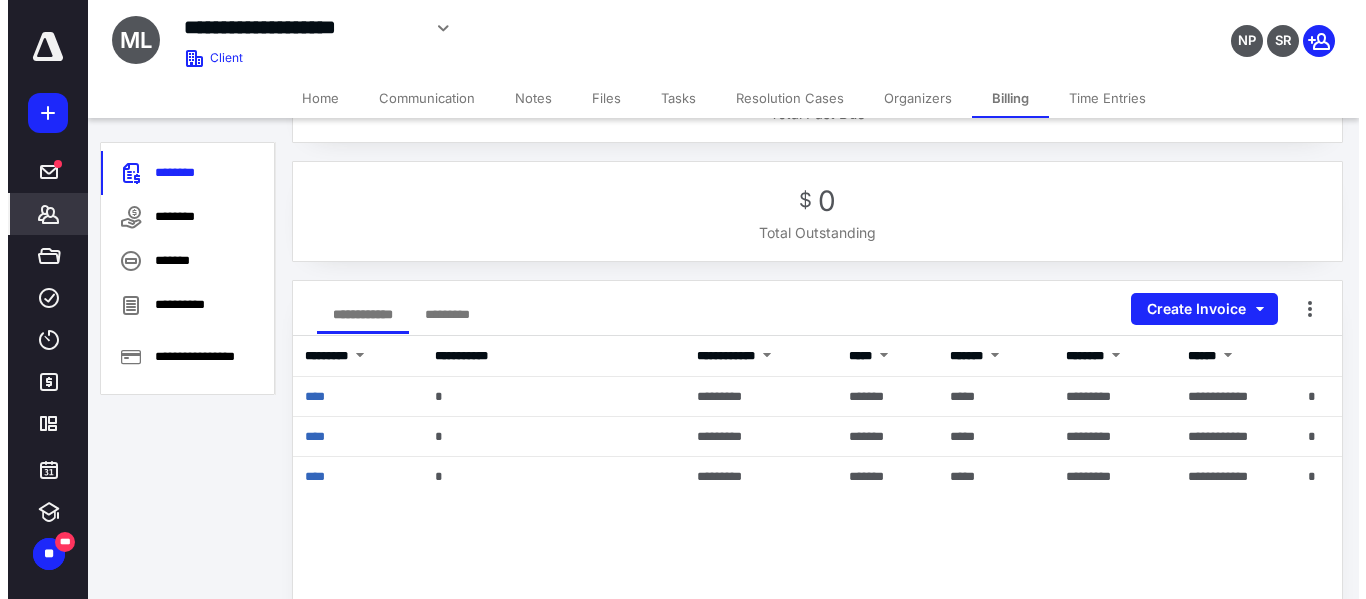 scroll, scrollTop: 0, scrollLeft: 0, axis: both 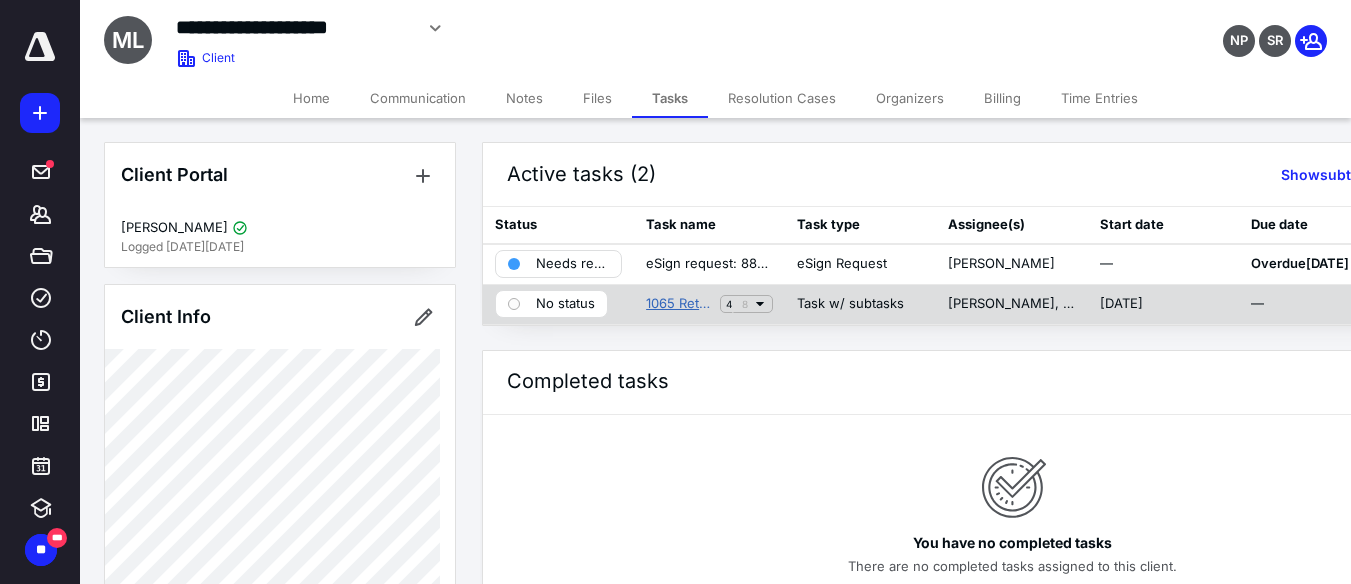 click on "1065 Returns" at bounding box center (679, 304) 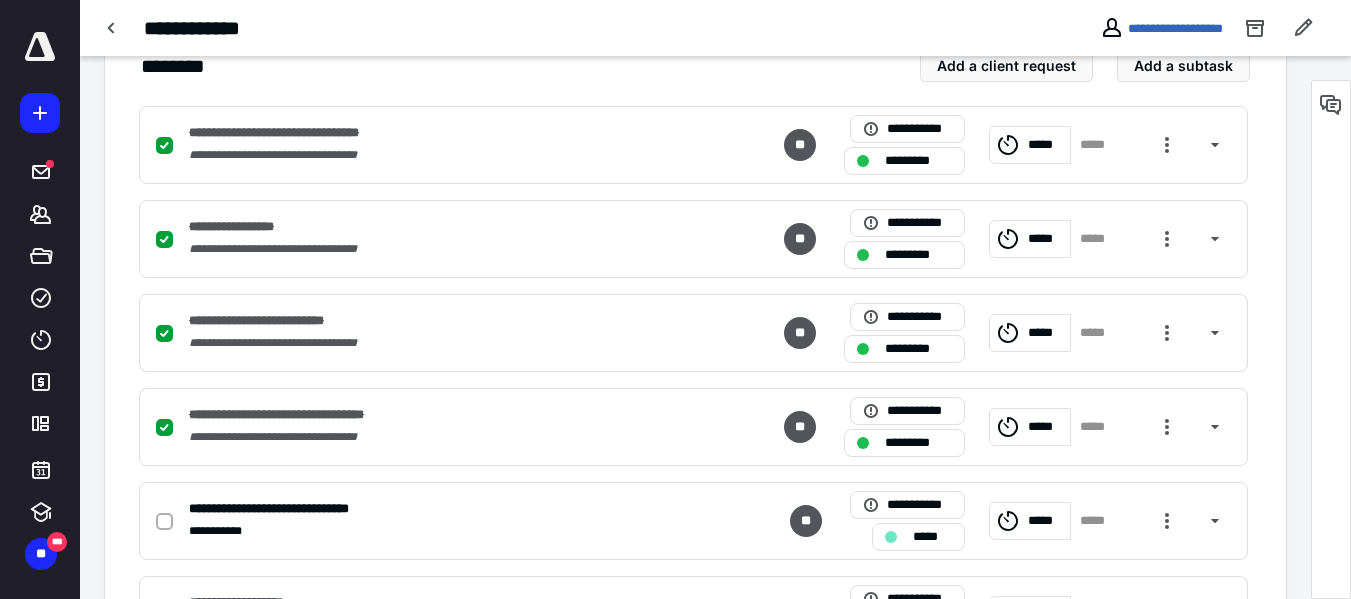 scroll, scrollTop: 700, scrollLeft: 0, axis: vertical 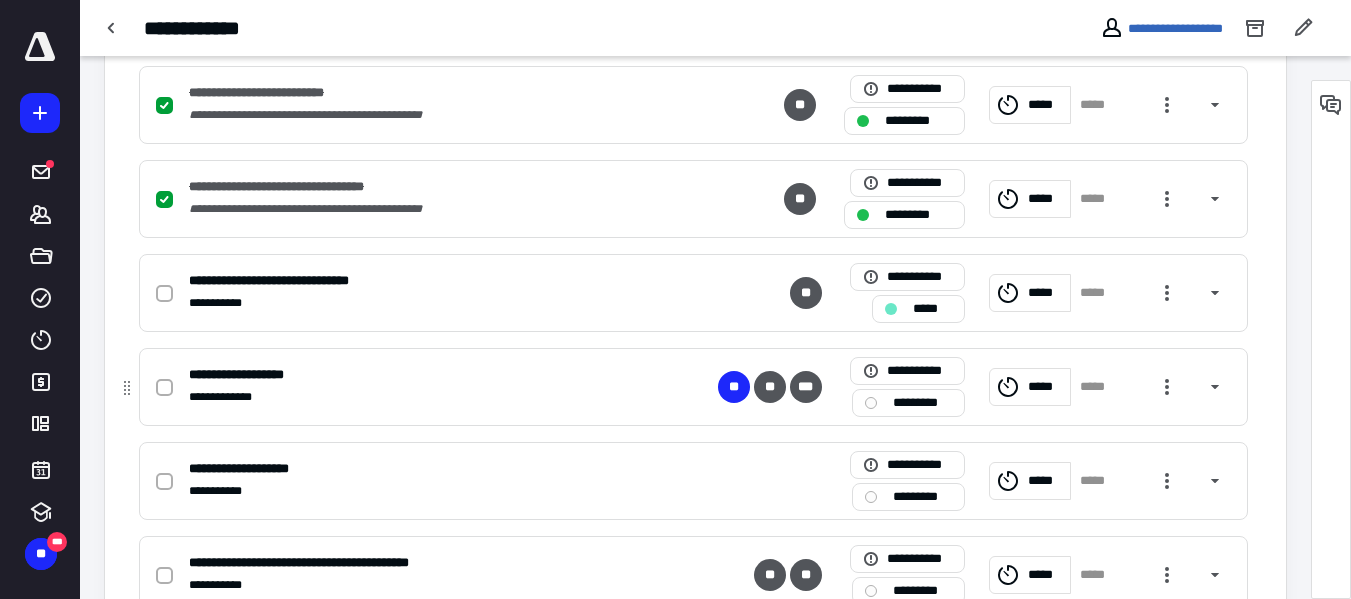 click at bounding box center [164, 388] 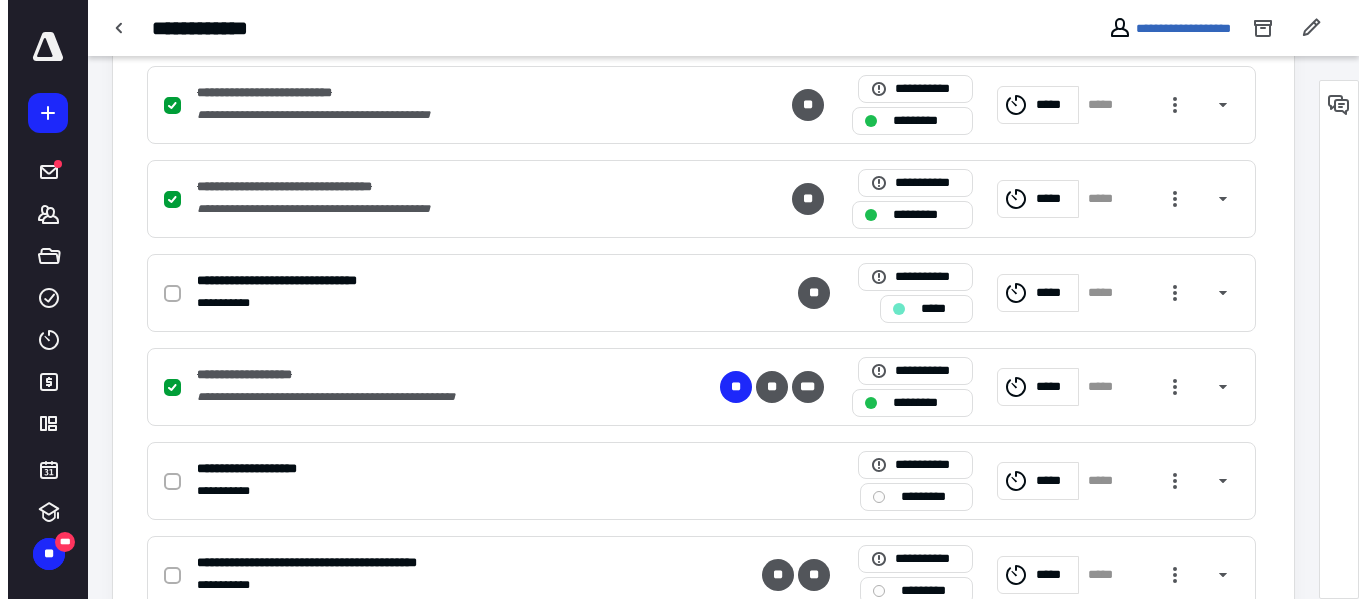 scroll, scrollTop: 0, scrollLeft: 0, axis: both 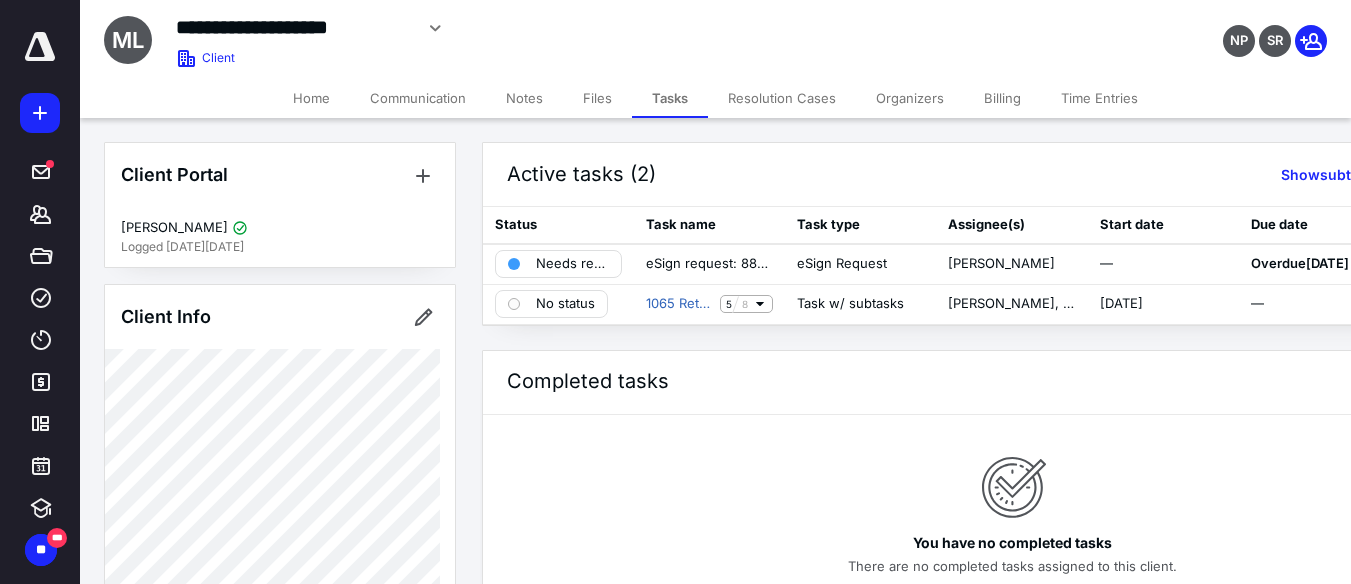 click on "Billing" at bounding box center [1002, 98] 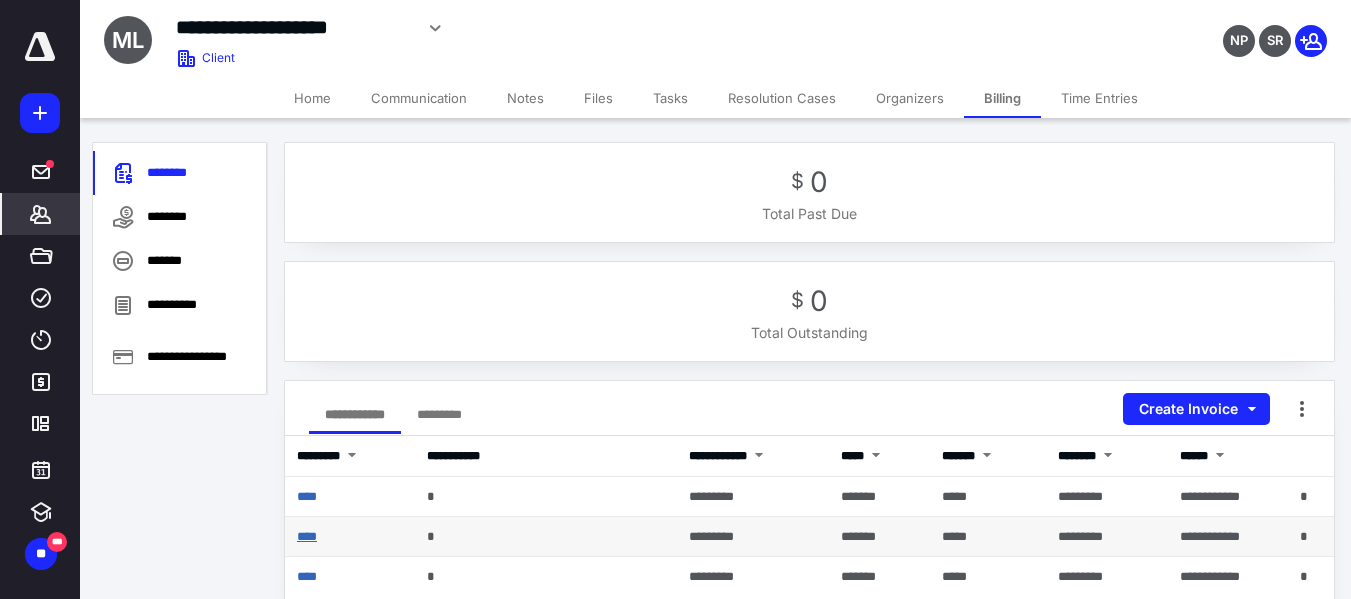 click on "****" at bounding box center (307, 536) 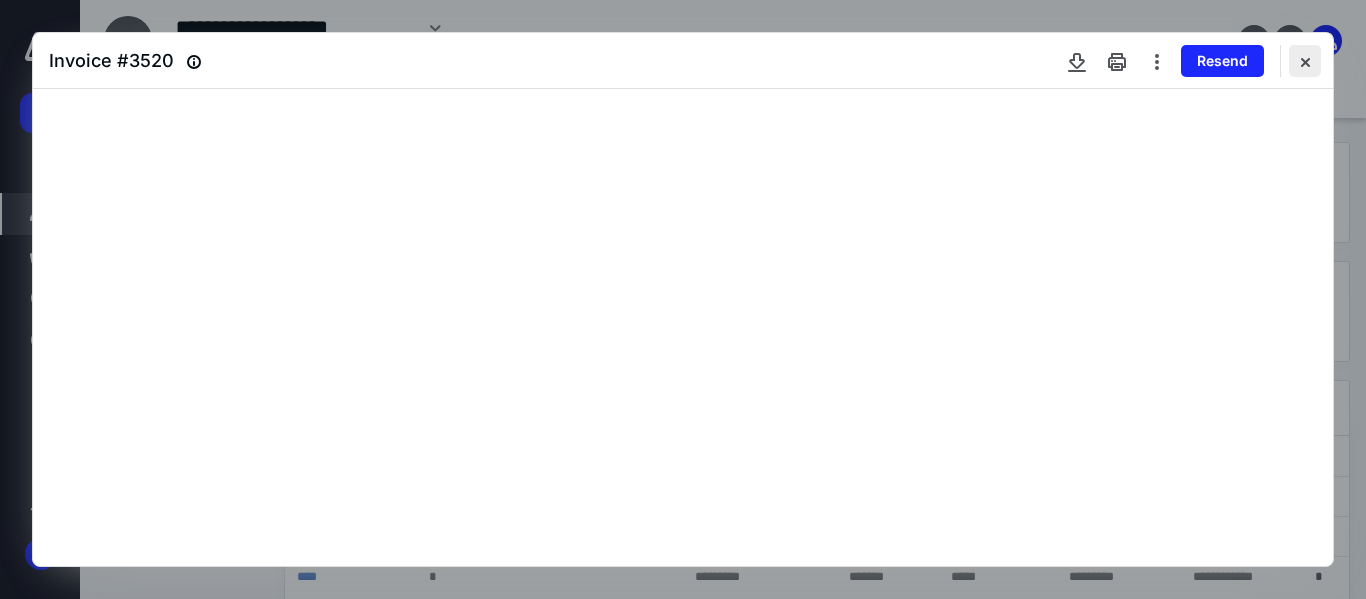 click at bounding box center [1305, 61] 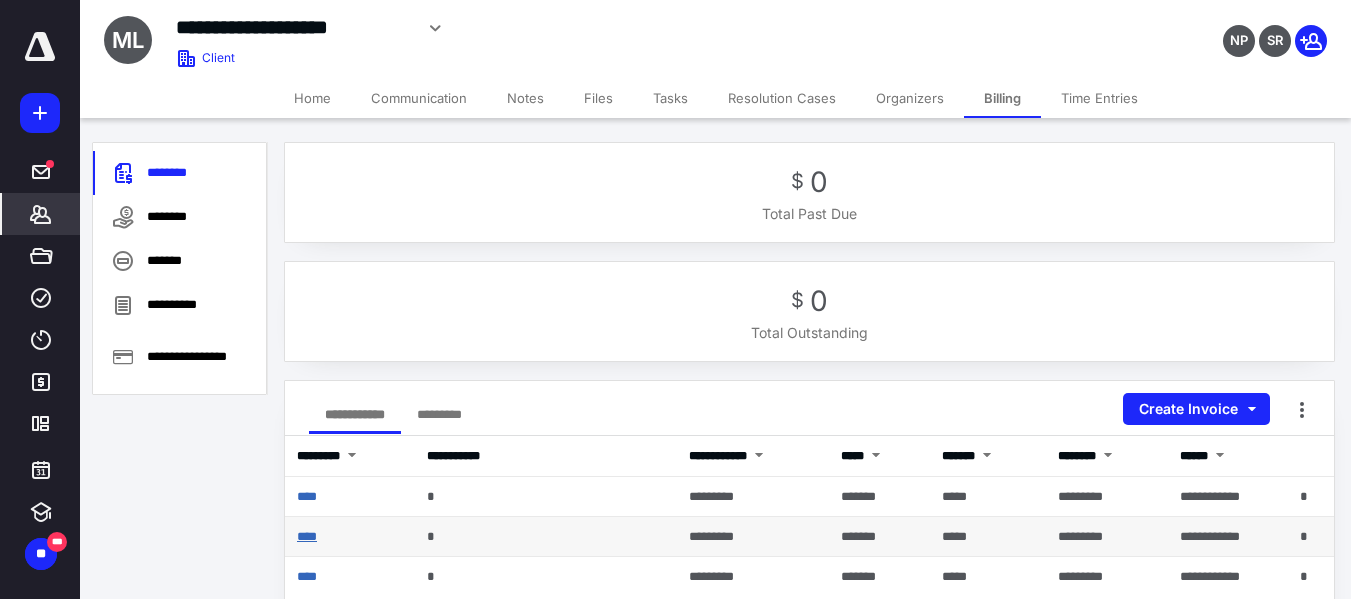 click on "****" at bounding box center [307, 536] 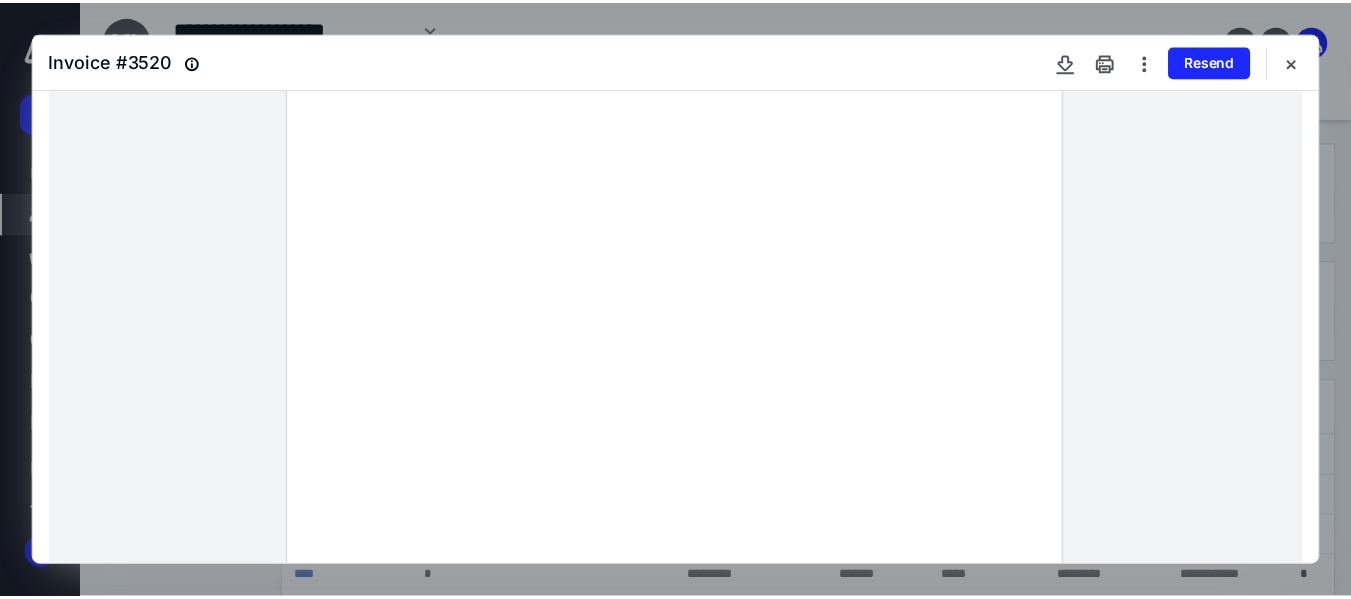 scroll, scrollTop: 200, scrollLeft: 0, axis: vertical 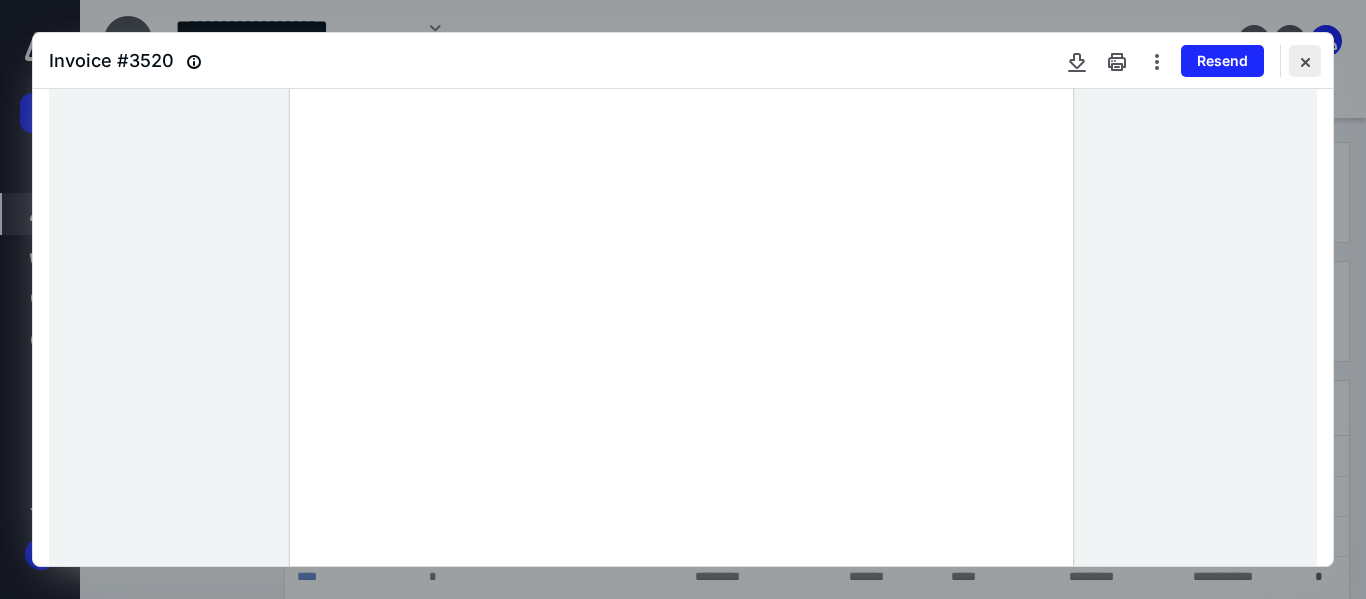 click at bounding box center (1305, 61) 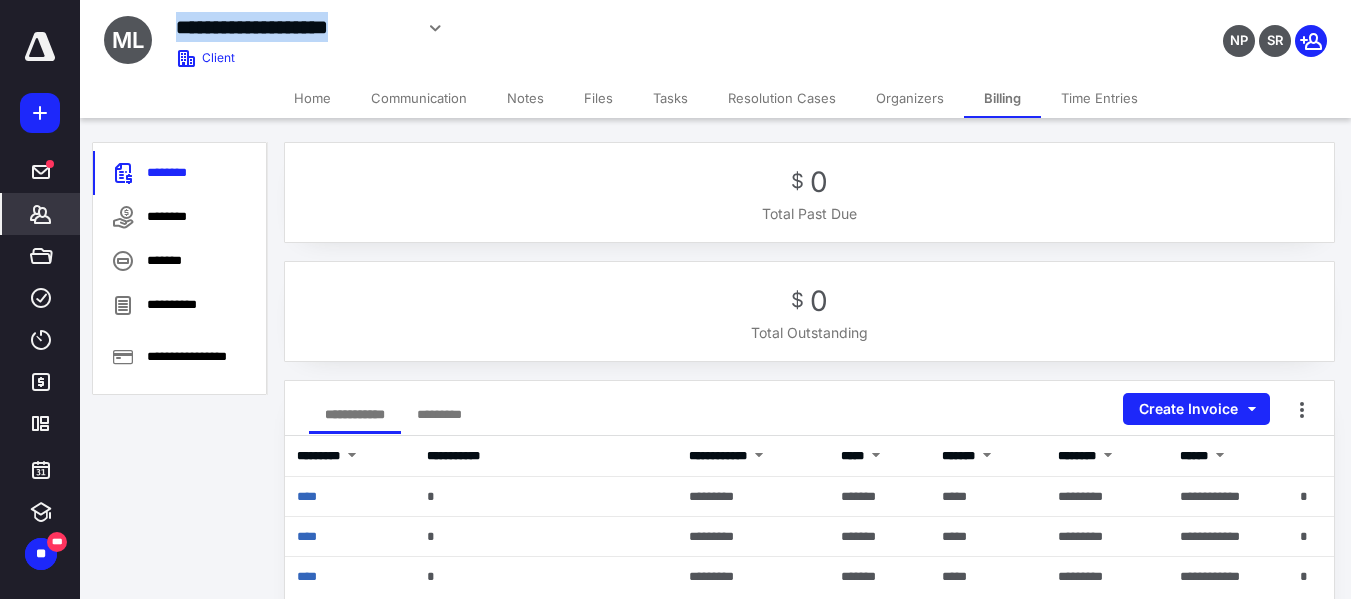 drag, startPoint x: 172, startPoint y: 17, endPoint x: 409, endPoint y: 30, distance: 237.35628 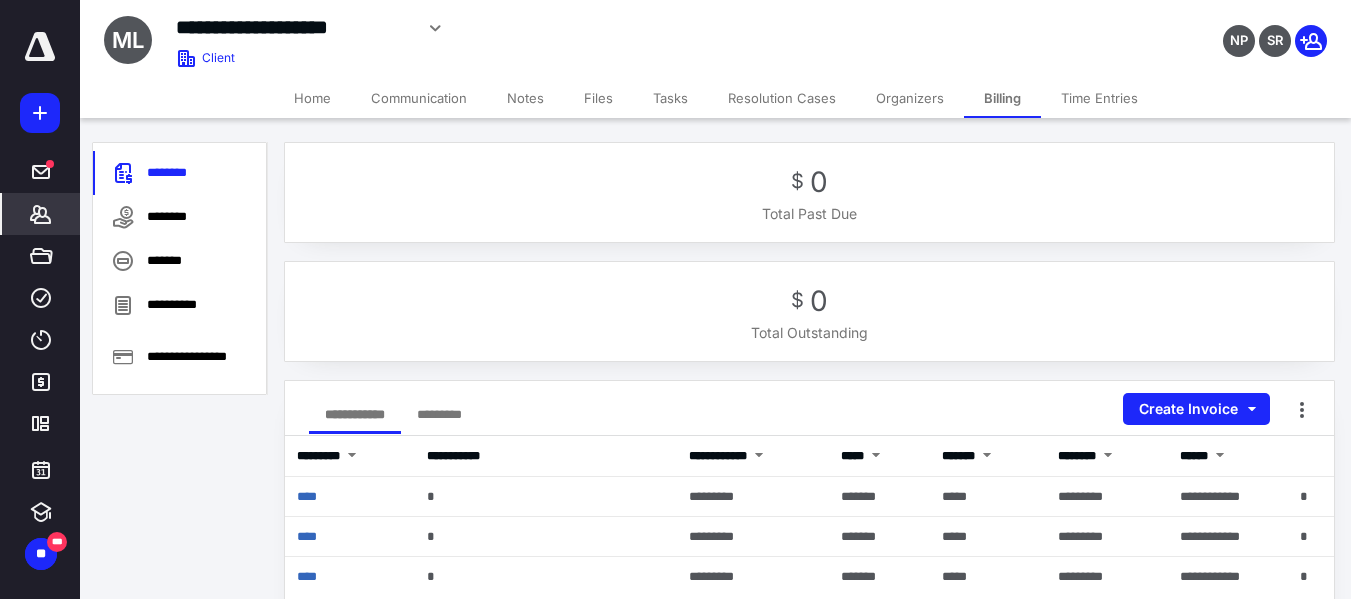 click 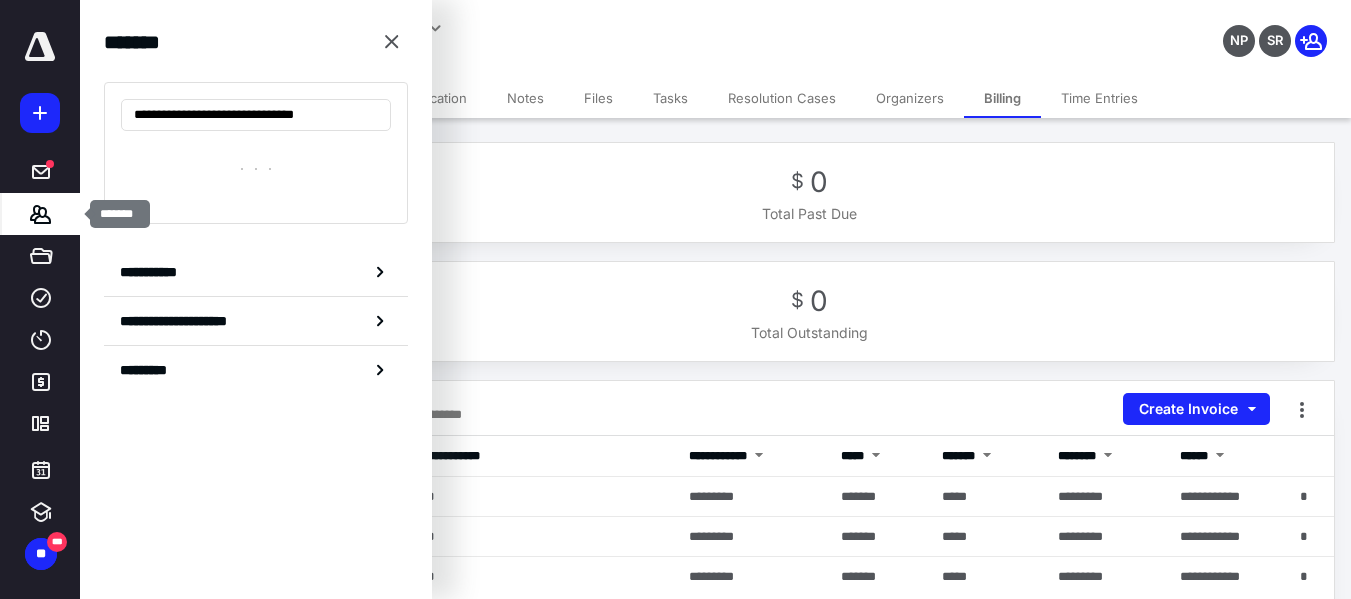 scroll, scrollTop: 0, scrollLeft: 0, axis: both 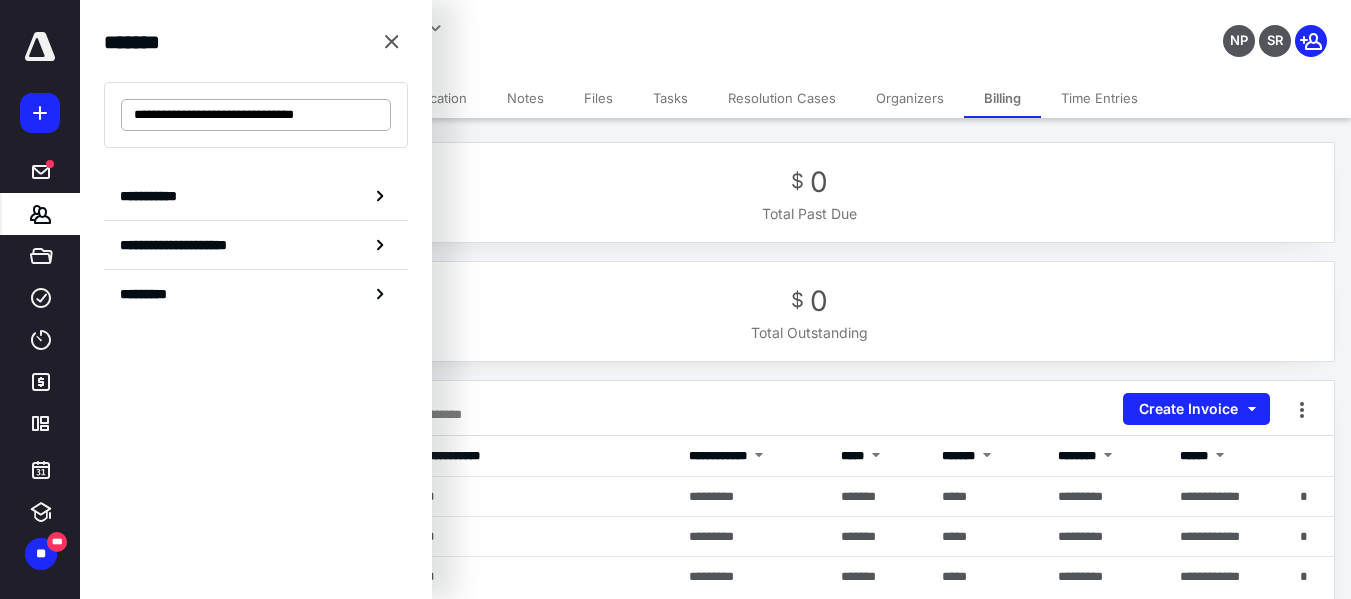 click on "**********" at bounding box center (256, 115) 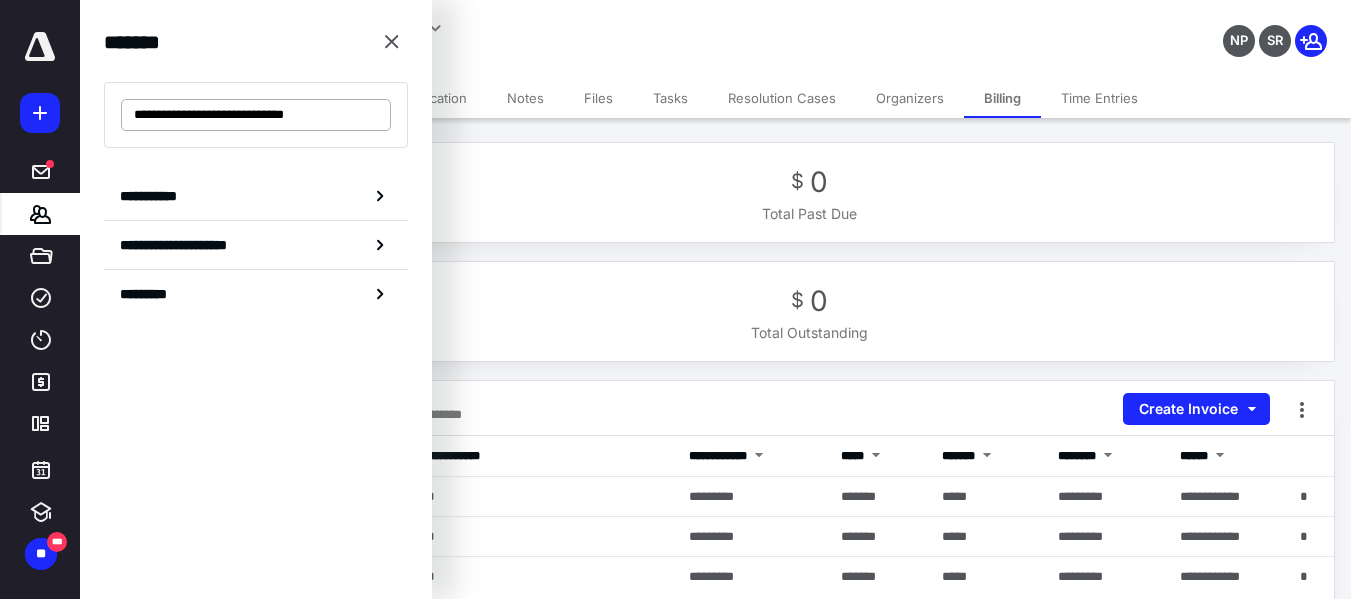 click on "**********" at bounding box center [256, 115] 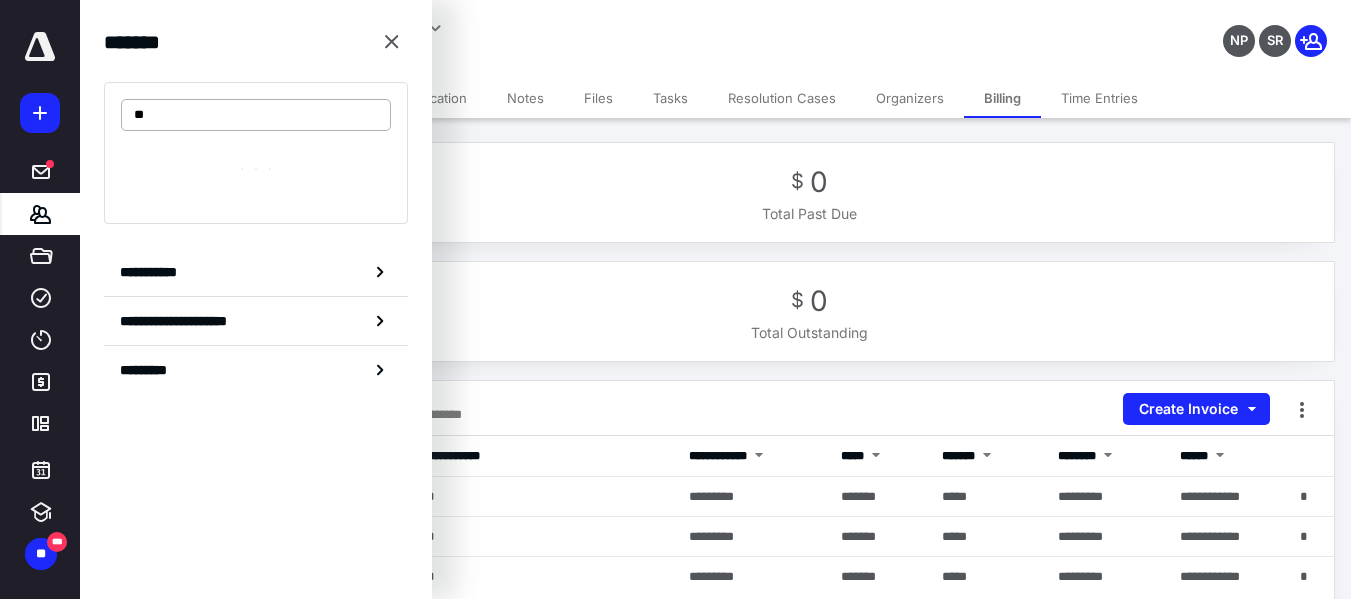 type on "*" 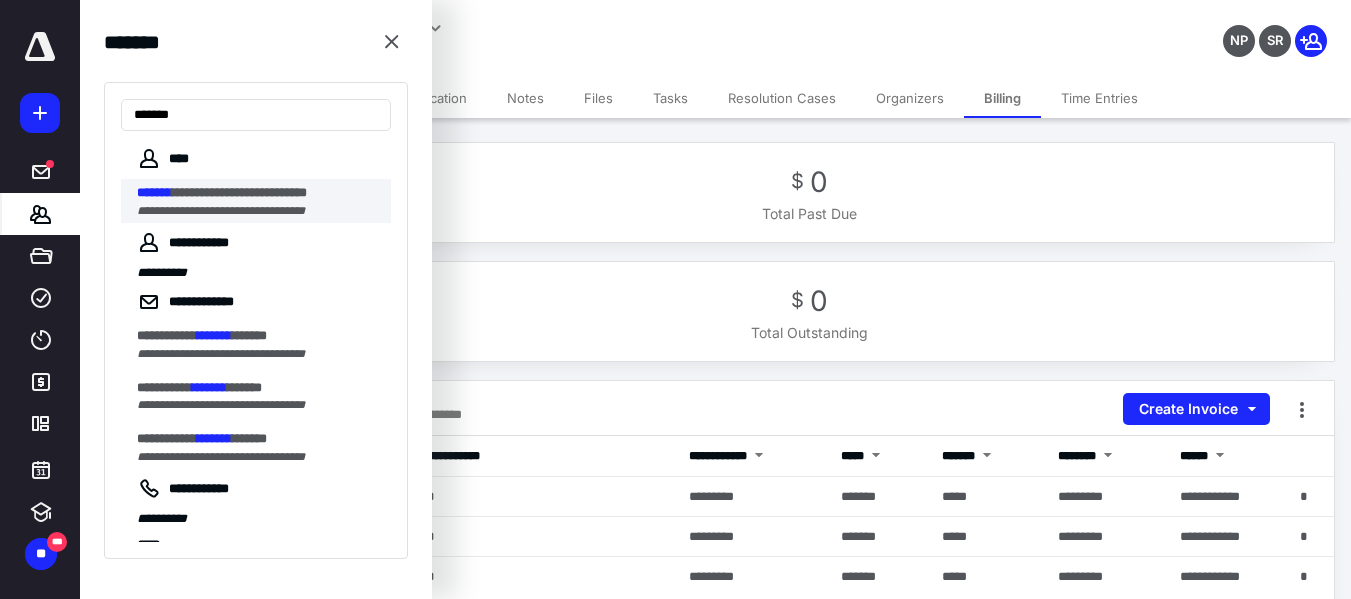 type on "*******" 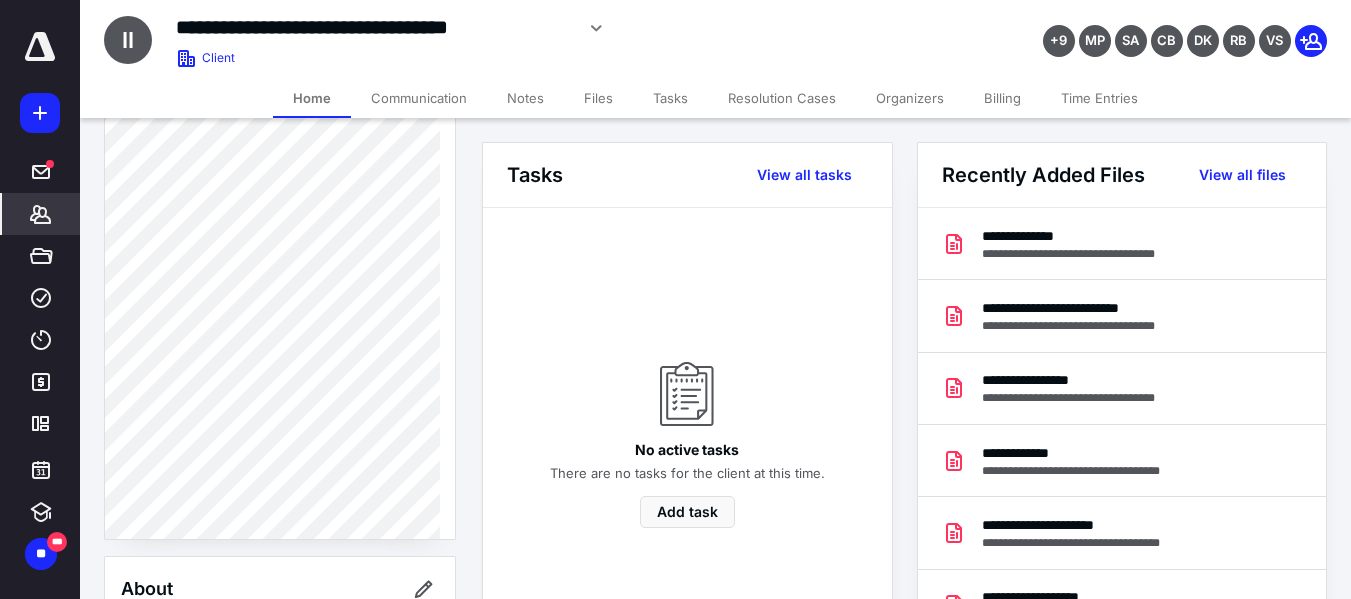 scroll, scrollTop: 200, scrollLeft: 0, axis: vertical 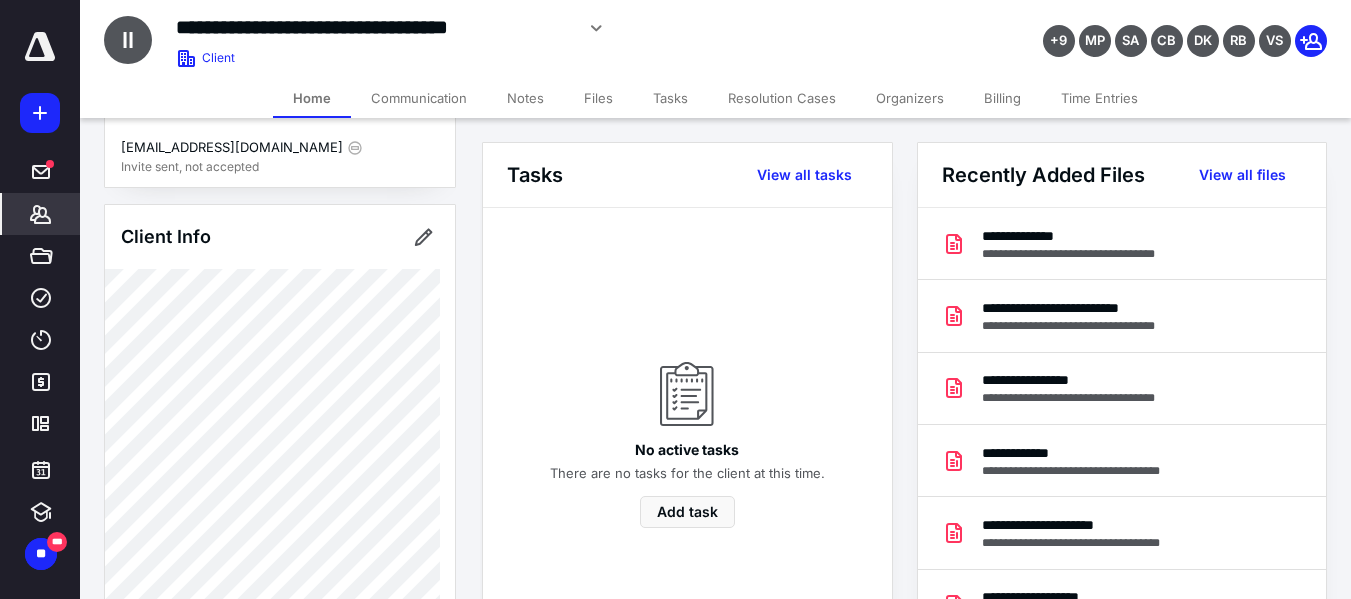 click on "Communication" at bounding box center [419, 98] 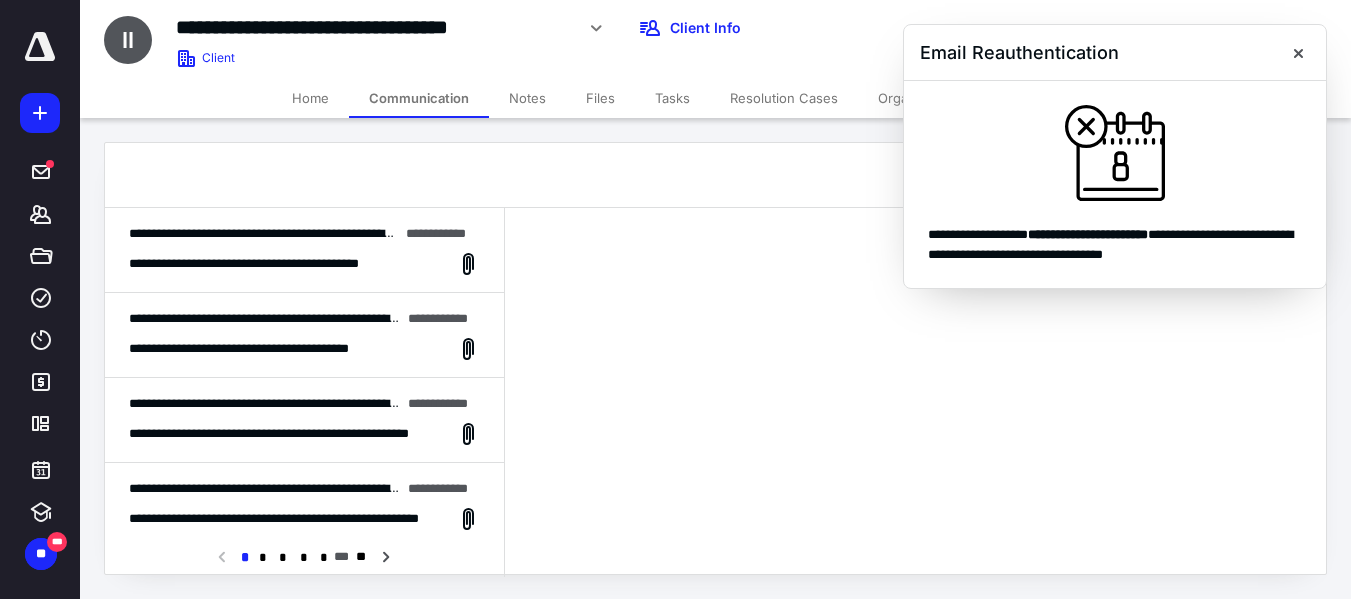 click on "**********" at bounding box center [304, 250] 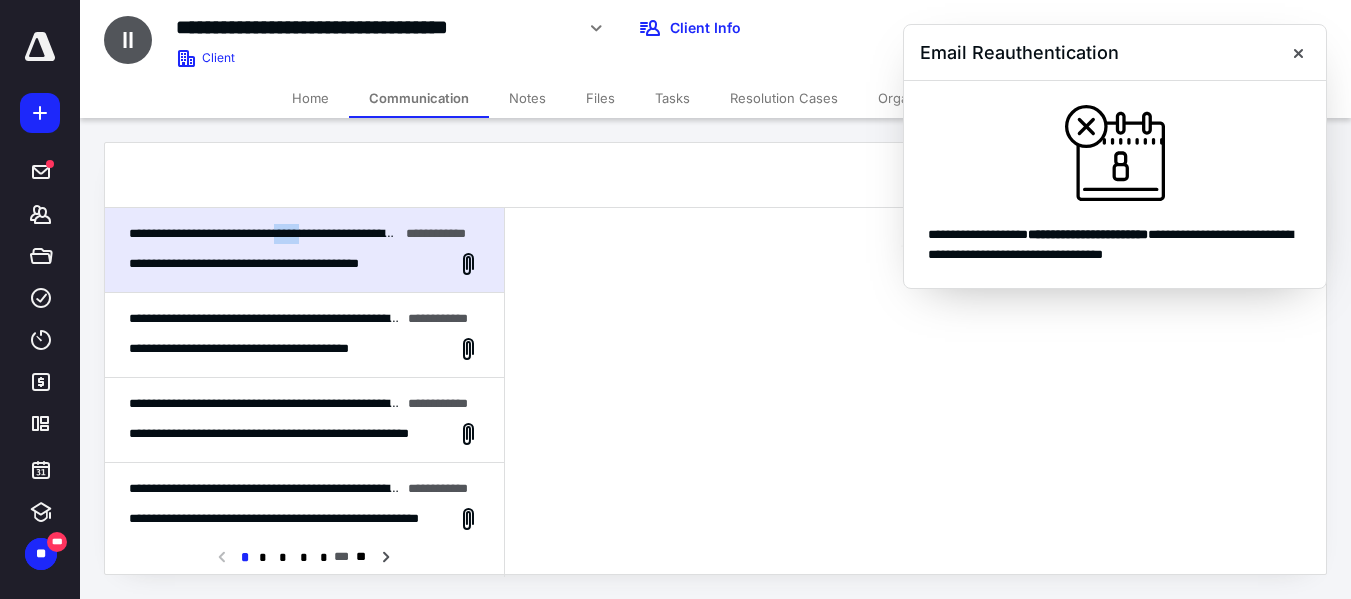 click on "**********" at bounding box center (304, 250) 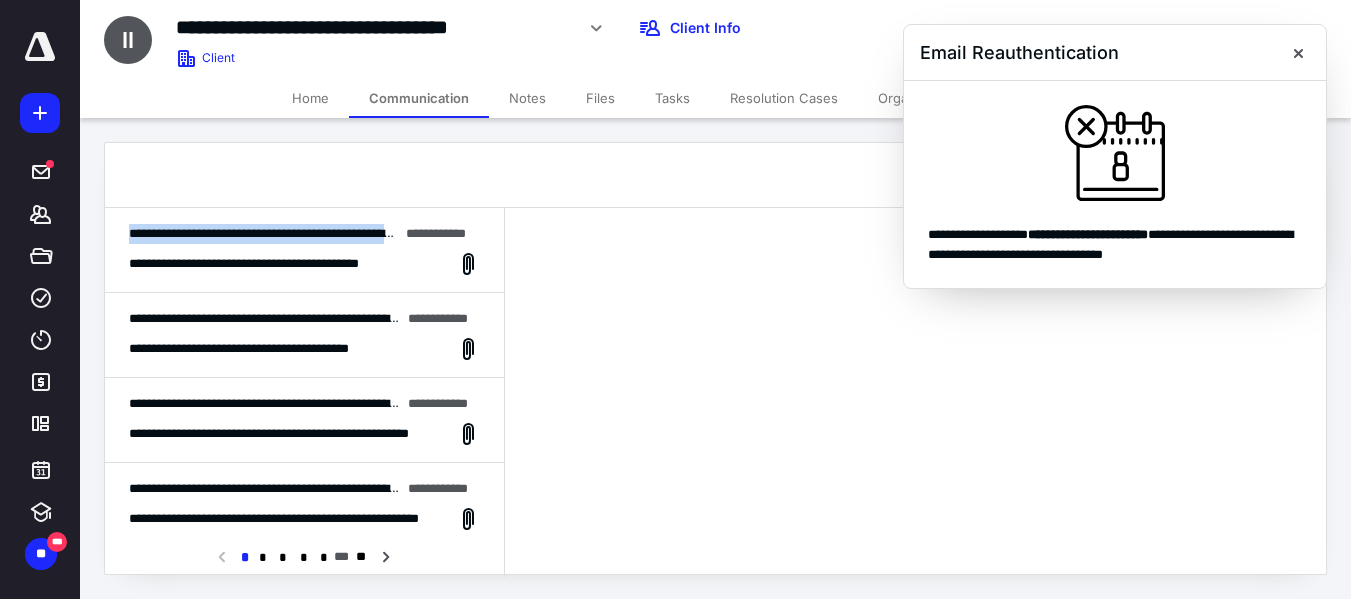 click on "**********" at bounding box center [304, 250] 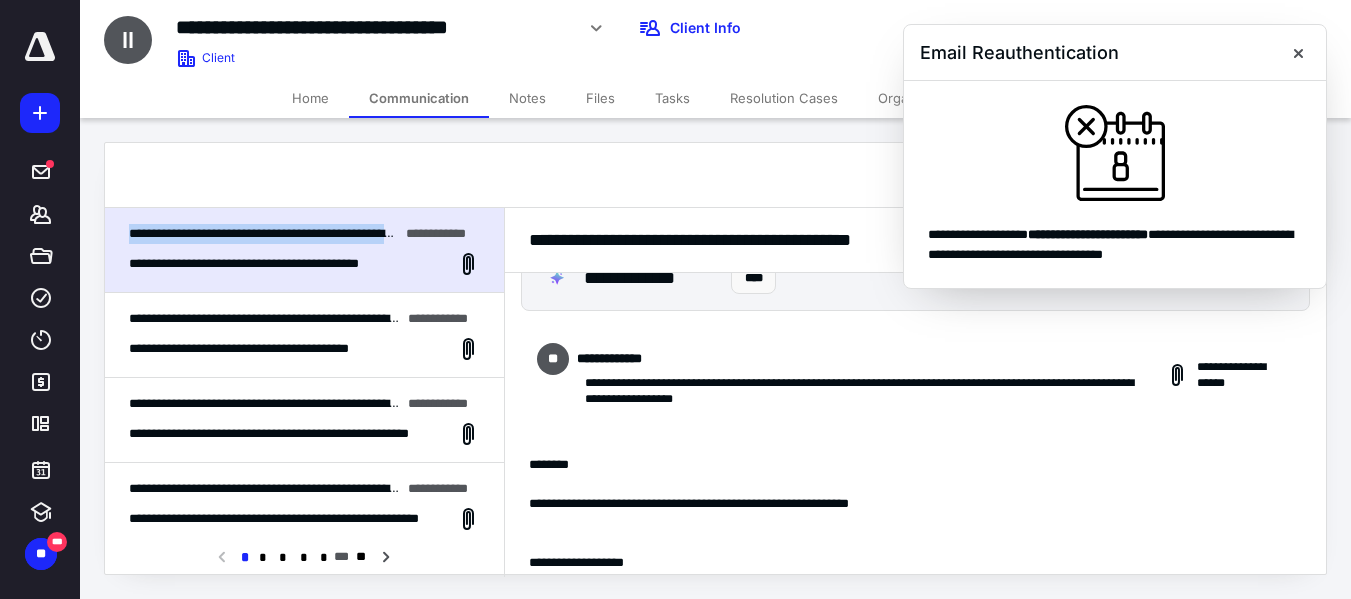 scroll, scrollTop: 244, scrollLeft: 0, axis: vertical 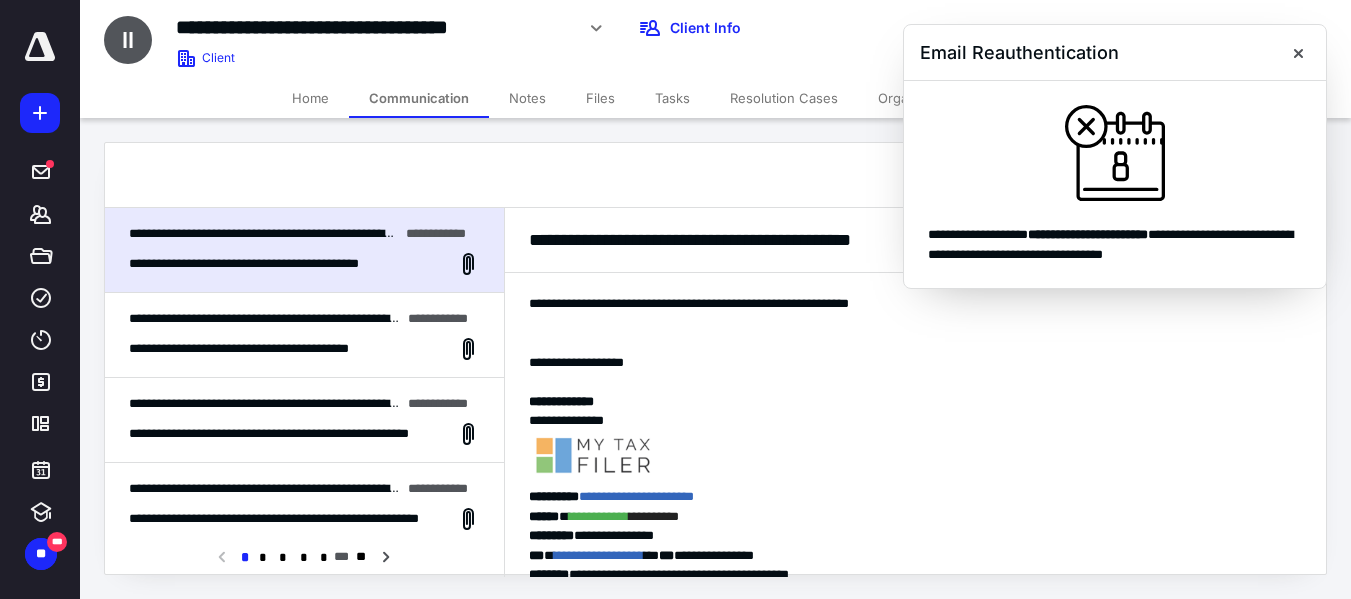 click on "**********" at bounding box center [267, 349] 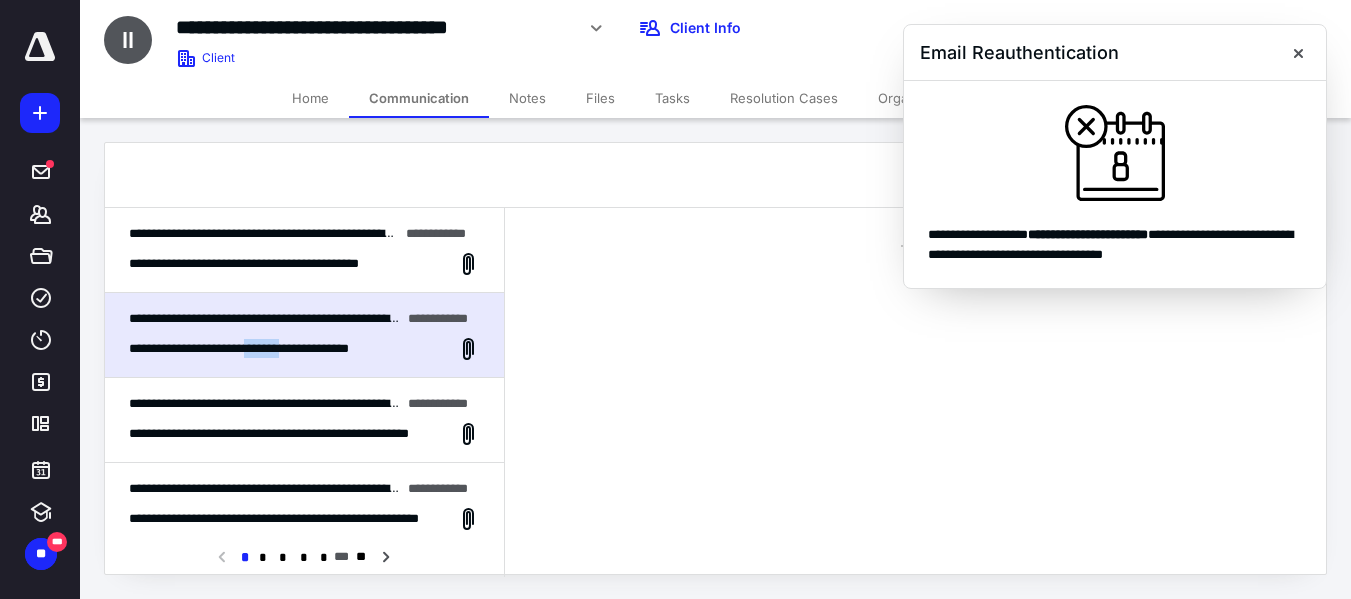 click on "**********" at bounding box center [267, 349] 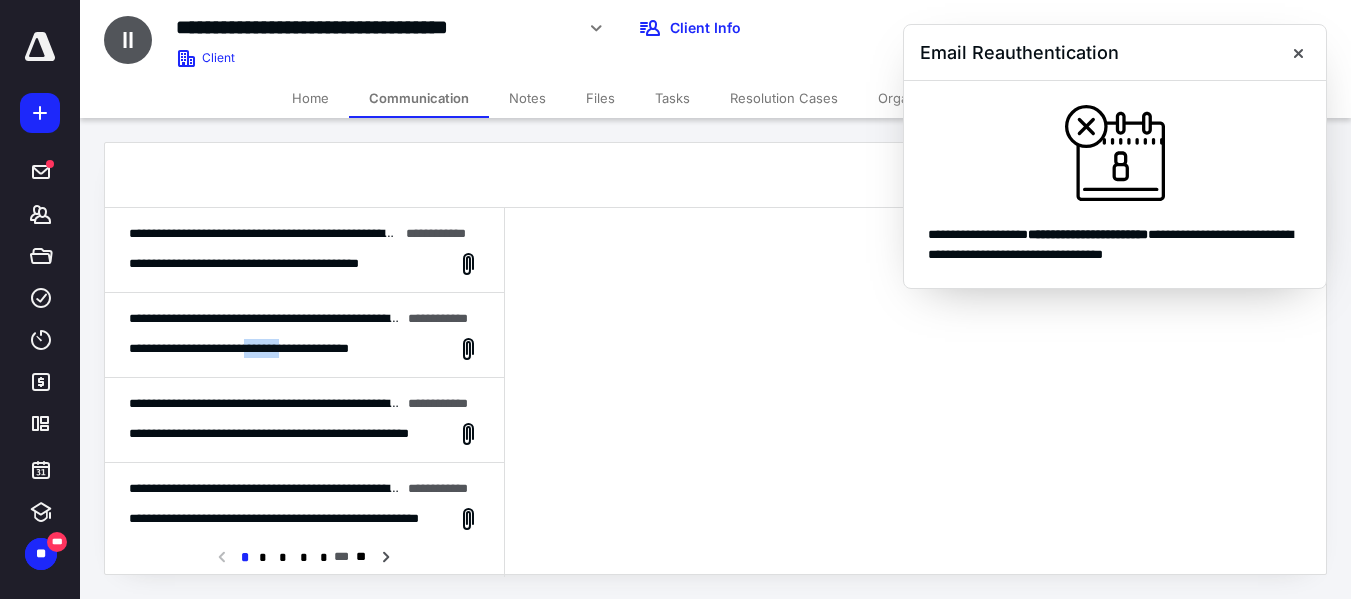 click on "**********" at bounding box center [267, 349] 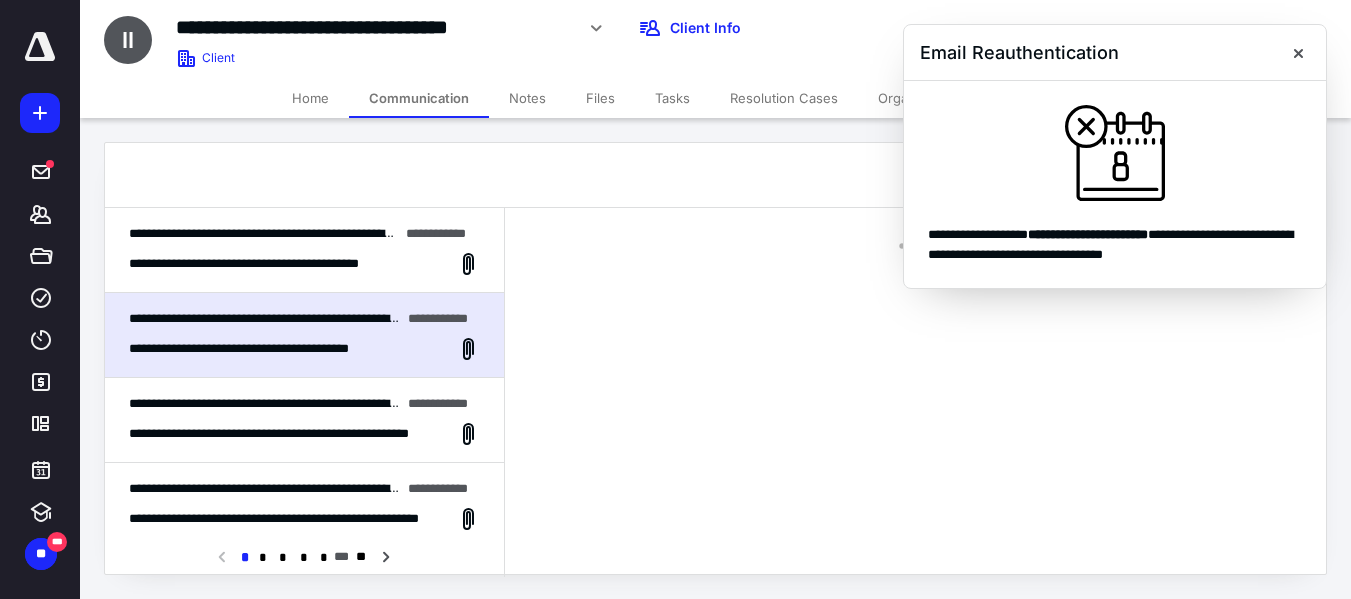 click on "**********" at bounding box center [267, 349] 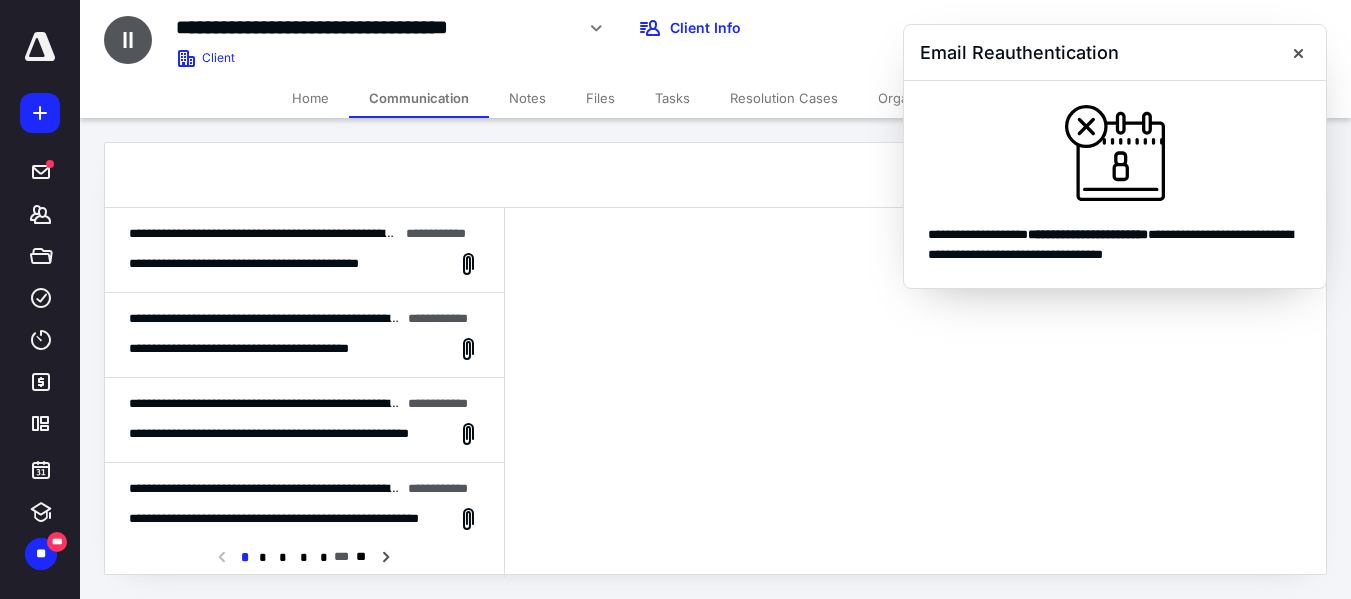 click on "**********" at bounding box center (304, 335) 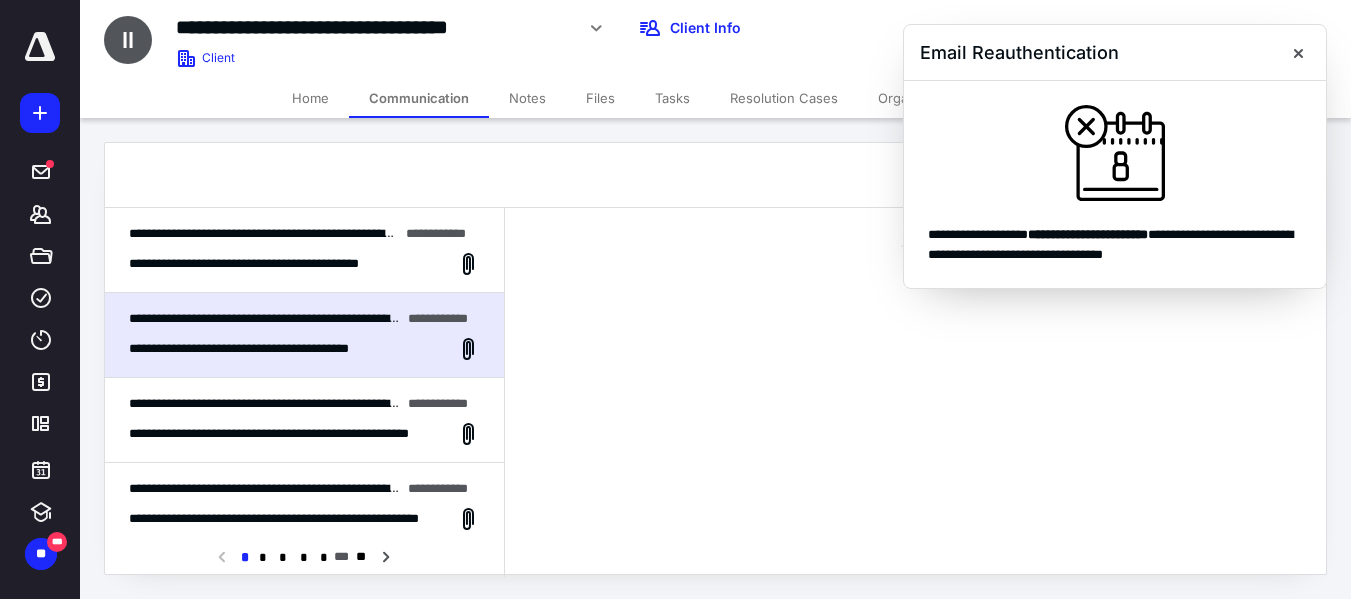 click on "**********" at bounding box center [267, 349] 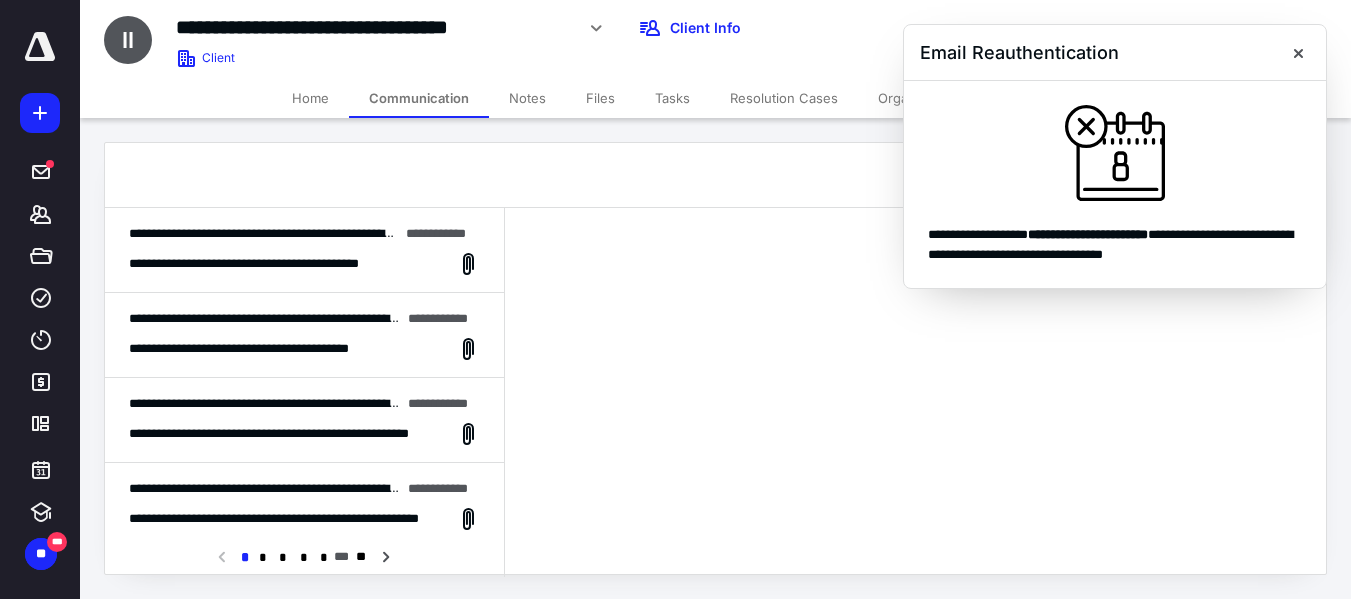 click on "**********" at bounding box center (281, 434) 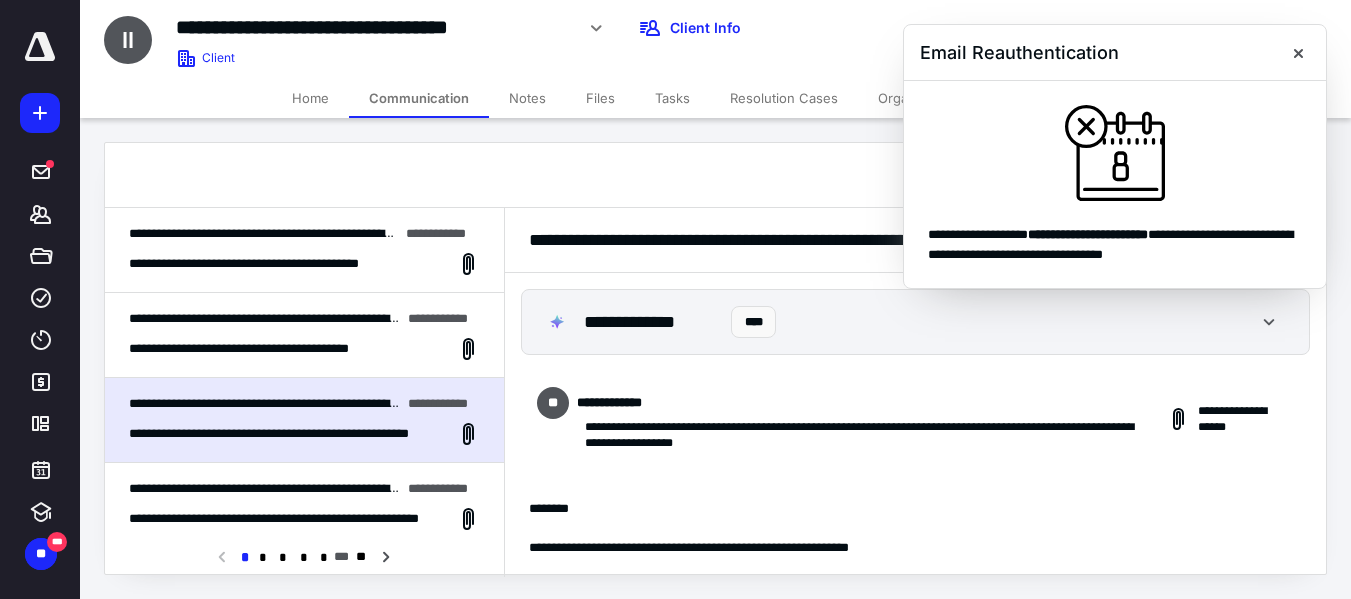 scroll, scrollTop: 364, scrollLeft: 0, axis: vertical 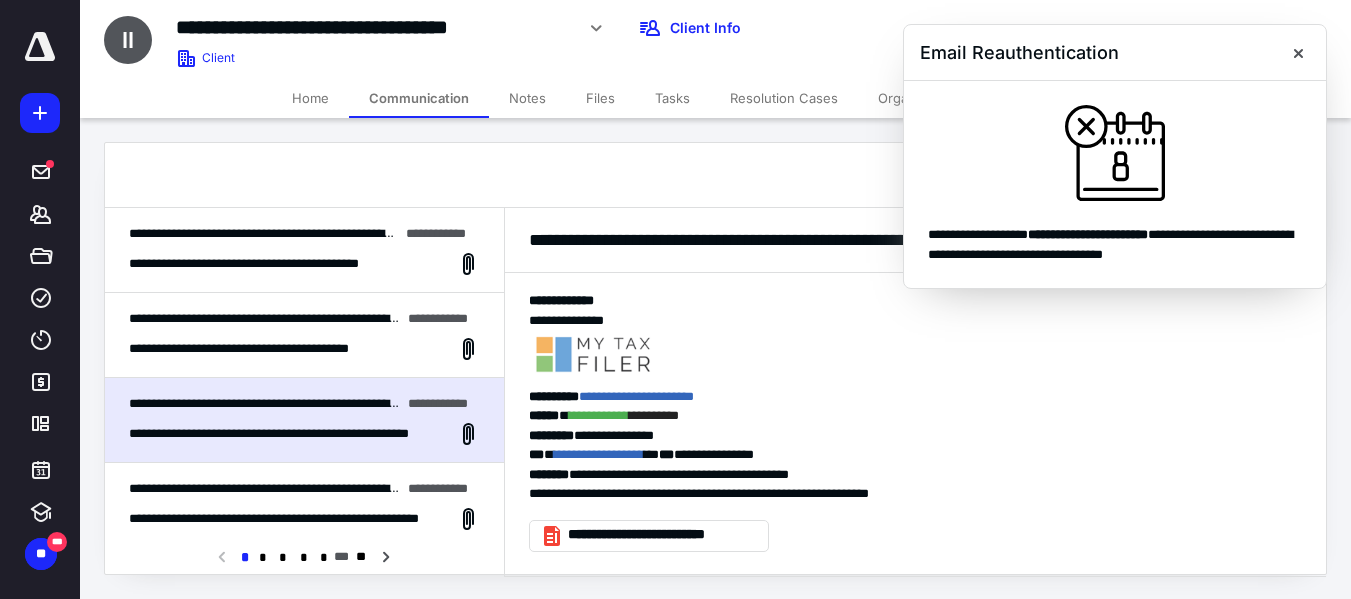 click on "**********" at bounding box center [281, 434] 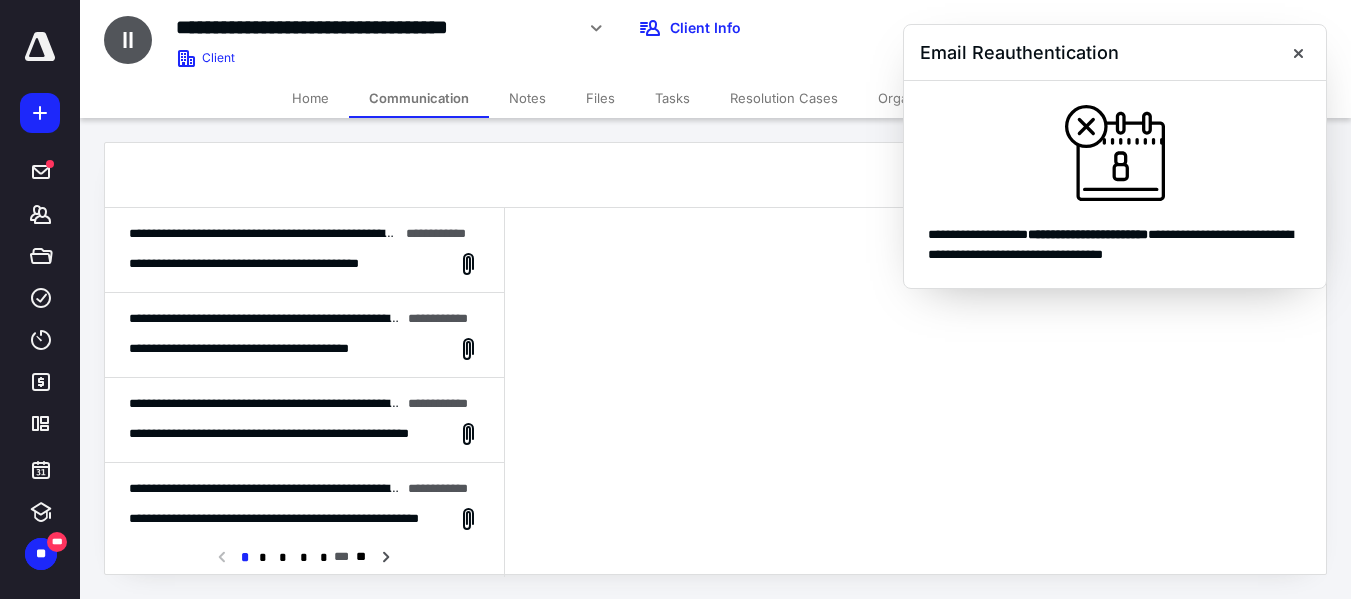 click on "**********" at bounding box center [281, 434] 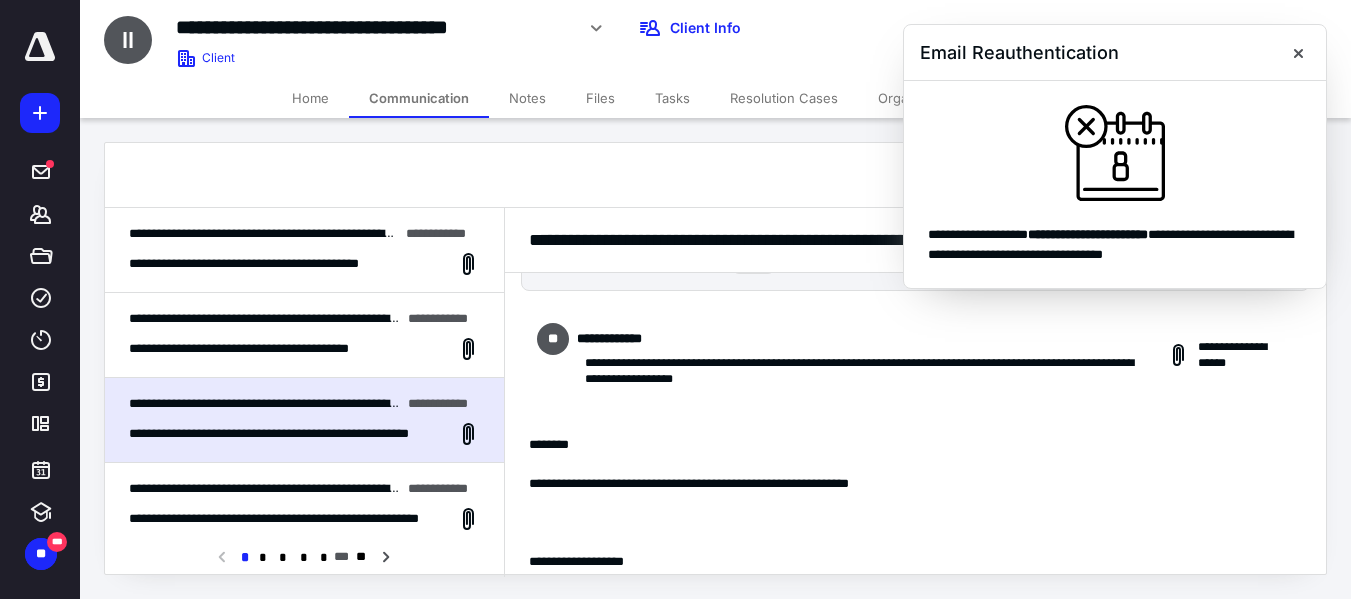 scroll, scrollTop: 0, scrollLeft: 0, axis: both 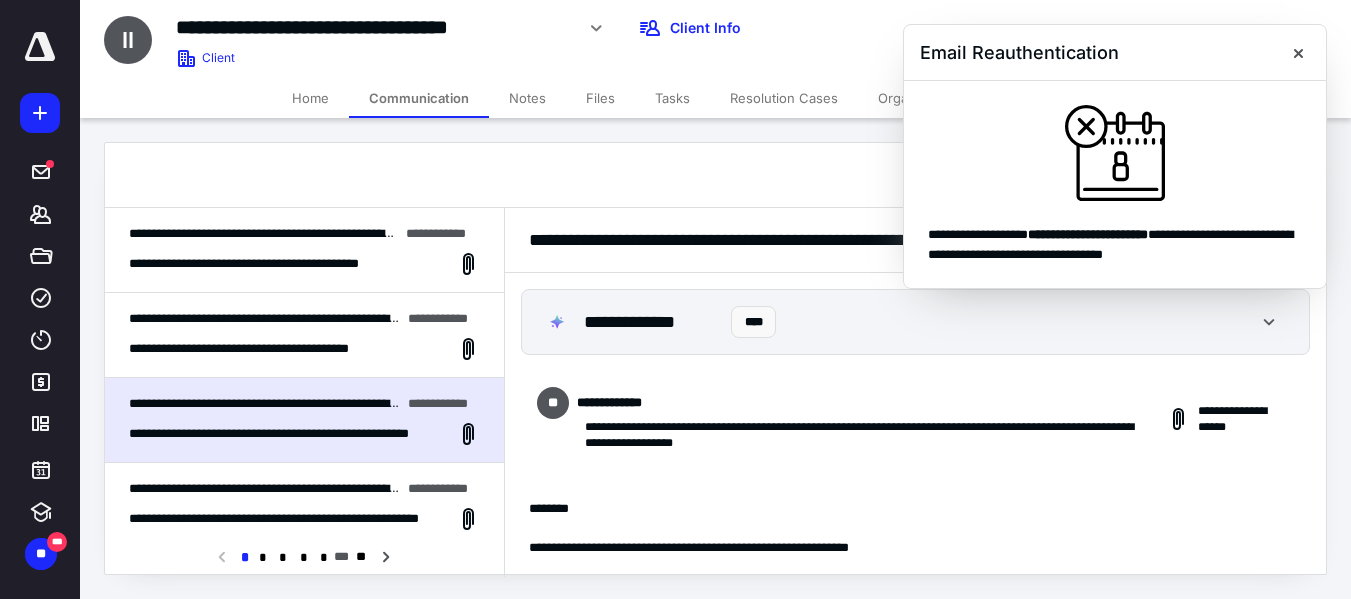 click on "**********" at bounding box center [267, 349] 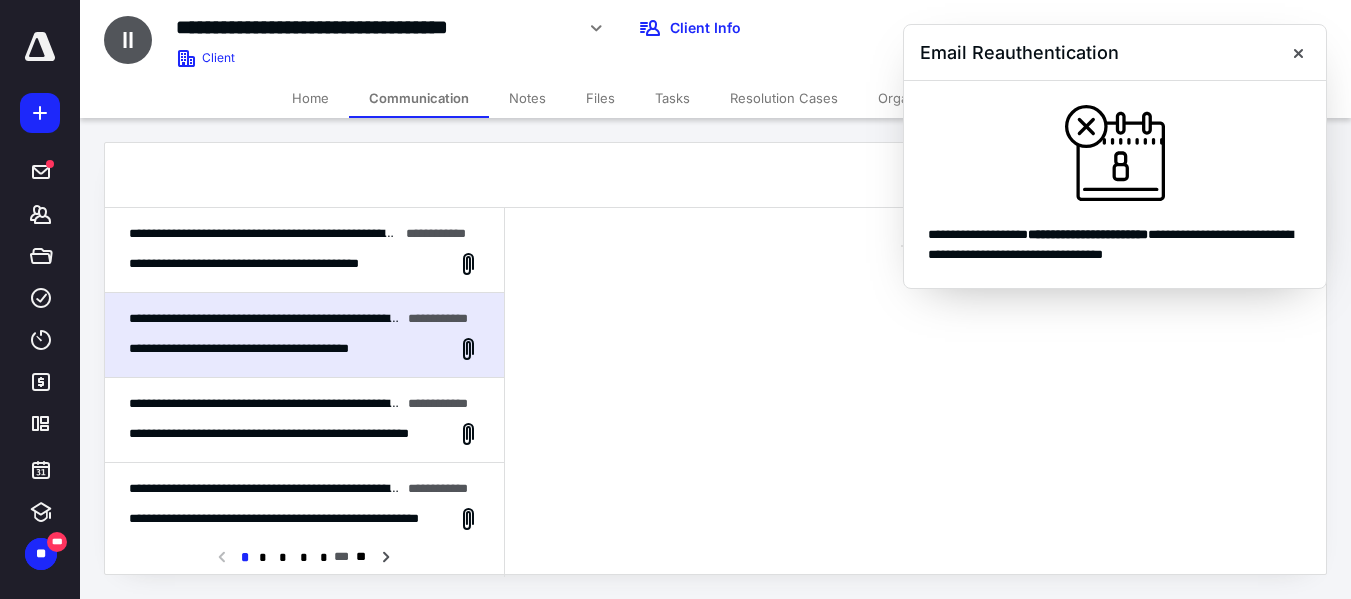 click on "**********" at bounding box center (275, 264) 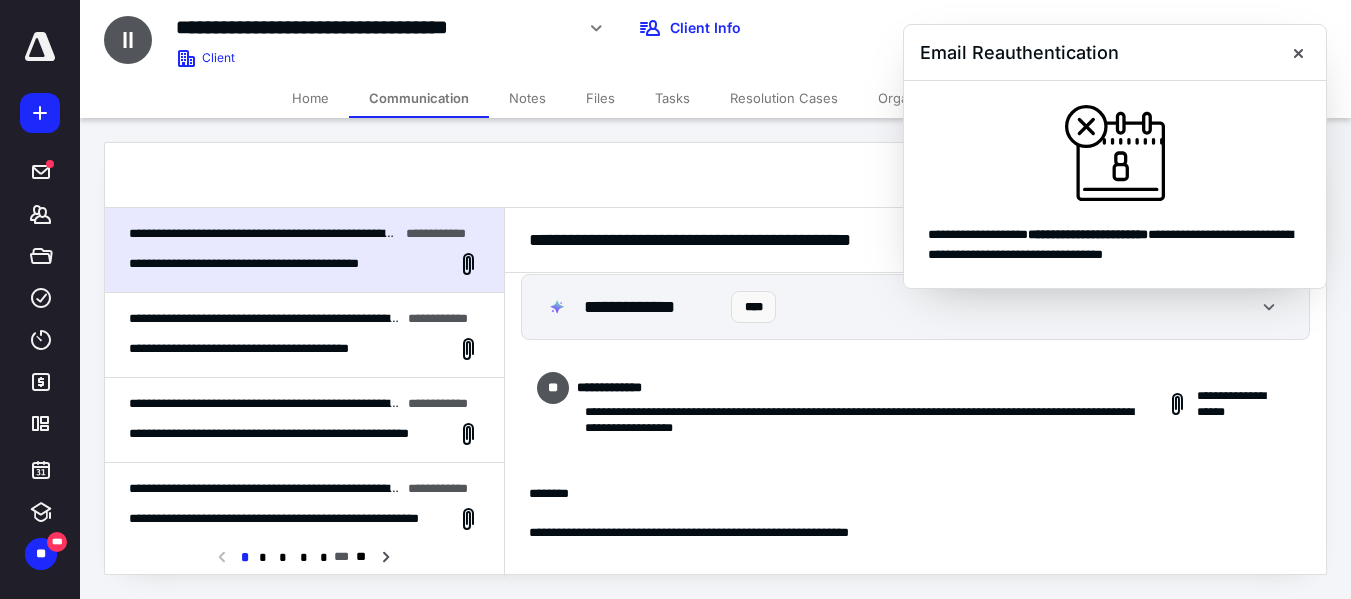 scroll, scrollTop: 0, scrollLeft: 0, axis: both 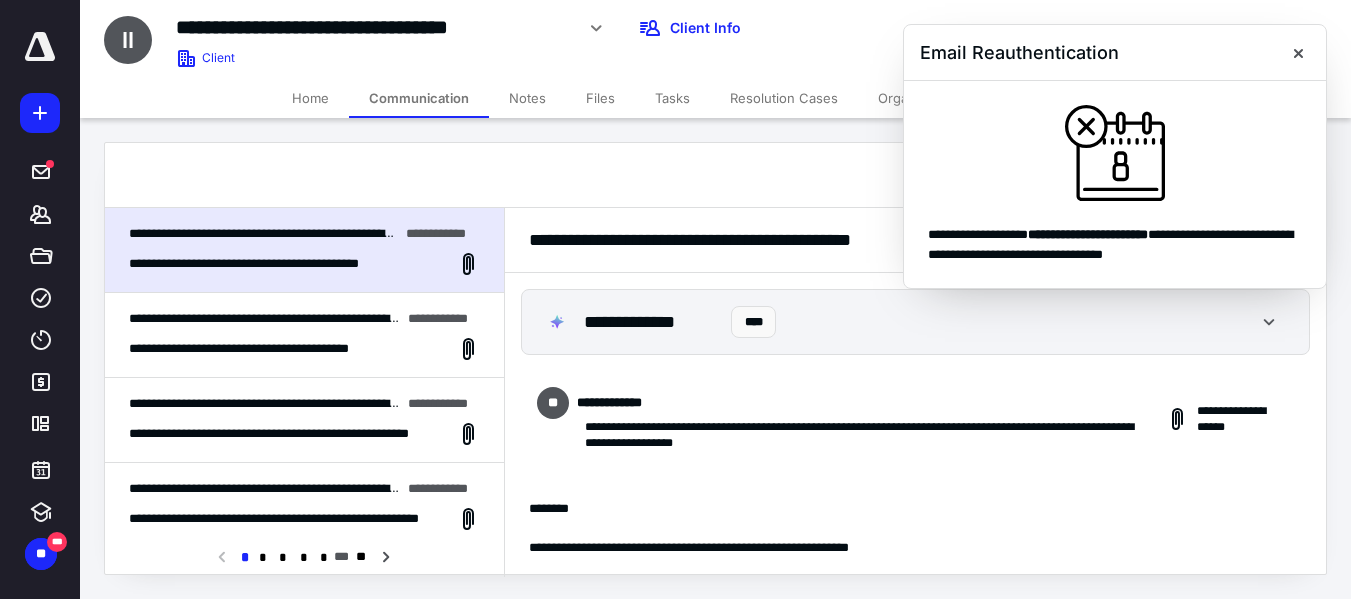 click on "**********" at bounding box center (267, 349) 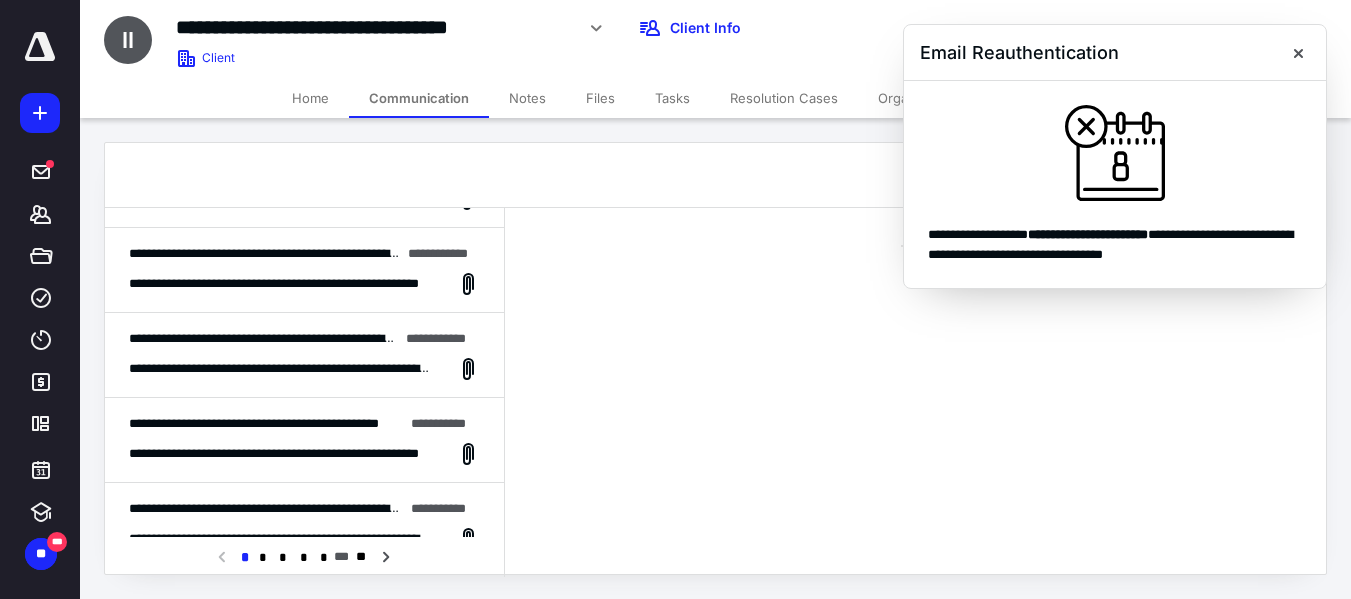 scroll, scrollTop: 200, scrollLeft: 0, axis: vertical 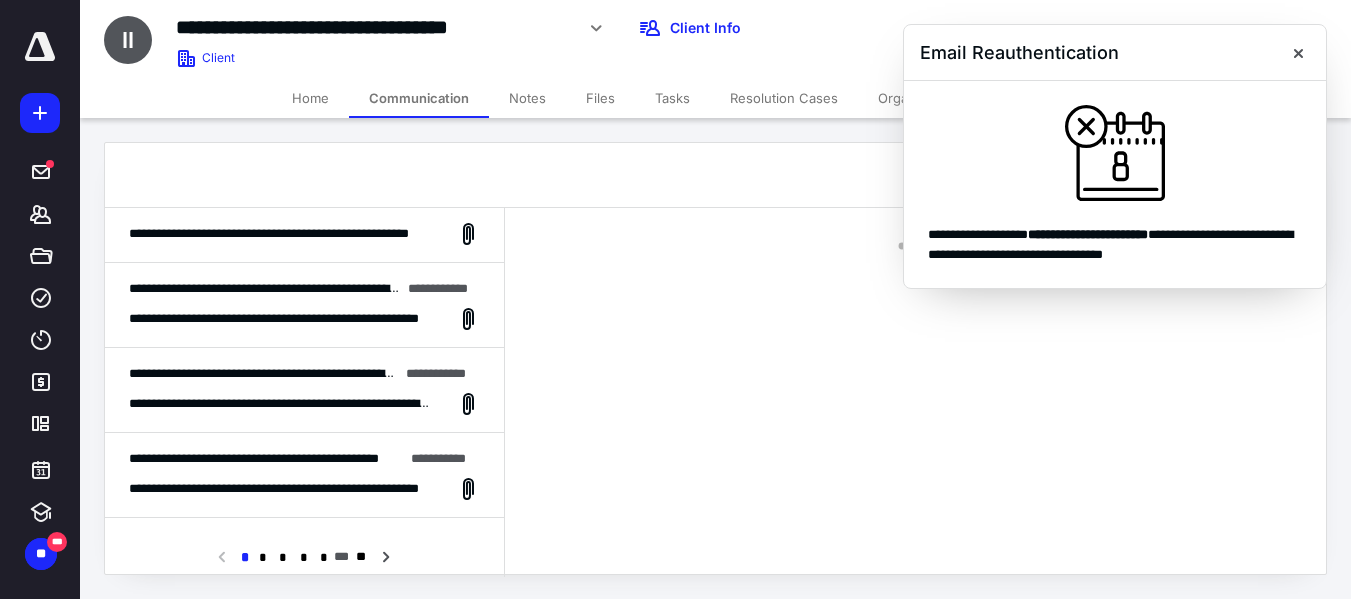 click on "**********" at bounding box center [281, 404] 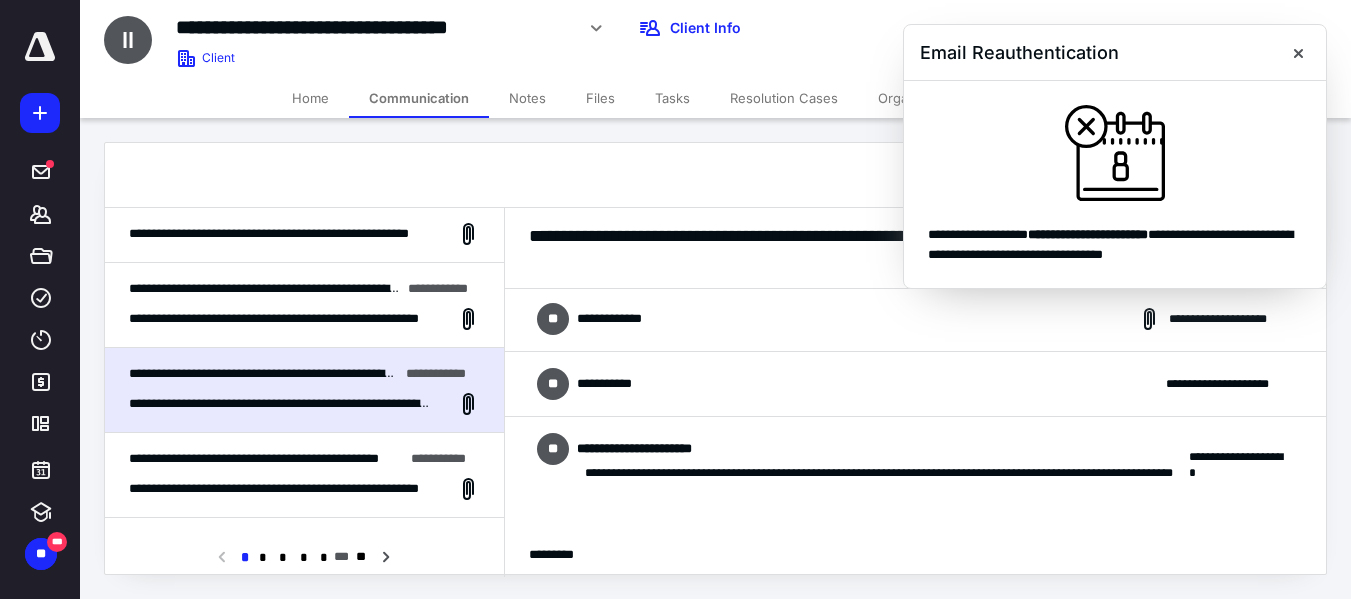 scroll, scrollTop: 520, scrollLeft: 0, axis: vertical 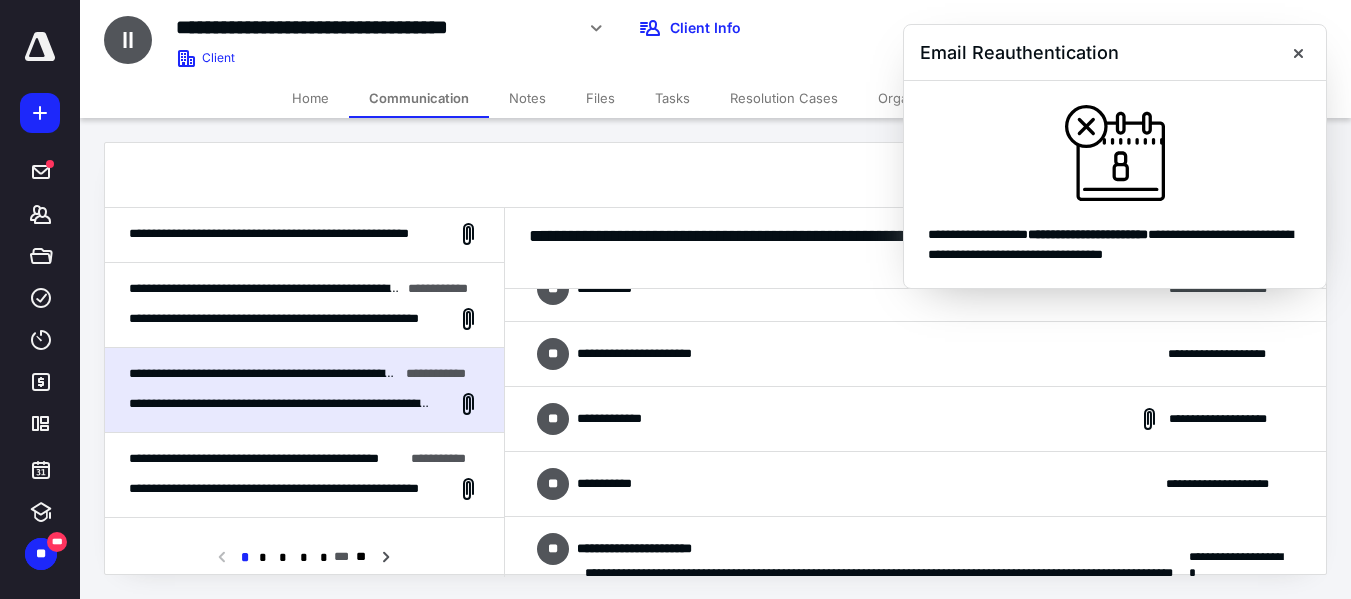 click on "**********" at bounding box center [915, 484] 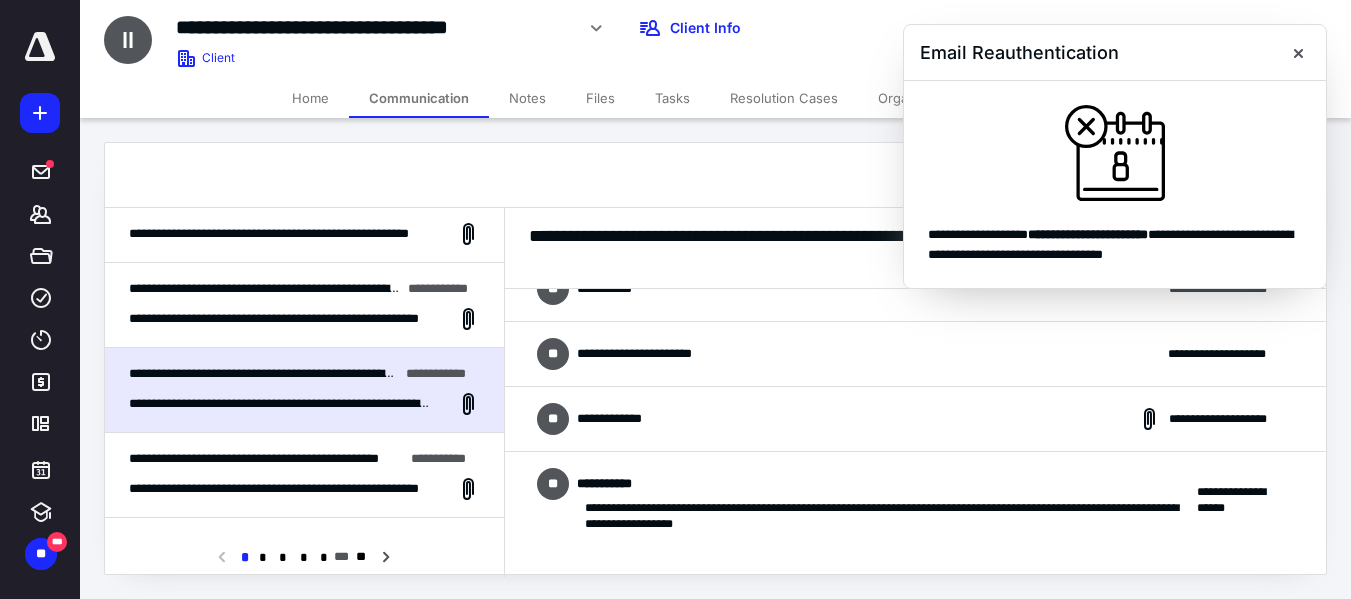 click on "**********" at bounding box center (915, 419) 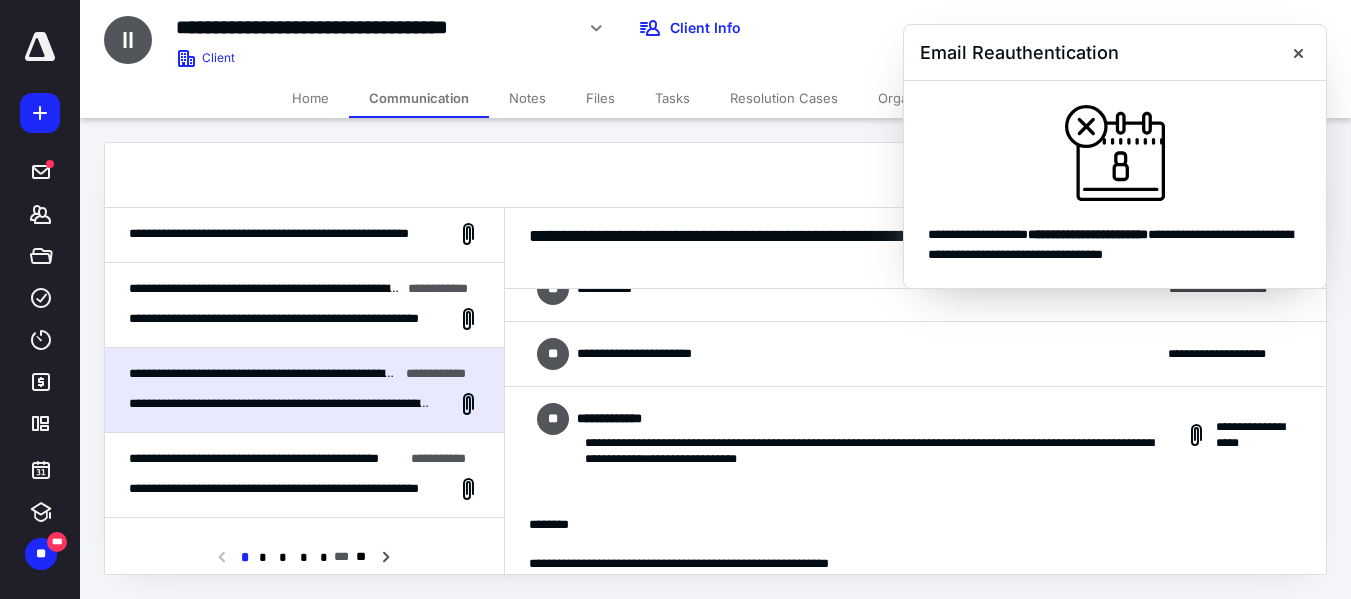 click on "**********" at bounding box center (915, 354) 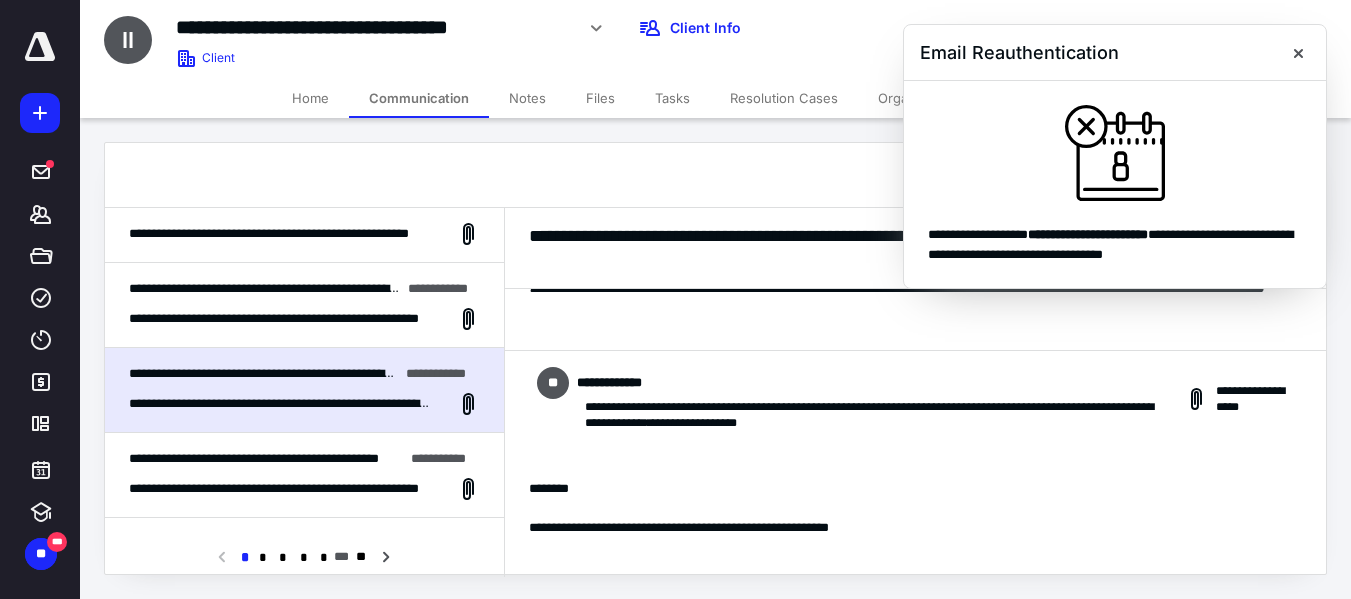 scroll, scrollTop: 1120, scrollLeft: 0, axis: vertical 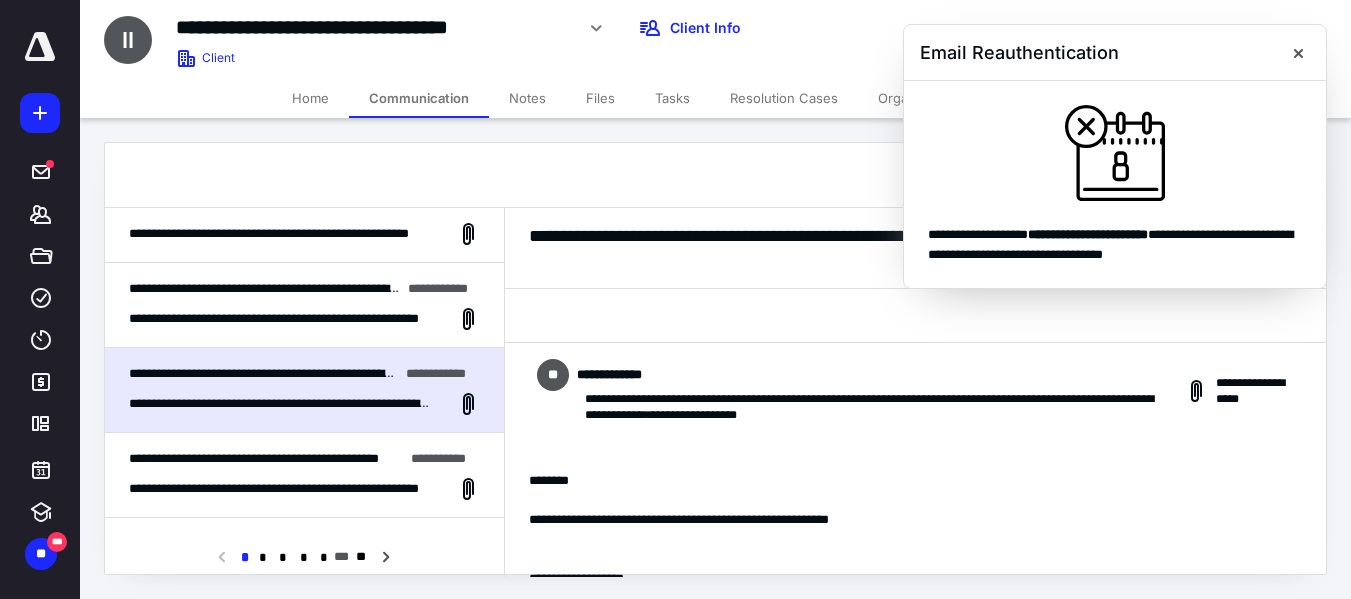 click on "**********" at bounding box center (254, 458) 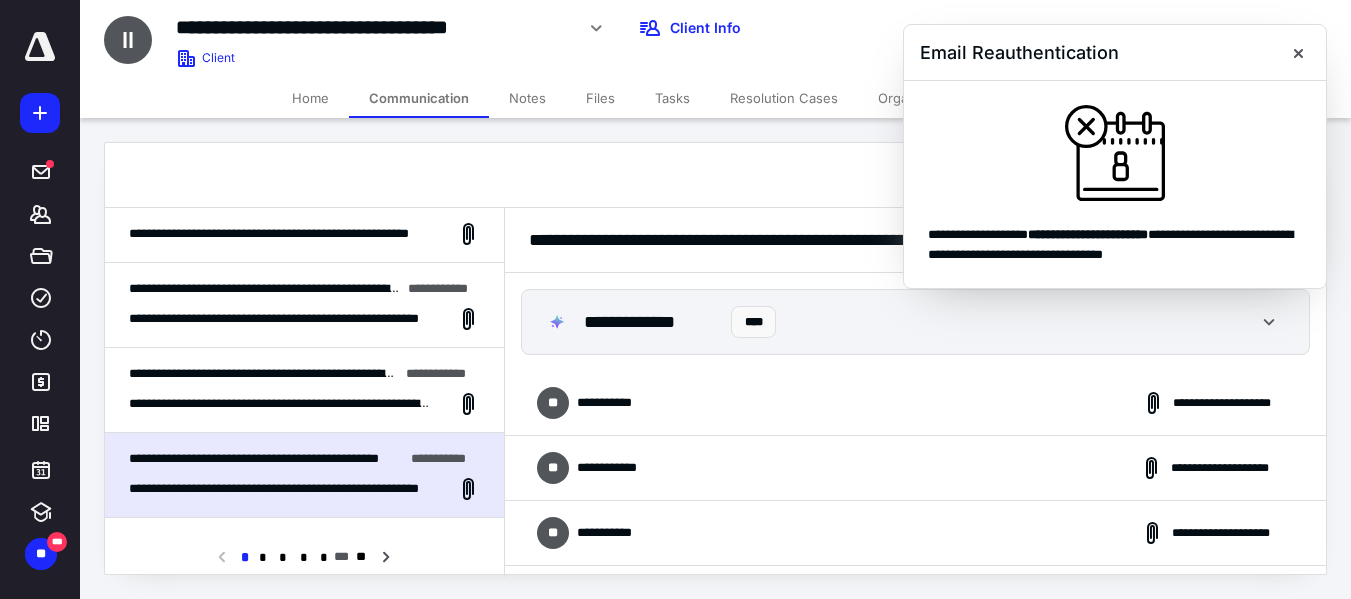 scroll, scrollTop: 823, scrollLeft: 0, axis: vertical 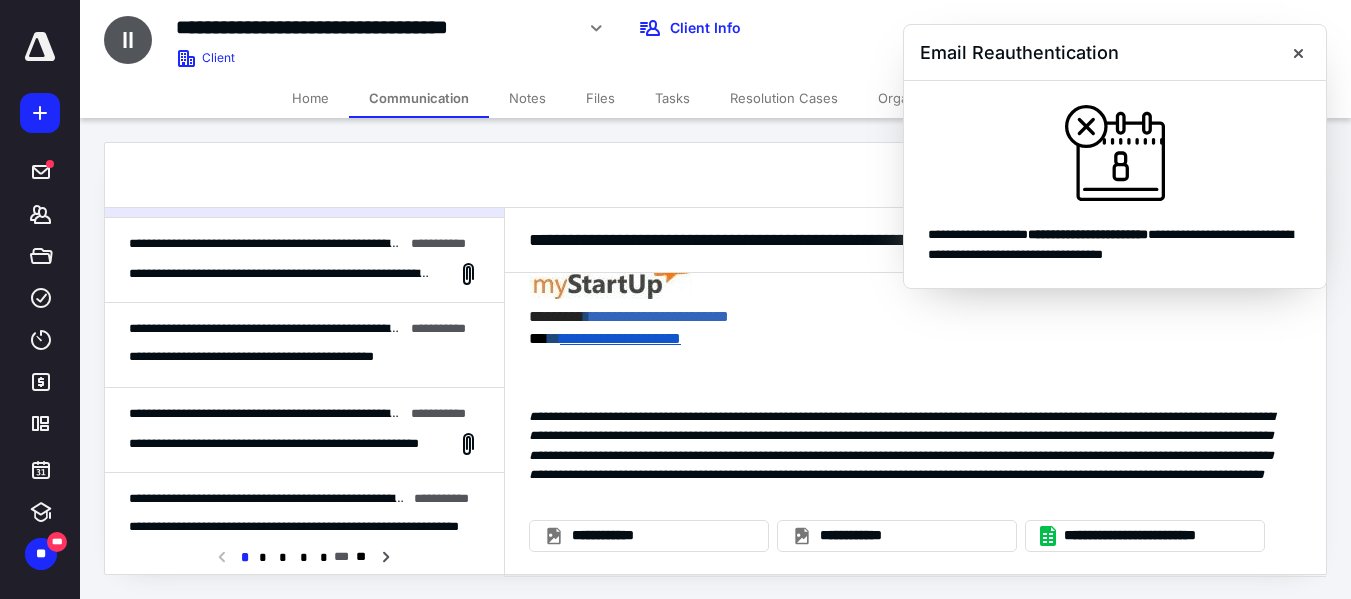 click on "**********" at bounding box center [266, 329] 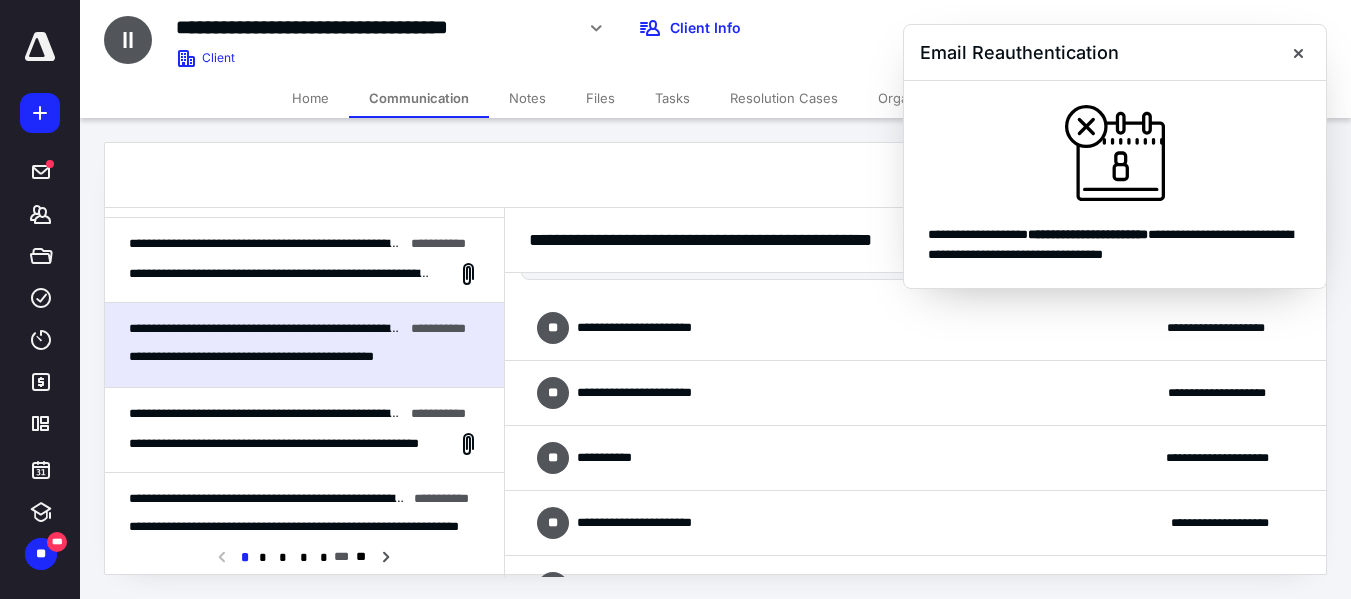 scroll, scrollTop: 0, scrollLeft: 0, axis: both 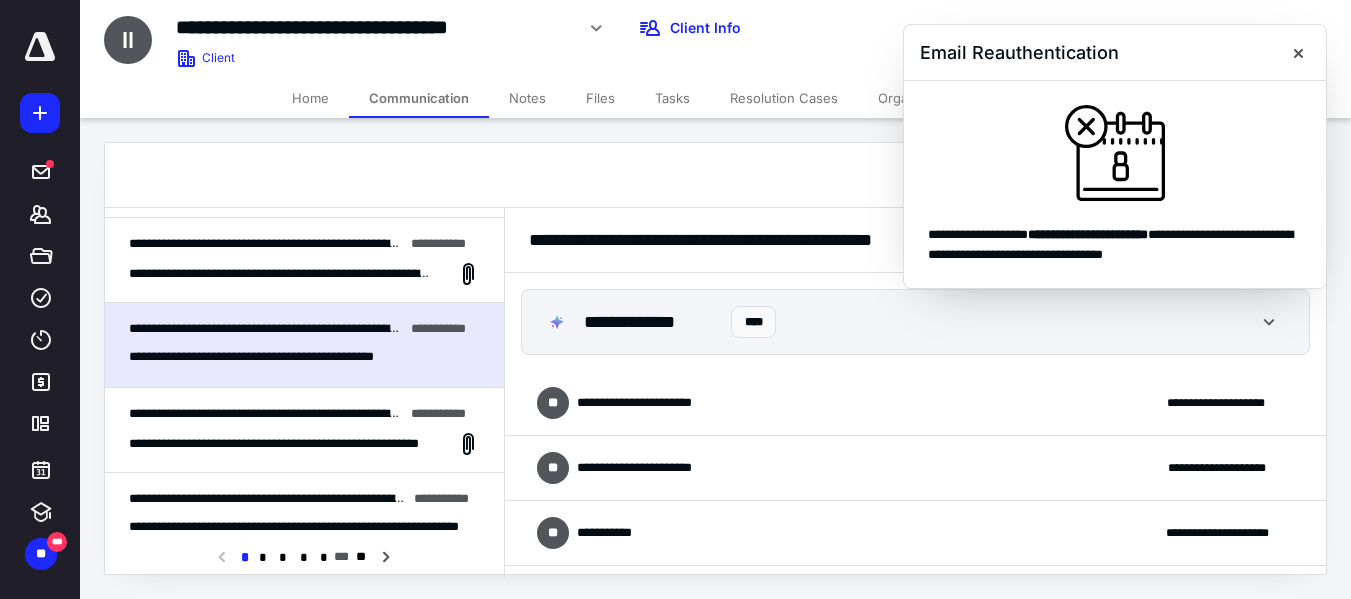 click on "**********" at bounding box center [281, 444] 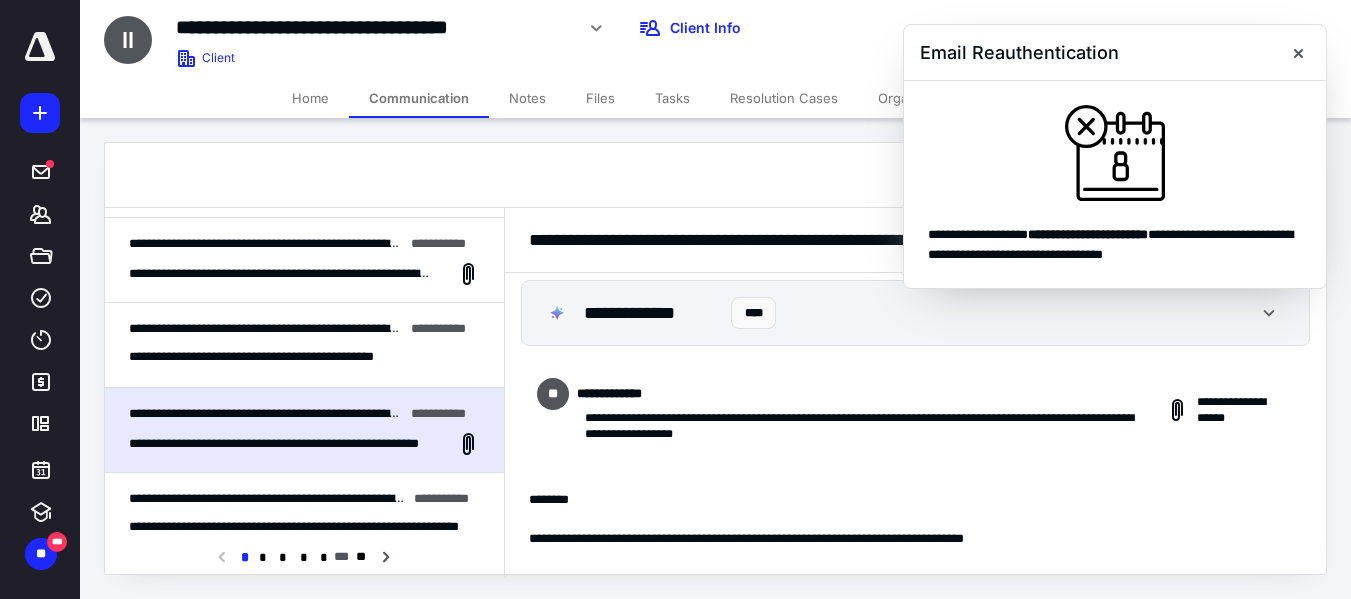 scroll, scrollTop: 0, scrollLeft: 0, axis: both 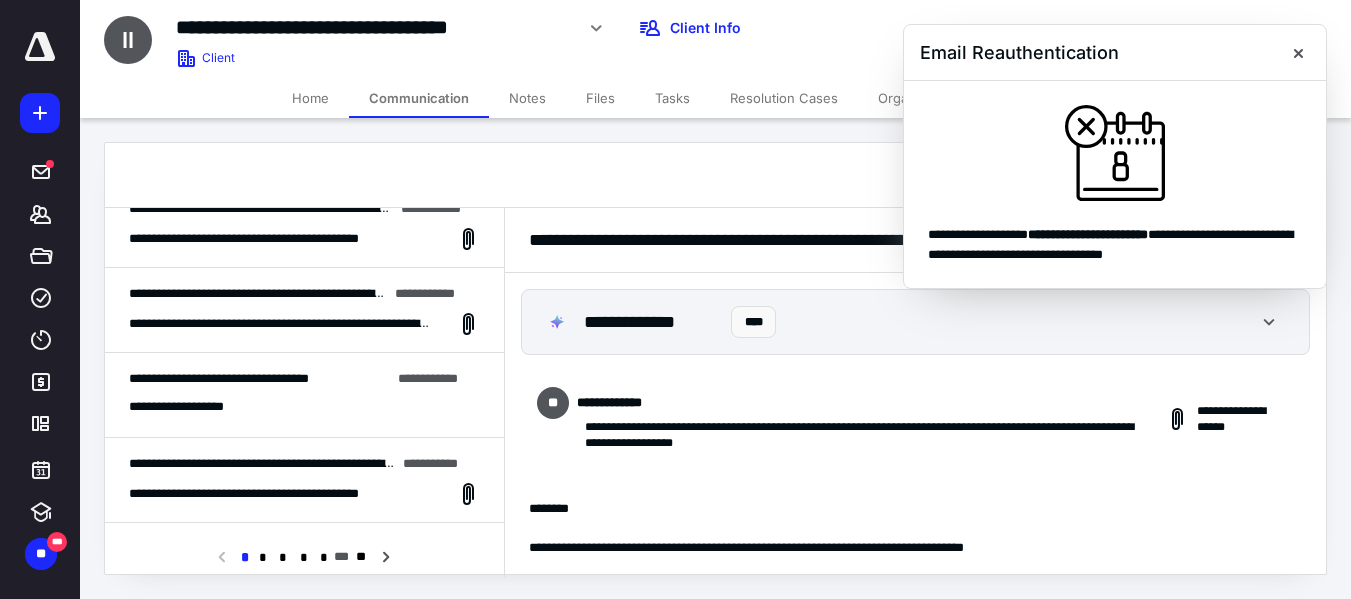 click on "**********" at bounding box center [304, 310] 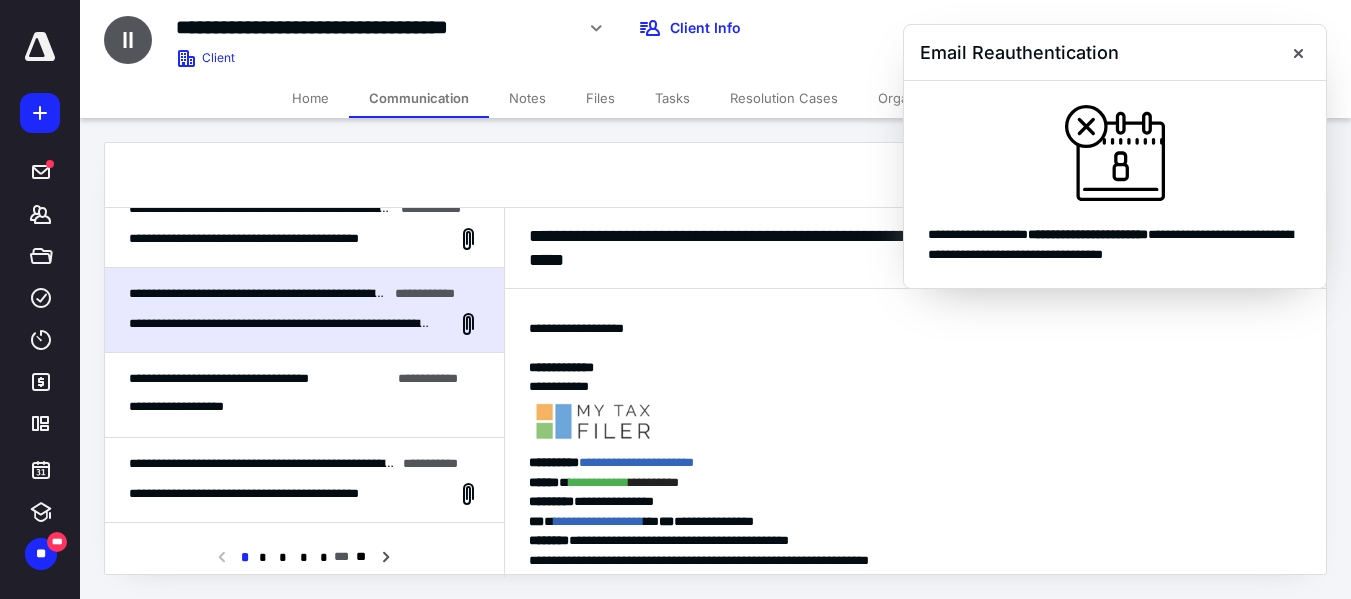 scroll, scrollTop: 300, scrollLeft: 0, axis: vertical 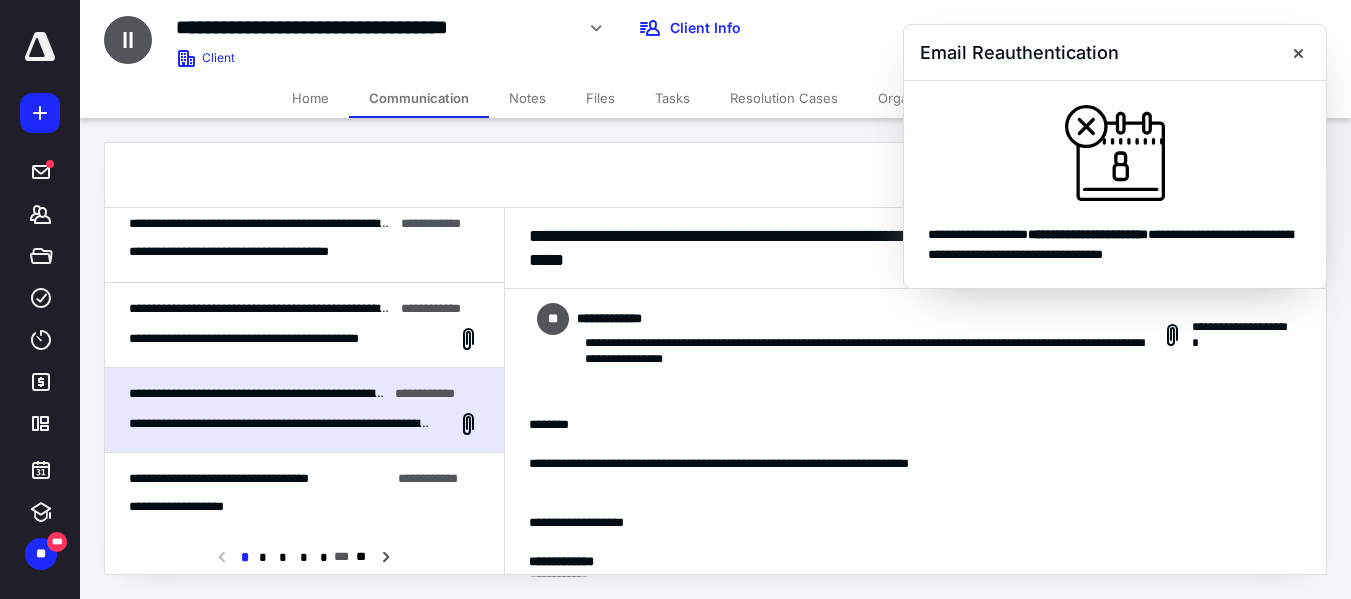 click on "**********" at bounding box center [304, 325] 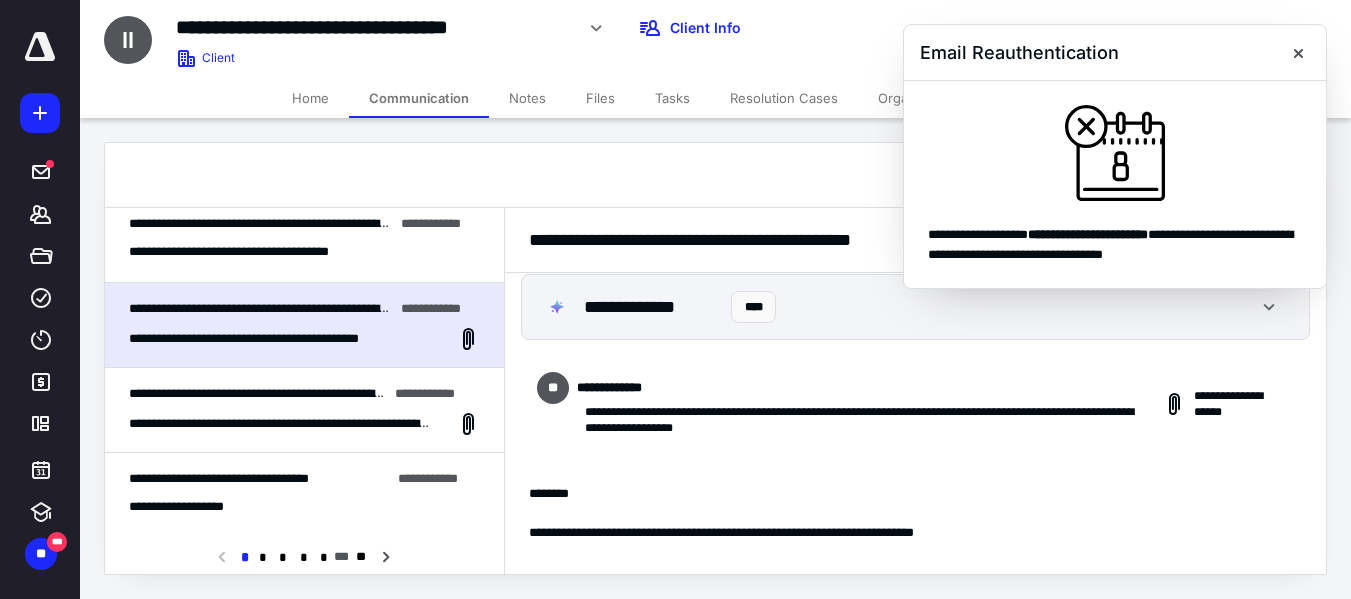 scroll, scrollTop: 0, scrollLeft: 0, axis: both 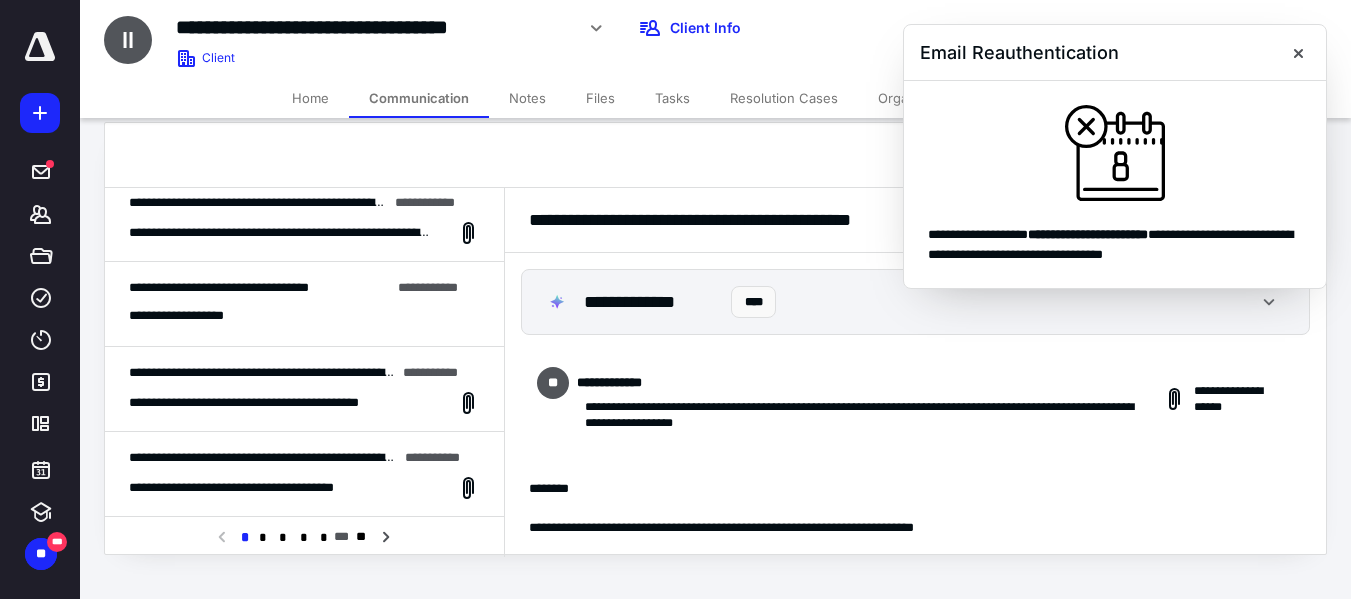 click on "Home" at bounding box center (310, 98) 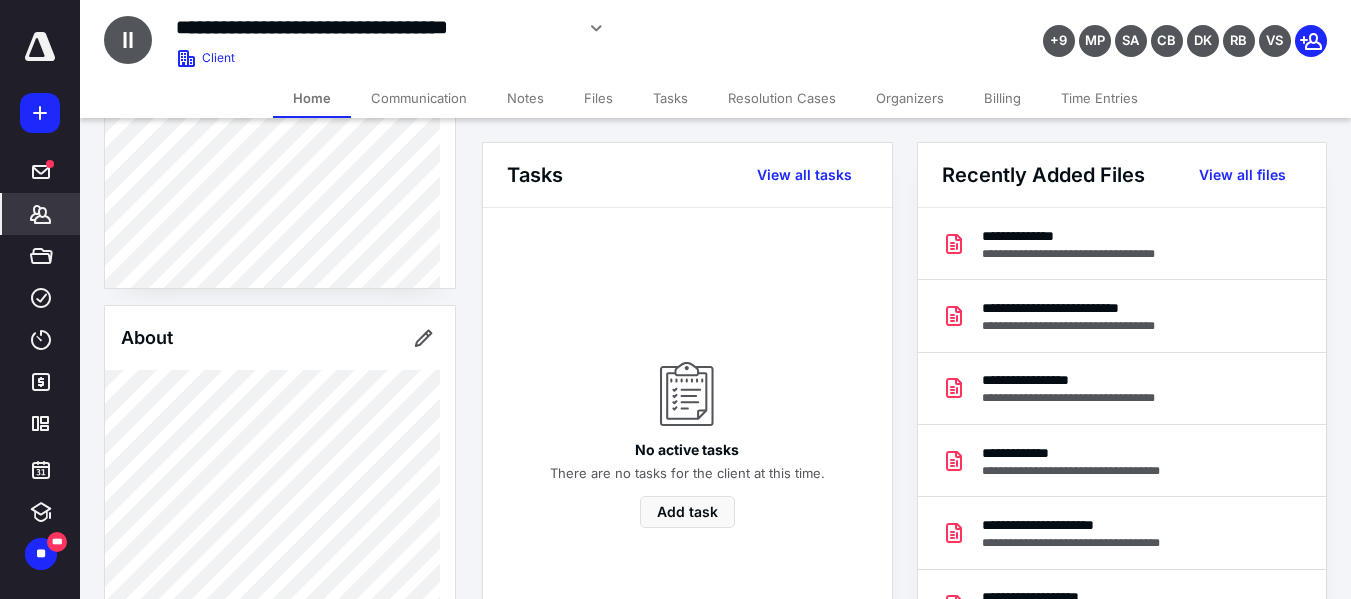 scroll, scrollTop: 700, scrollLeft: 0, axis: vertical 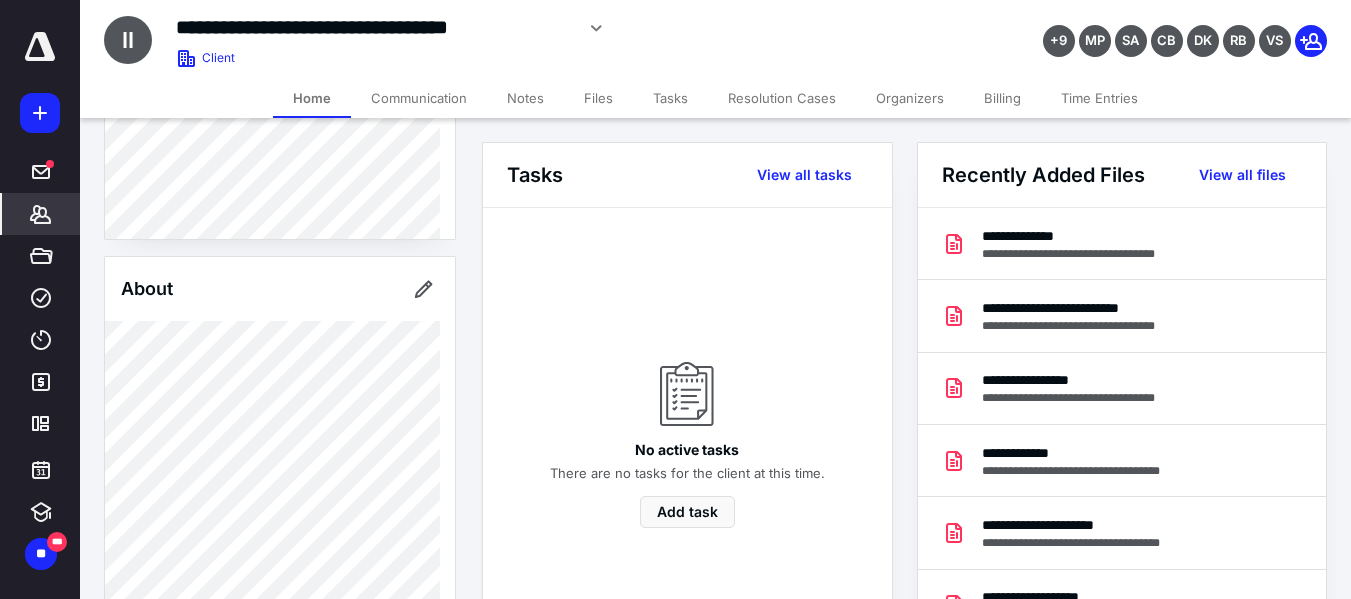 click on "Billing" at bounding box center (1002, 98) 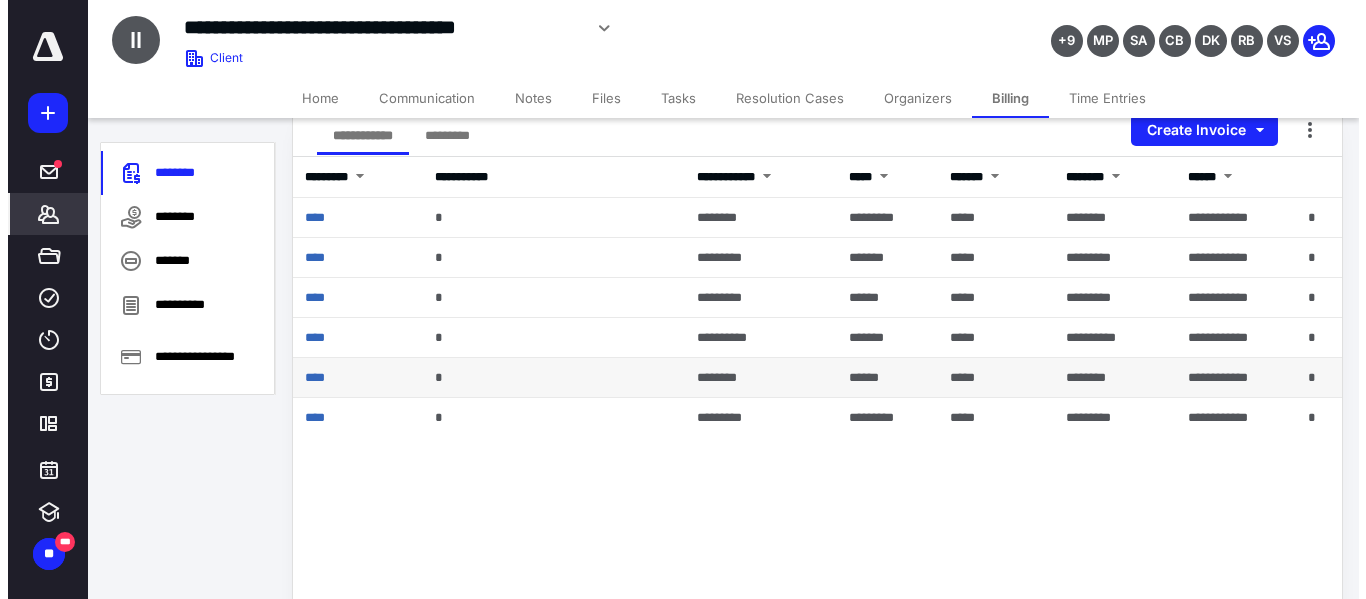 scroll, scrollTop: 300, scrollLeft: 0, axis: vertical 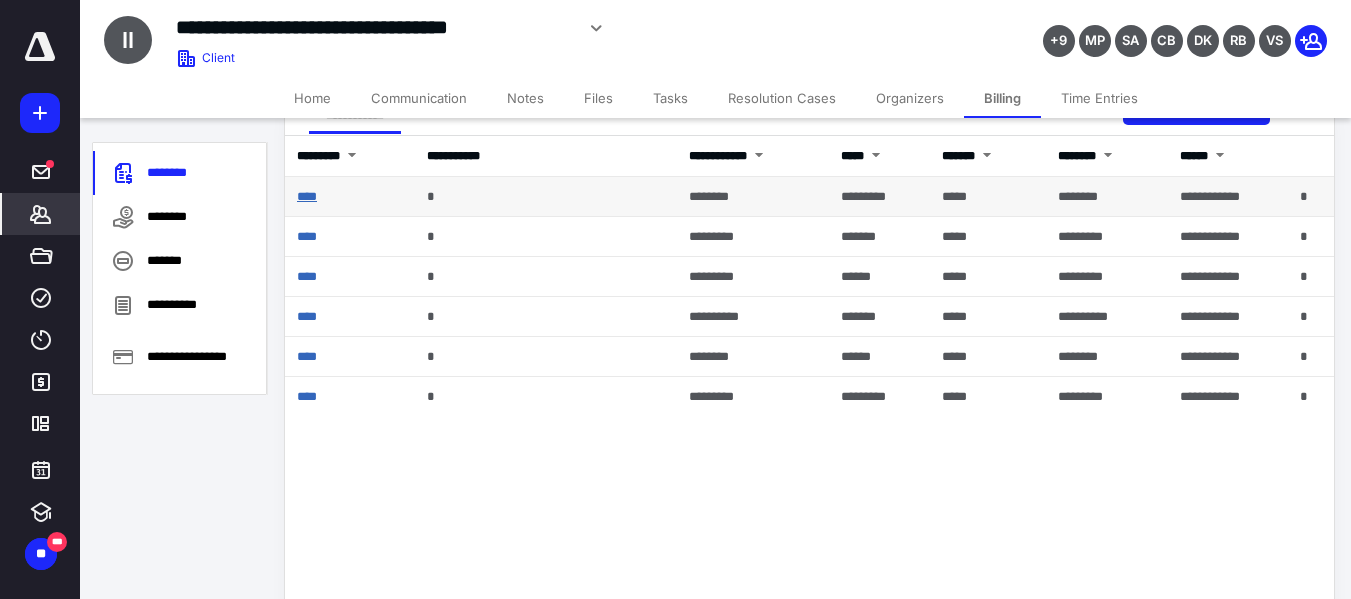 click on "****" at bounding box center (307, 196) 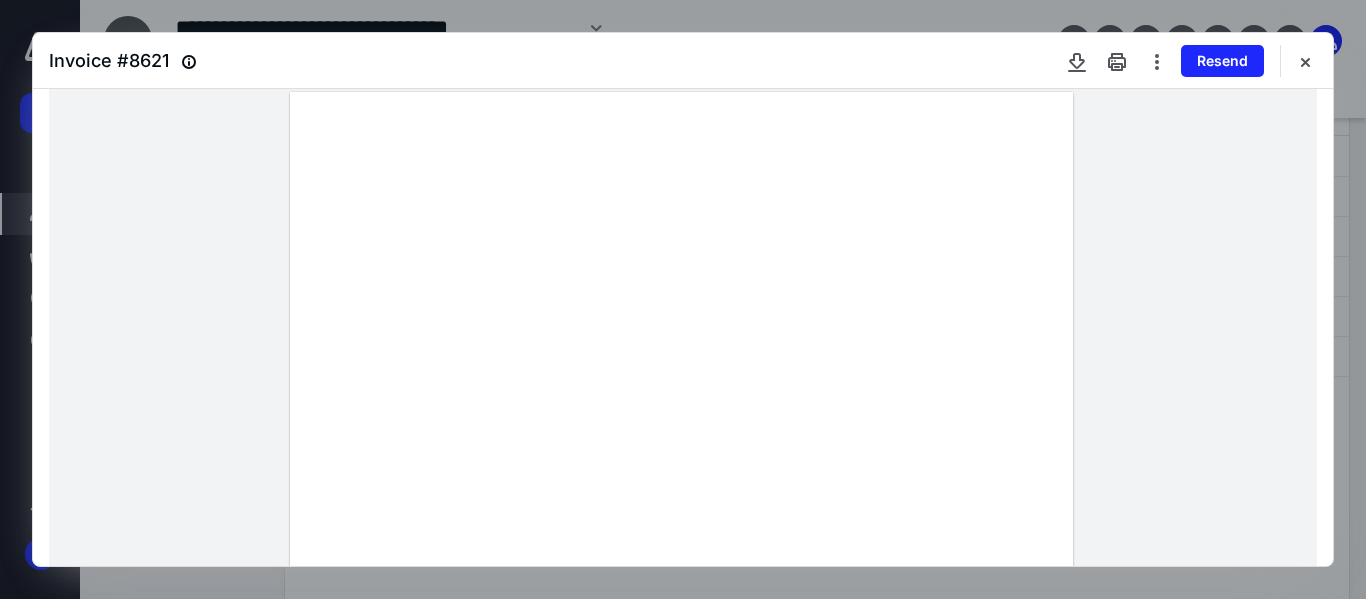 scroll, scrollTop: 0, scrollLeft: 0, axis: both 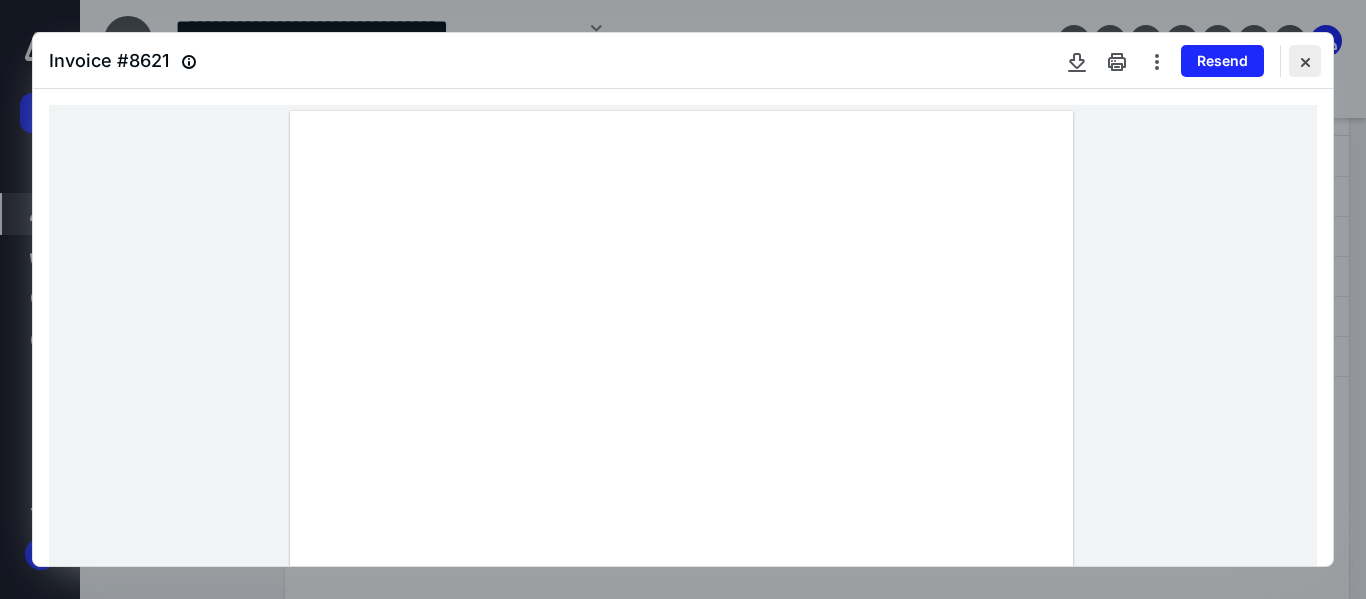 click at bounding box center (1305, 61) 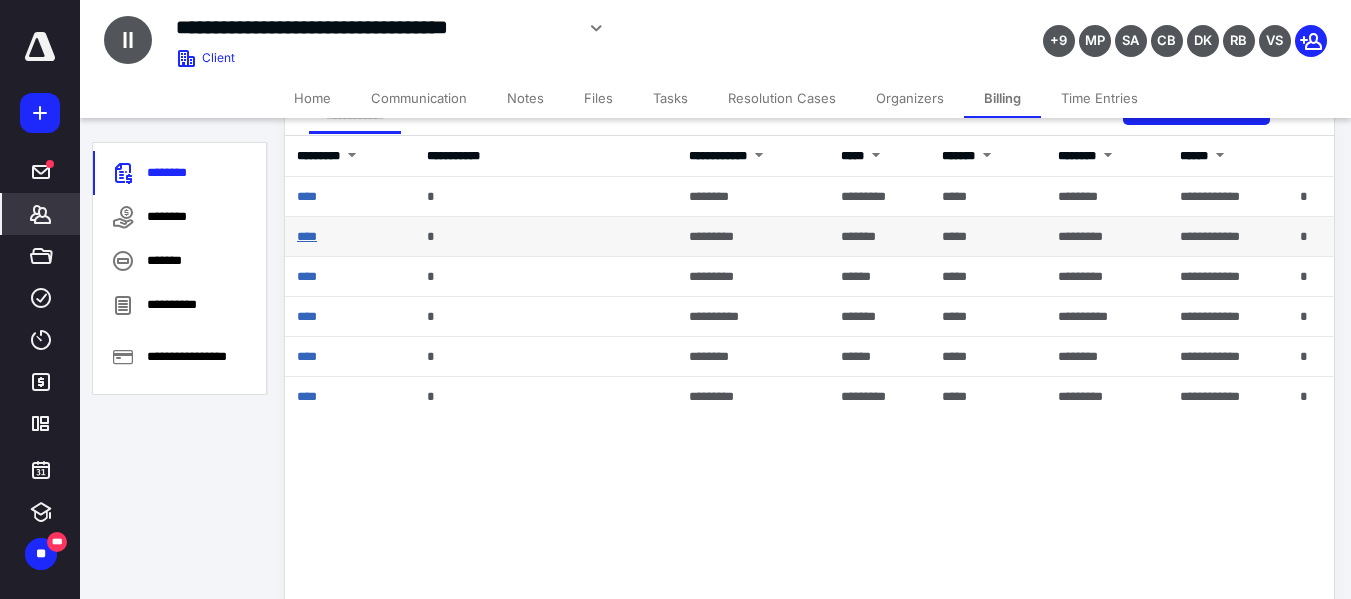click on "****" at bounding box center (307, 236) 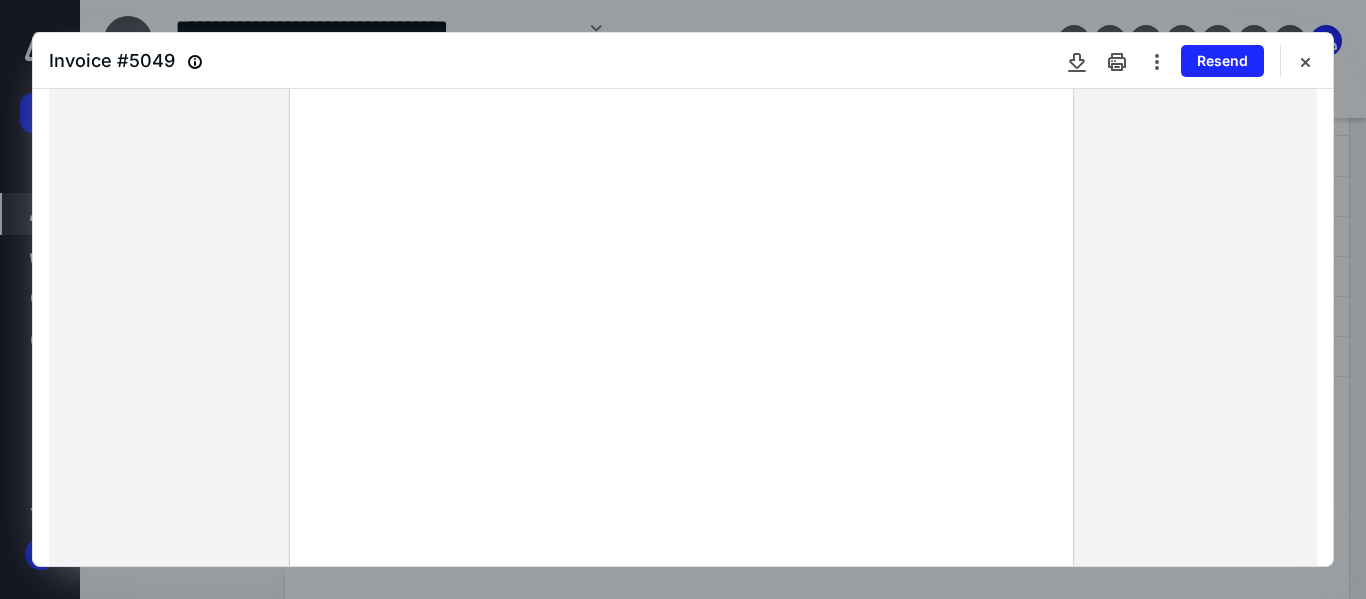 scroll, scrollTop: 200, scrollLeft: 0, axis: vertical 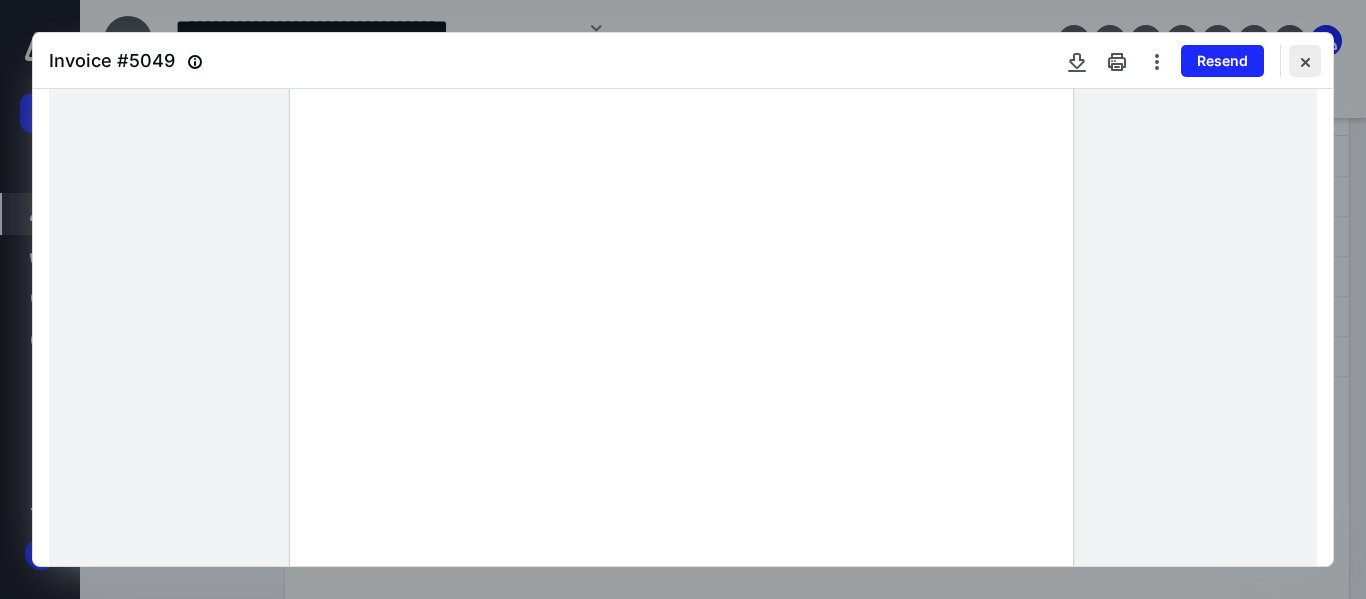 click at bounding box center (1305, 61) 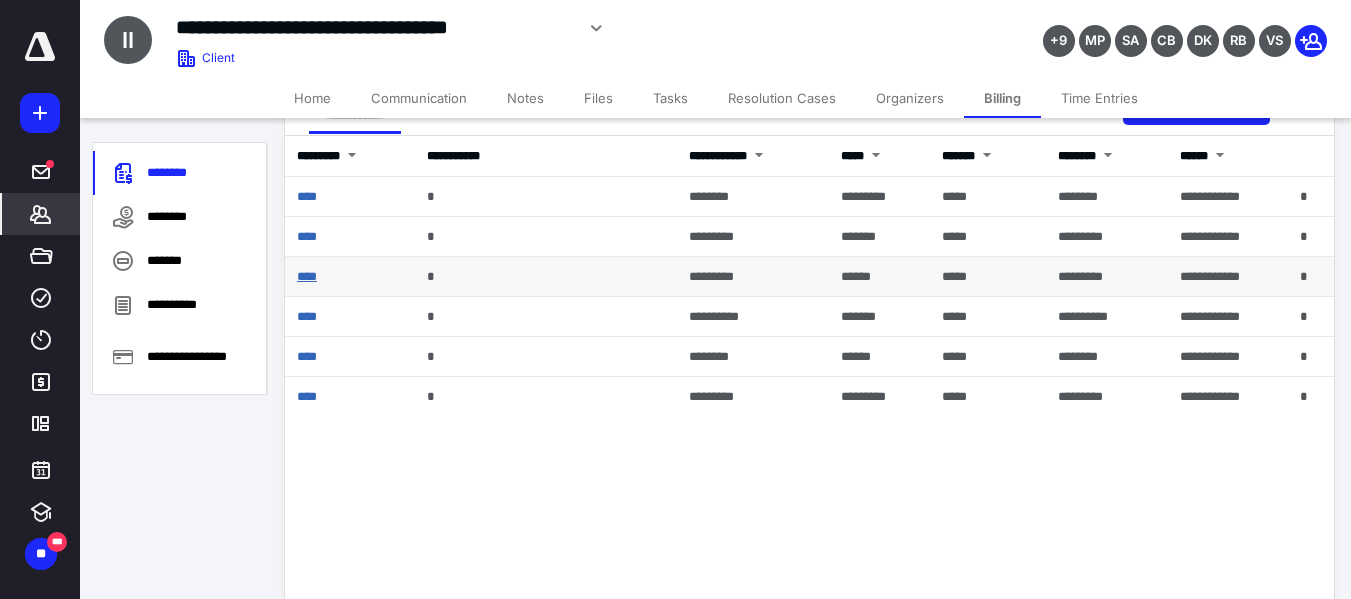 click on "****" at bounding box center [307, 276] 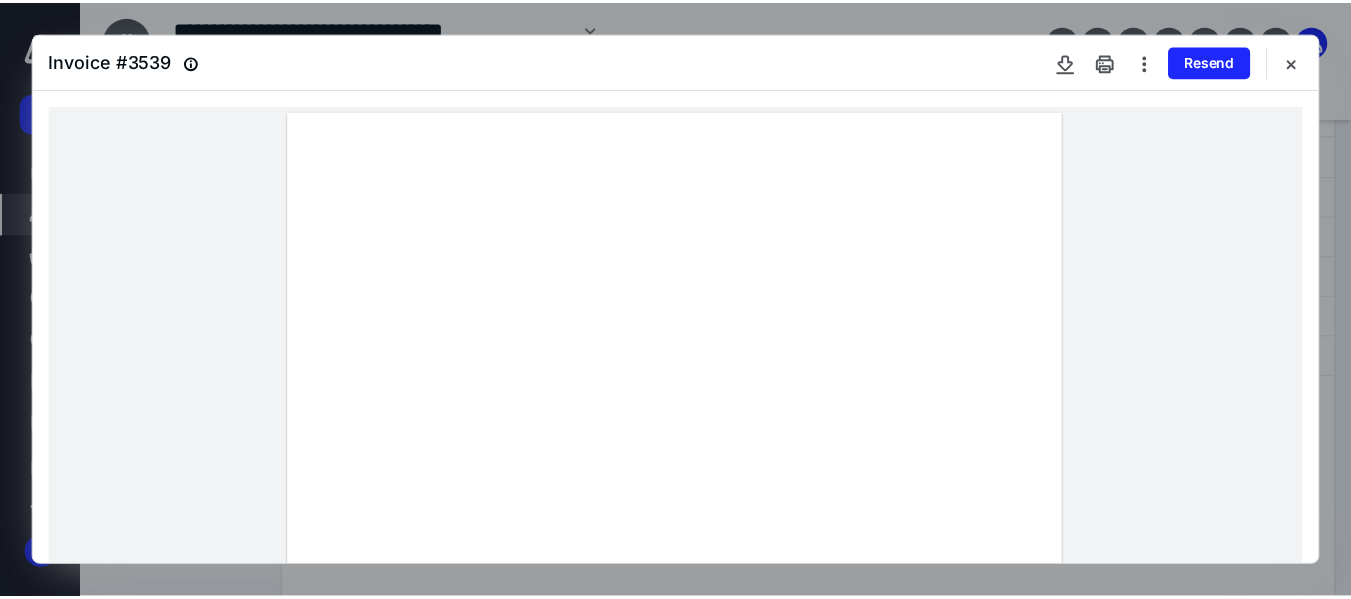 scroll, scrollTop: 100, scrollLeft: 0, axis: vertical 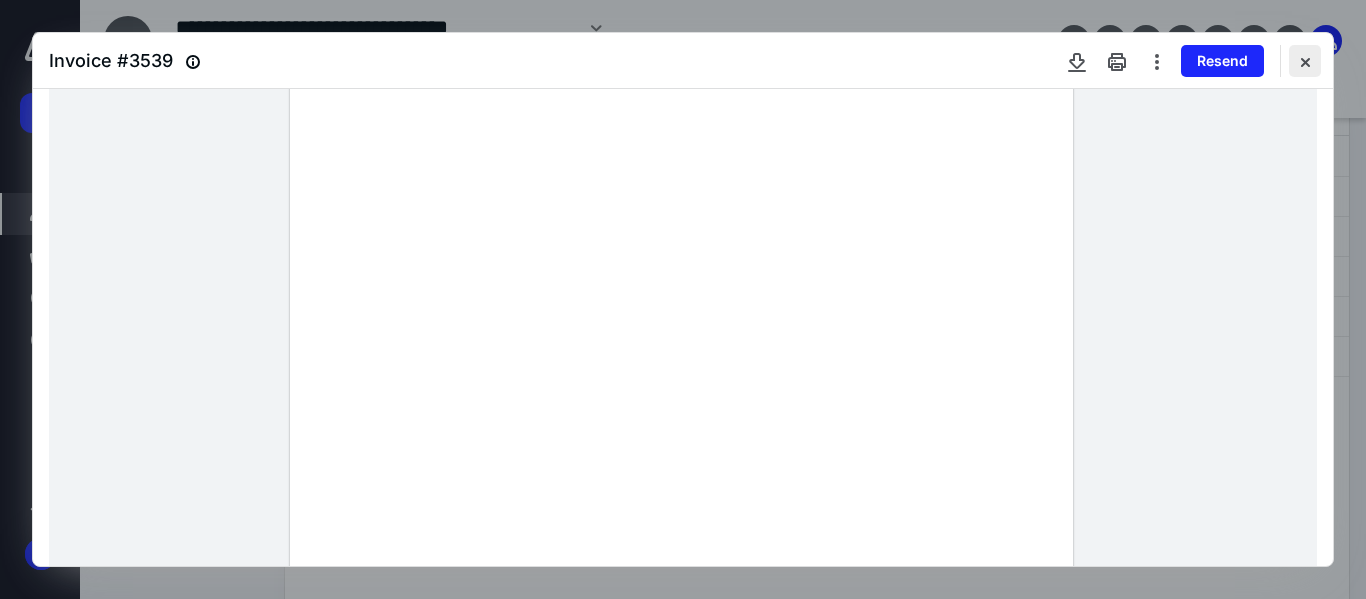 click at bounding box center [1305, 61] 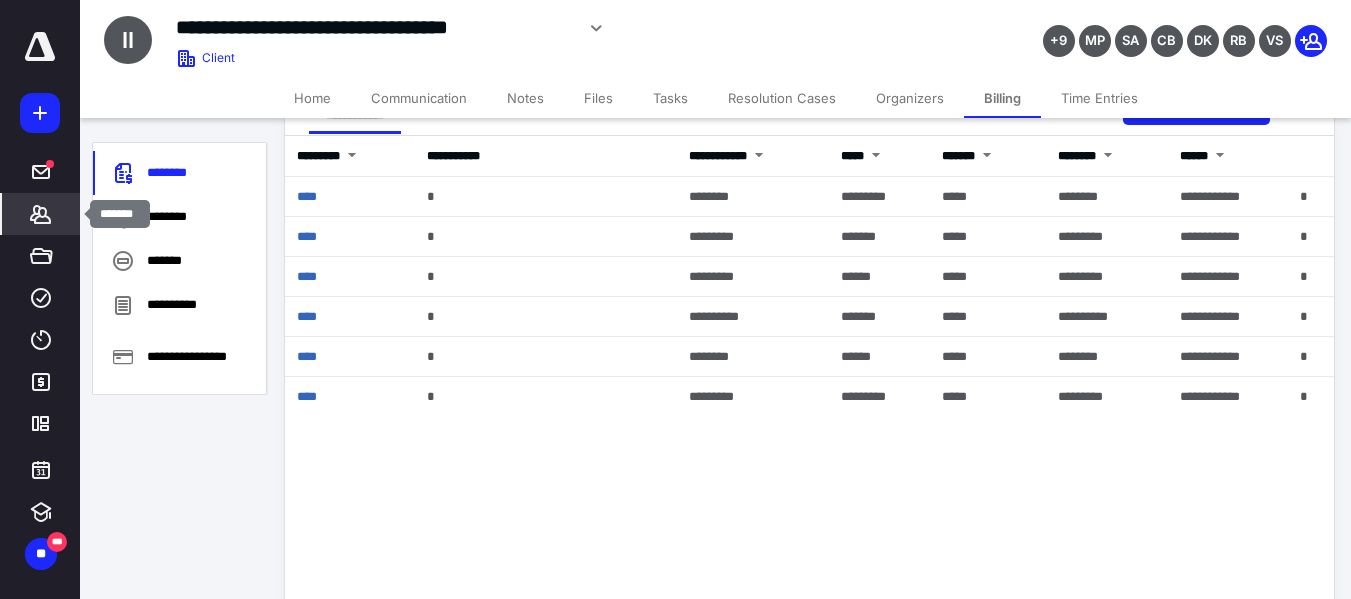 click on "*******" at bounding box center [41, 214] 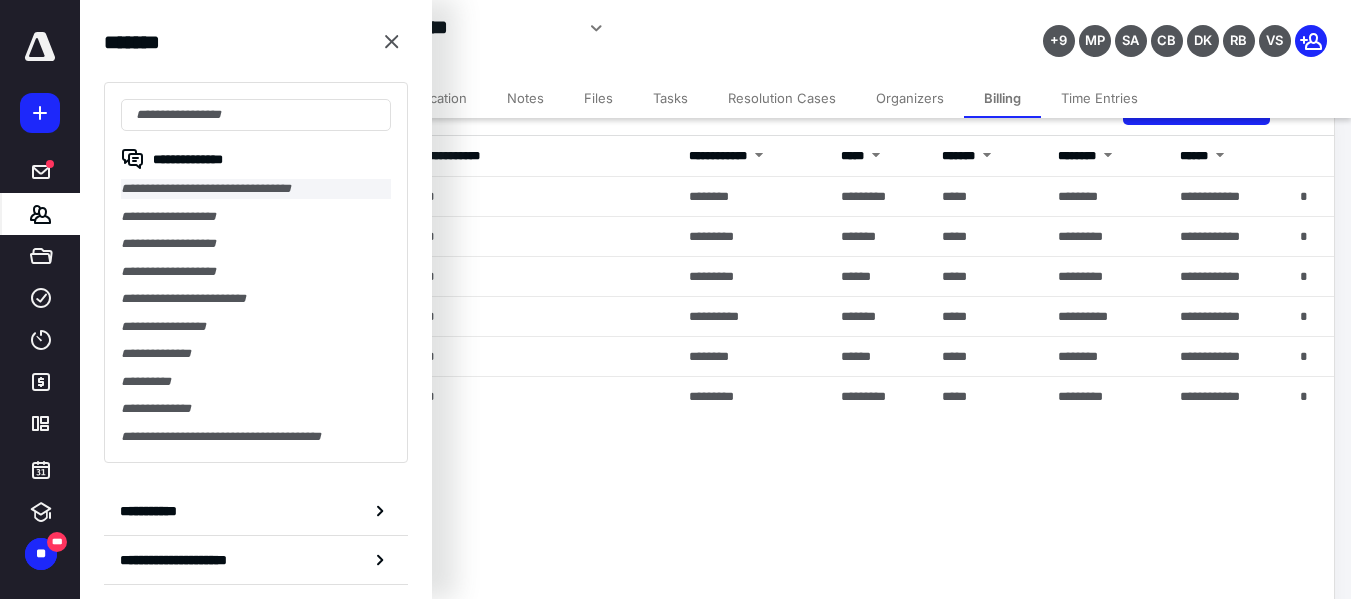 click on "**********" at bounding box center [256, 189] 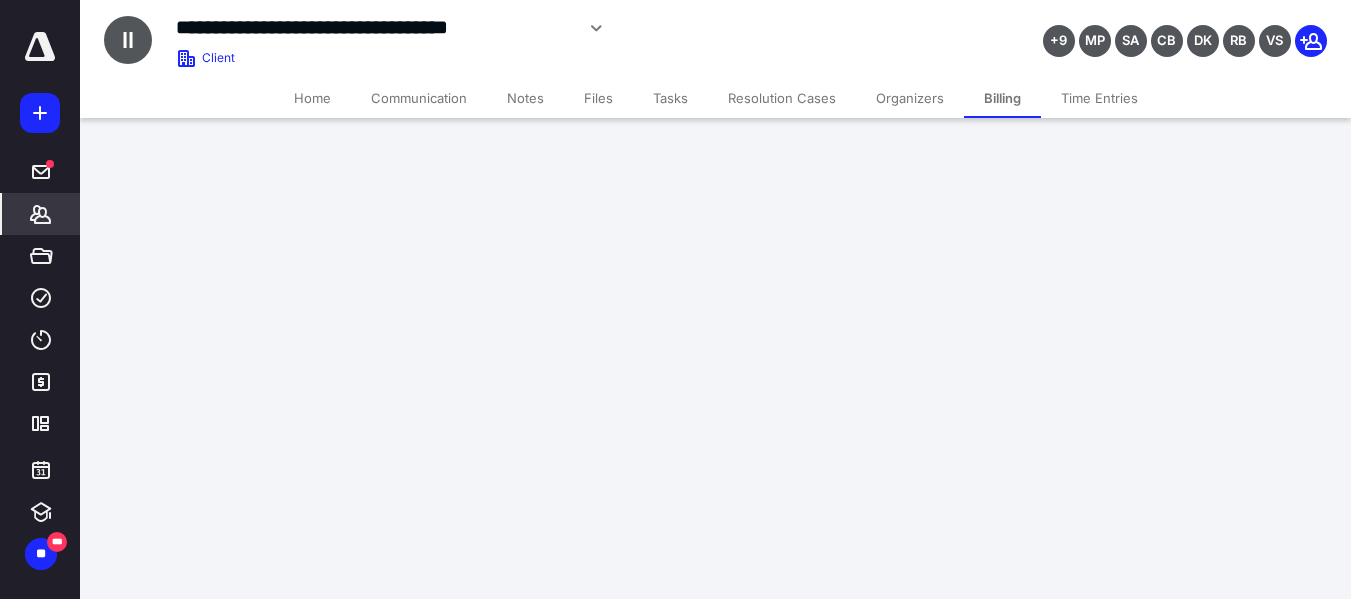 scroll, scrollTop: 0, scrollLeft: 0, axis: both 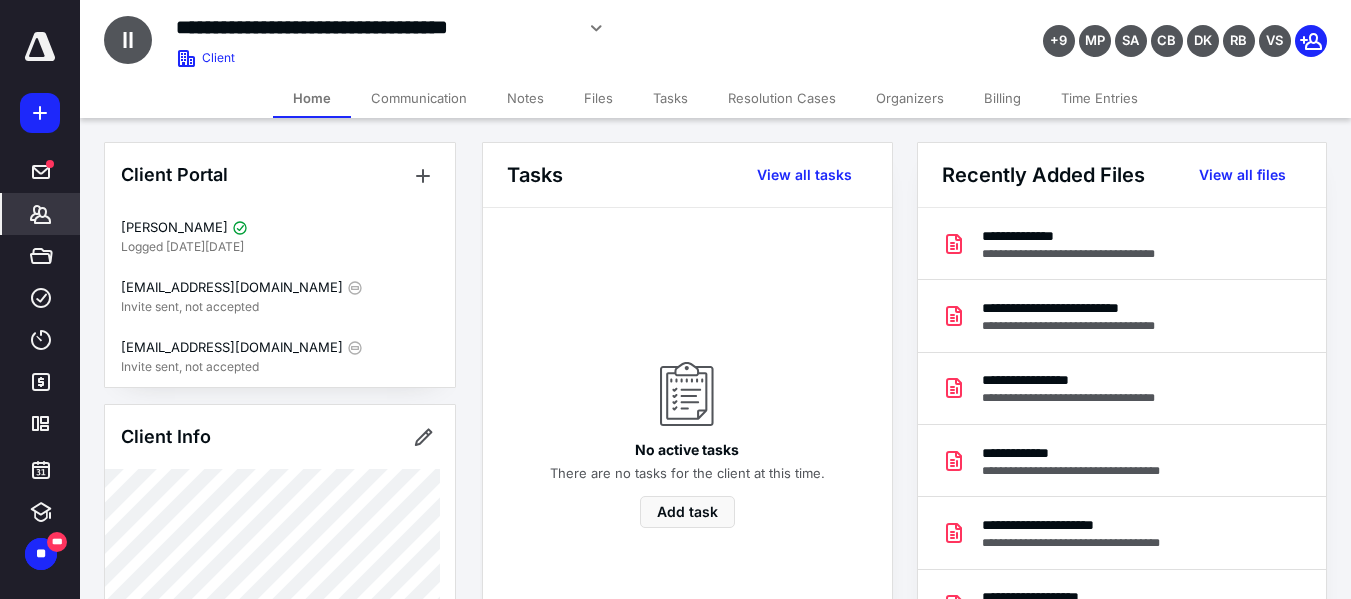 click on "Communication" at bounding box center (419, 98) 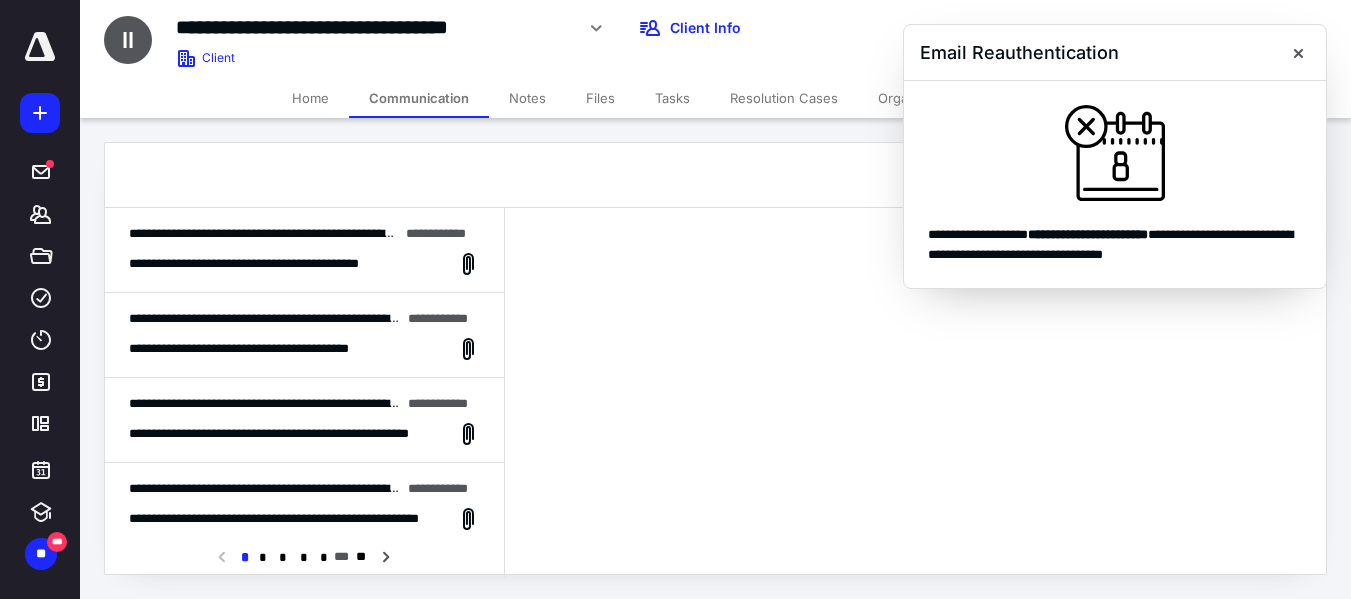 click on "**********" at bounding box center [275, 264] 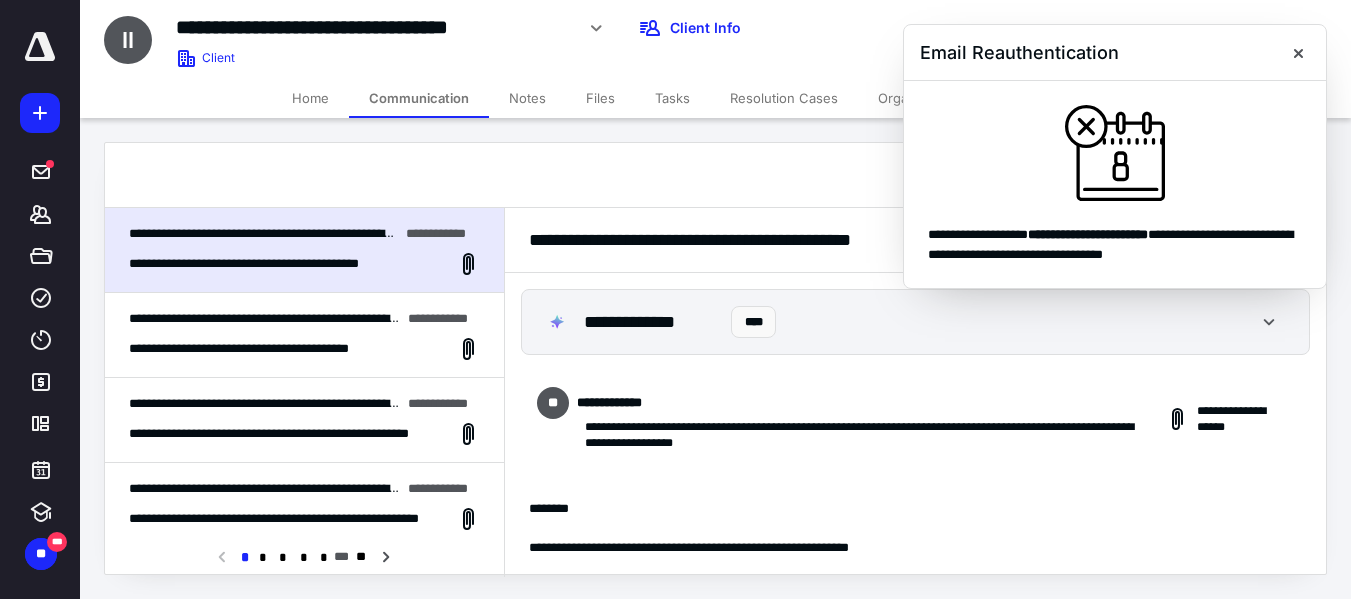 scroll, scrollTop: 344, scrollLeft: 0, axis: vertical 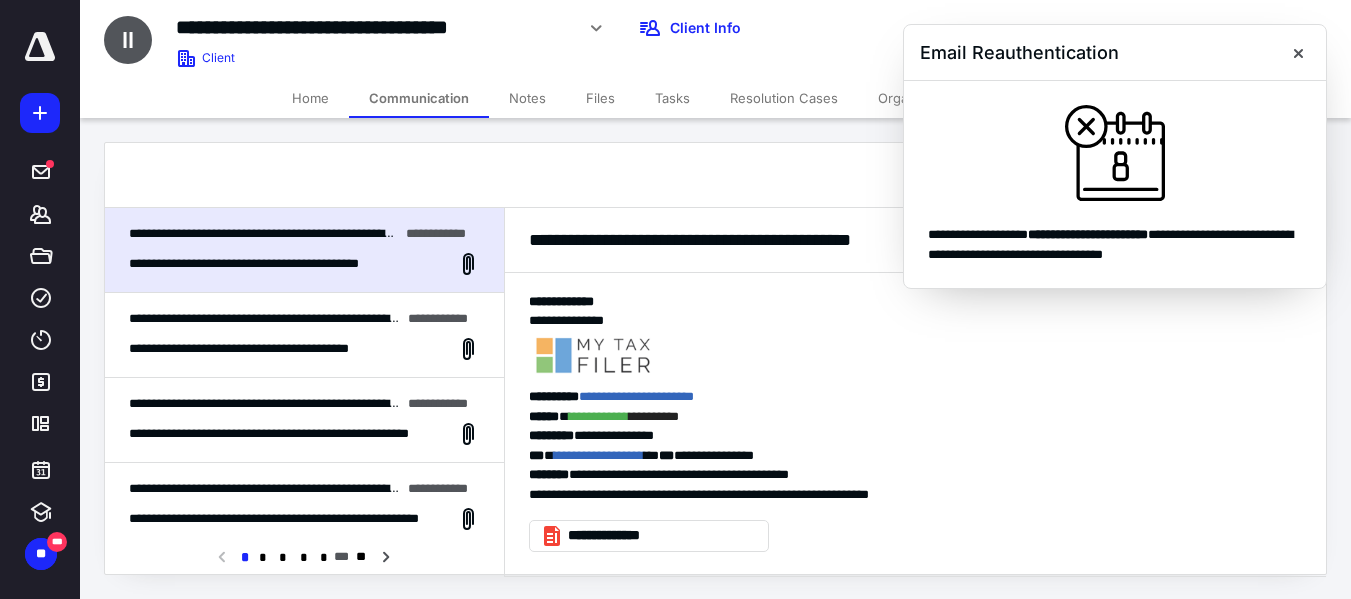click on "**********" at bounding box center (275, 264) 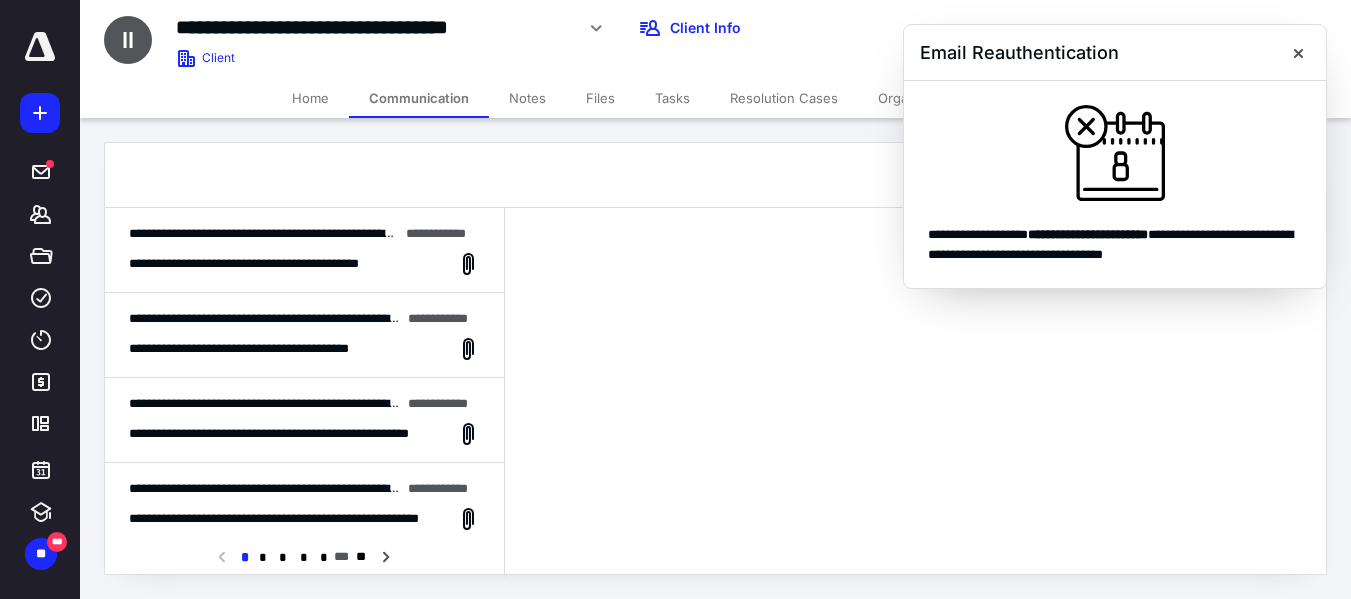click on "**********" at bounding box center (275, 264) 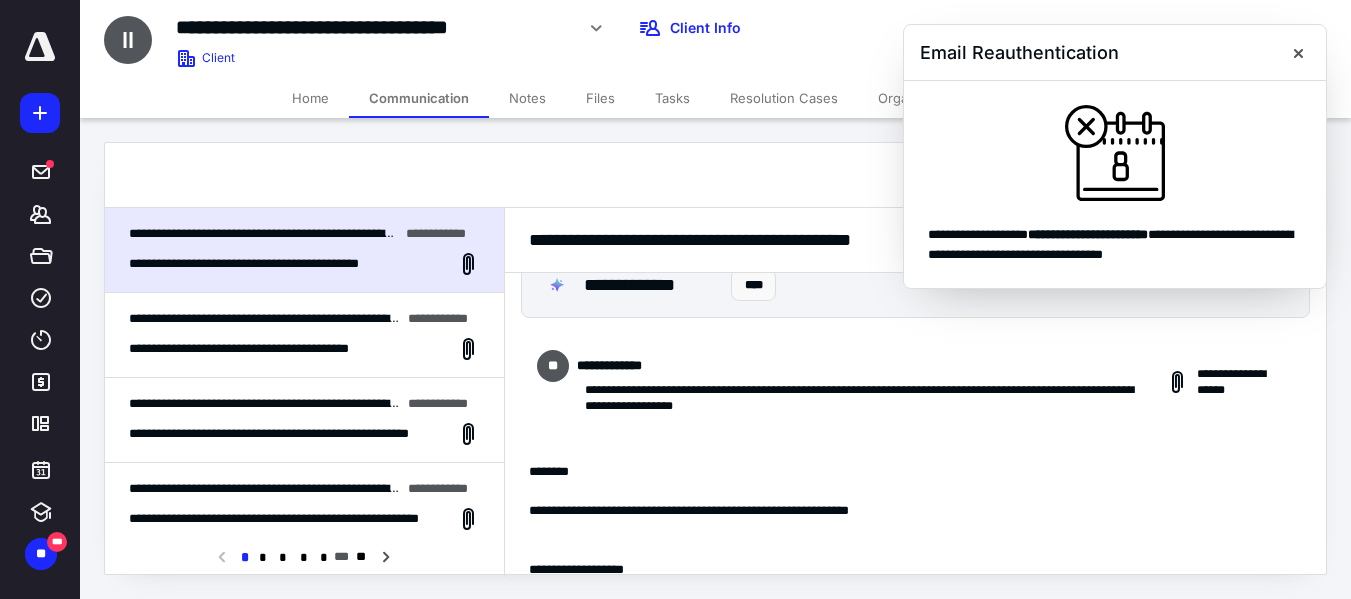 scroll, scrollTop: 0, scrollLeft: 0, axis: both 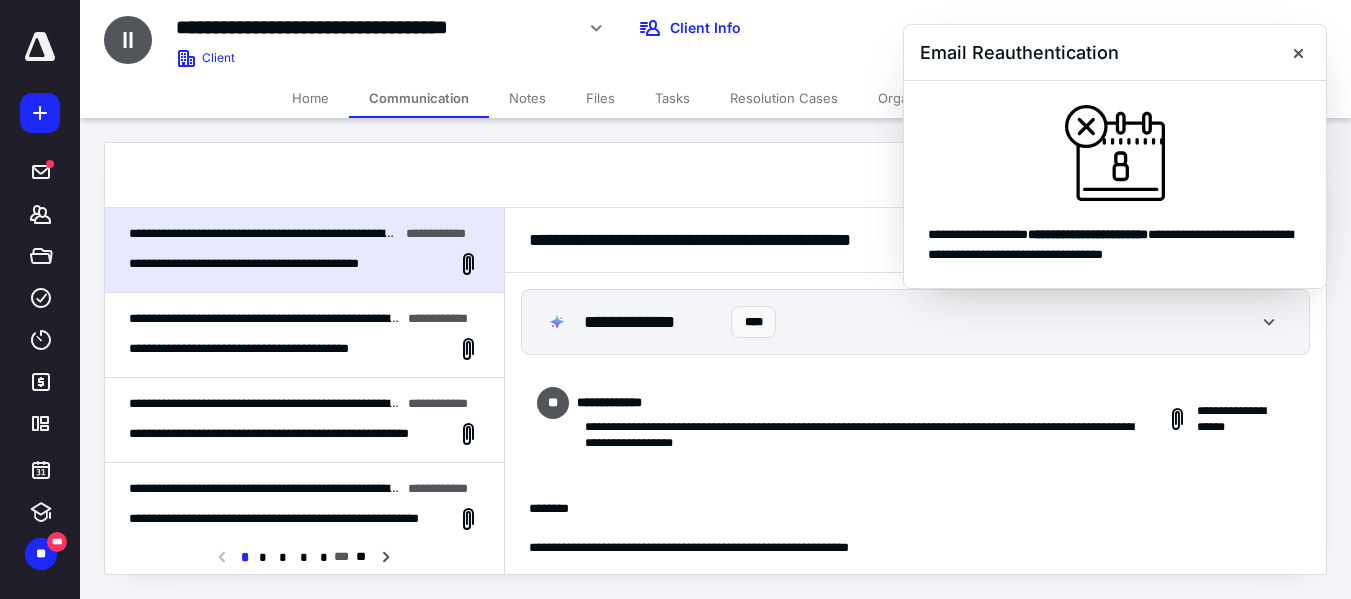click on "**********" at bounding box center [267, 349] 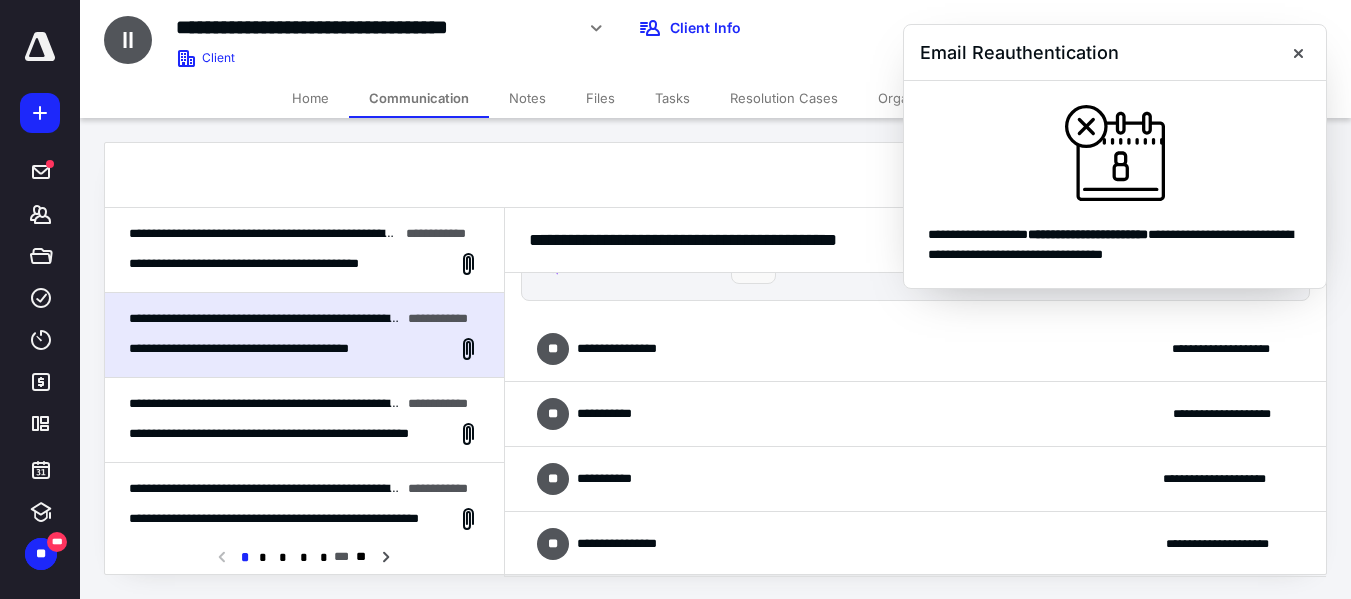 scroll, scrollTop: 154, scrollLeft: 0, axis: vertical 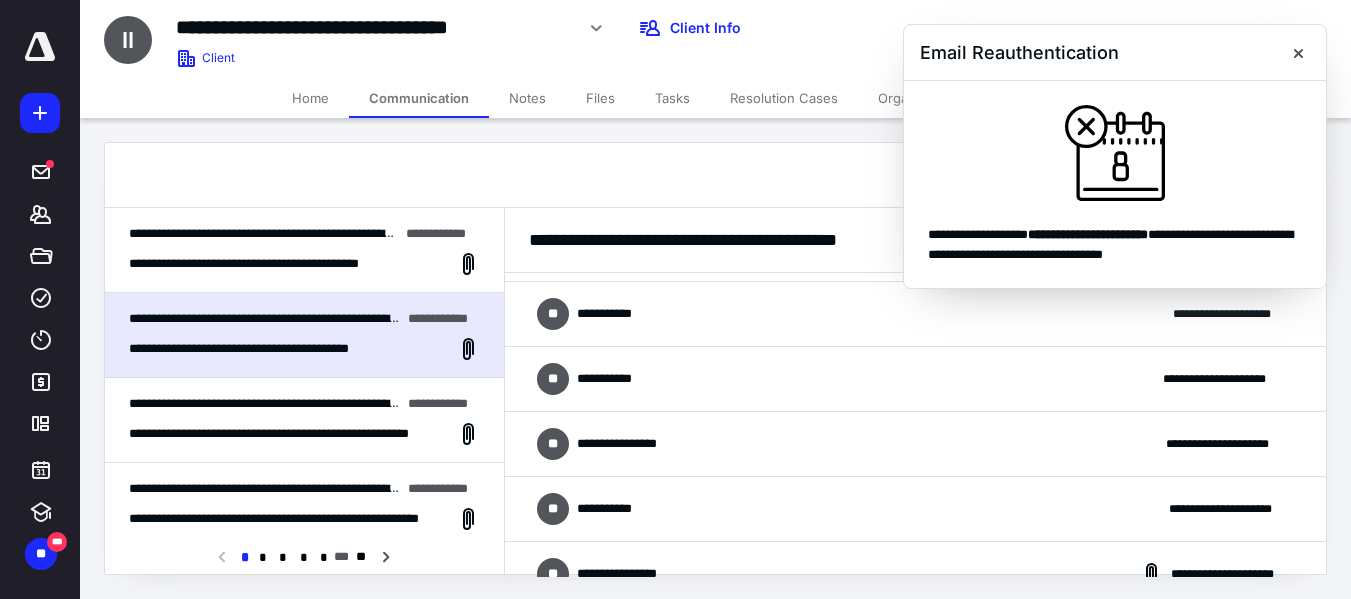 click on "**********" at bounding box center [915, 444] 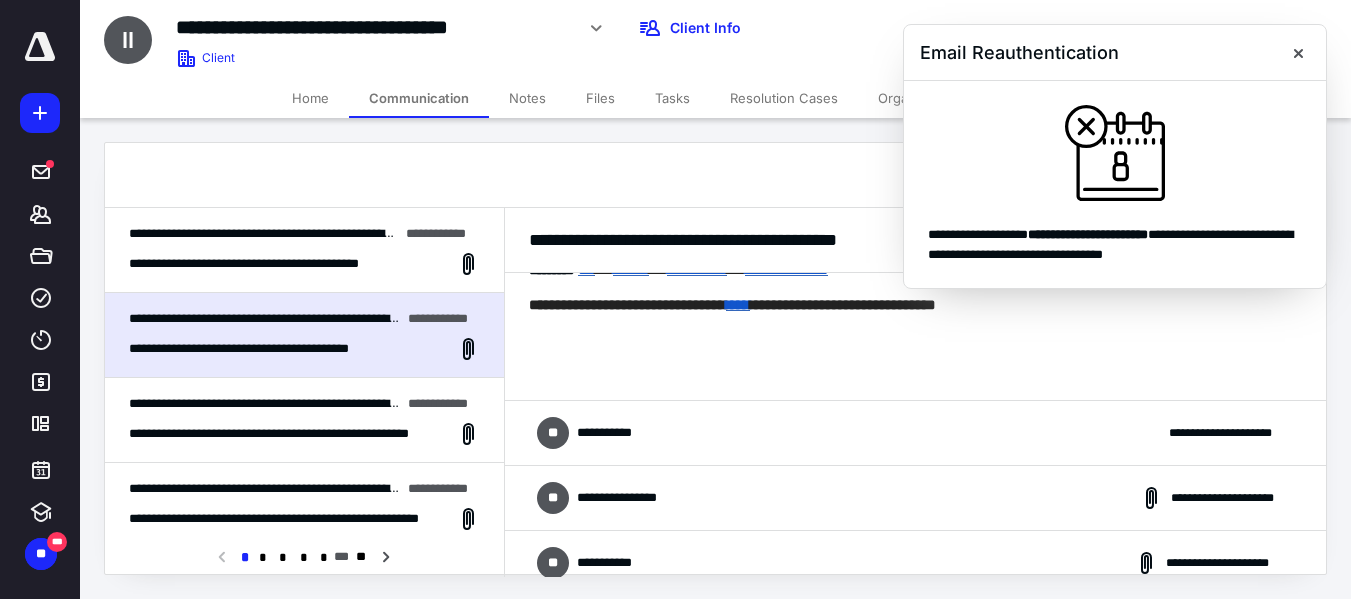 scroll, scrollTop: 754, scrollLeft: 0, axis: vertical 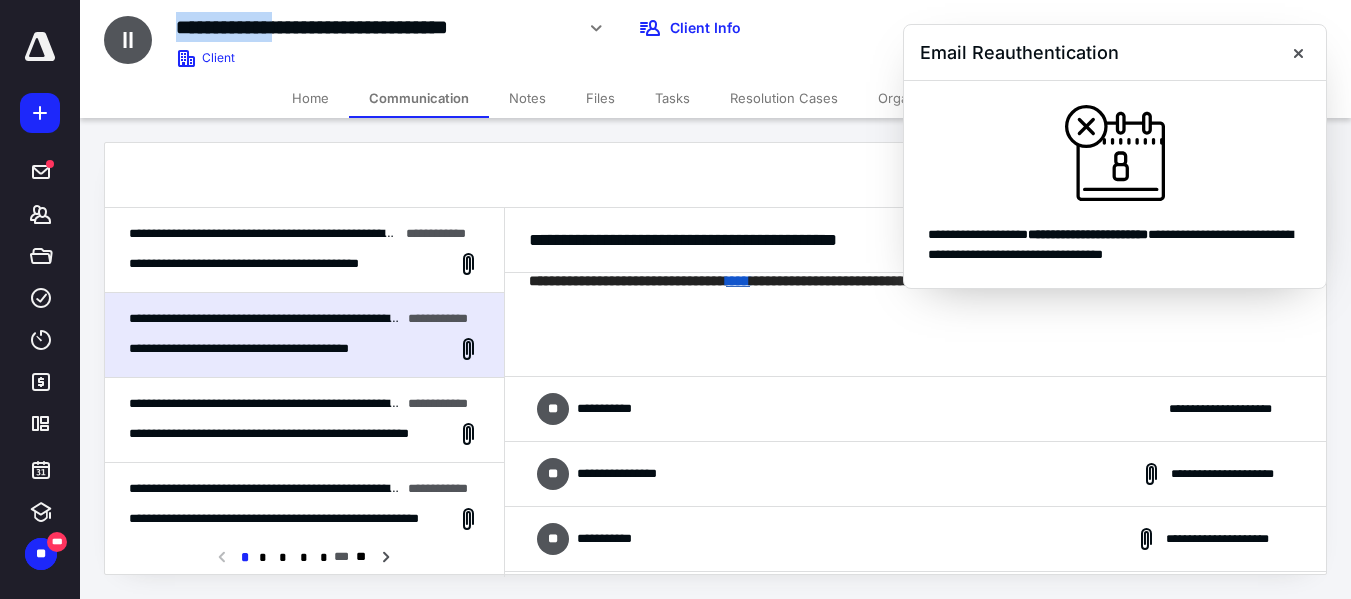 drag, startPoint x: 172, startPoint y: 23, endPoint x: 385, endPoint y: 29, distance: 213.08449 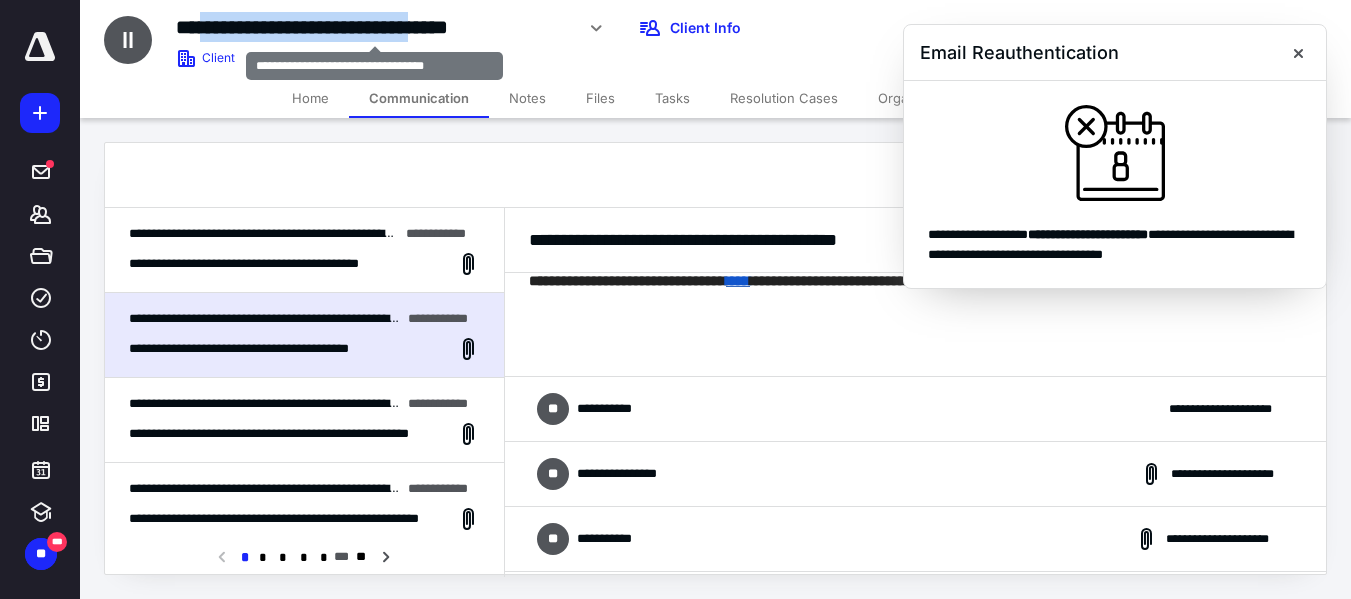 drag, startPoint x: 525, startPoint y: 19, endPoint x: 191, endPoint y: 17, distance: 334.00598 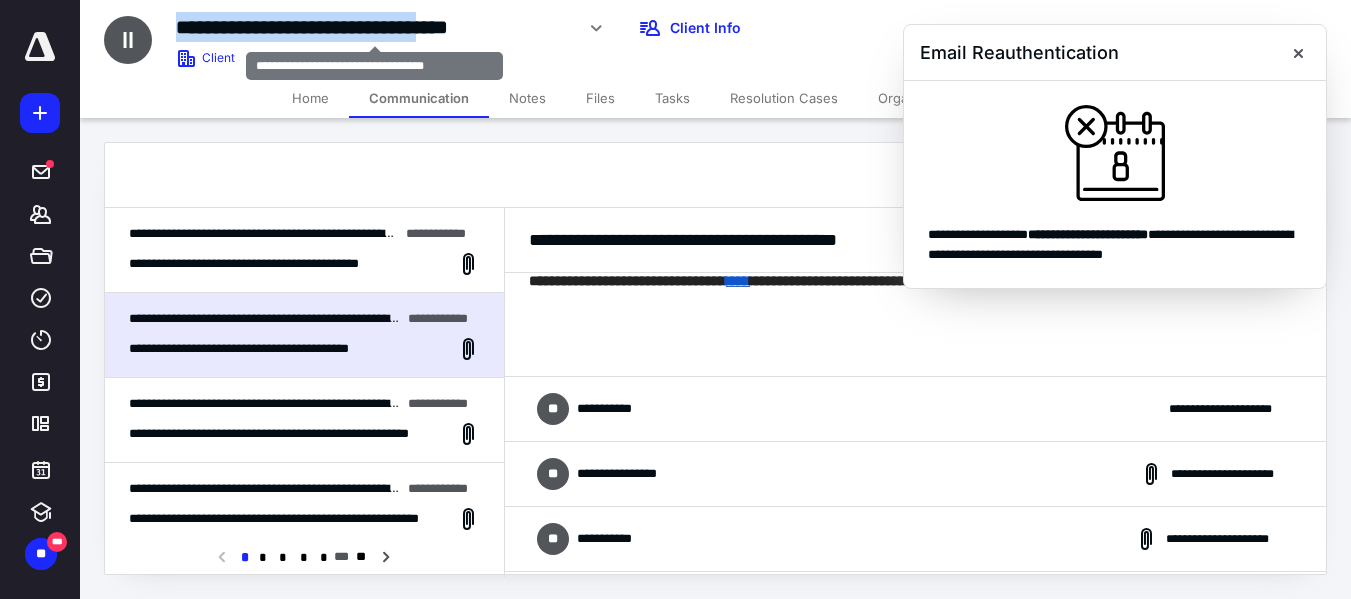 drag, startPoint x: 170, startPoint y: 16, endPoint x: 539, endPoint y: 27, distance: 369.1639 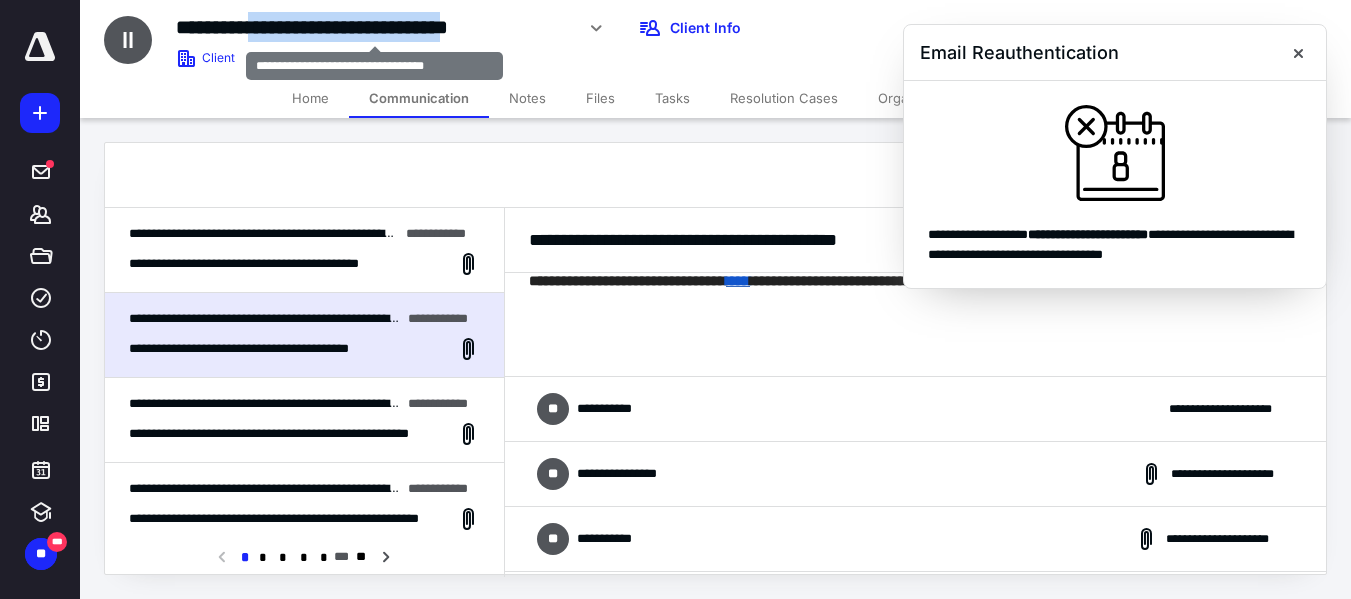 drag, startPoint x: 564, startPoint y: 29, endPoint x: 269, endPoint y: 24, distance: 295.04236 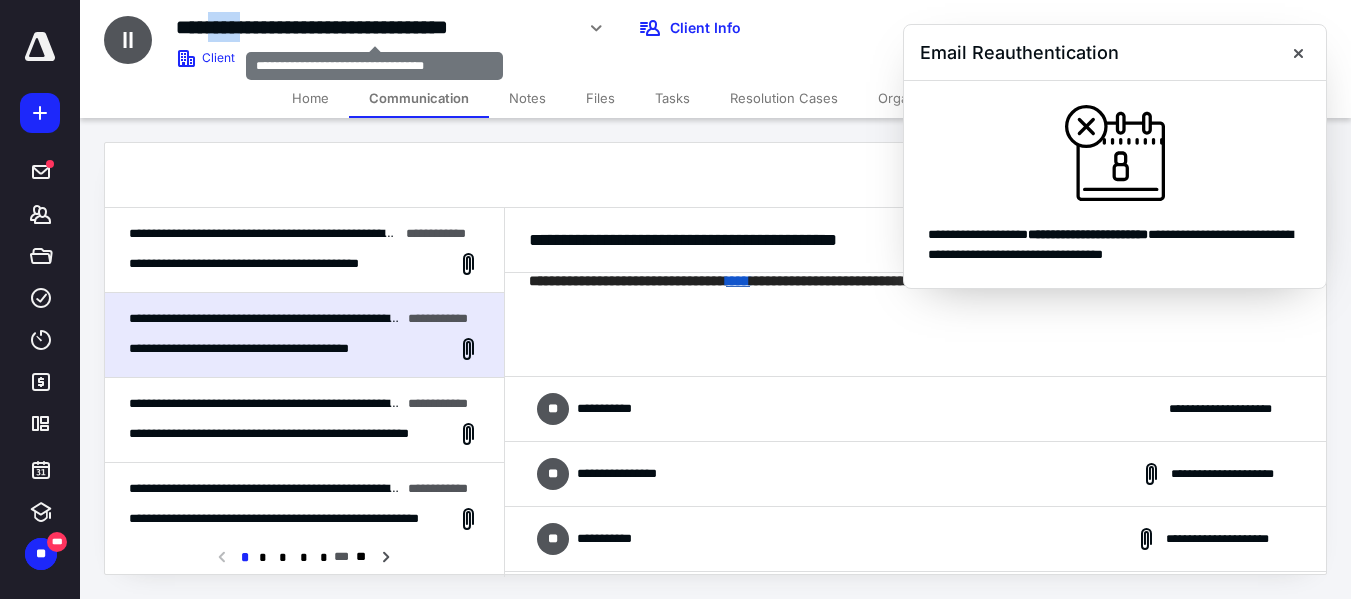 drag, startPoint x: 269, startPoint y: 24, endPoint x: 221, endPoint y: 24, distance: 48 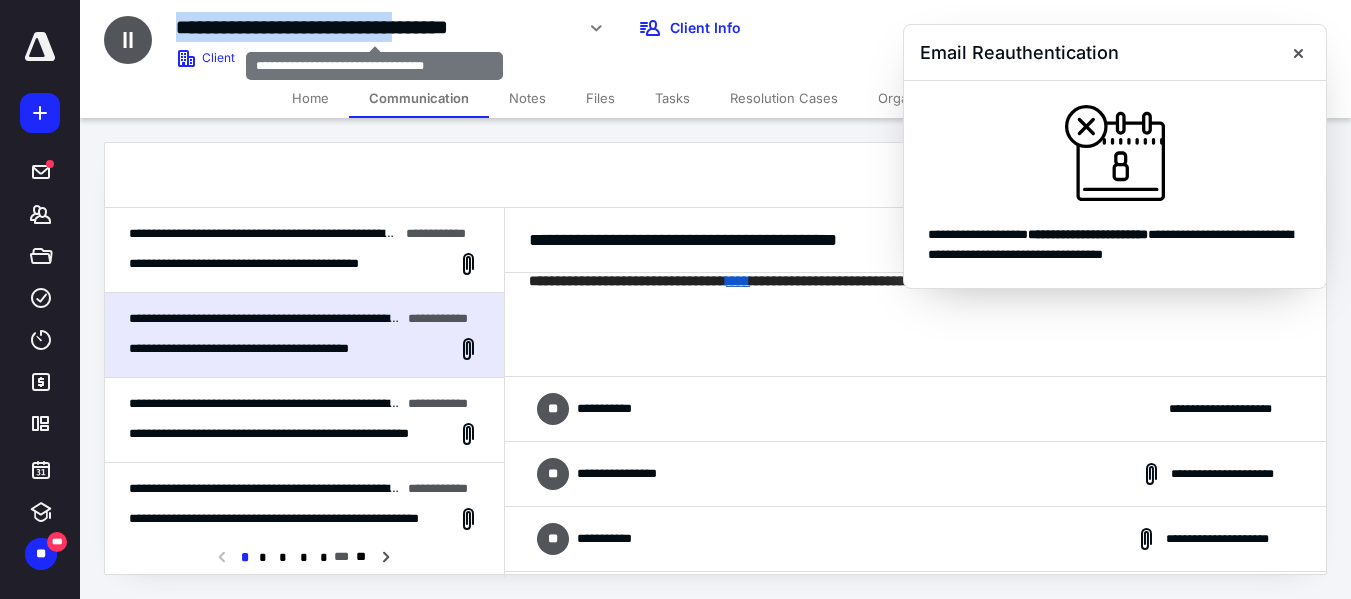 drag, startPoint x: 167, startPoint y: 21, endPoint x: 525, endPoint y: 21, distance: 358 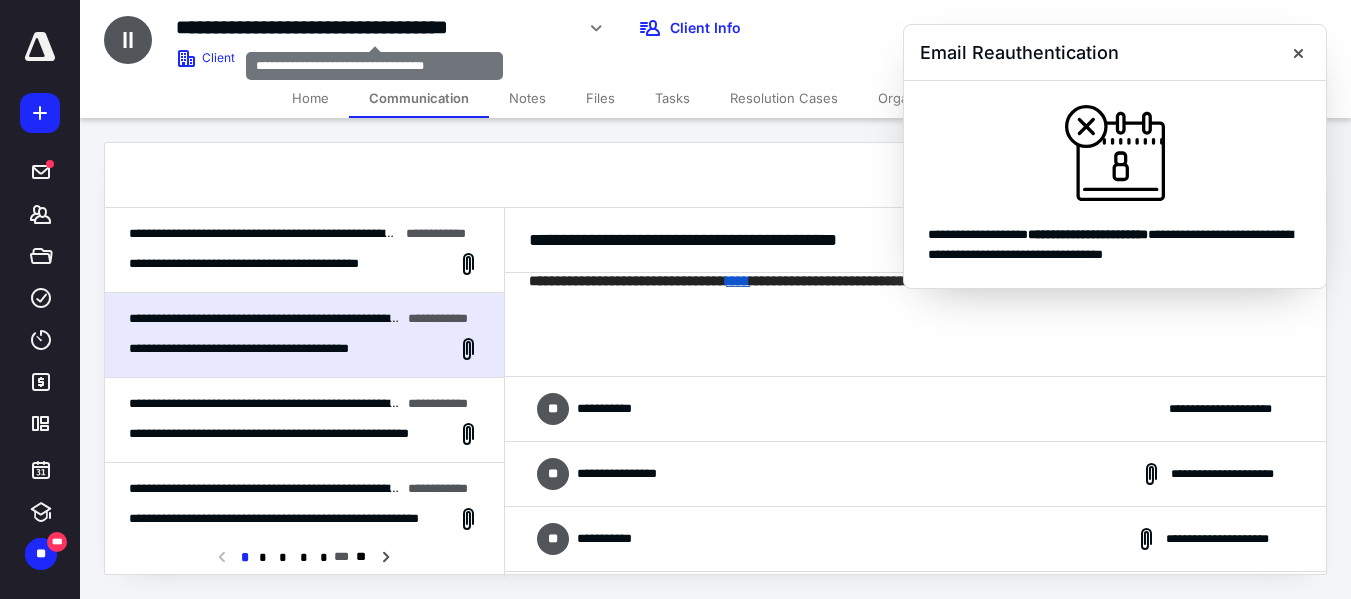 click on "**********" at bounding box center [374, 27] 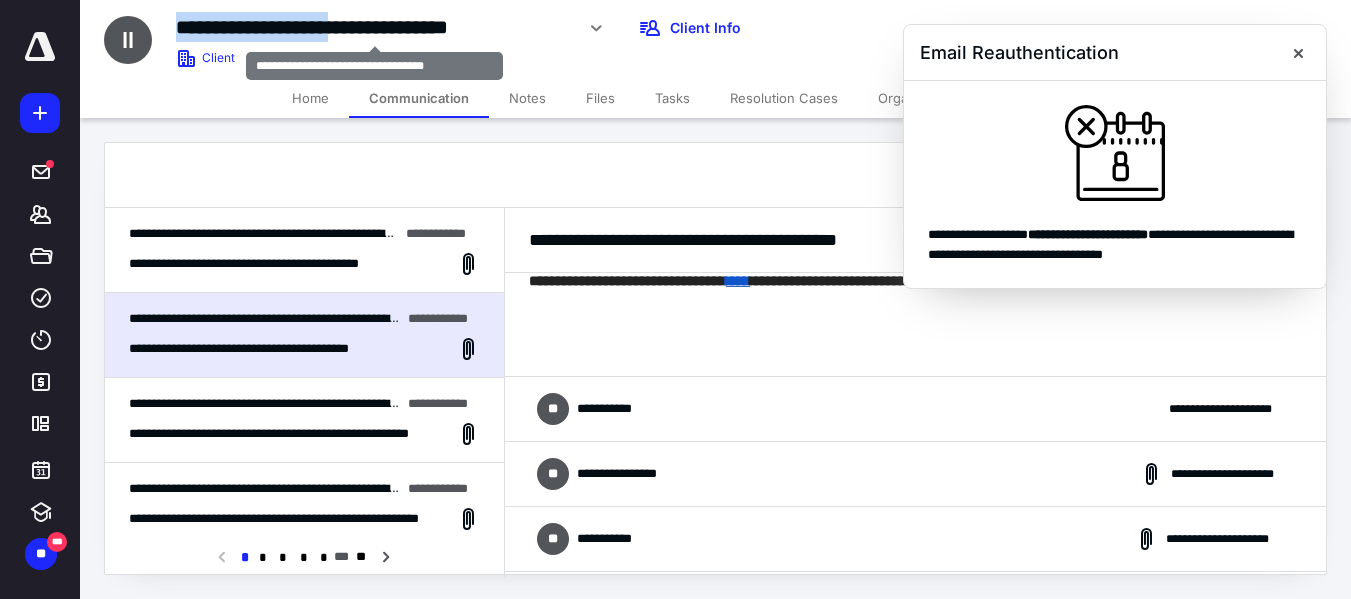 drag, startPoint x: 166, startPoint y: 20, endPoint x: 403, endPoint y: 24, distance: 237.03375 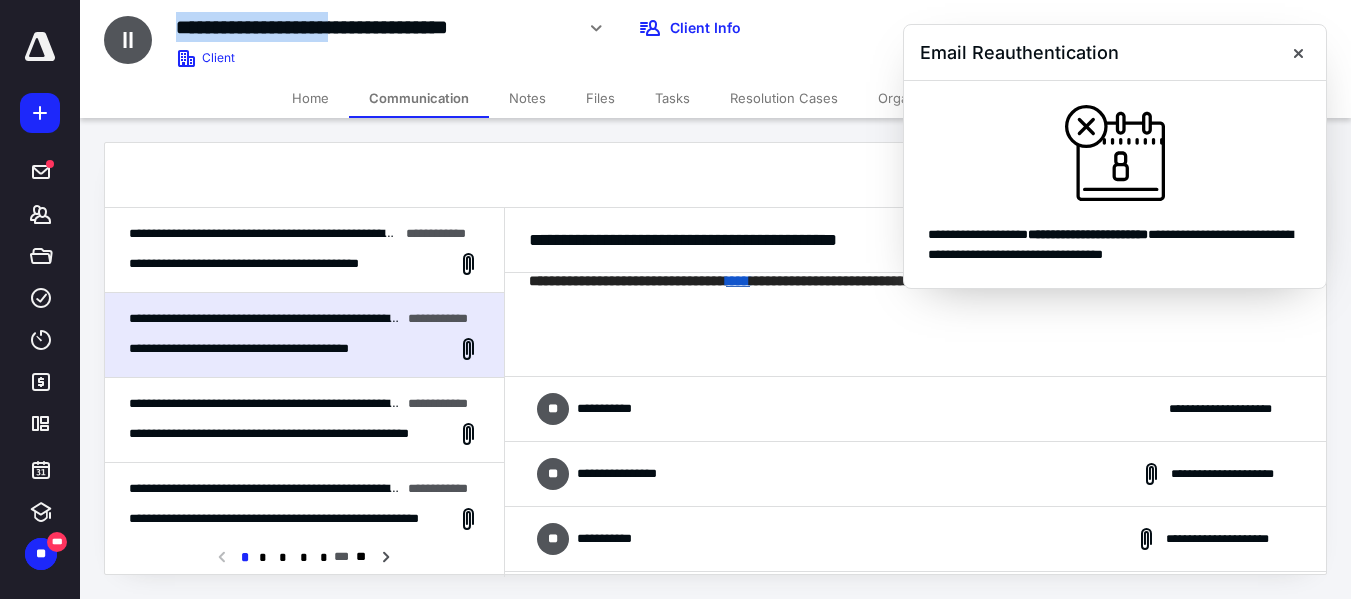 click on "Home" at bounding box center [310, 98] 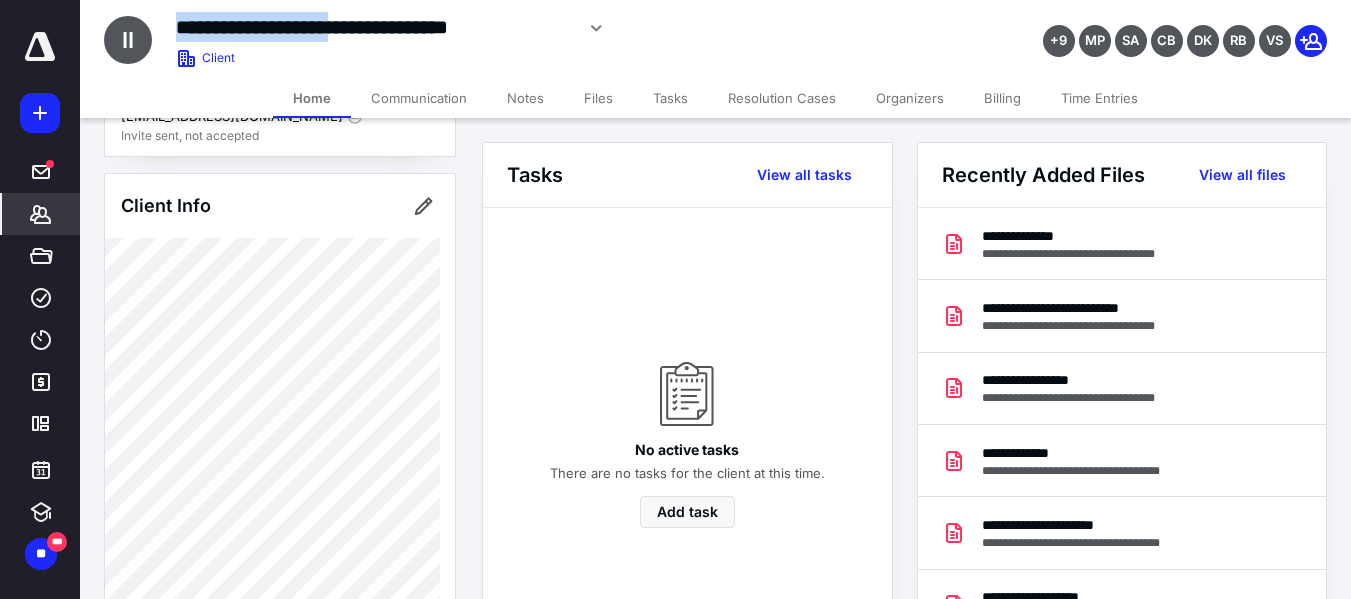 scroll, scrollTop: 200, scrollLeft: 0, axis: vertical 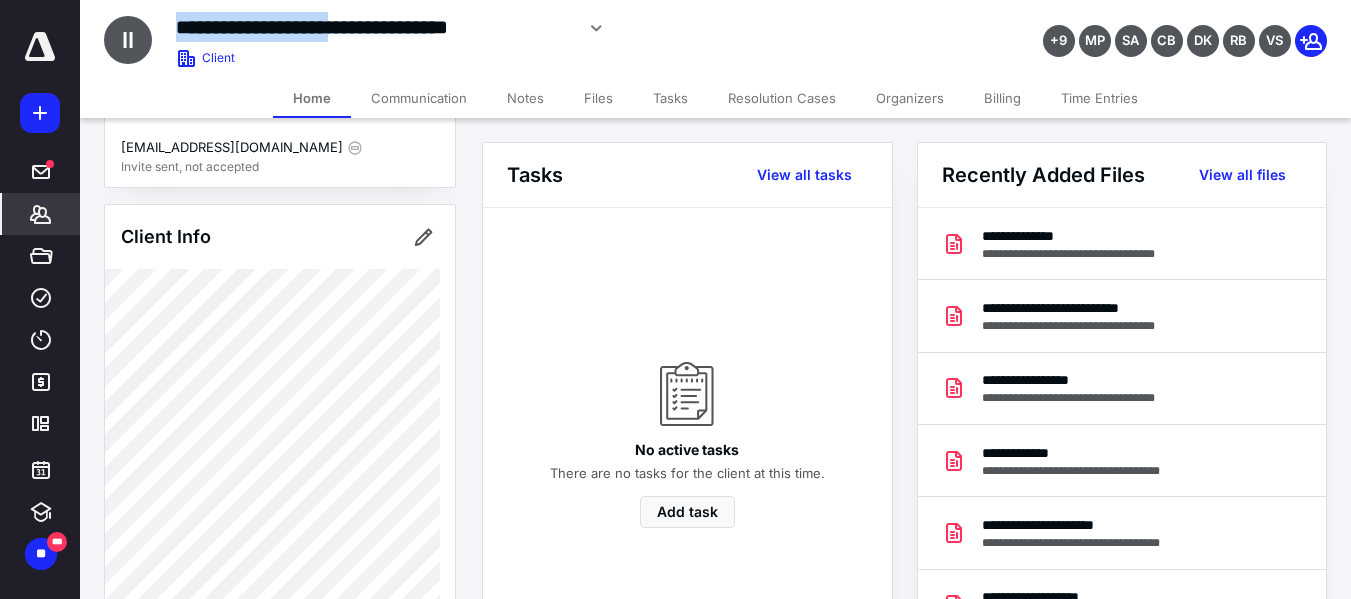 click on "Communication" at bounding box center [419, 98] 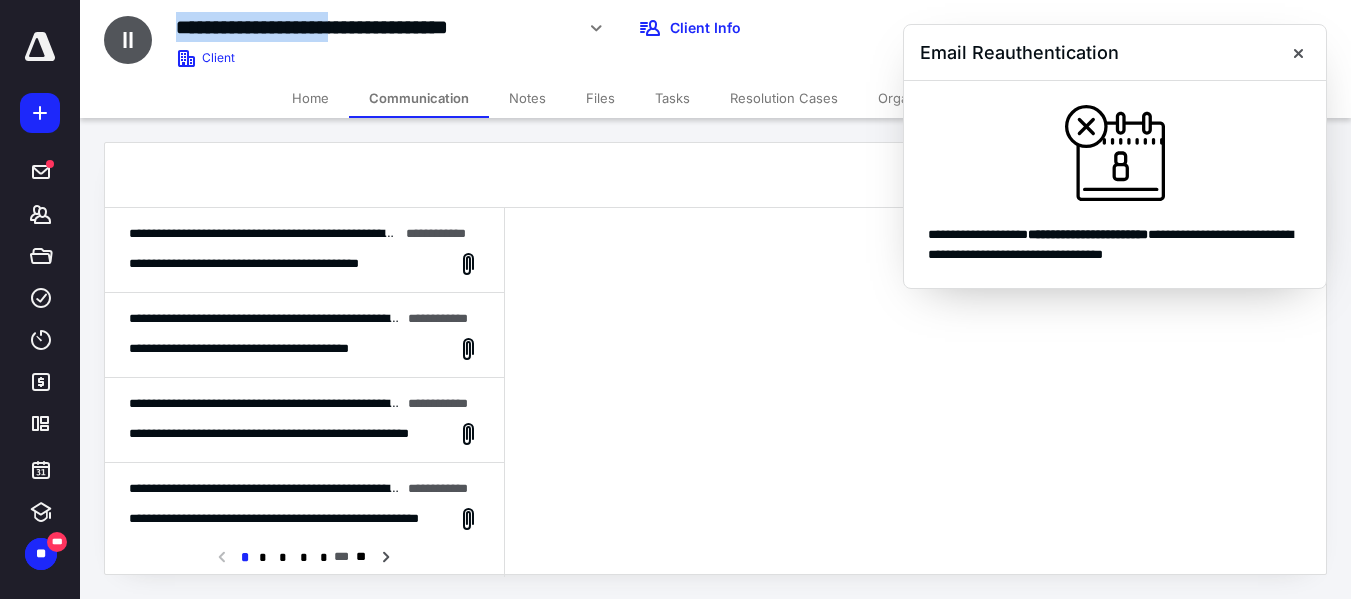 click on "Home" at bounding box center (310, 98) 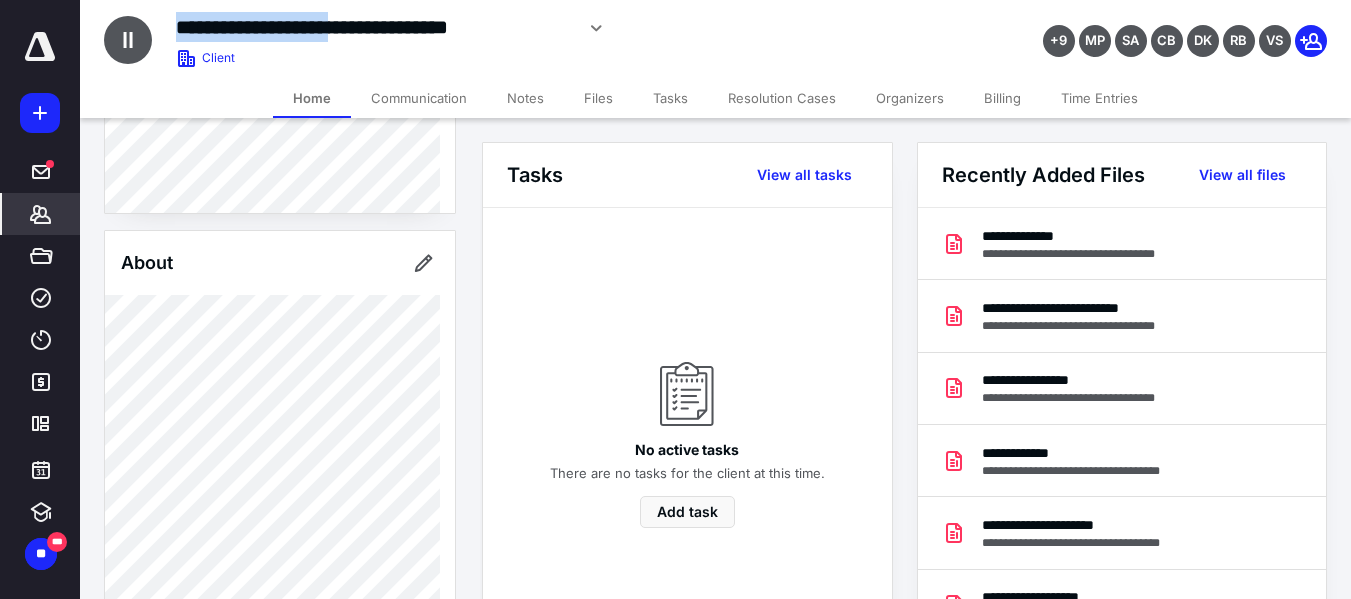 scroll, scrollTop: 460, scrollLeft: 0, axis: vertical 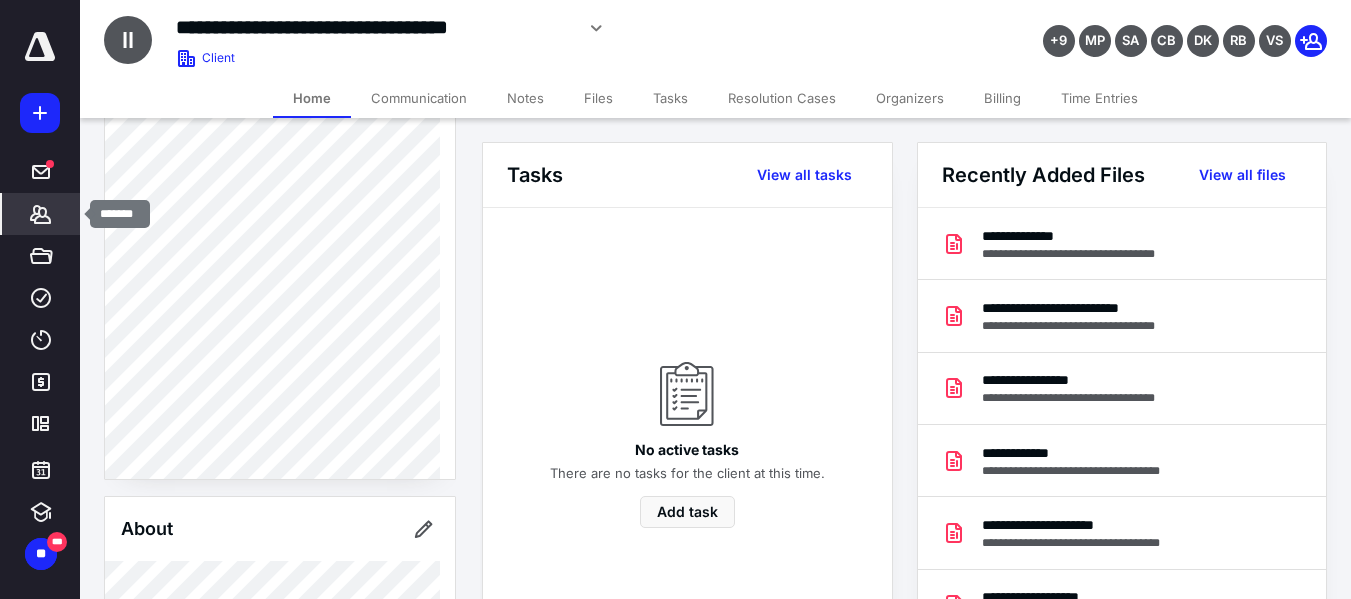 click 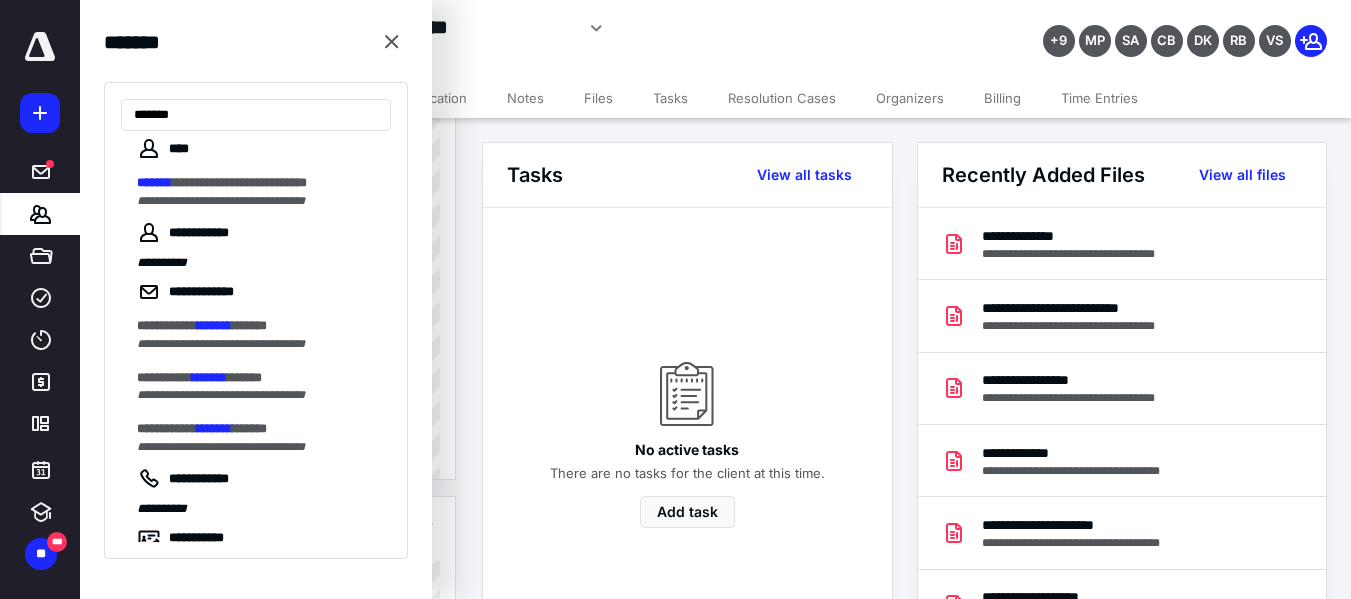 scroll, scrollTop: 0, scrollLeft: 0, axis: both 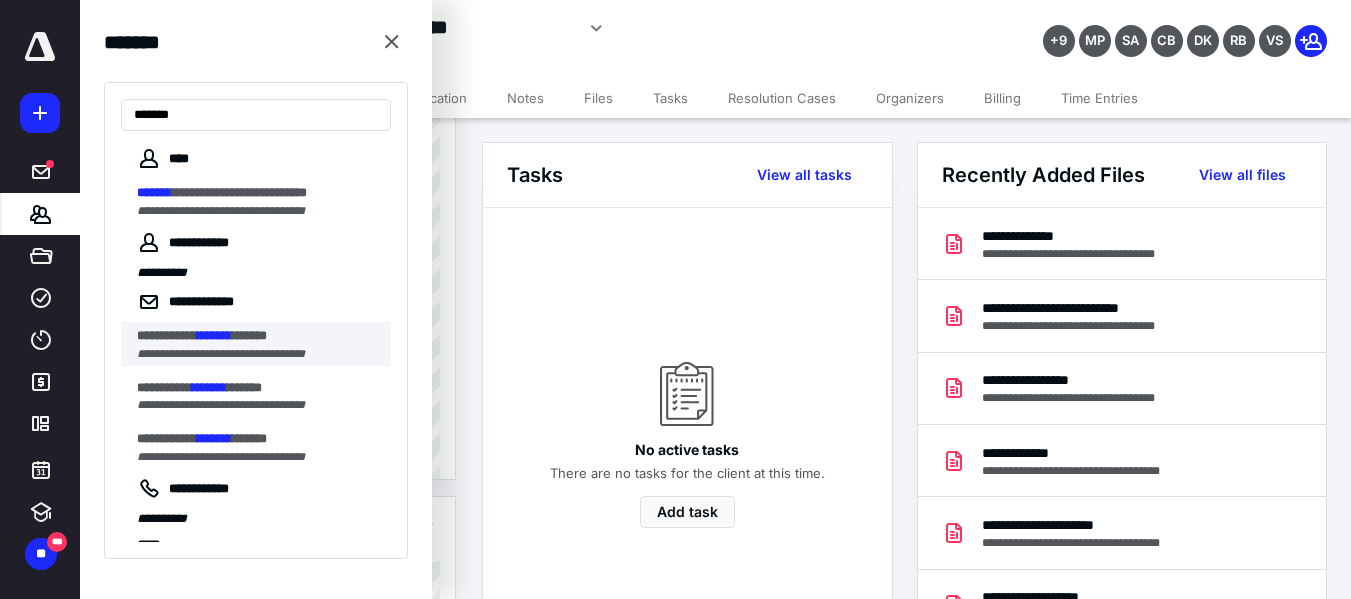 type on "*******" 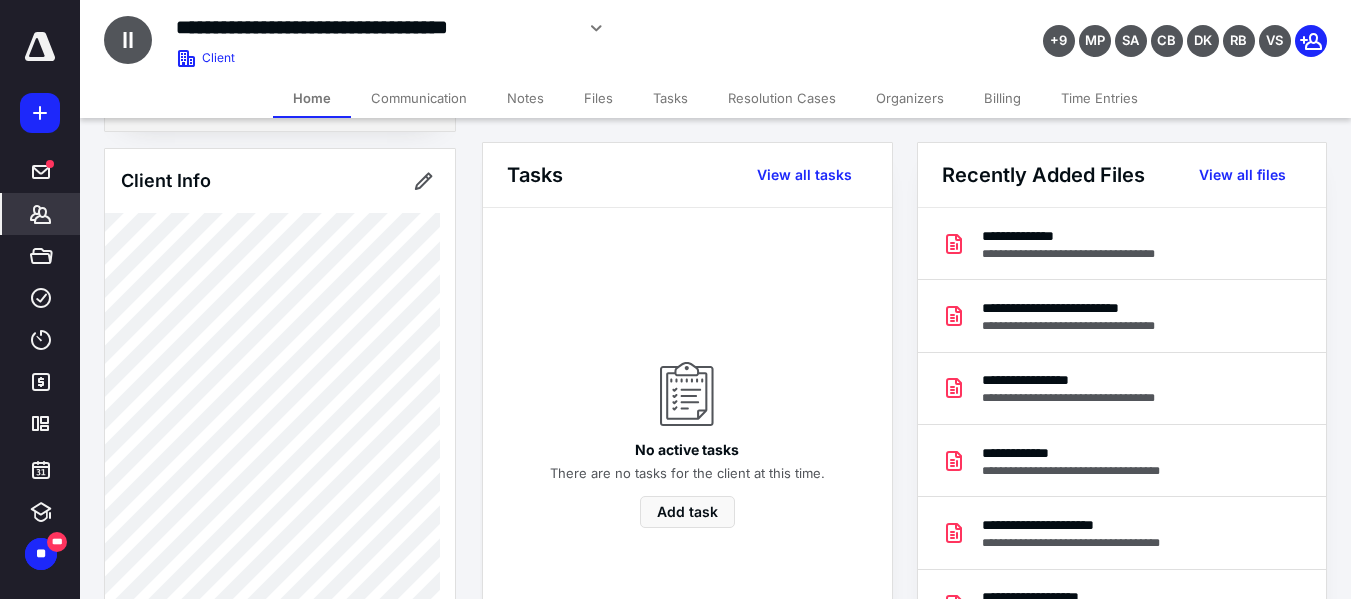 scroll, scrollTop: 160, scrollLeft: 0, axis: vertical 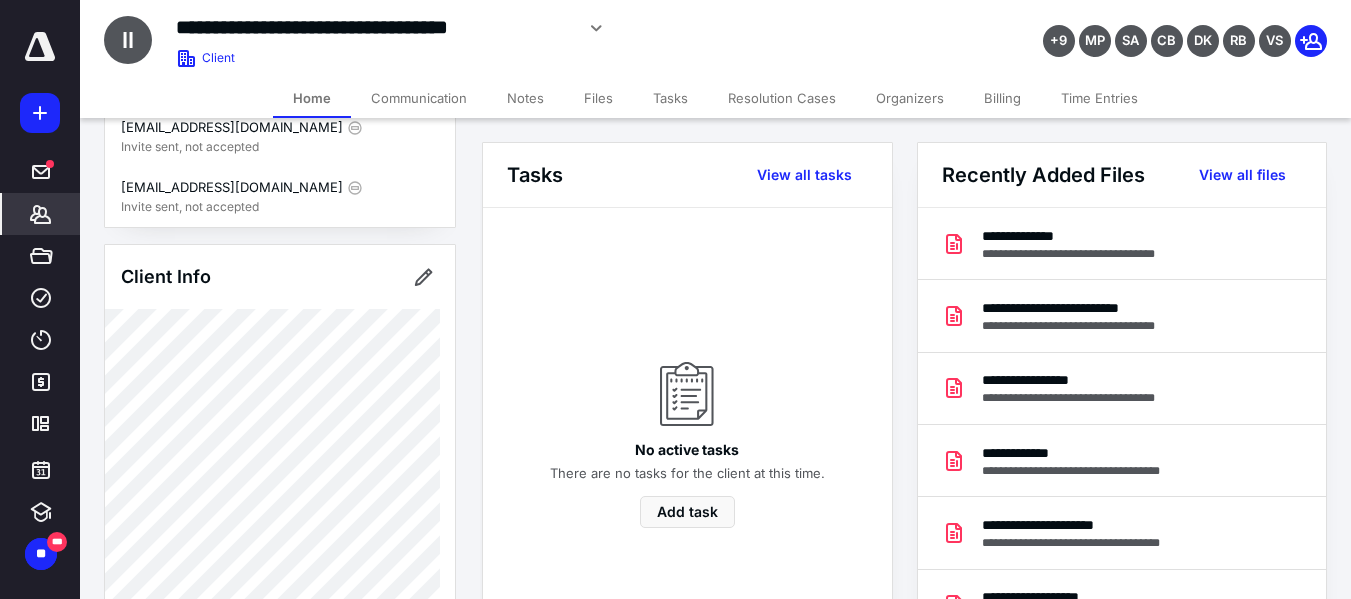 click on "Home" at bounding box center (312, 98) 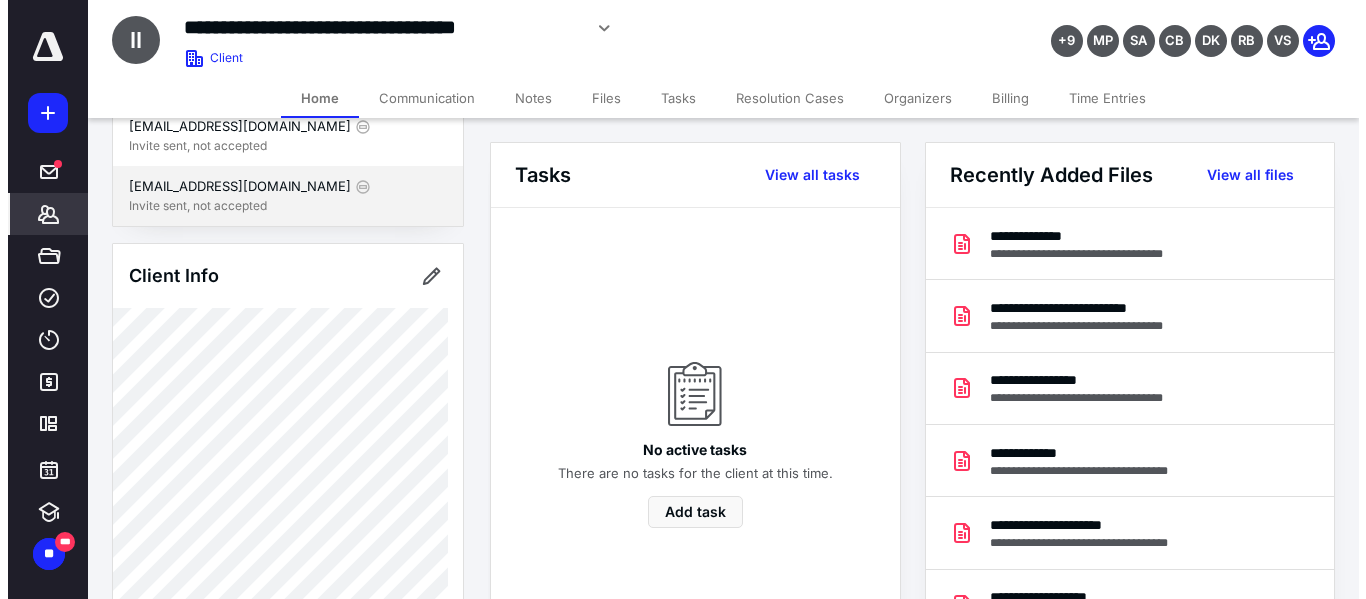 scroll, scrollTop: 160, scrollLeft: 0, axis: vertical 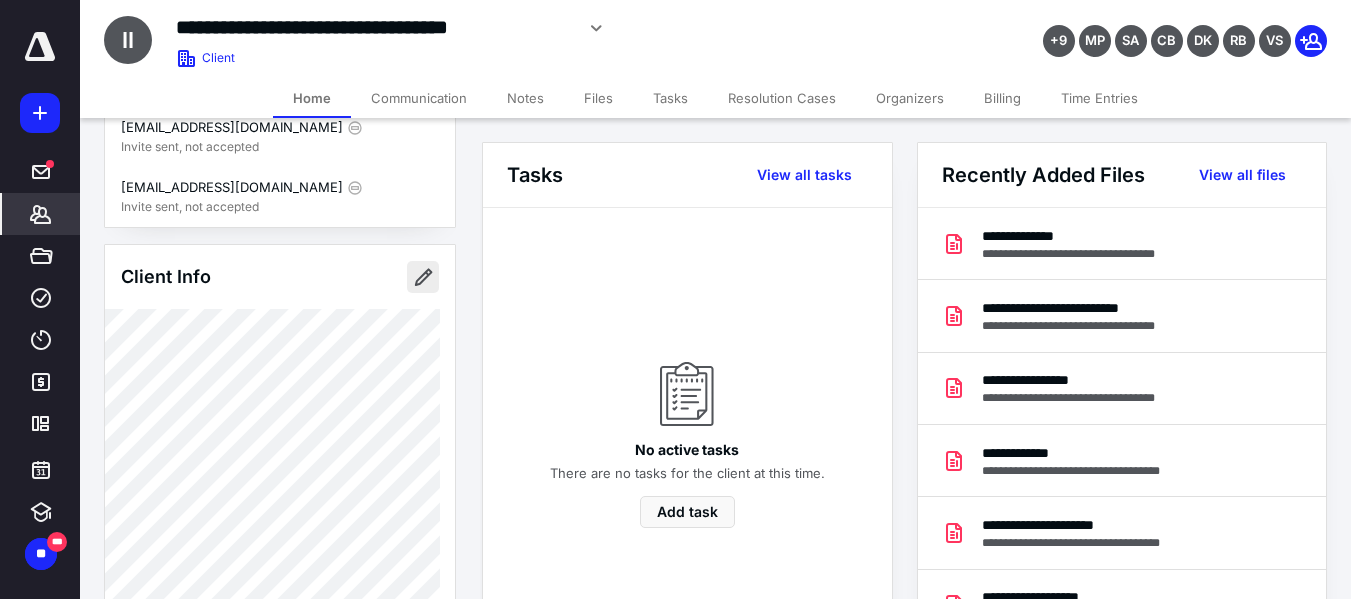 click at bounding box center [423, 277] 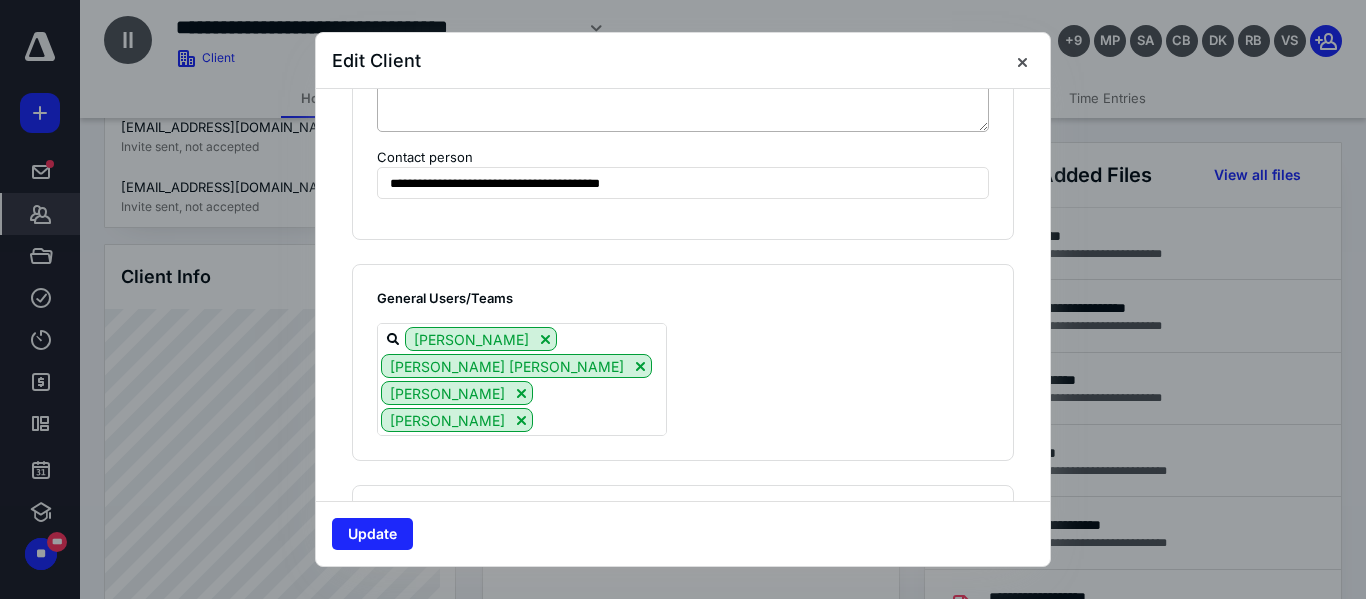 scroll, scrollTop: 1900, scrollLeft: 0, axis: vertical 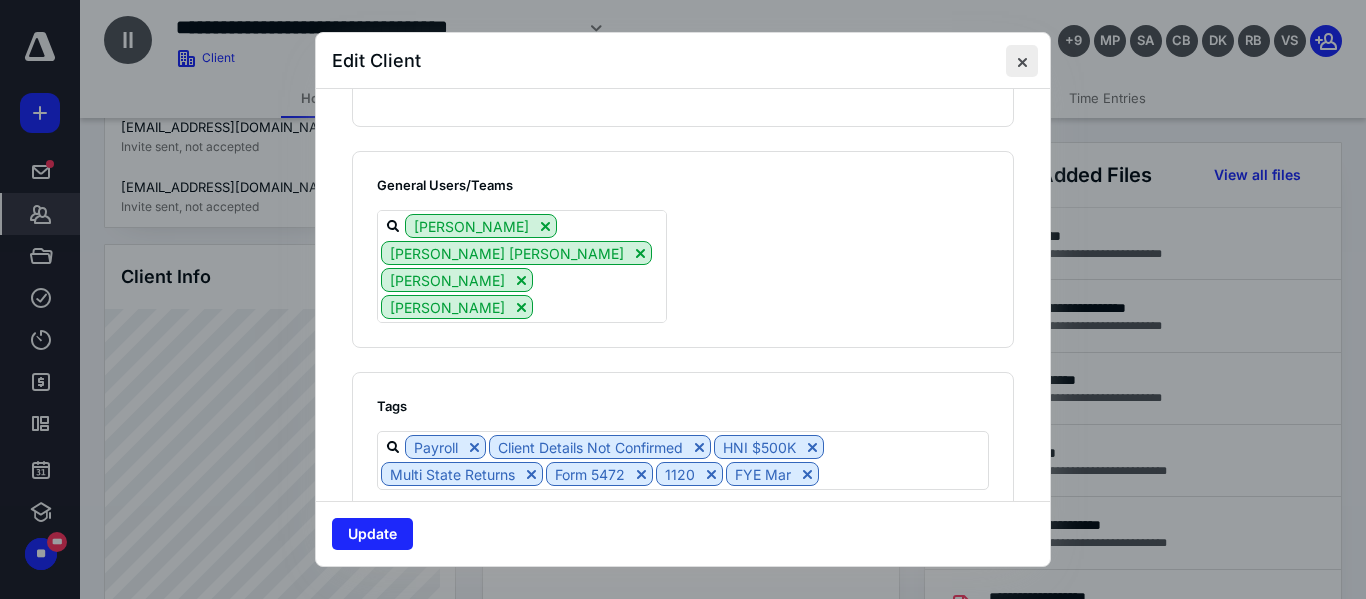 click at bounding box center [1022, 61] 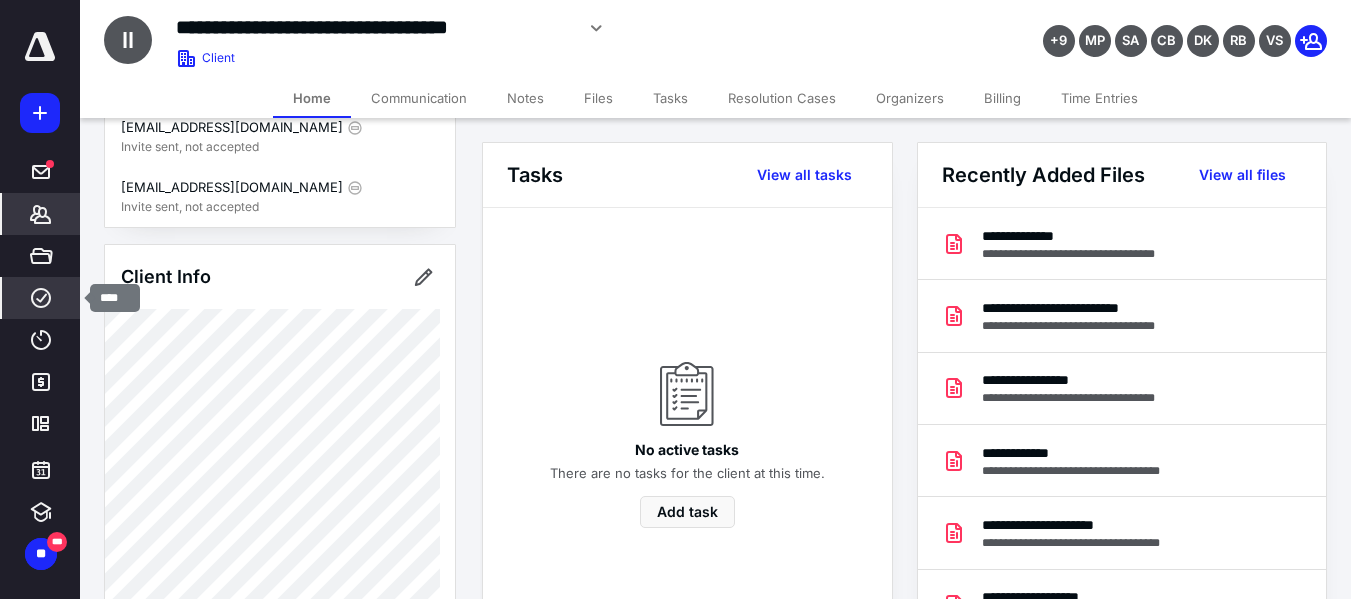 click on "****" at bounding box center [41, 298] 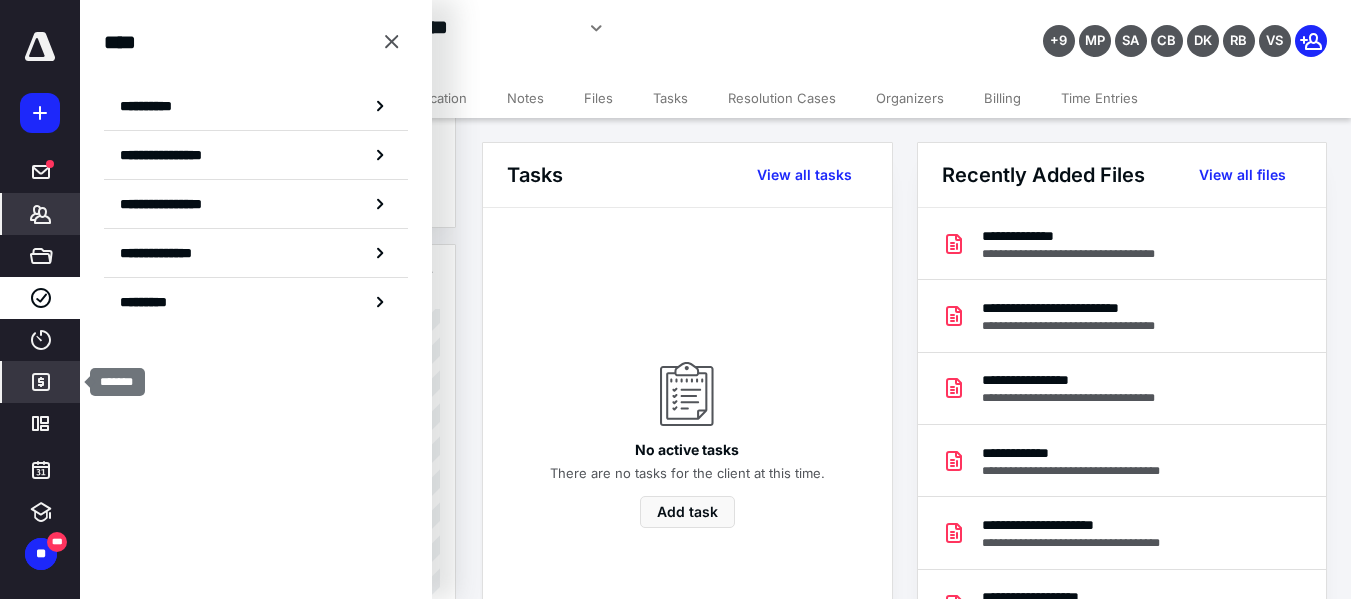 click 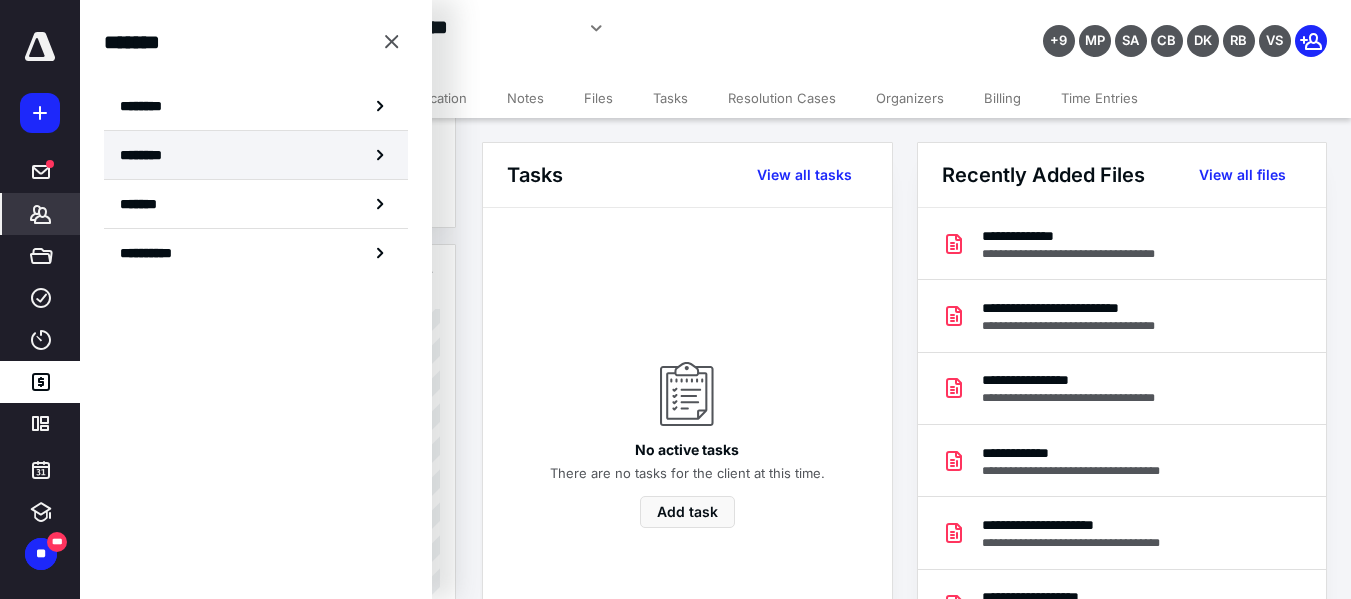 click on "********" at bounding box center [153, 155] 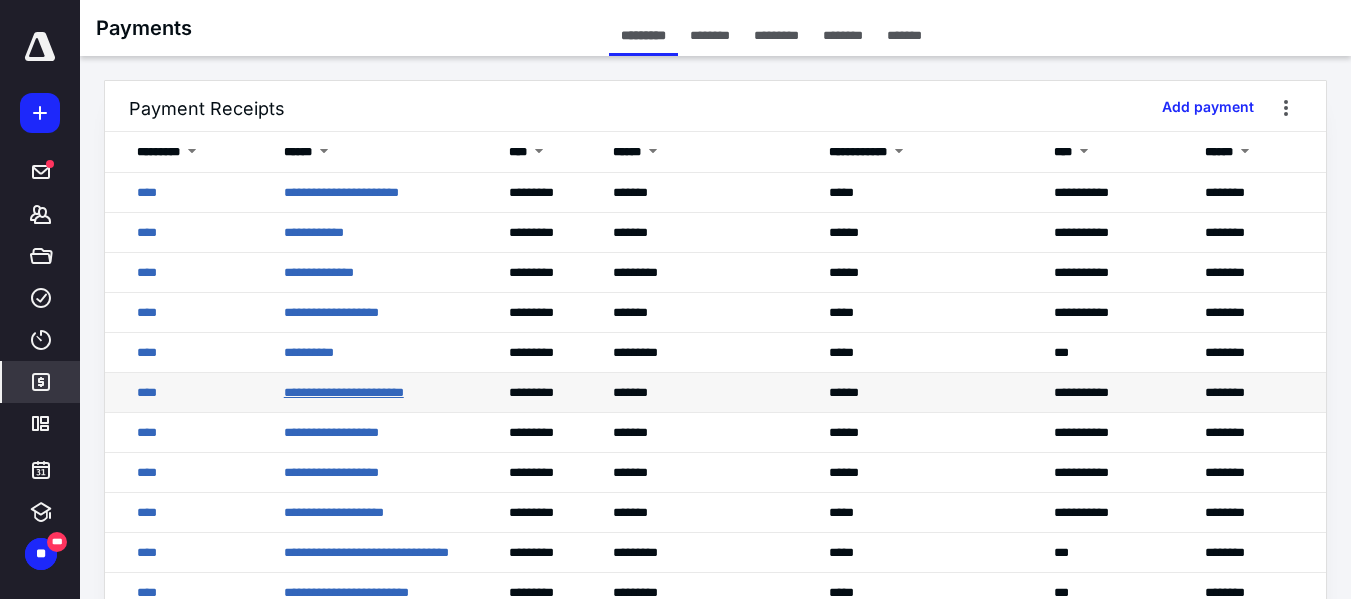 click on "**********" at bounding box center [344, 392] 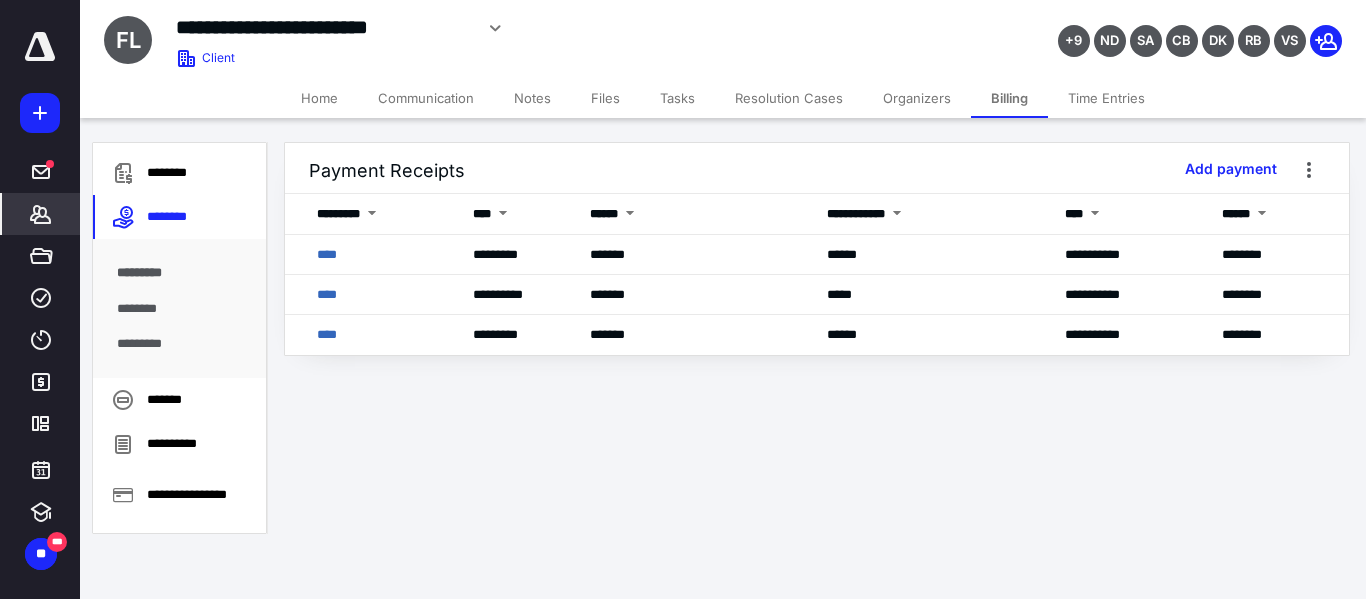 click on "Organizers" at bounding box center [917, 98] 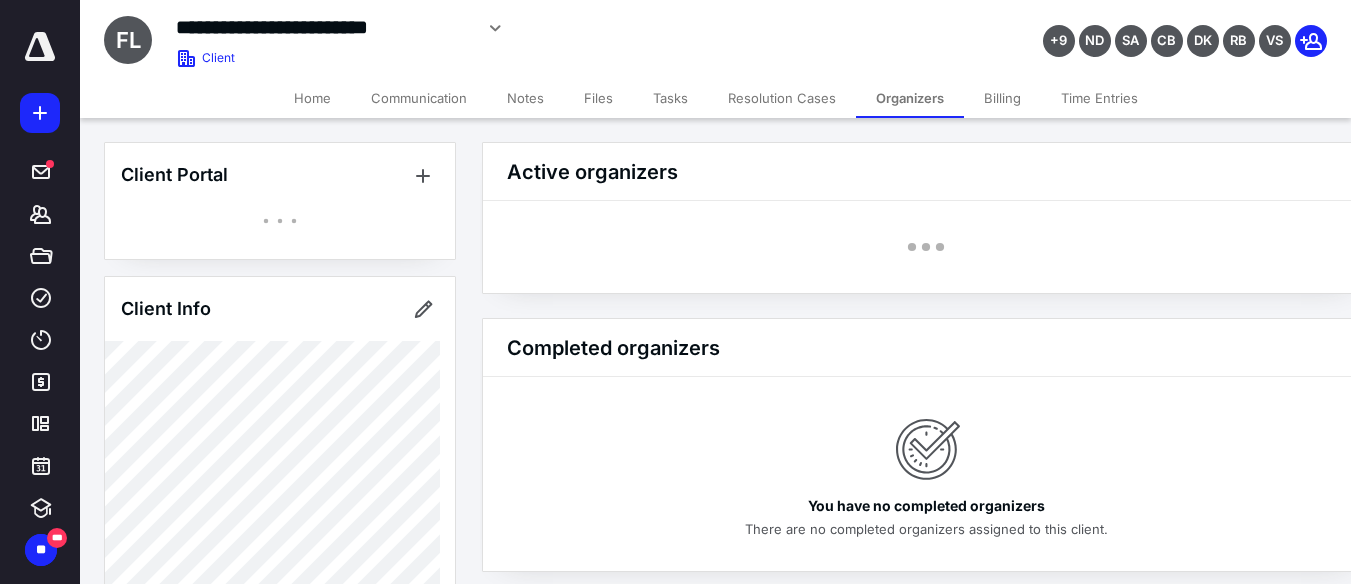 click on "Billing" at bounding box center [1002, 98] 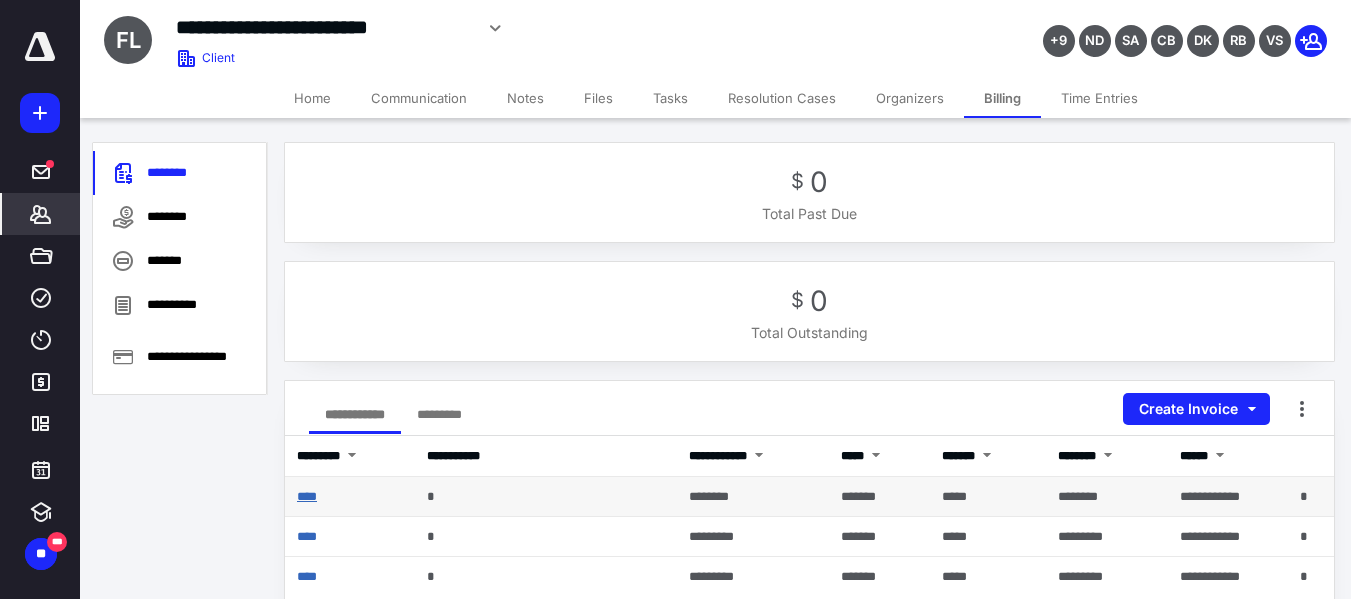 click on "****" at bounding box center (307, 496) 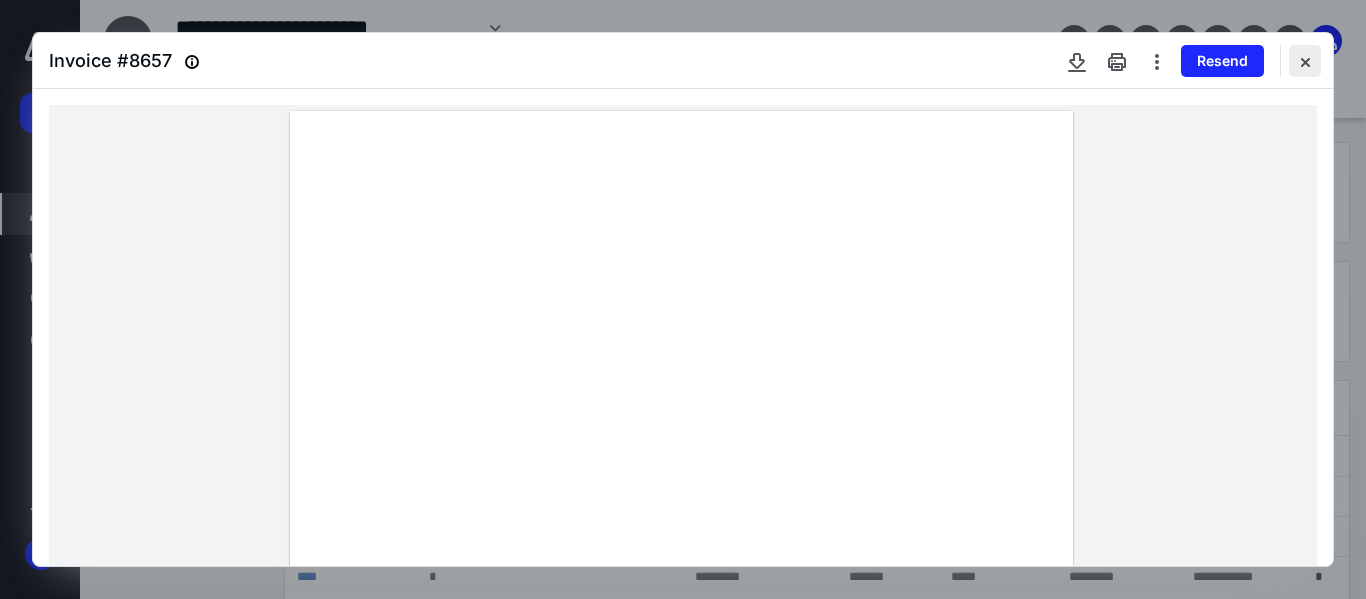 click at bounding box center [1305, 61] 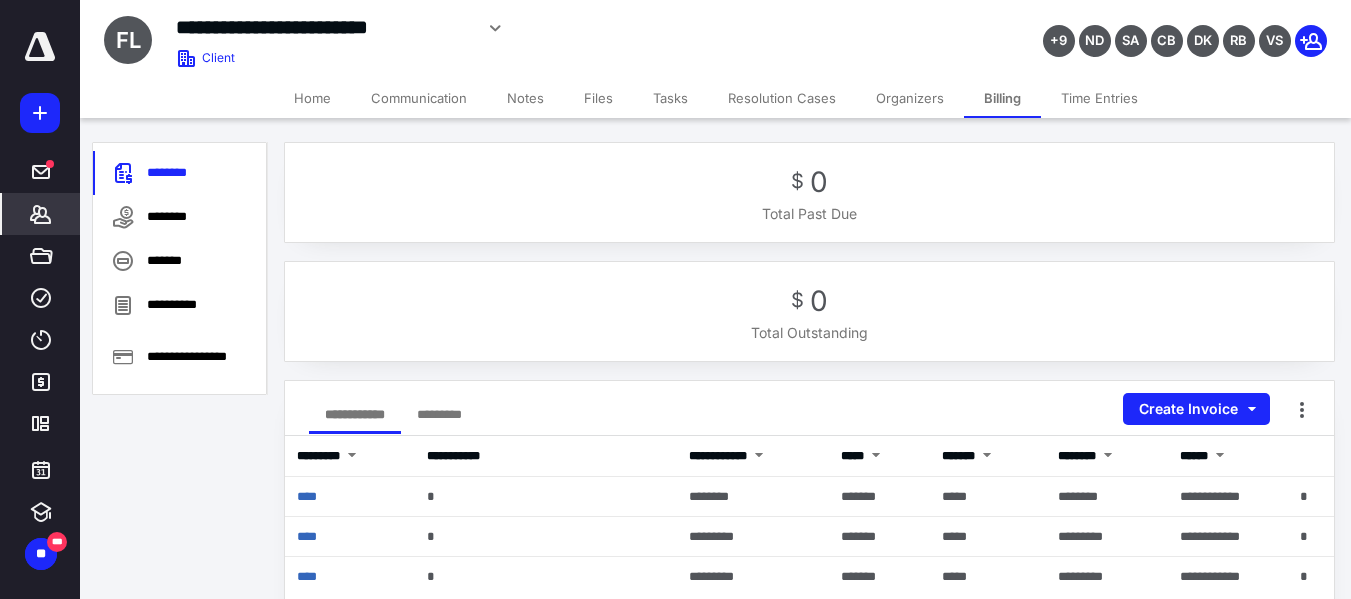click on "Tasks" at bounding box center [670, 98] 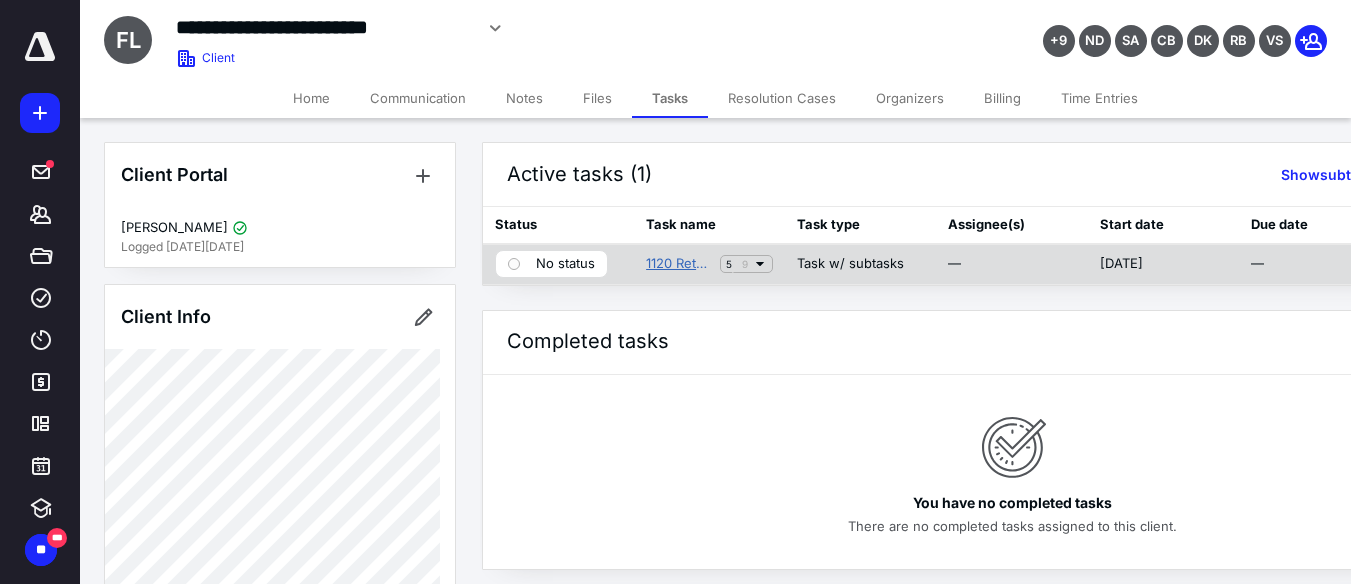 click on "1120 Returns" at bounding box center (679, 264) 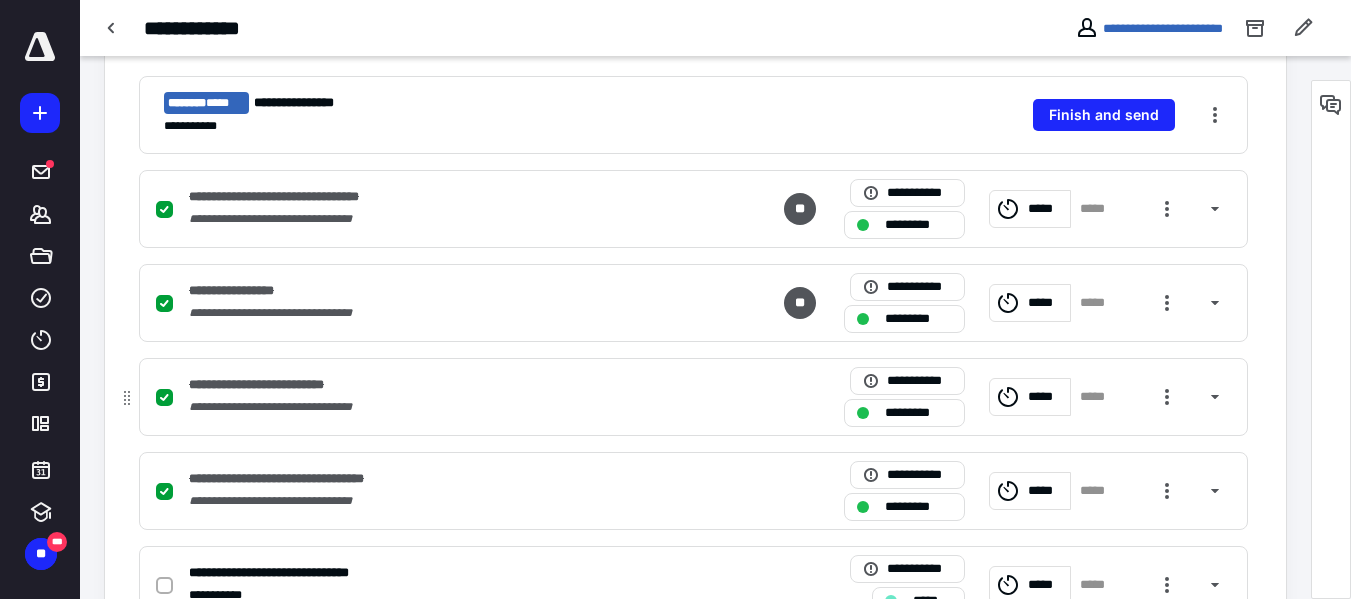 scroll, scrollTop: 878, scrollLeft: 0, axis: vertical 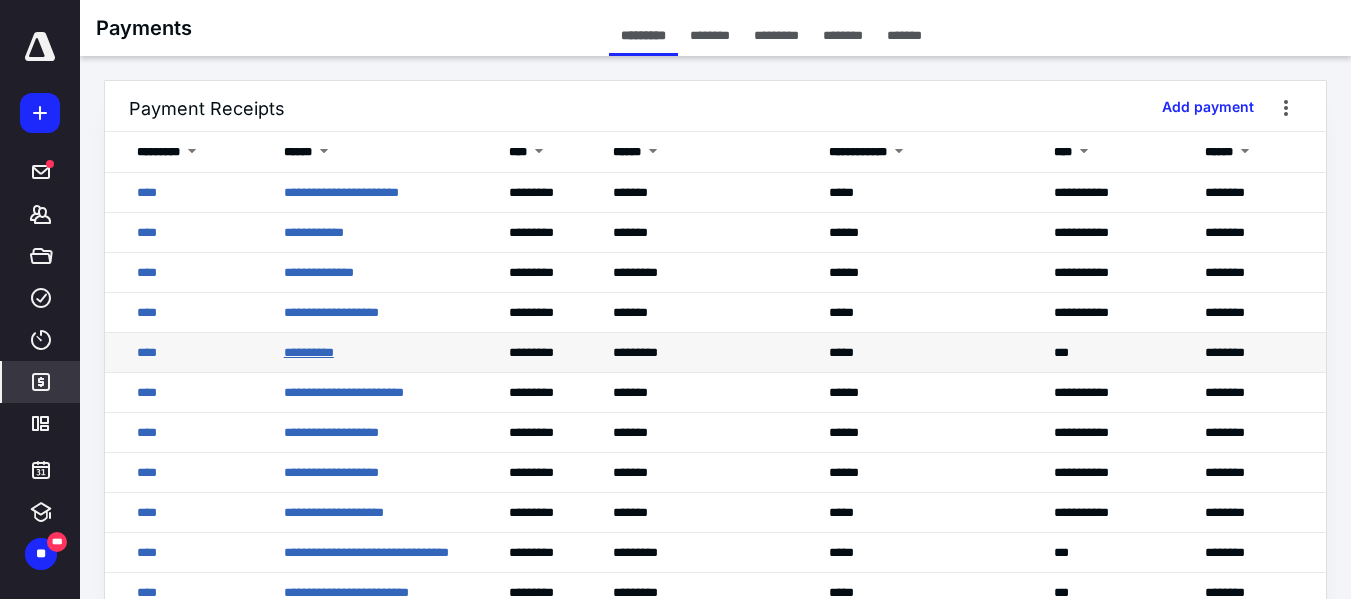 click on "**********" at bounding box center [309, 352] 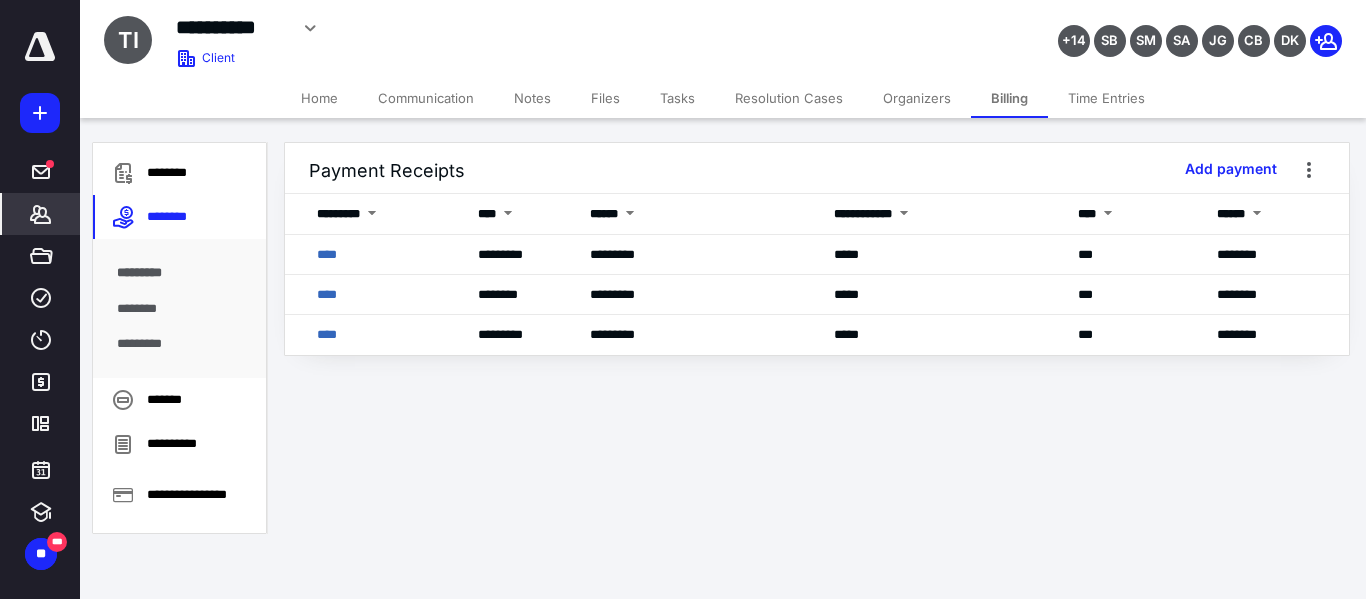 click on "Organizers" at bounding box center (917, 98) 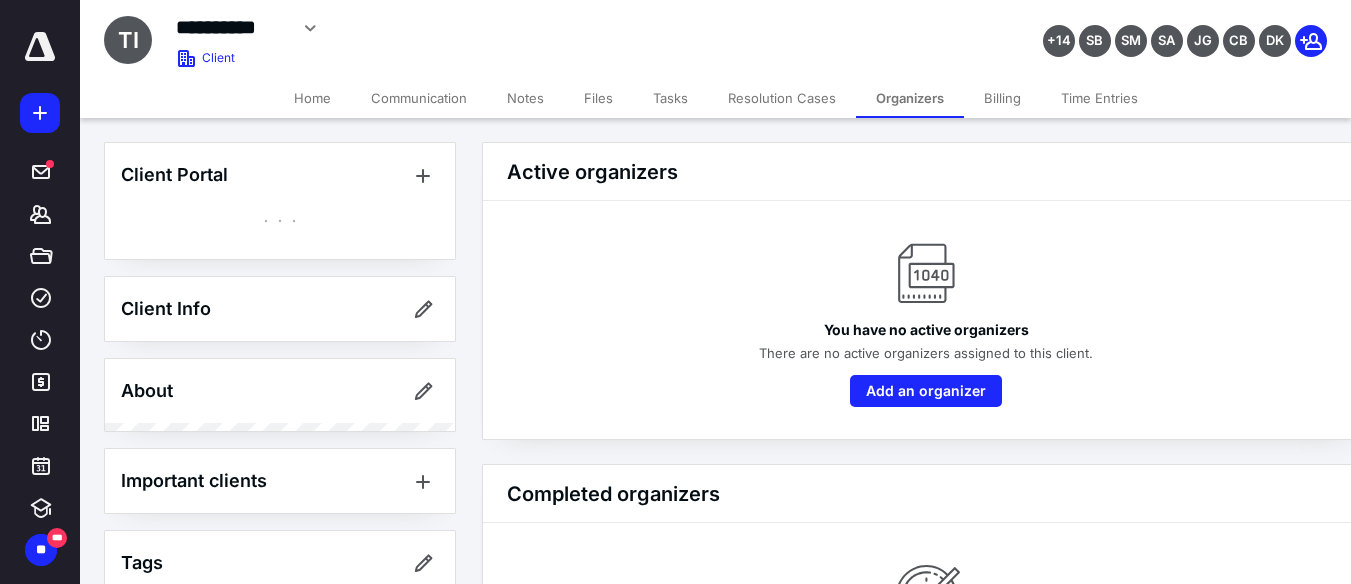 click on "Billing" at bounding box center (1002, 98) 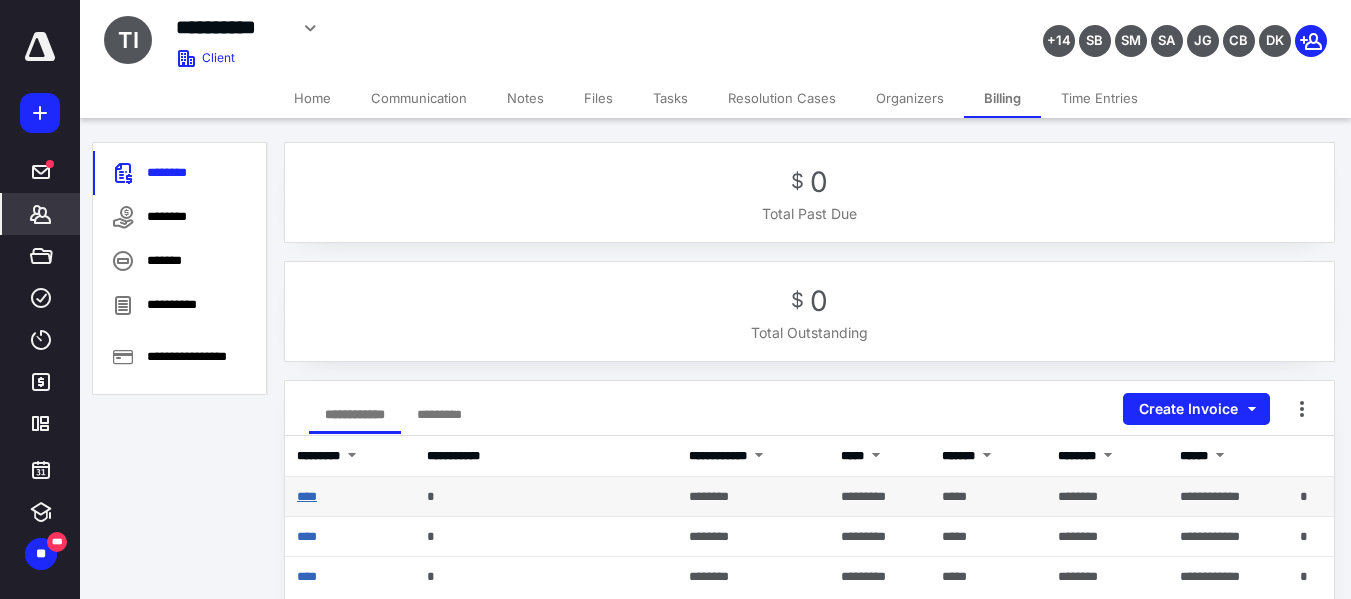 click on "****" at bounding box center [307, 496] 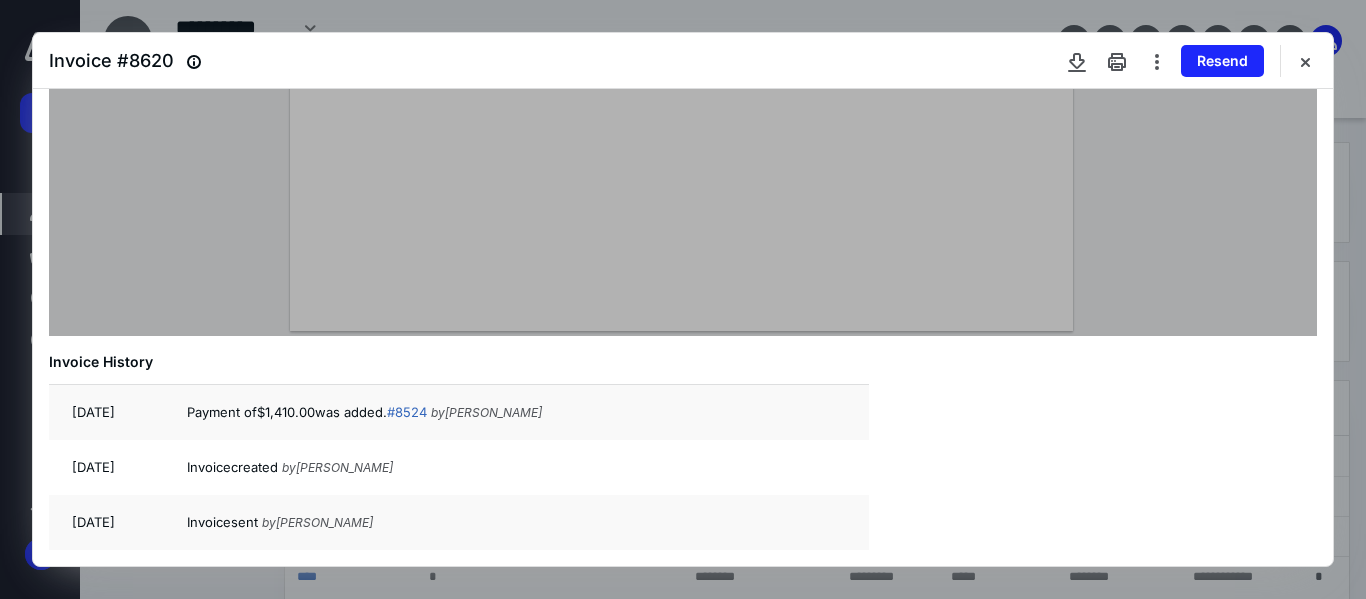 scroll, scrollTop: 393, scrollLeft: 0, axis: vertical 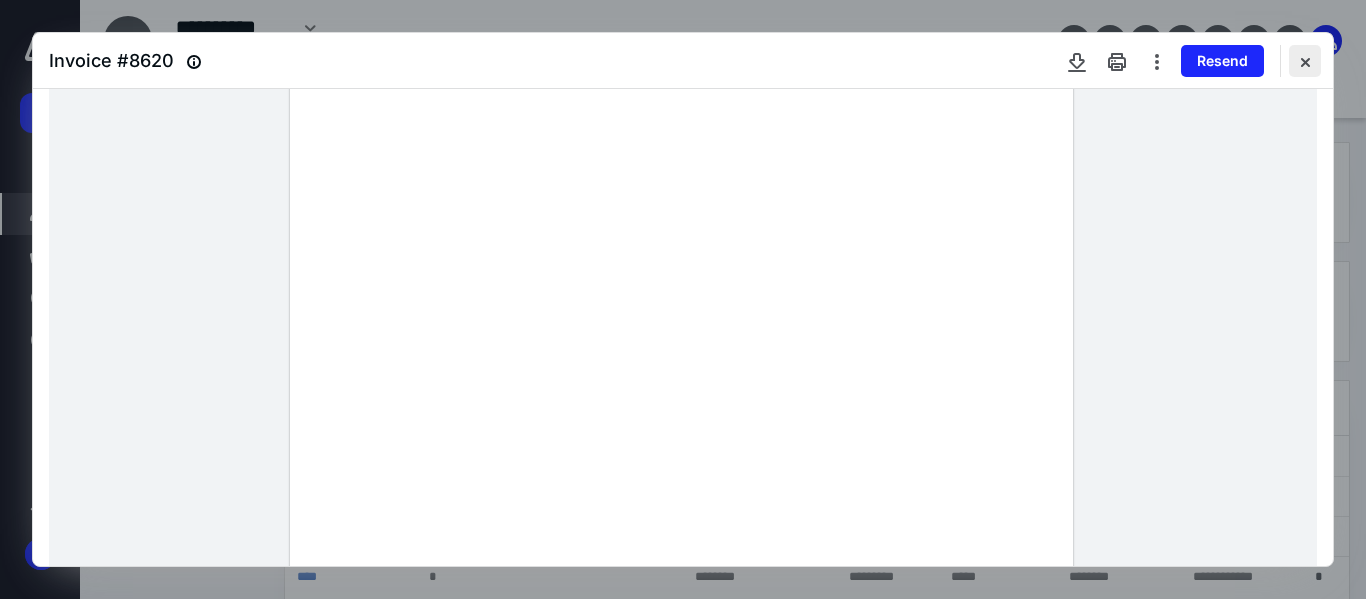 click at bounding box center [1305, 61] 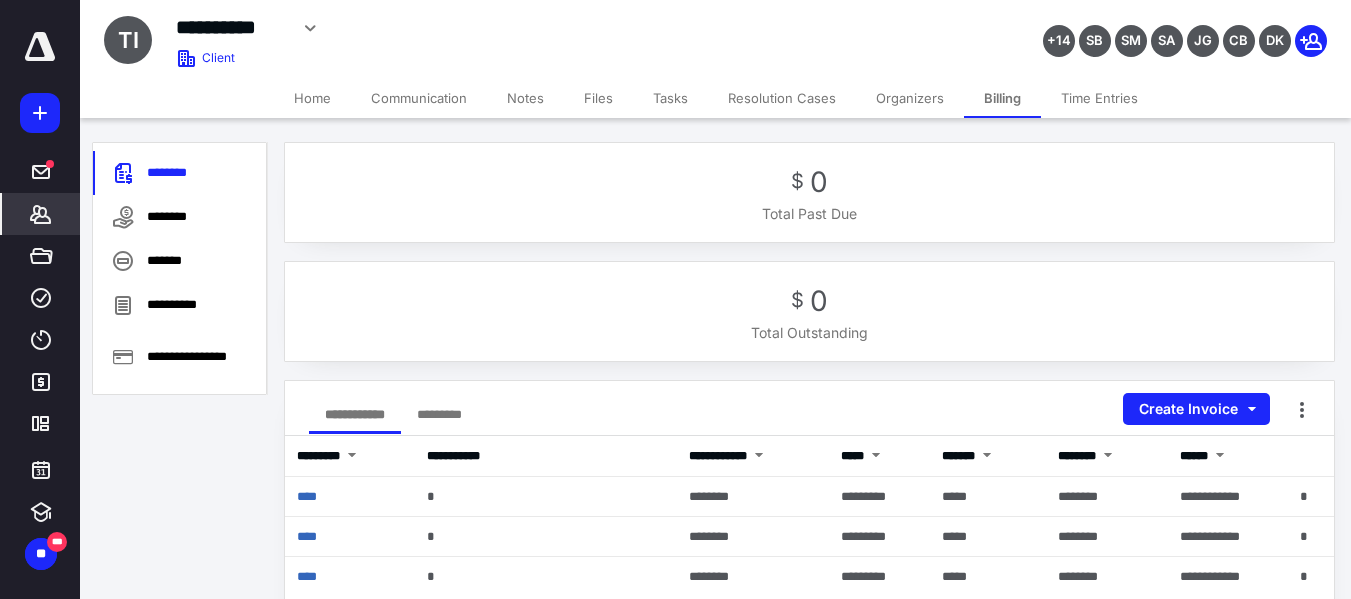 click on "Tasks" at bounding box center (670, 98) 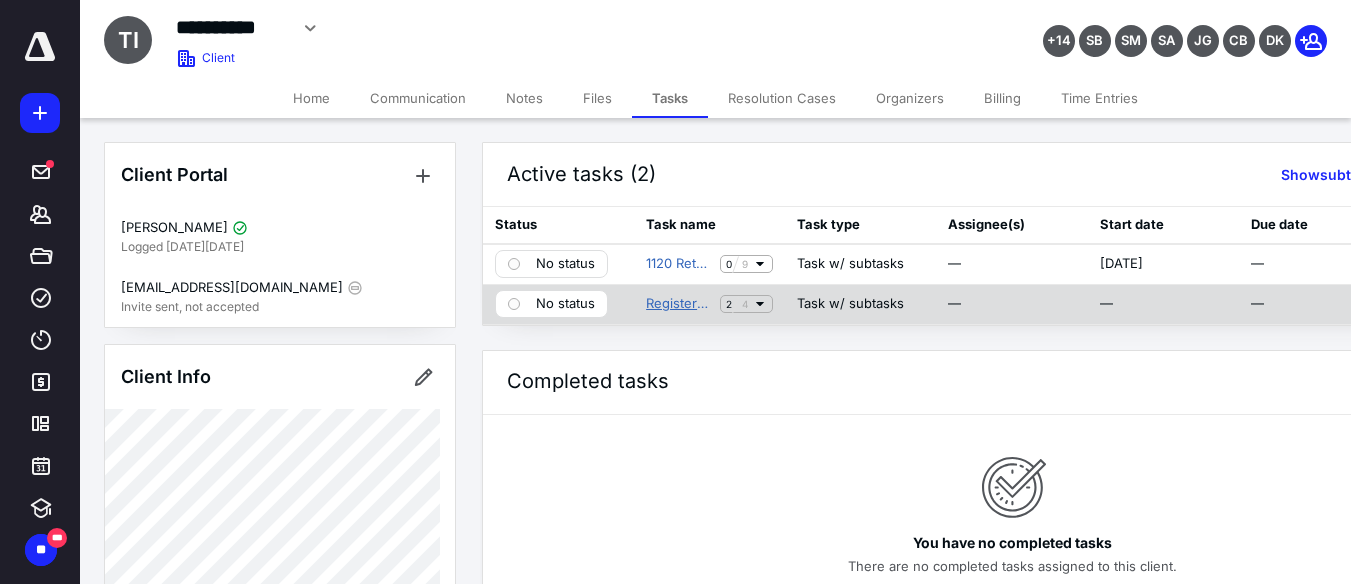 click on "Registered Agent / Virtual Office" at bounding box center (679, 304) 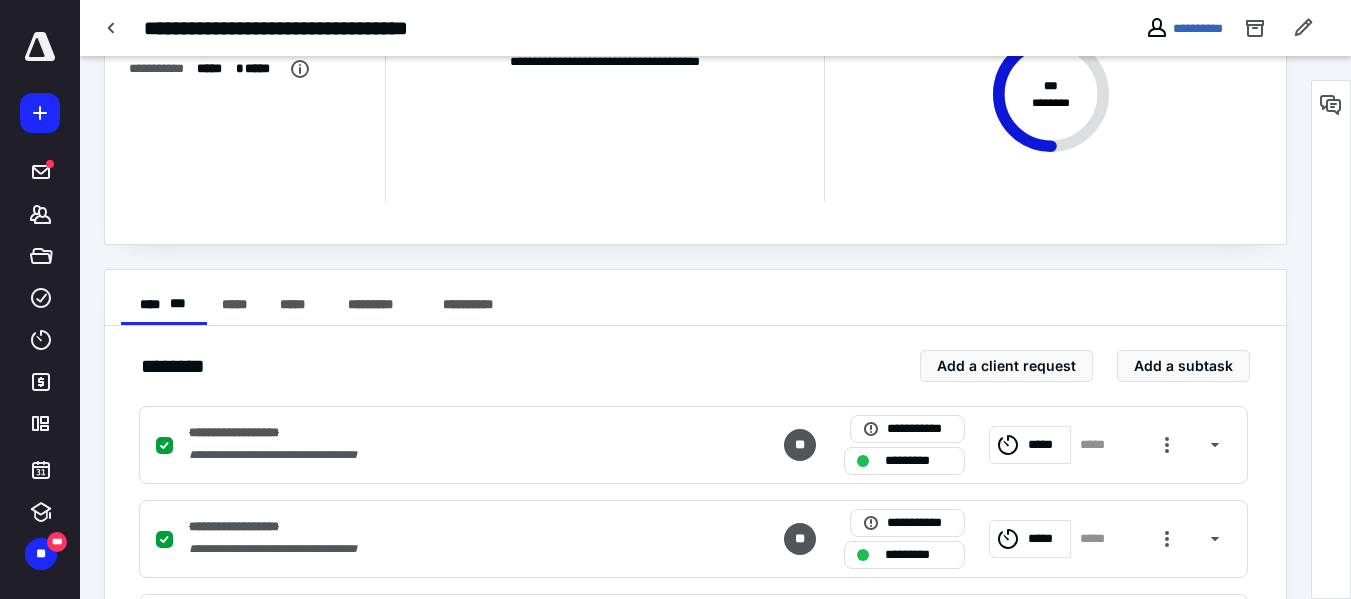 scroll, scrollTop: 408, scrollLeft: 0, axis: vertical 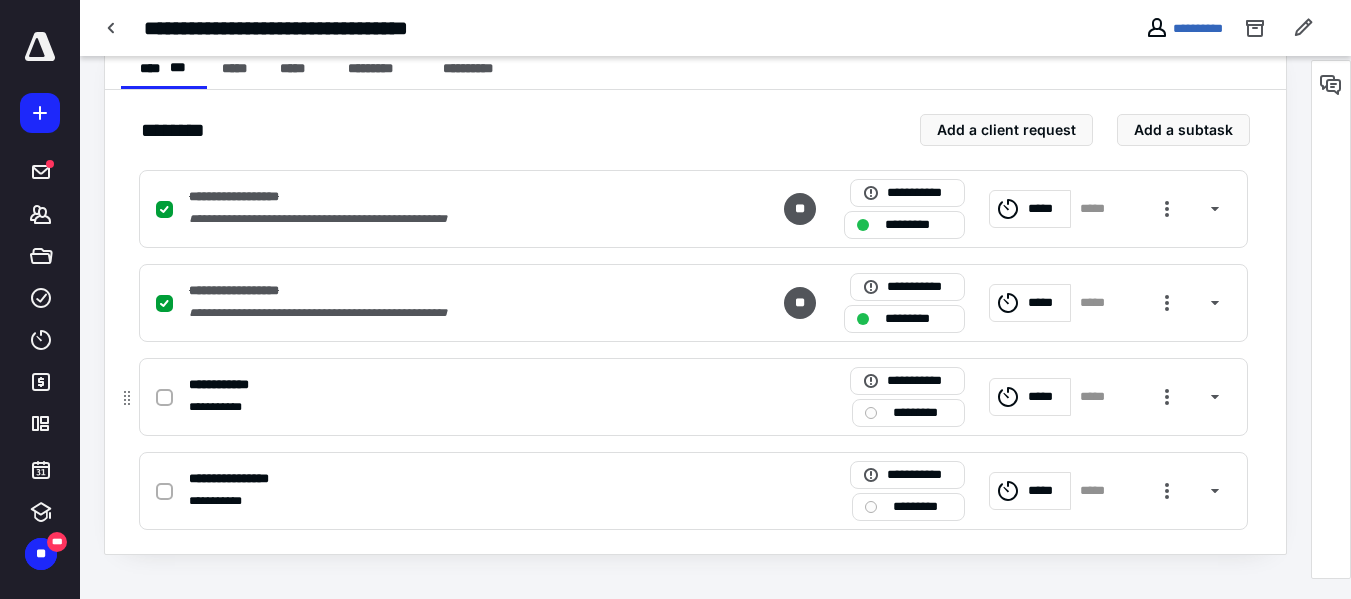 click 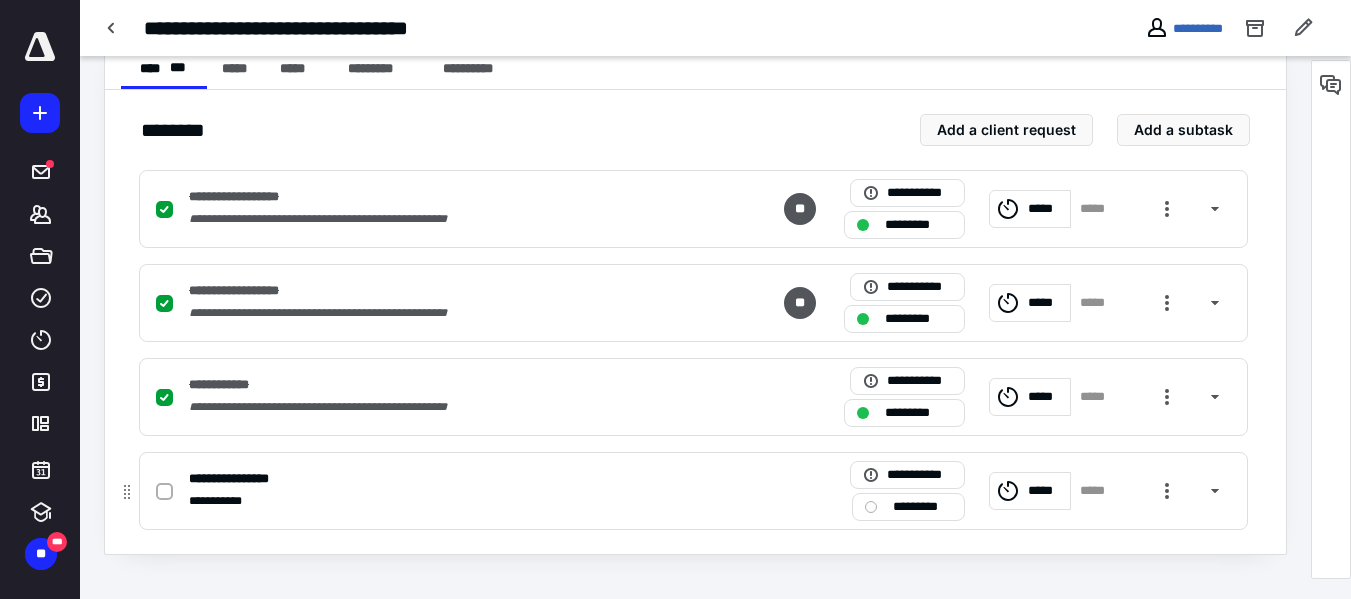 click 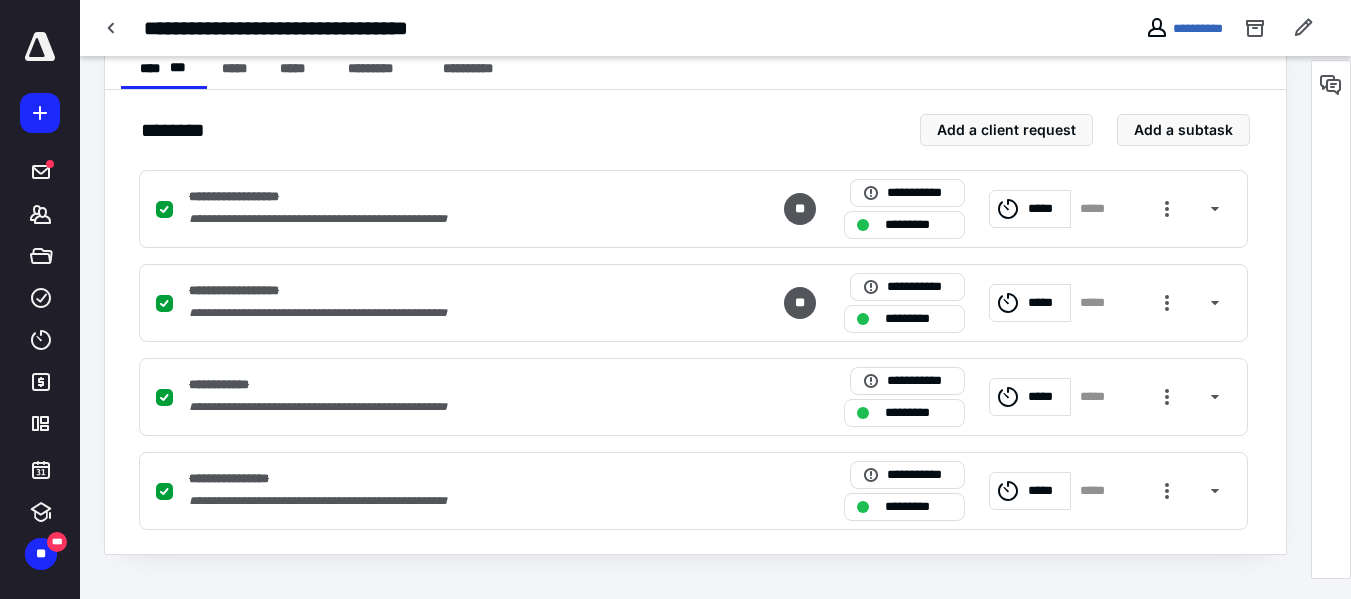 scroll, scrollTop: 0, scrollLeft: 0, axis: both 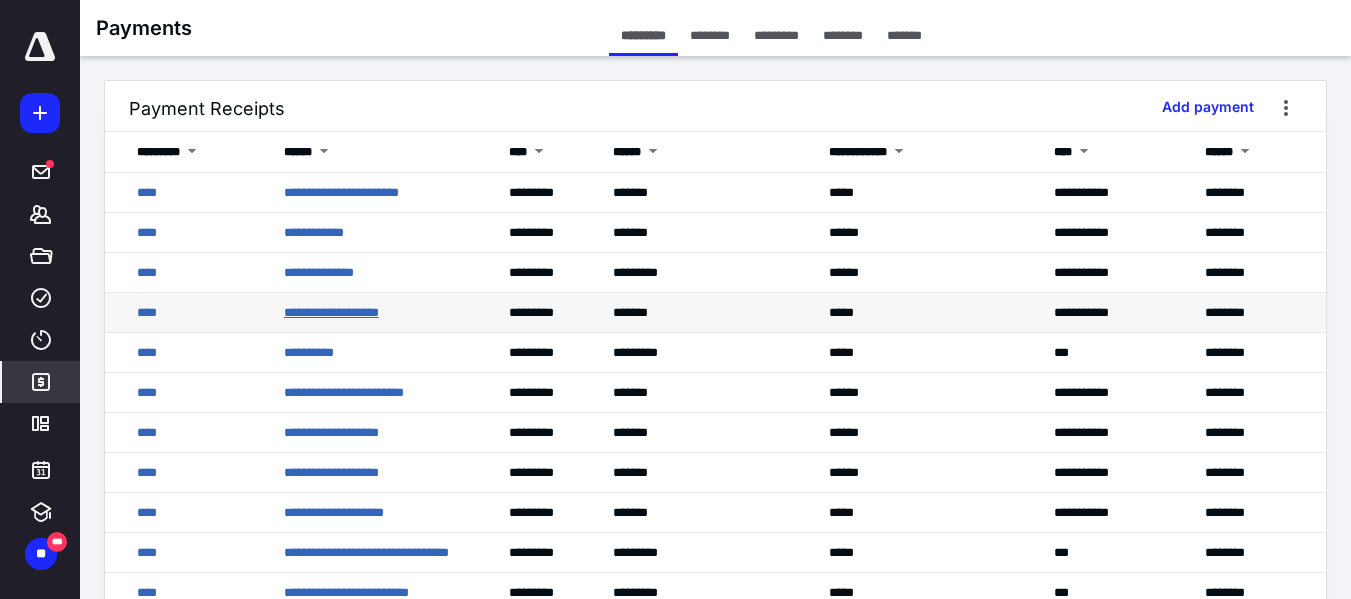 click on "**********" at bounding box center (331, 312) 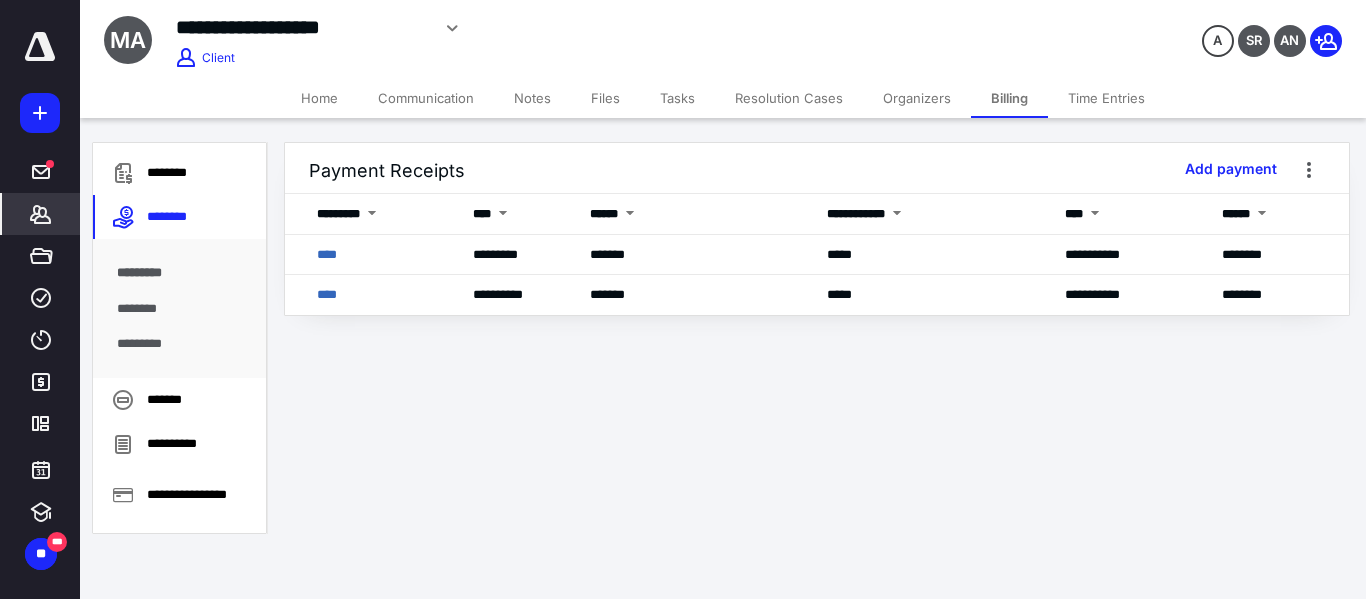click on "Organizers" at bounding box center (917, 98) 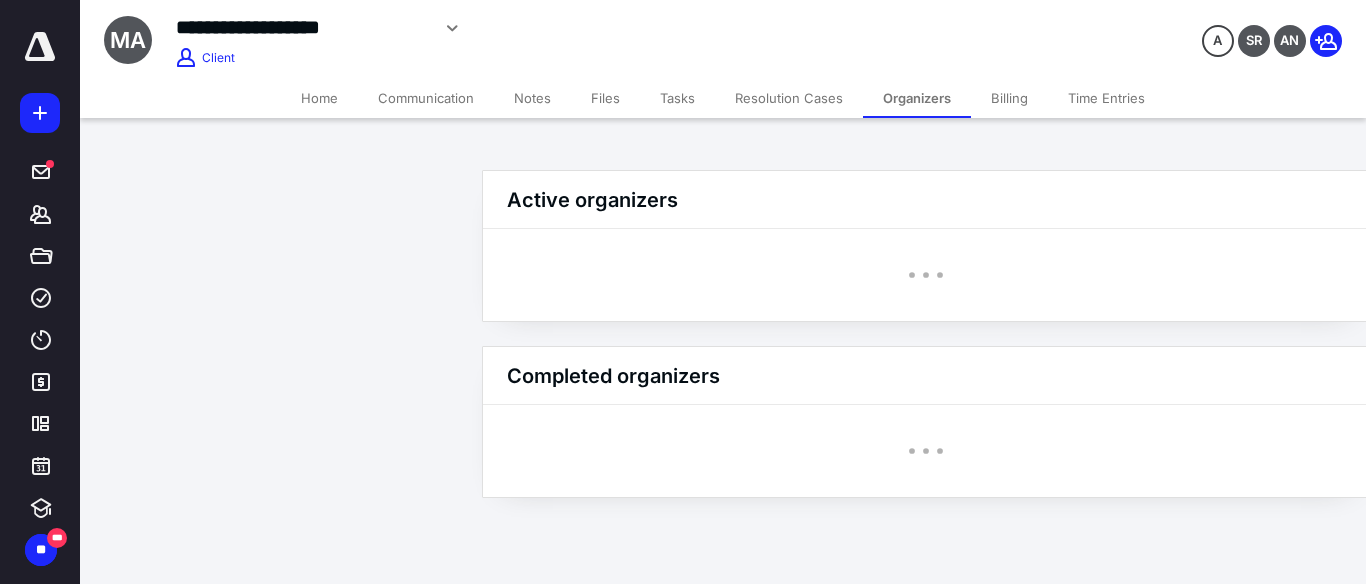 click on "Billing" at bounding box center [1009, 98] 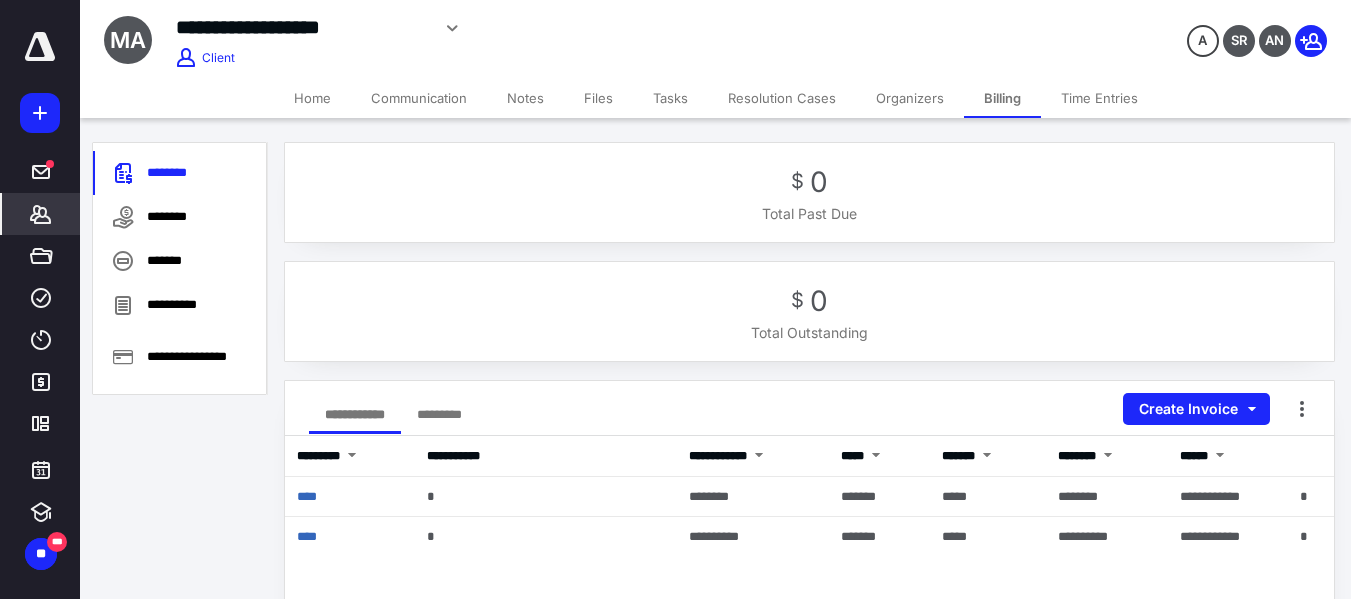 click on "Tasks" at bounding box center (670, 98) 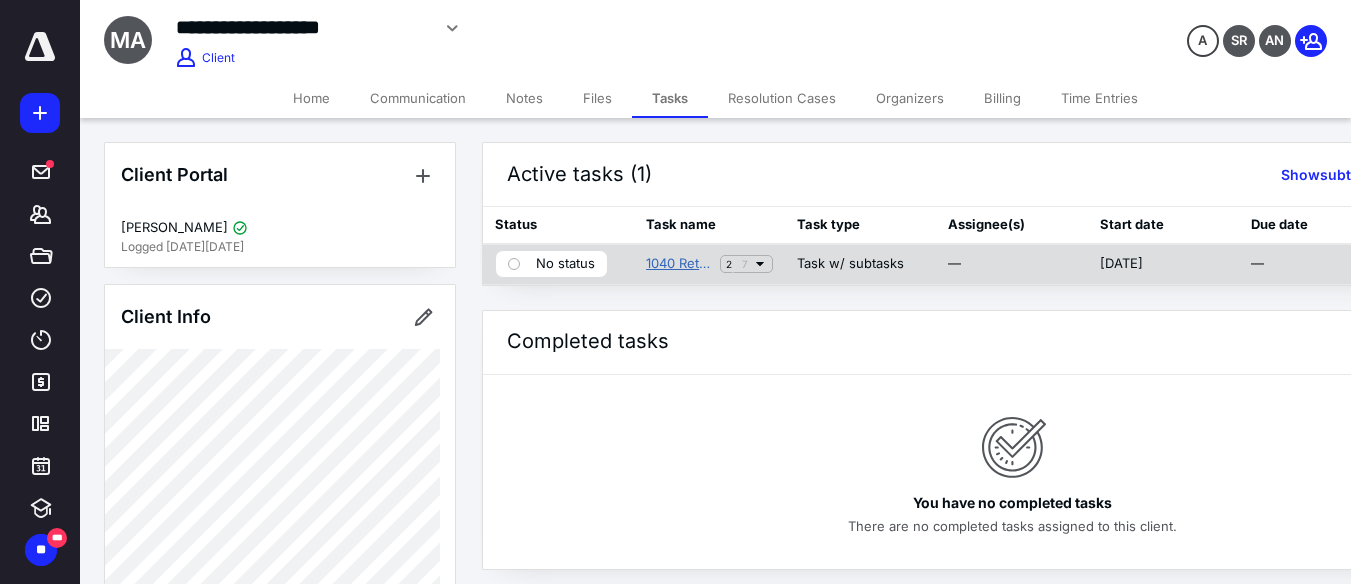 click on "1040 Return - Drake" at bounding box center [679, 264] 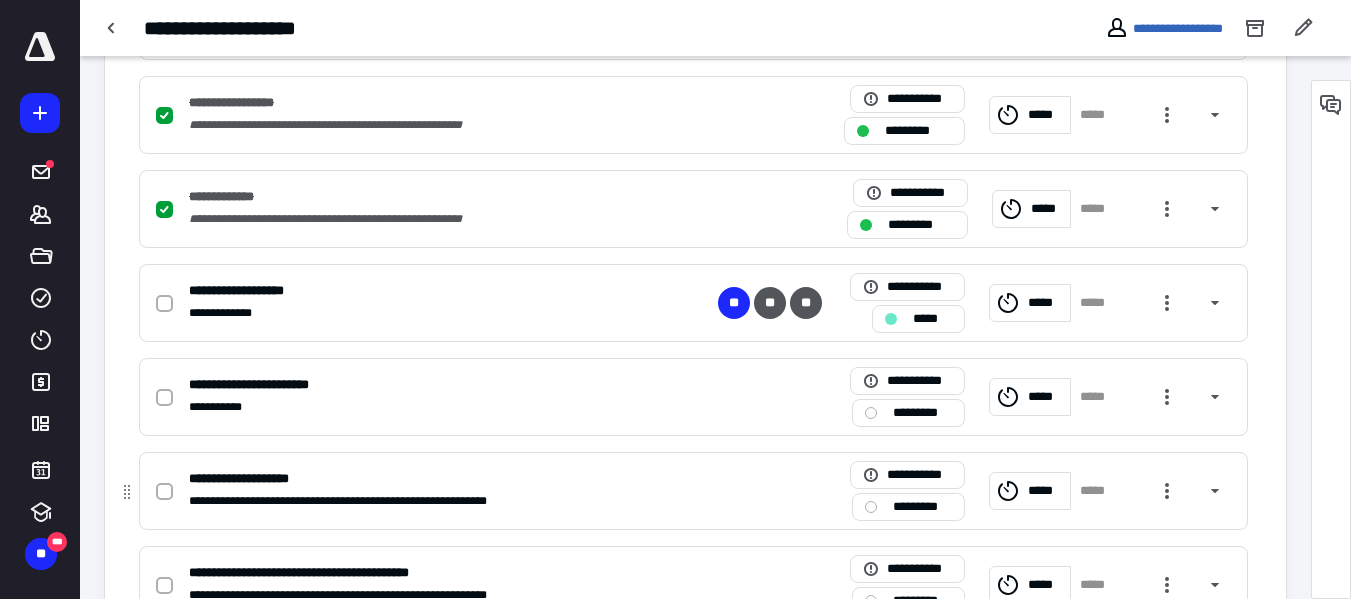 scroll, scrollTop: 690, scrollLeft: 0, axis: vertical 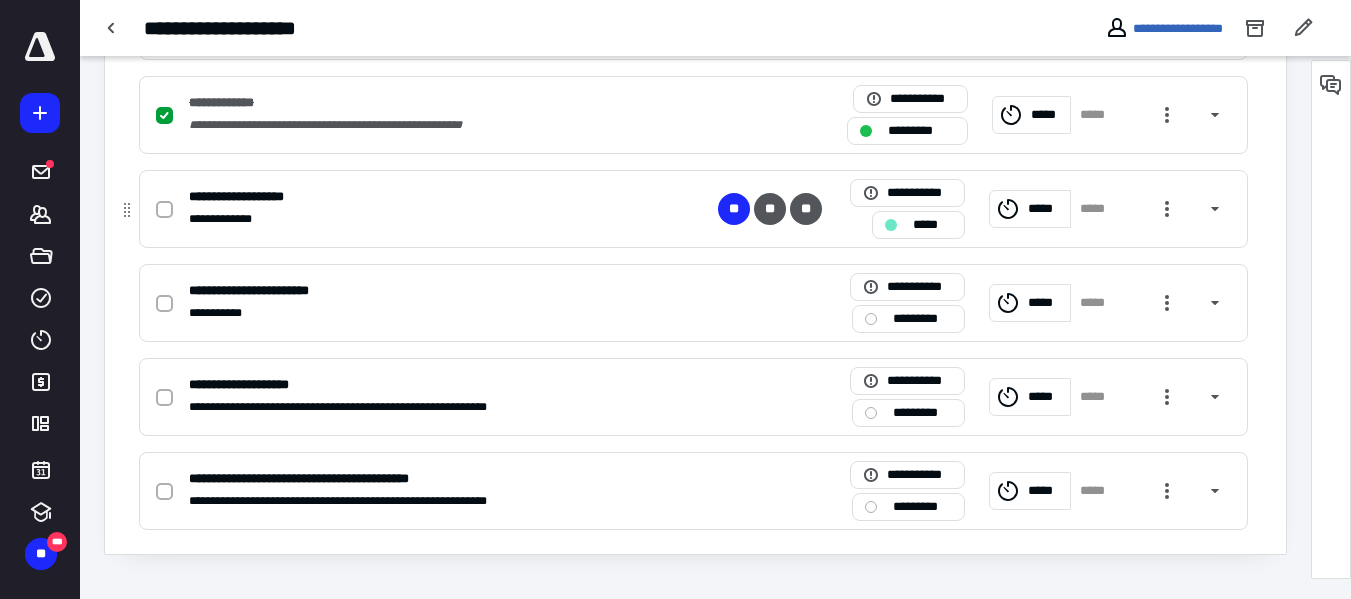 click 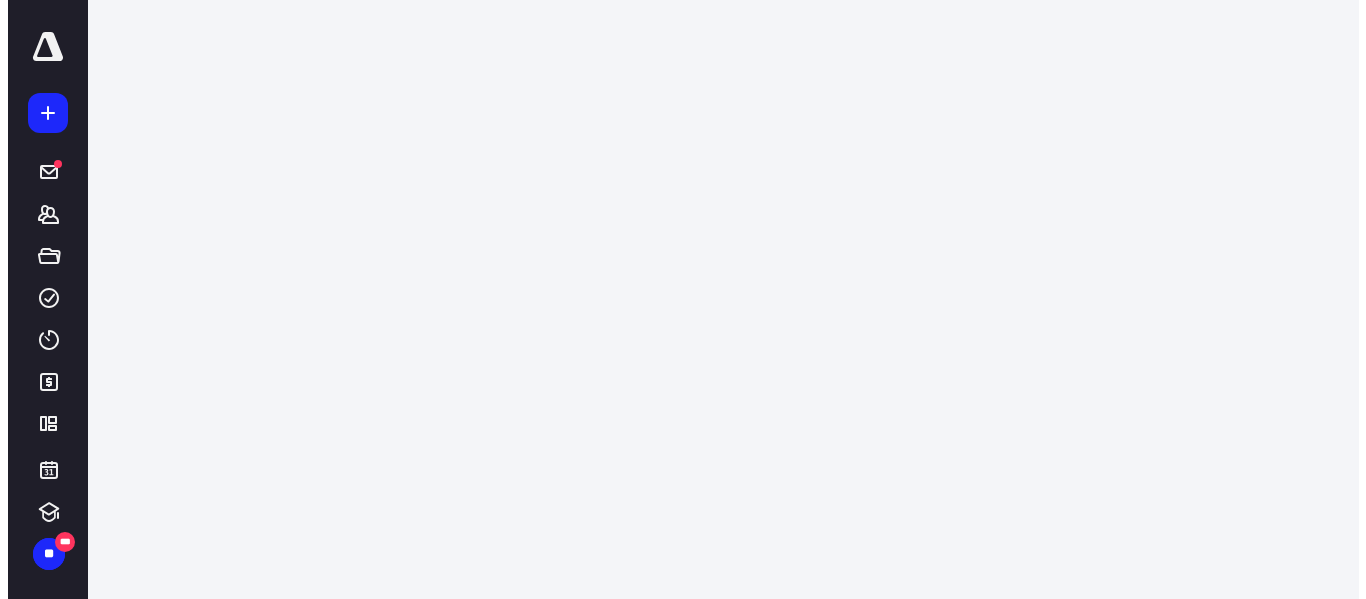 scroll, scrollTop: 0, scrollLeft: 0, axis: both 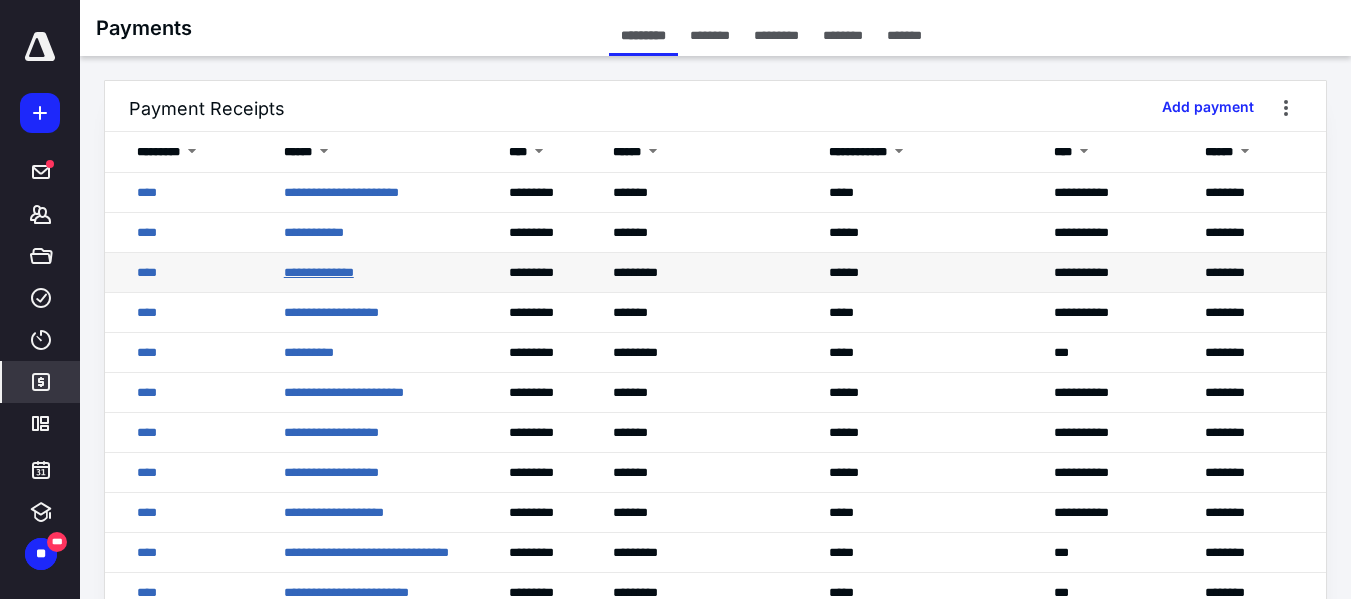 click on "**********" at bounding box center [319, 272] 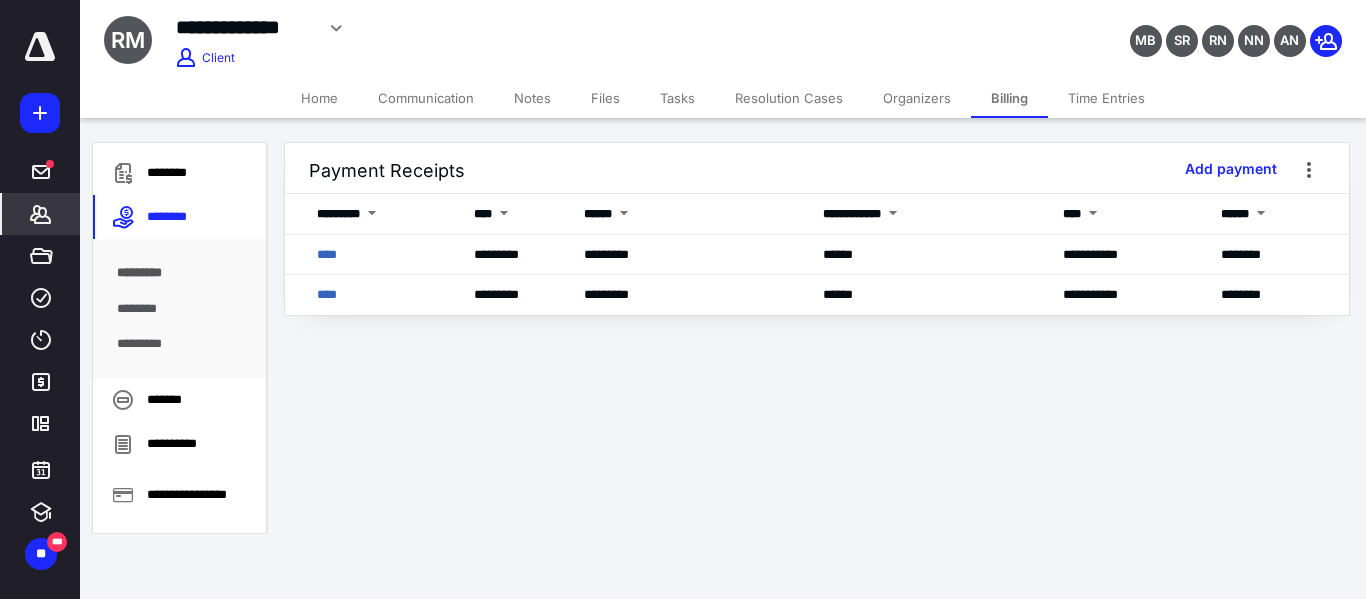 drag, startPoint x: 941, startPoint y: 113, endPoint x: 978, endPoint y: 115, distance: 37.054016 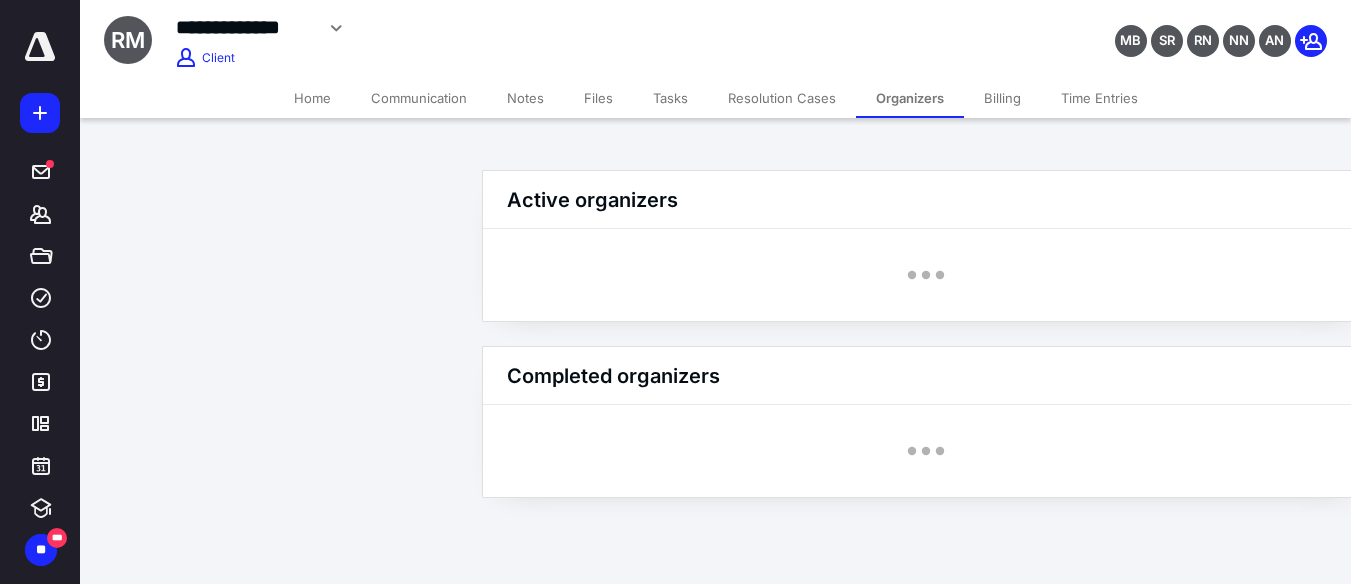 click on "Billing" at bounding box center (1002, 98) 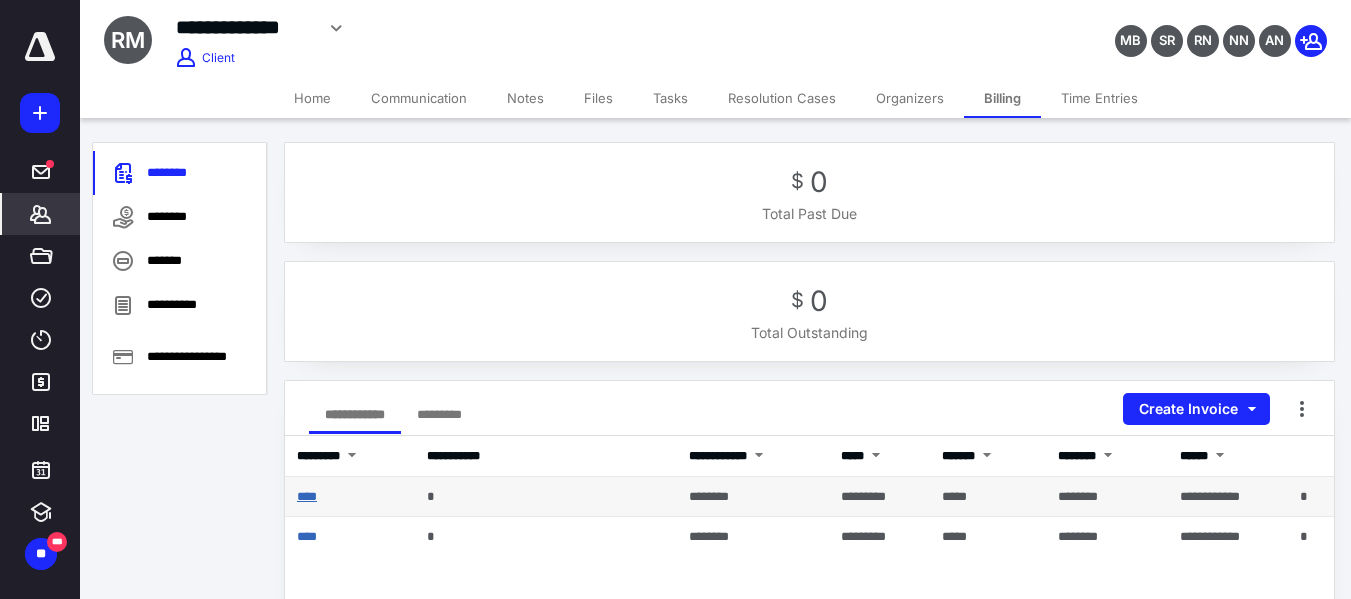 click on "****" at bounding box center (307, 496) 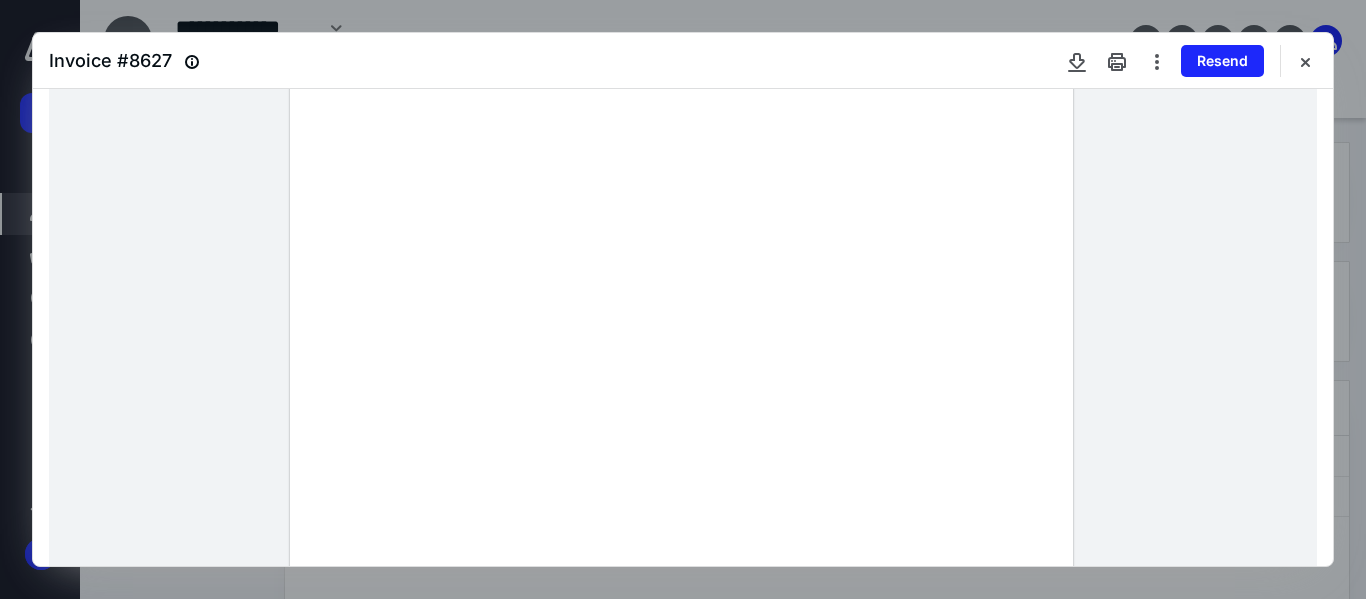 scroll, scrollTop: 100, scrollLeft: 0, axis: vertical 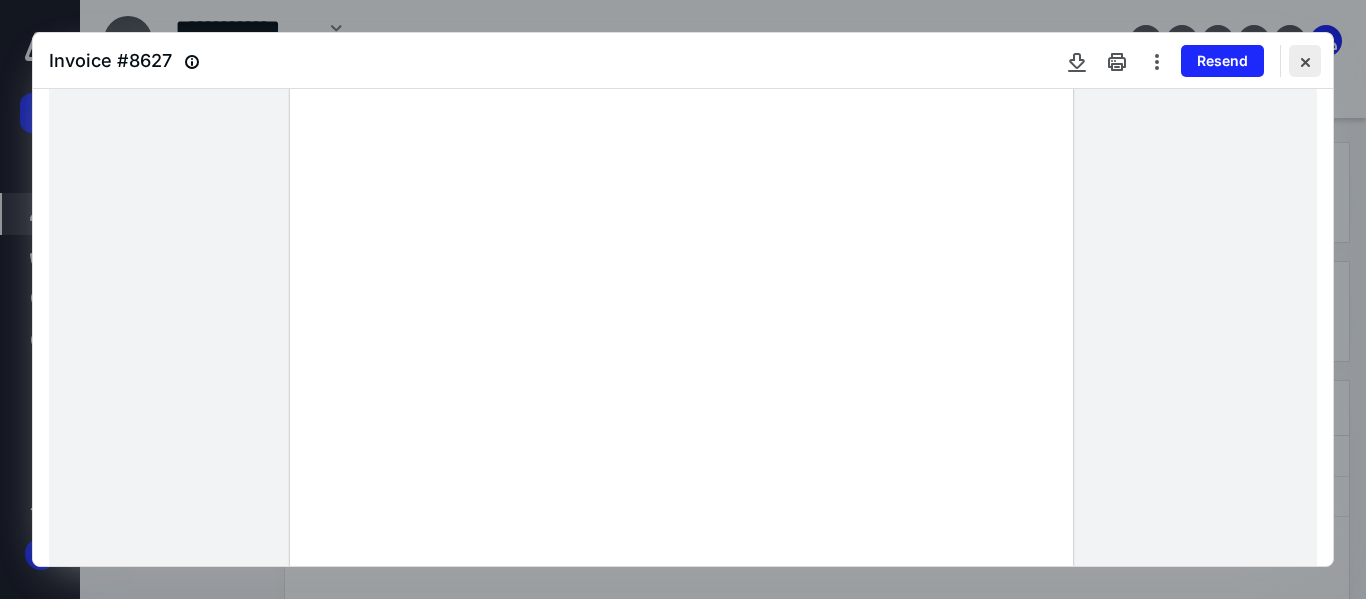 click at bounding box center [1305, 61] 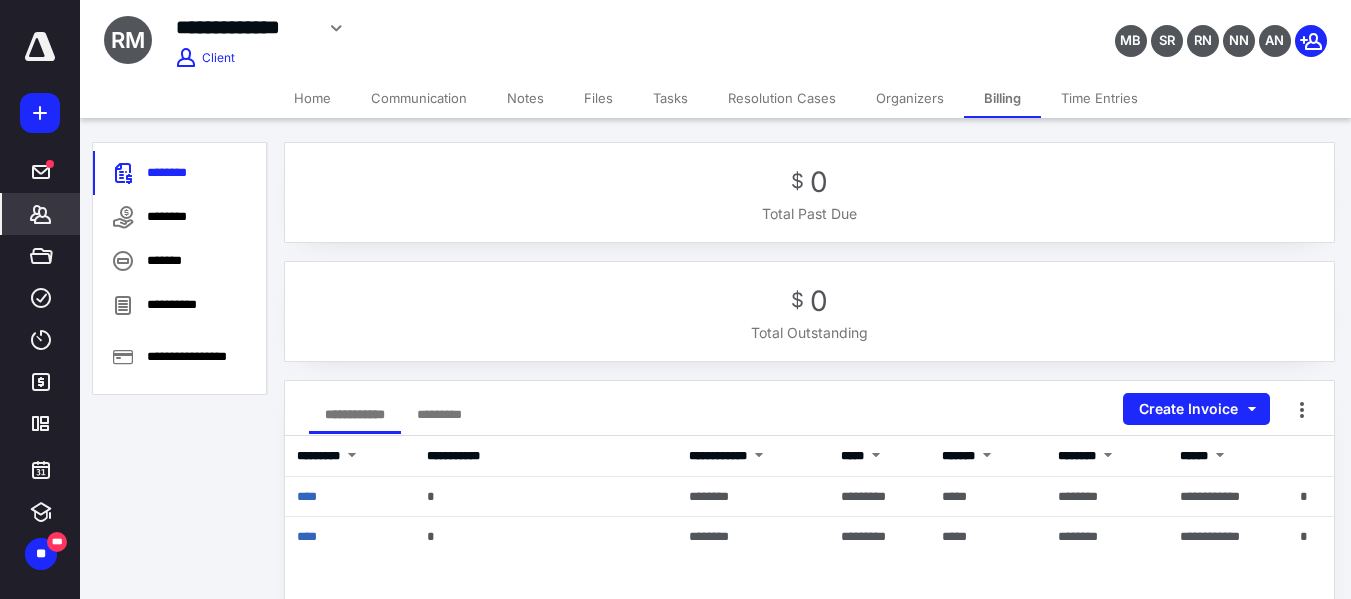 click on "Home" at bounding box center [312, 98] 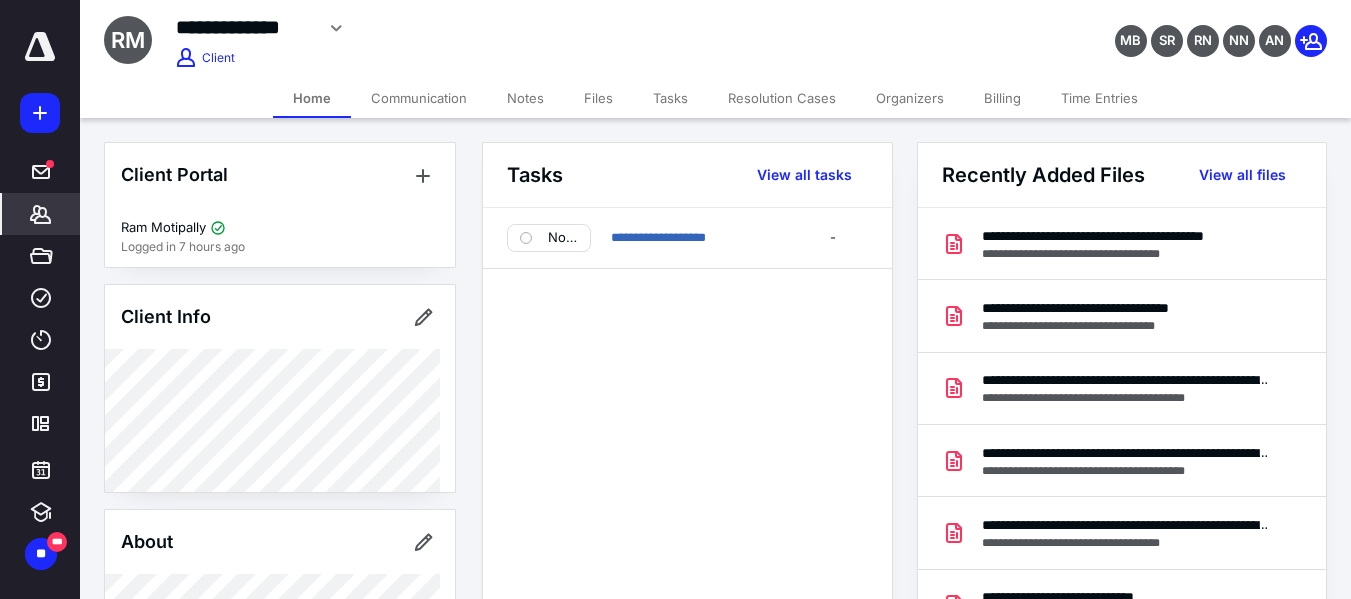 click on "Tasks" at bounding box center (670, 98) 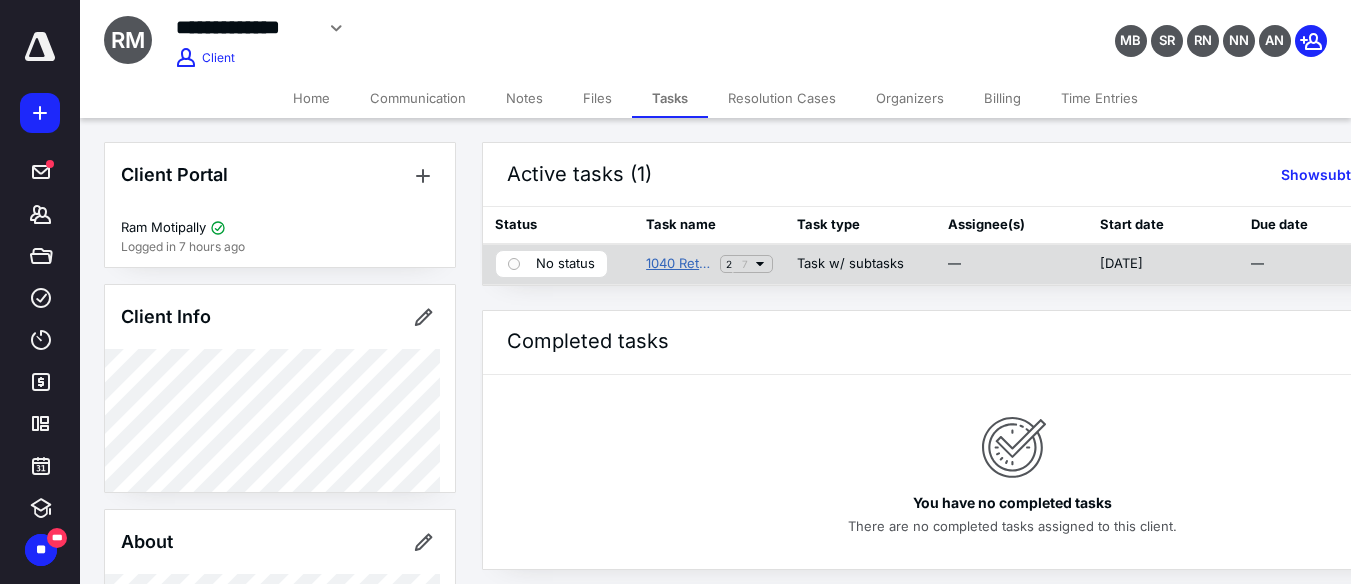 click on "1040 Return - Drake" at bounding box center [679, 264] 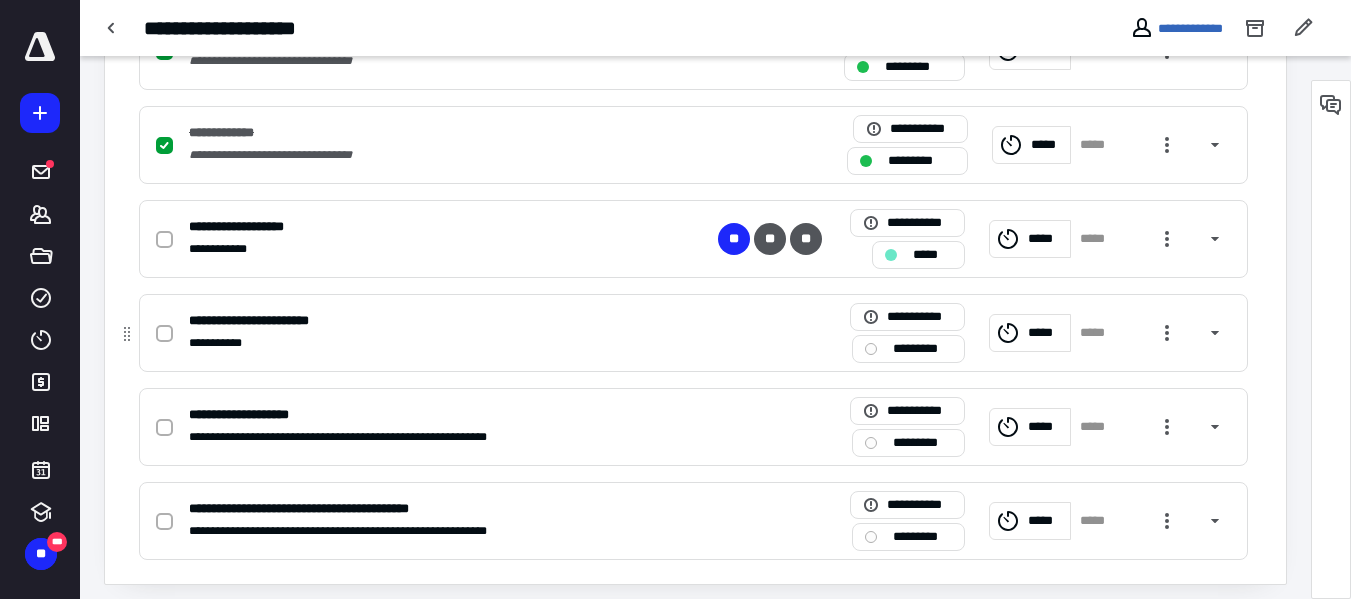 scroll, scrollTop: 690, scrollLeft: 0, axis: vertical 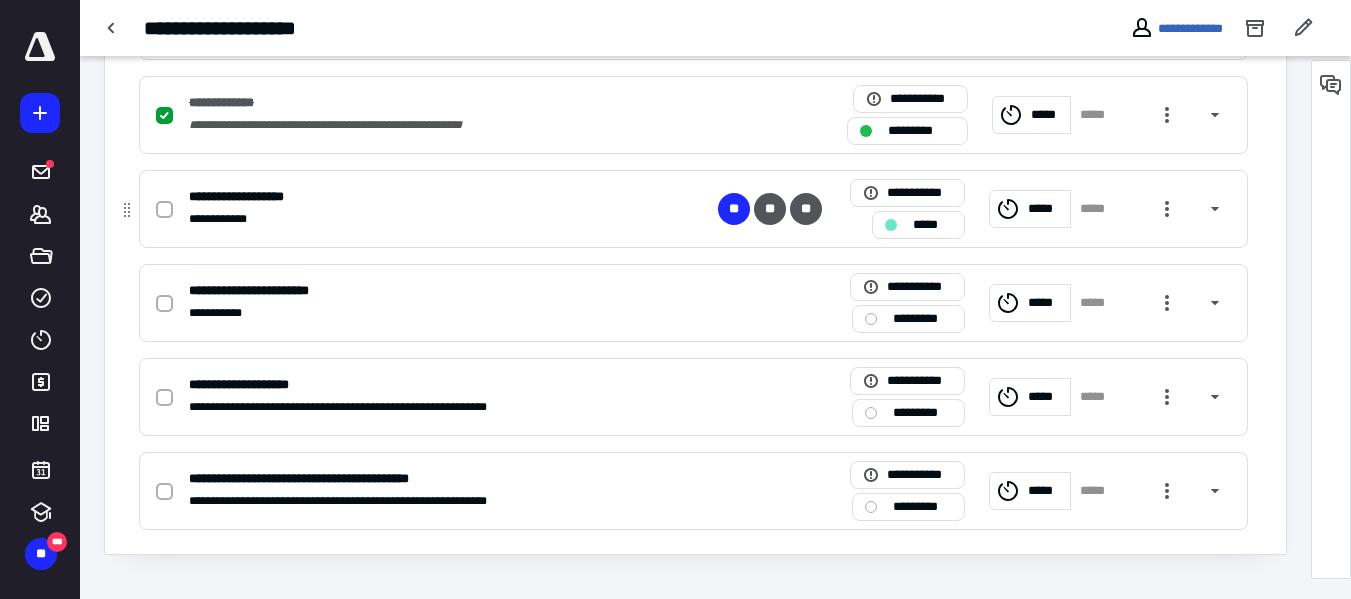 click at bounding box center (164, 210) 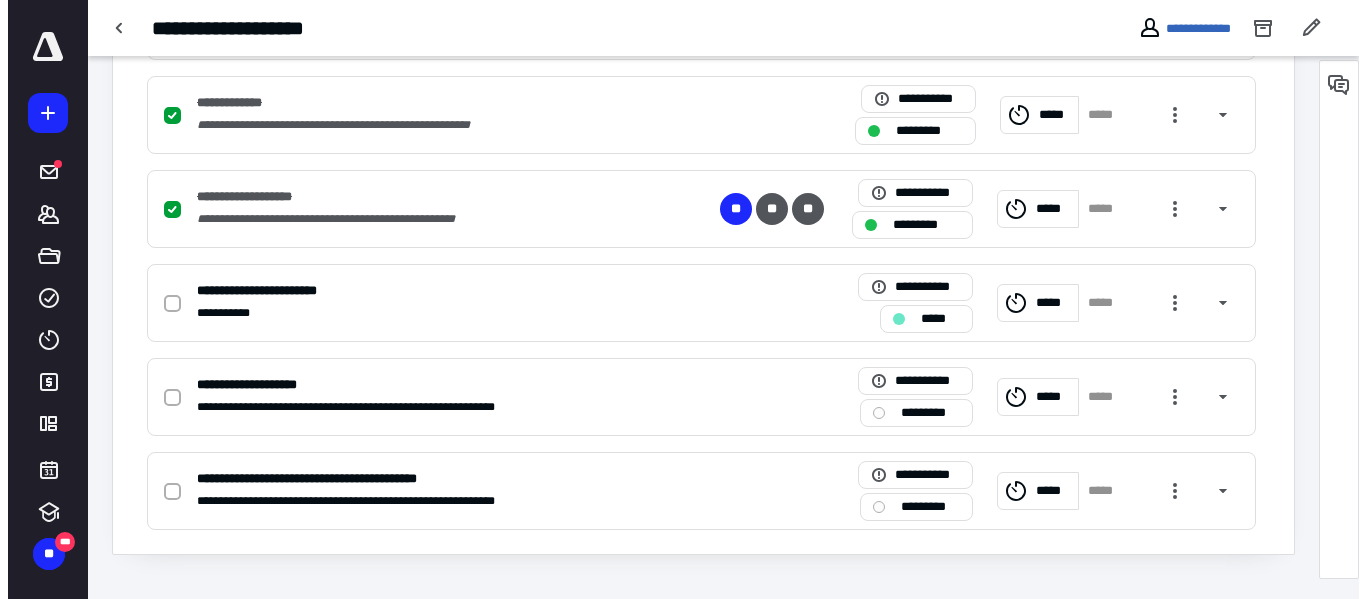 scroll, scrollTop: 0, scrollLeft: 0, axis: both 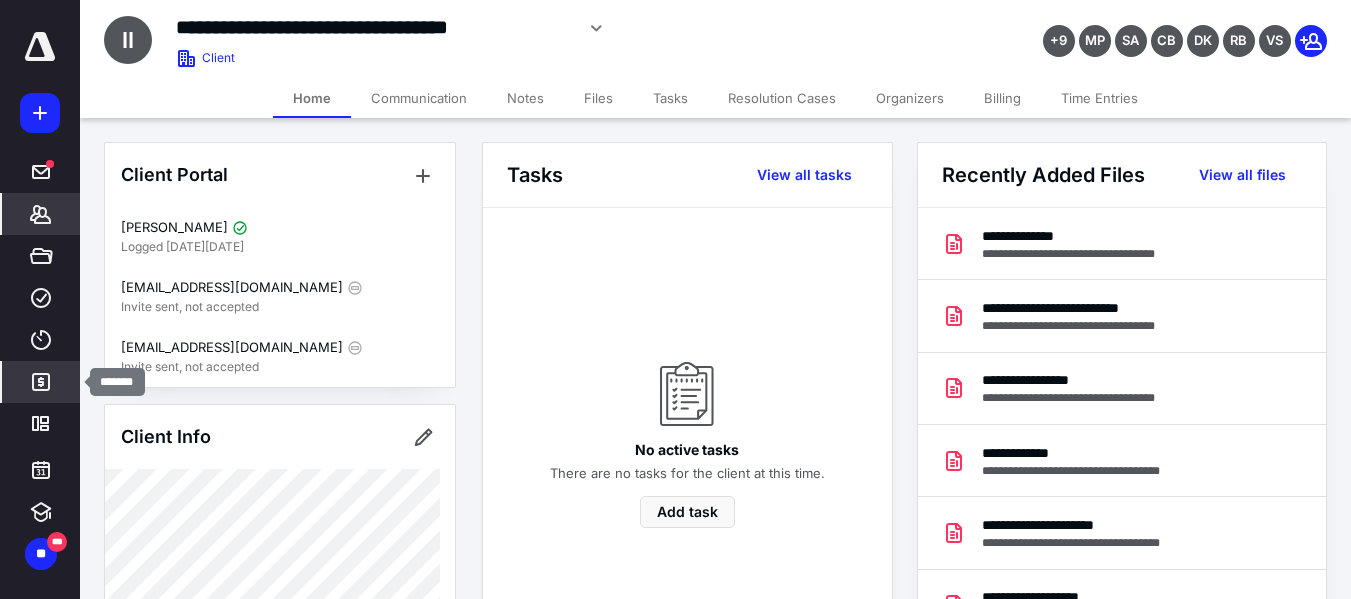 click on "*******" at bounding box center (41, 382) 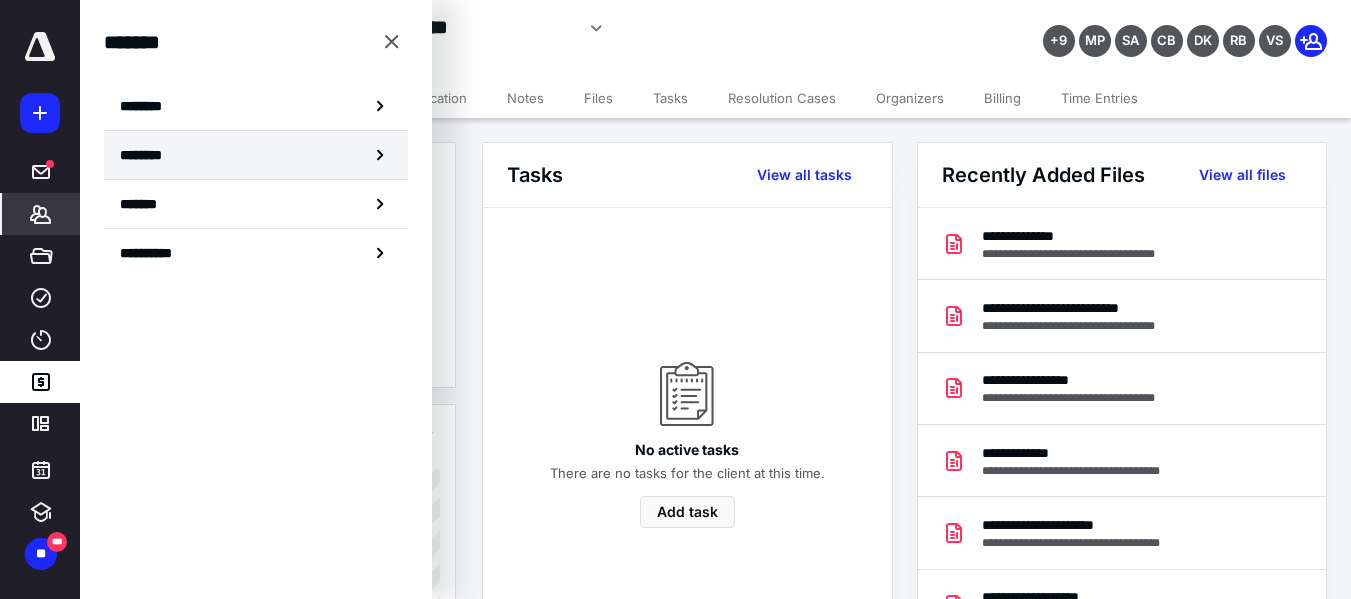 click on "********" at bounding box center [153, 155] 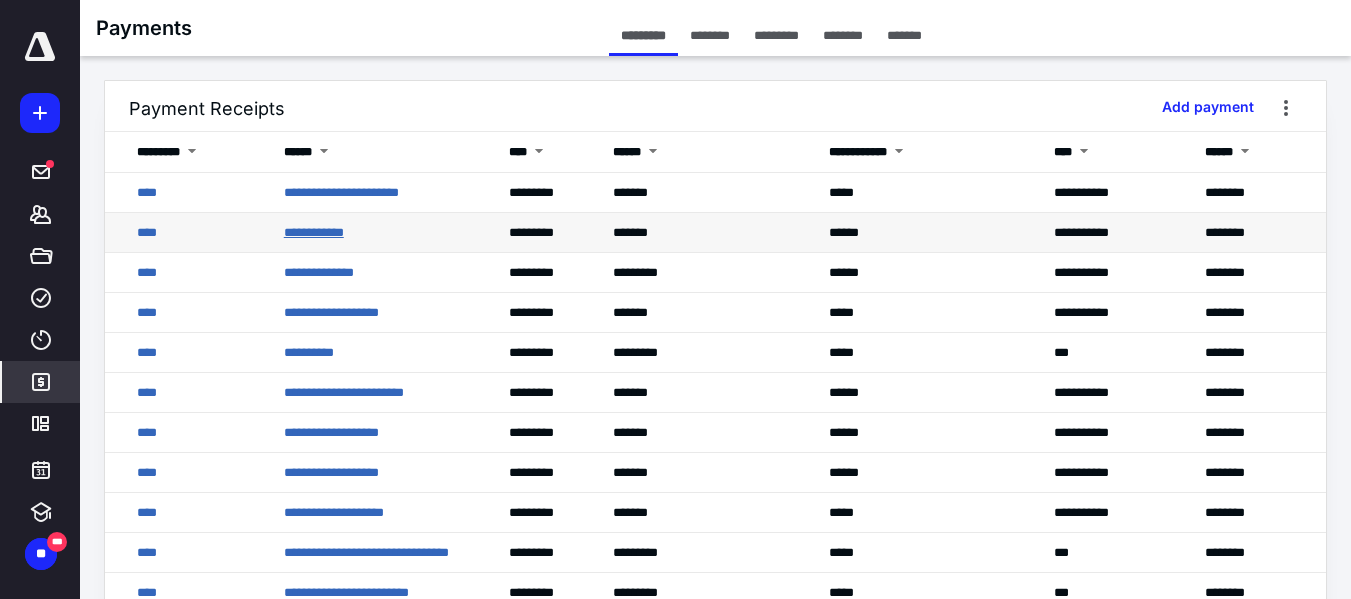 click on "**********" at bounding box center [314, 232] 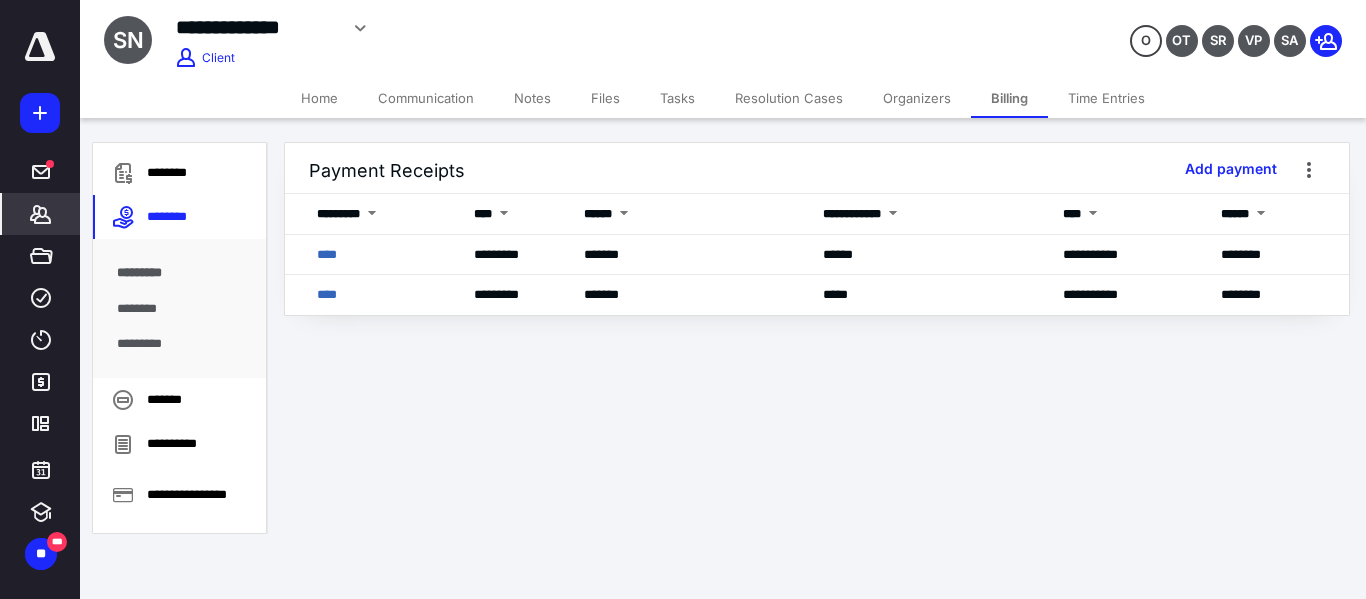click on "Organizers" at bounding box center [917, 98] 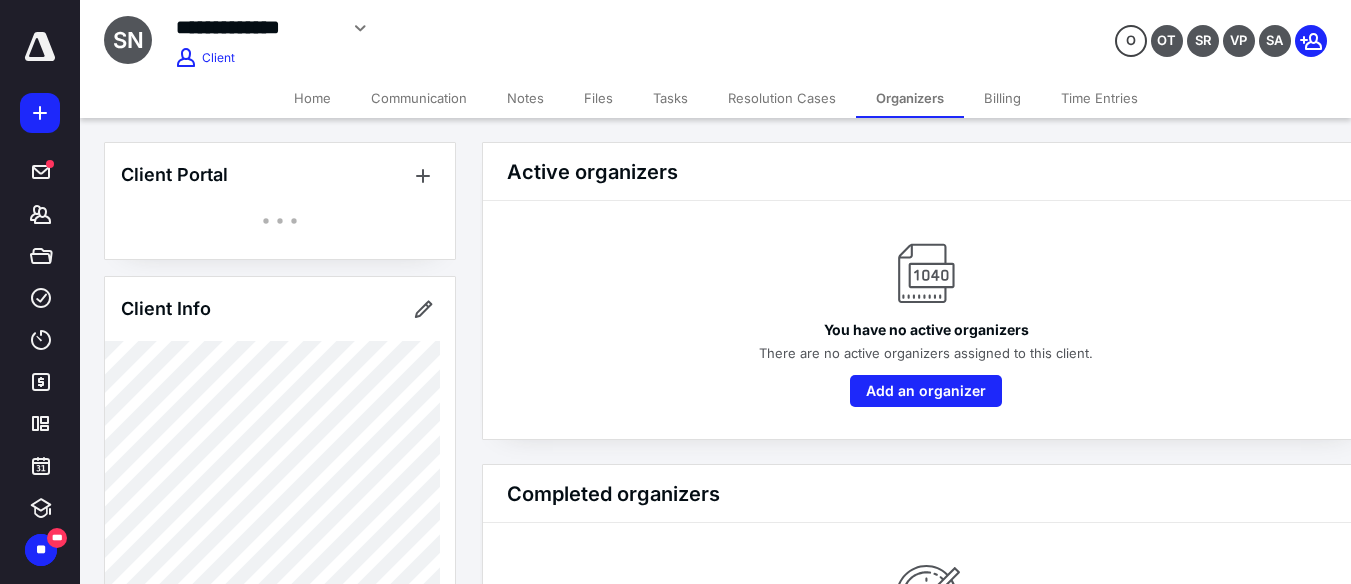 click on "Billing" at bounding box center [1002, 98] 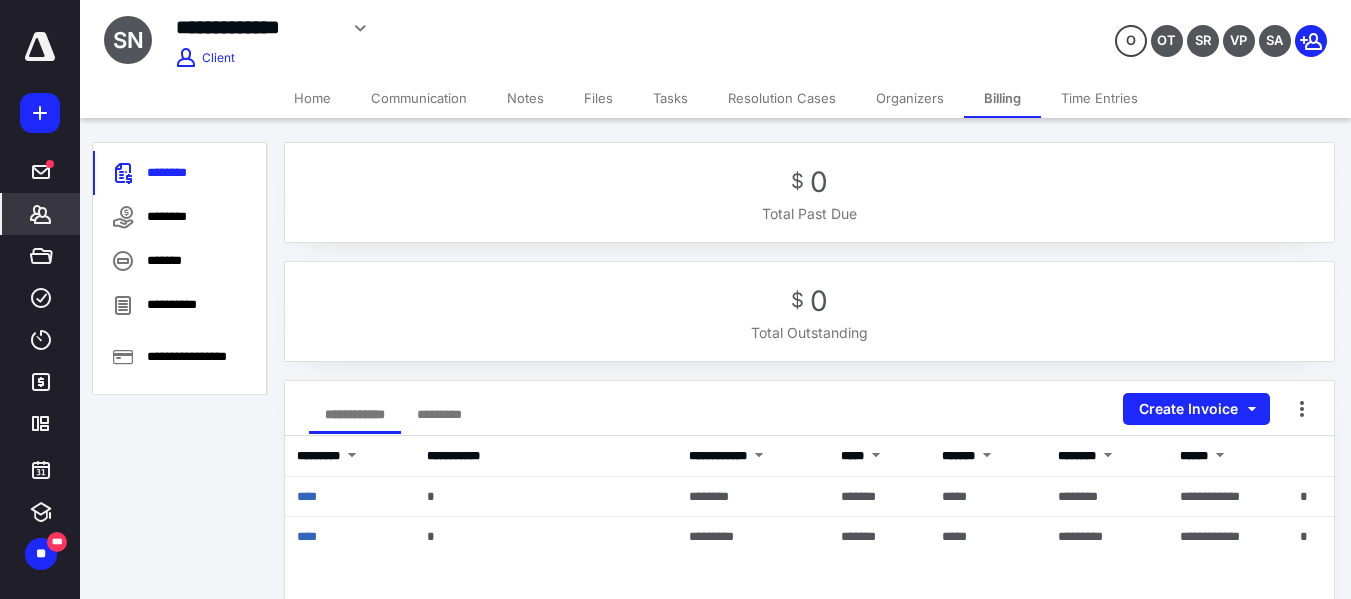 click on "Tasks" at bounding box center (670, 98) 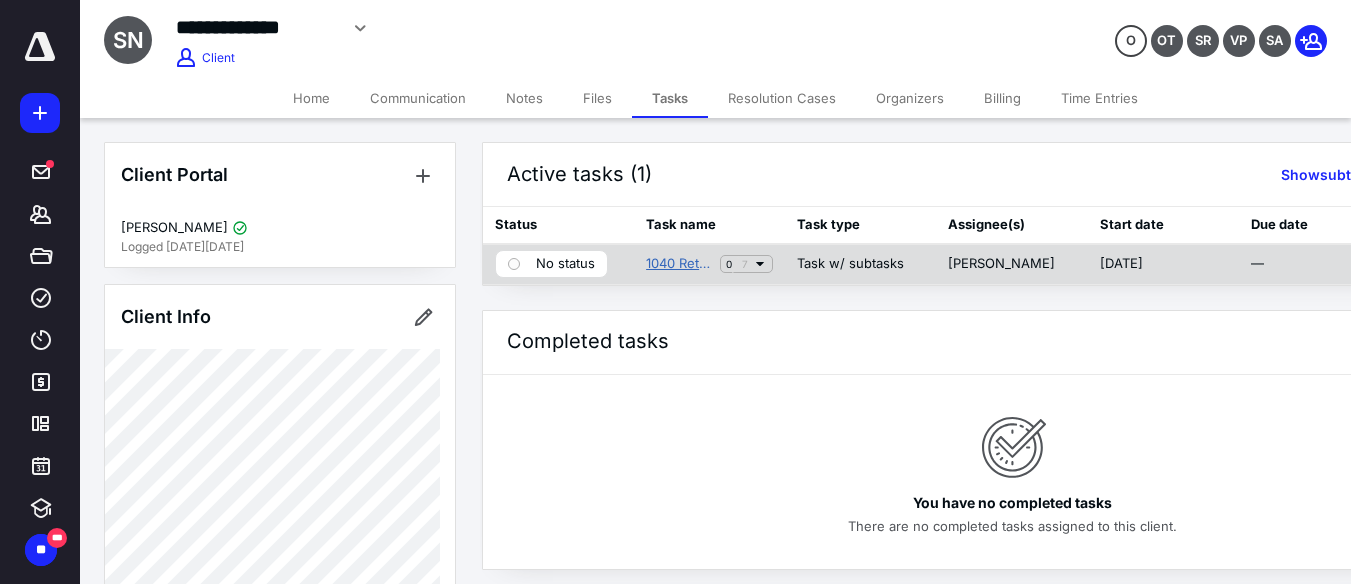 click on "1040 Return - Drake" at bounding box center (679, 264) 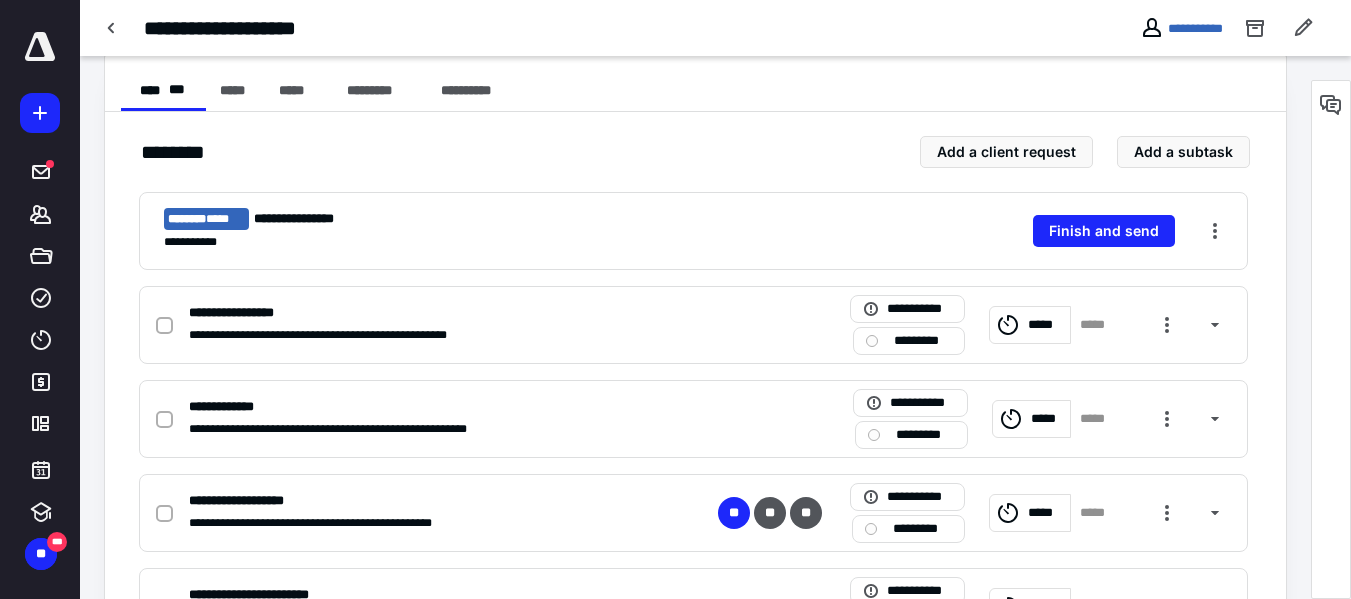 scroll, scrollTop: 600, scrollLeft: 0, axis: vertical 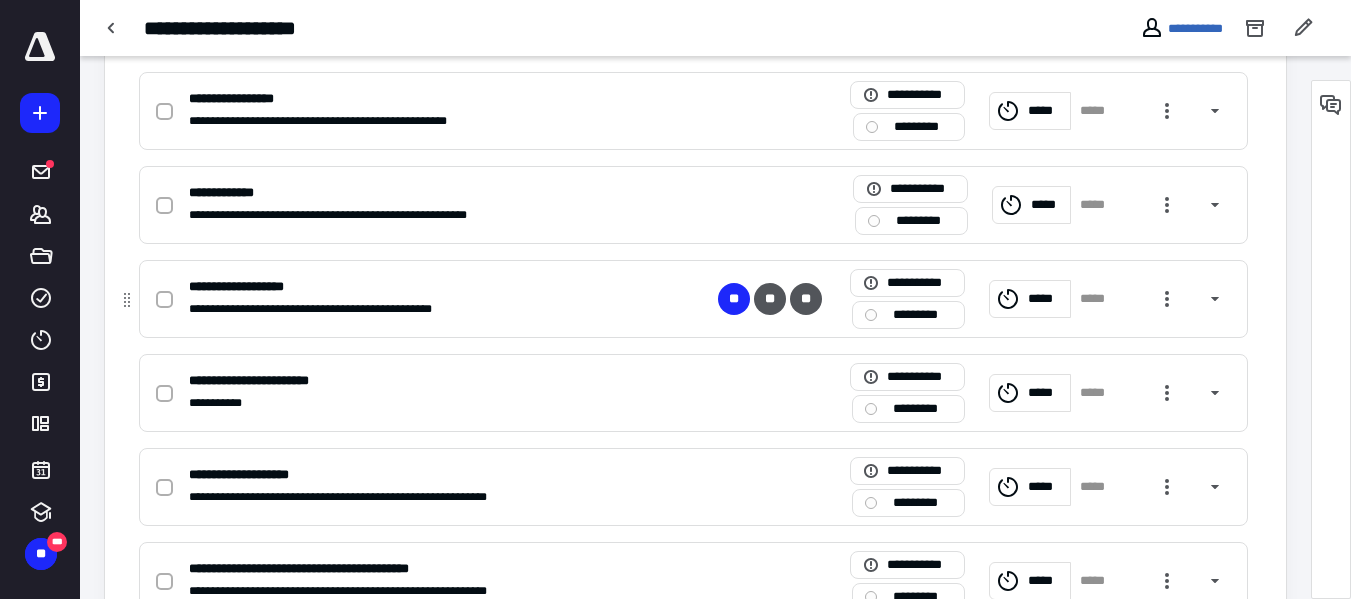 click 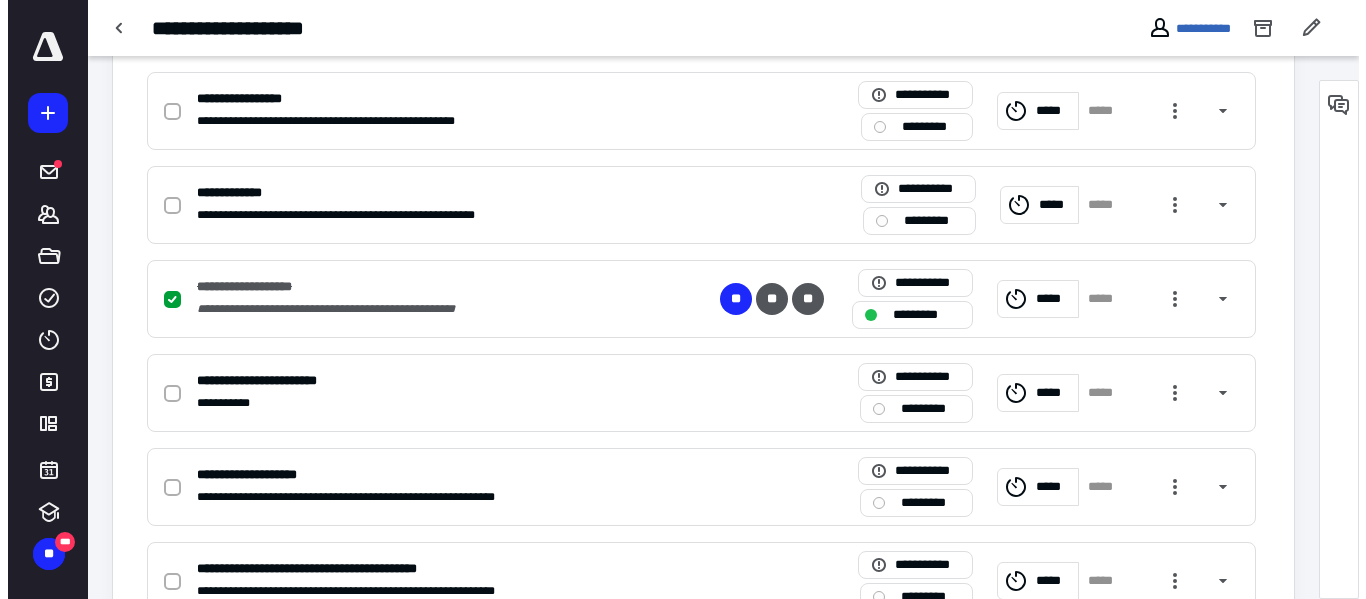 scroll, scrollTop: 0, scrollLeft: 0, axis: both 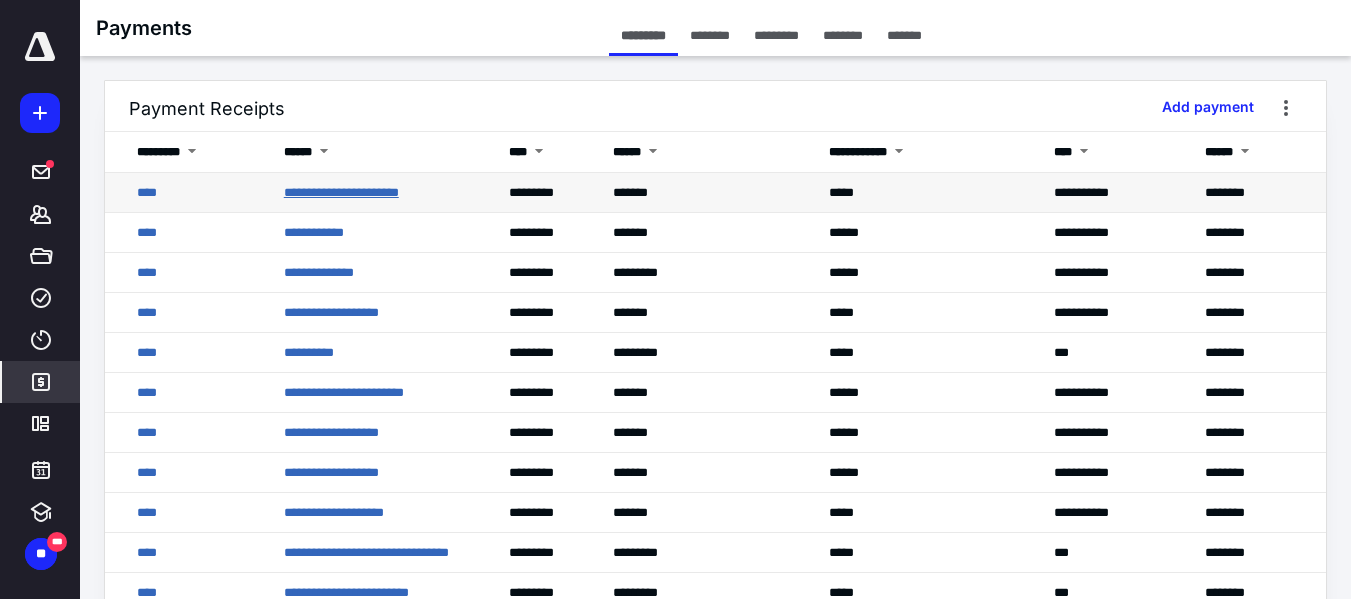 click on "**********" at bounding box center (341, 192) 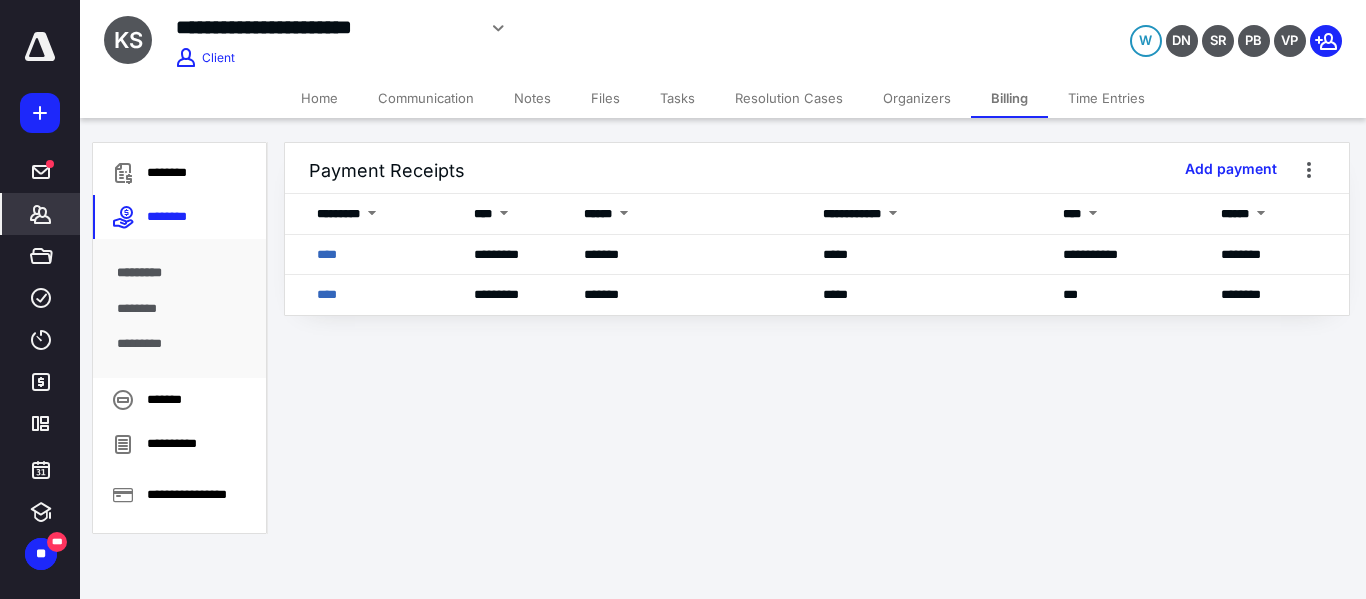 click on "Organizers" at bounding box center [917, 98] 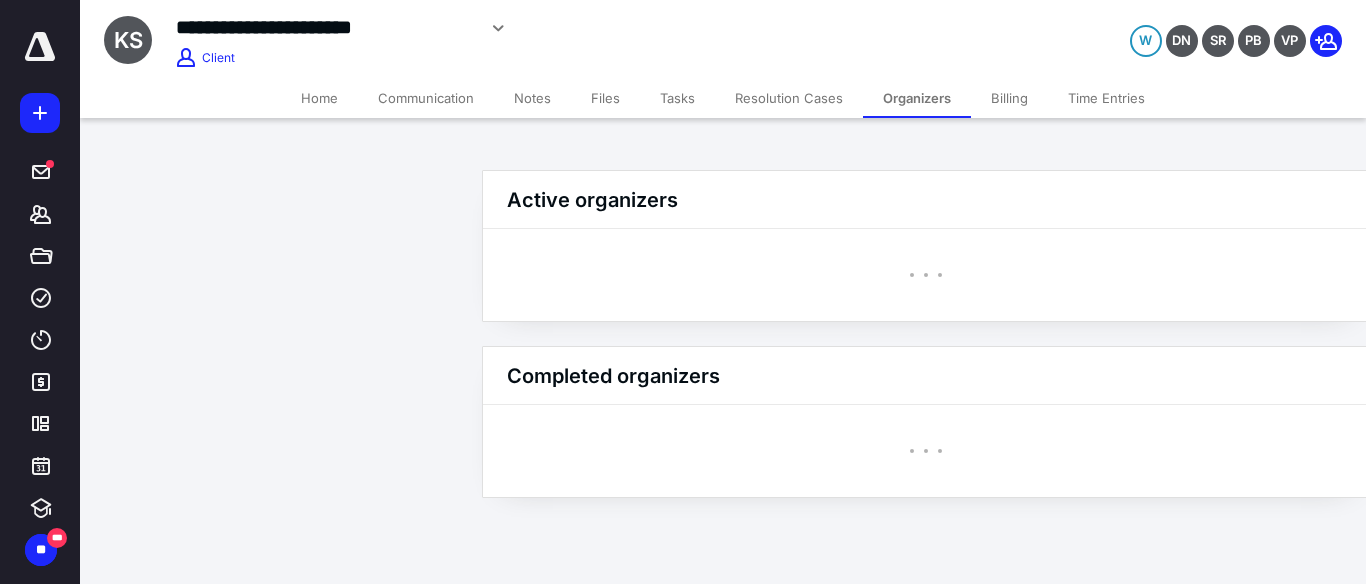 click on "Billing" at bounding box center (1009, 98) 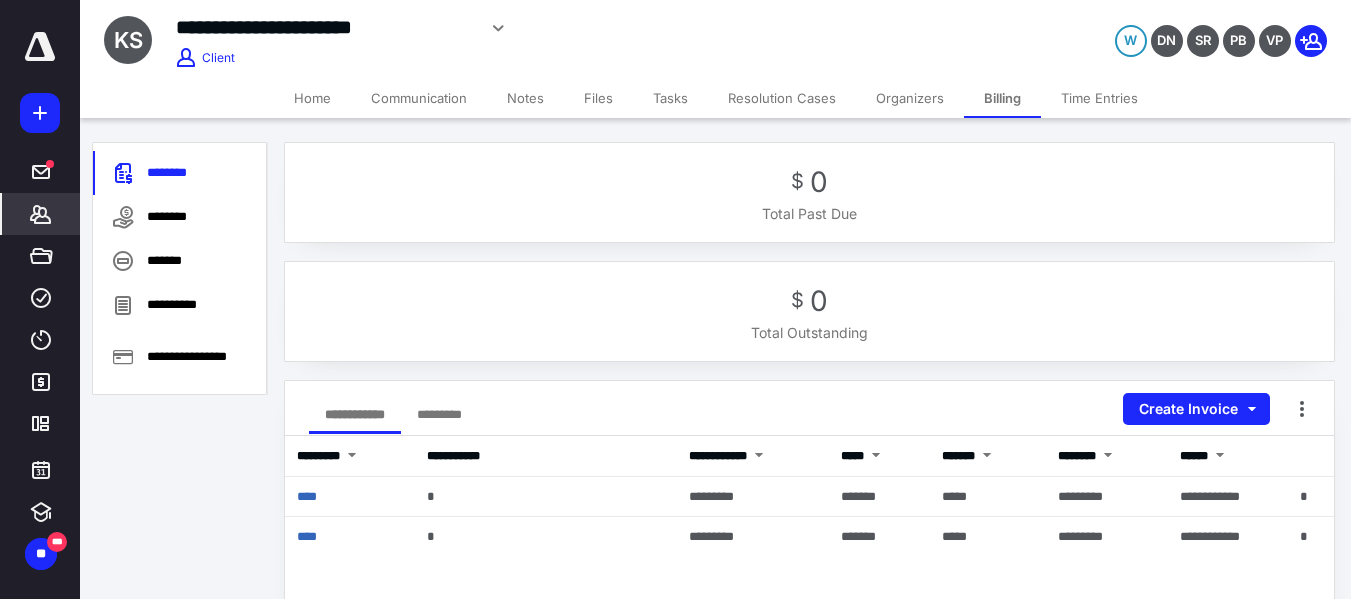 click on "Tasks" at bounding box center (670, 98) 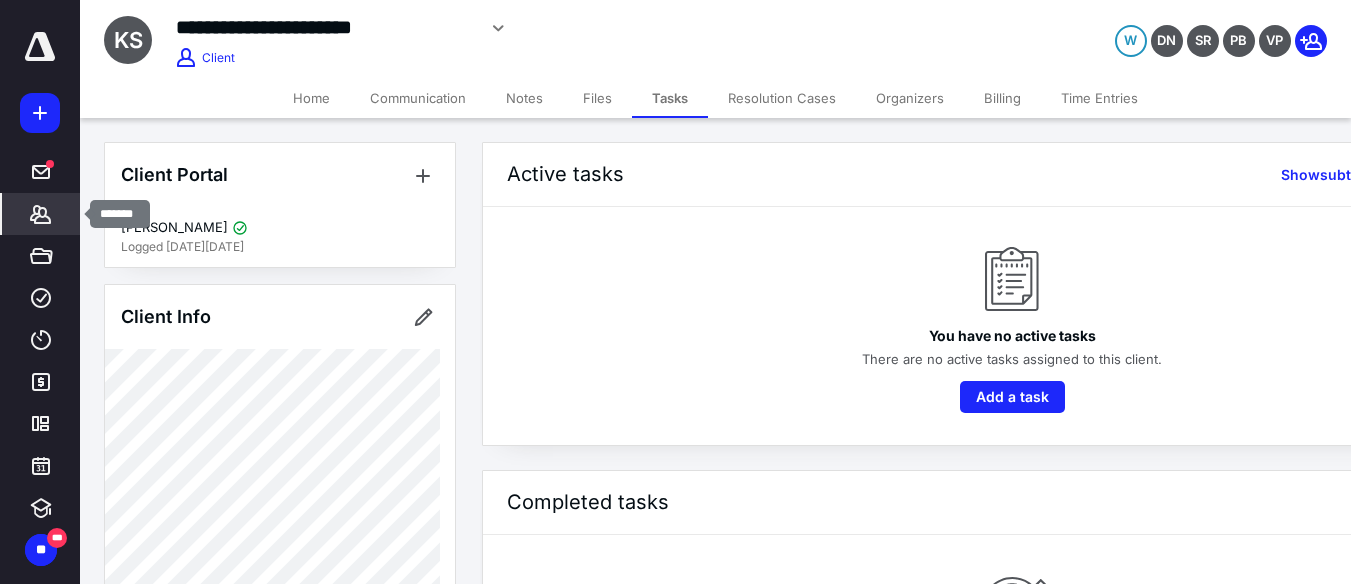 click 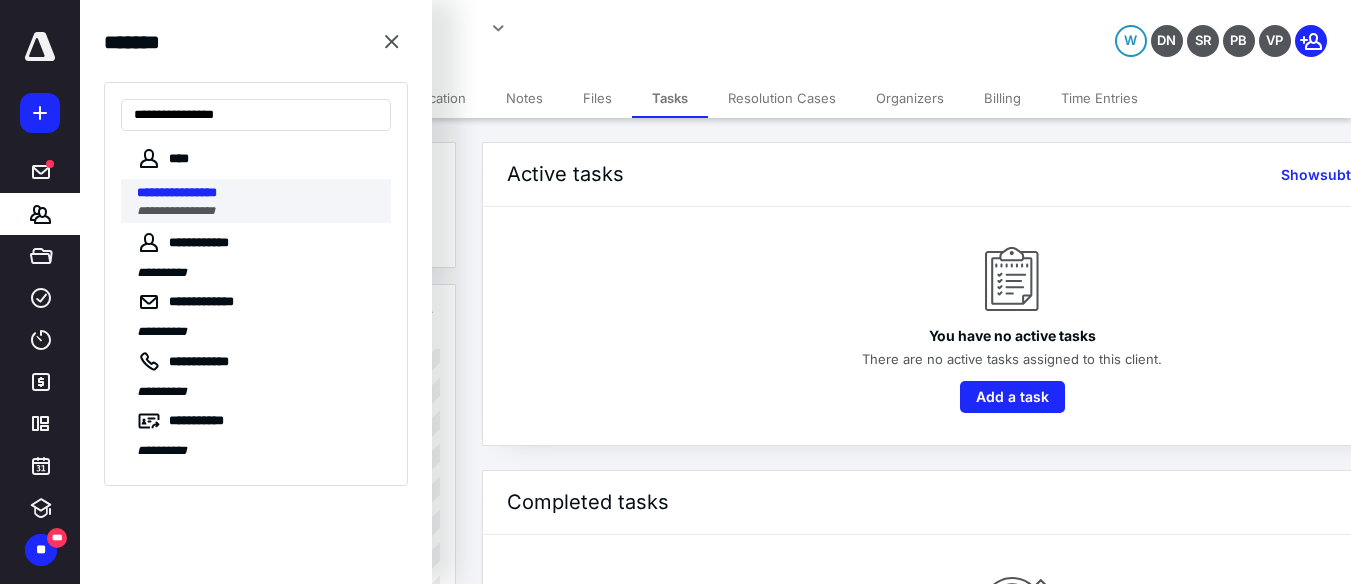 type on "**********" 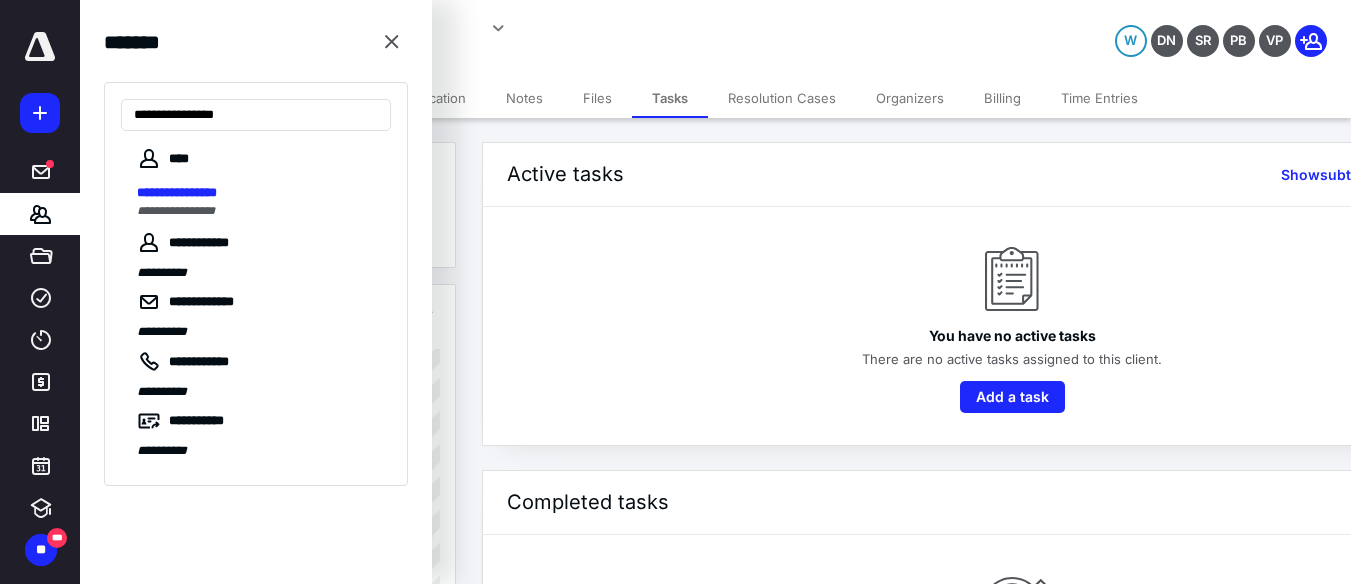 drag, startPoint x: 256, startPoint y: 200, endPoint x: 484, endPoint y: 207, distance: 228.10744 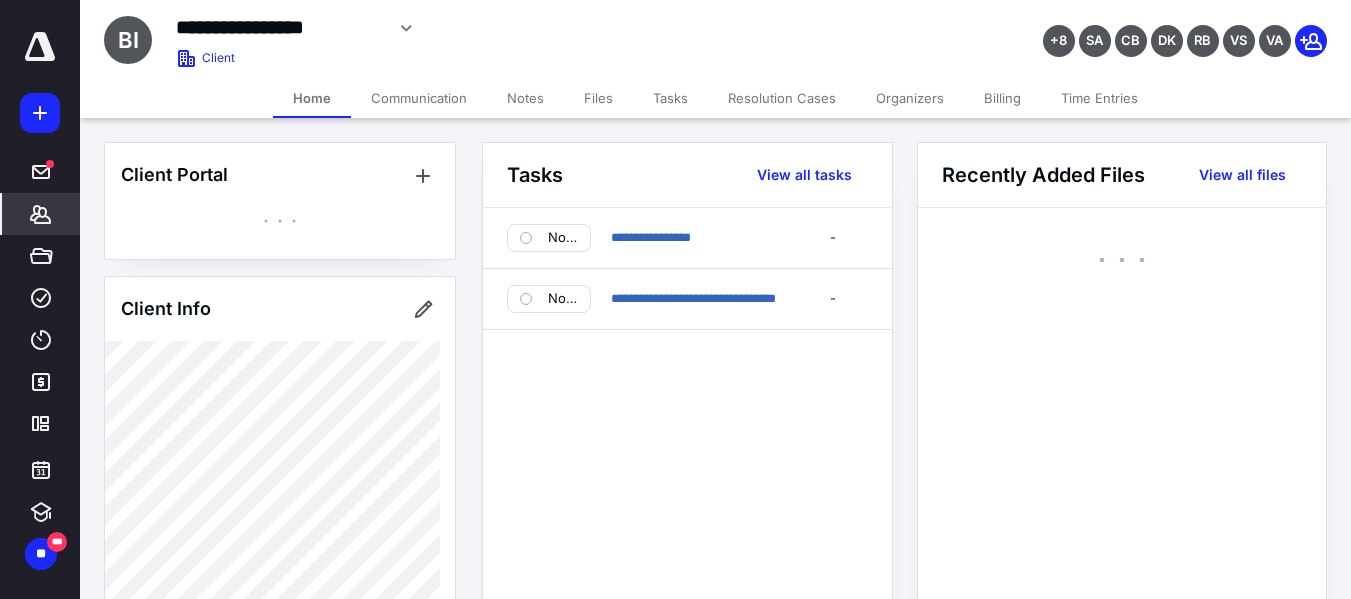 click on "Billing" at bounding box center (1002, 98) 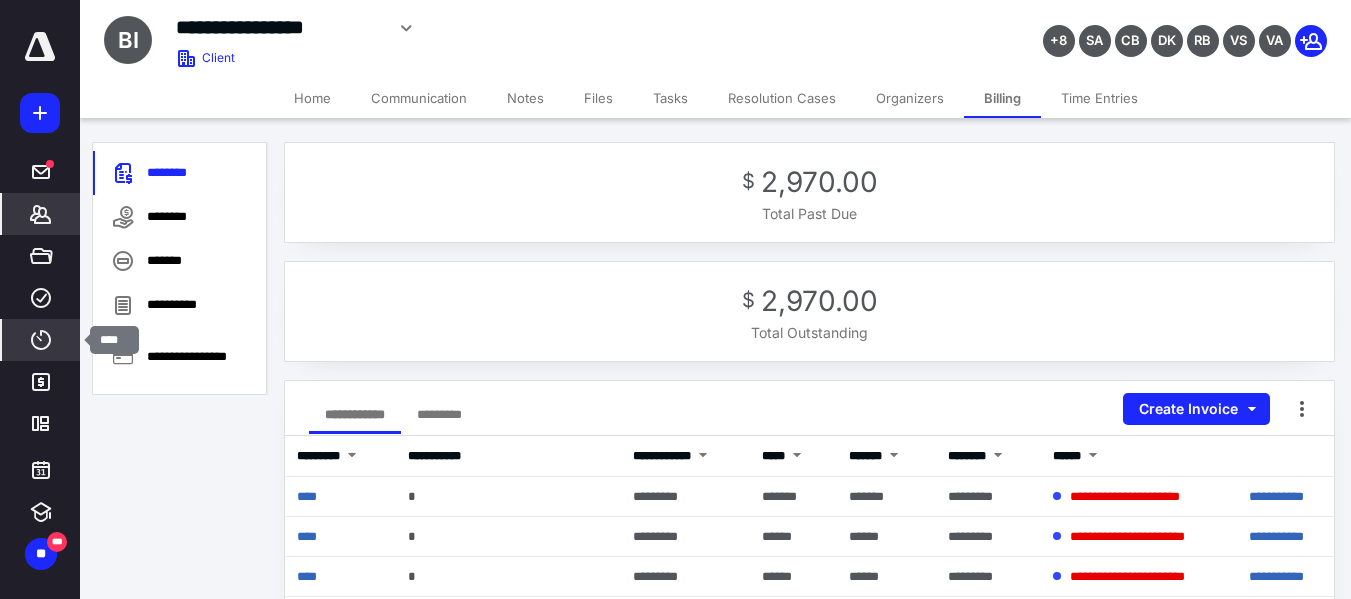 click 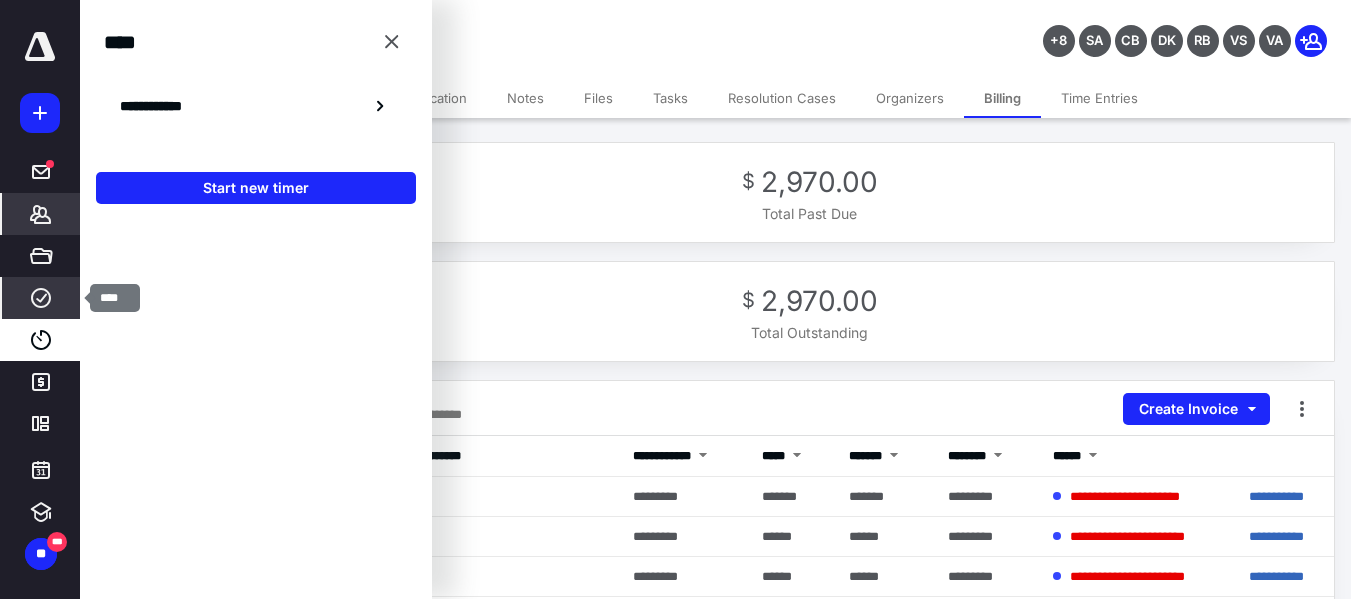 click 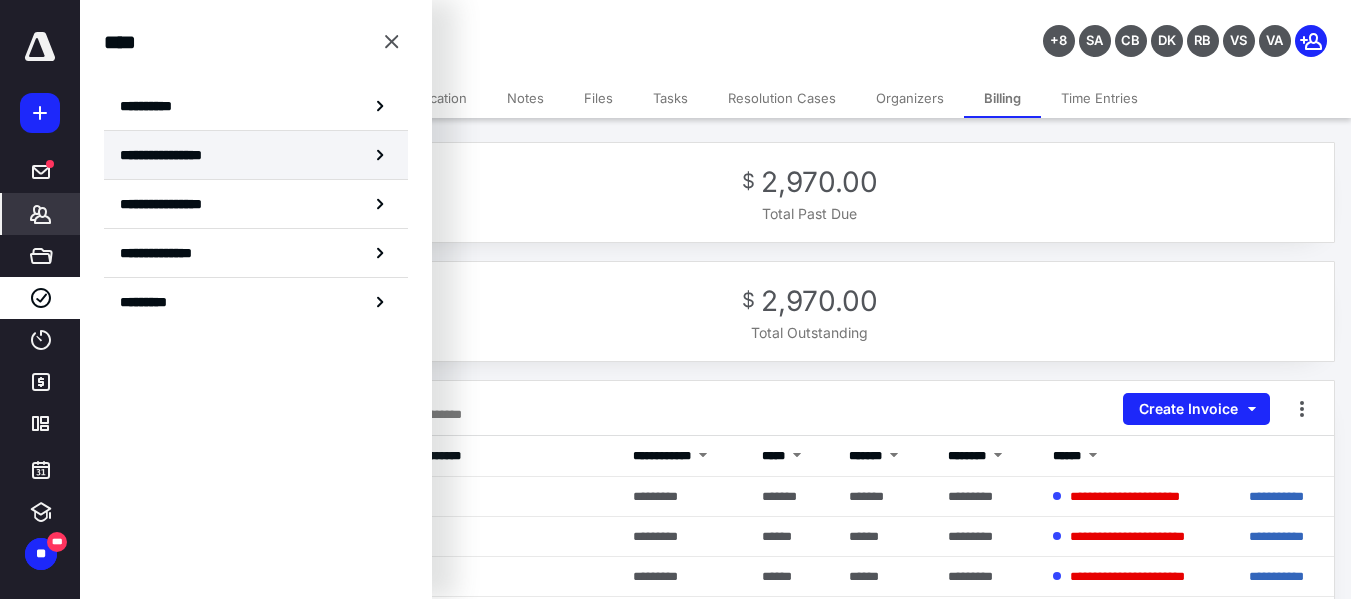 click on "**********" at bounding box center (256, 155) 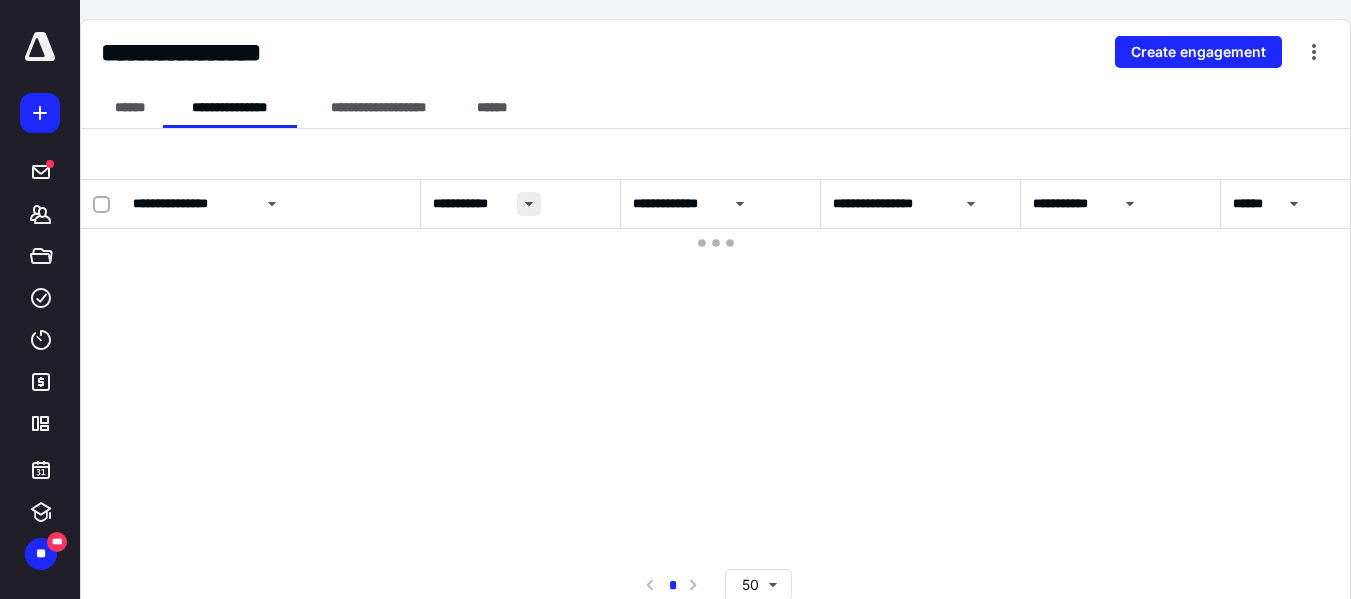 click at bounding box center (529, 204) 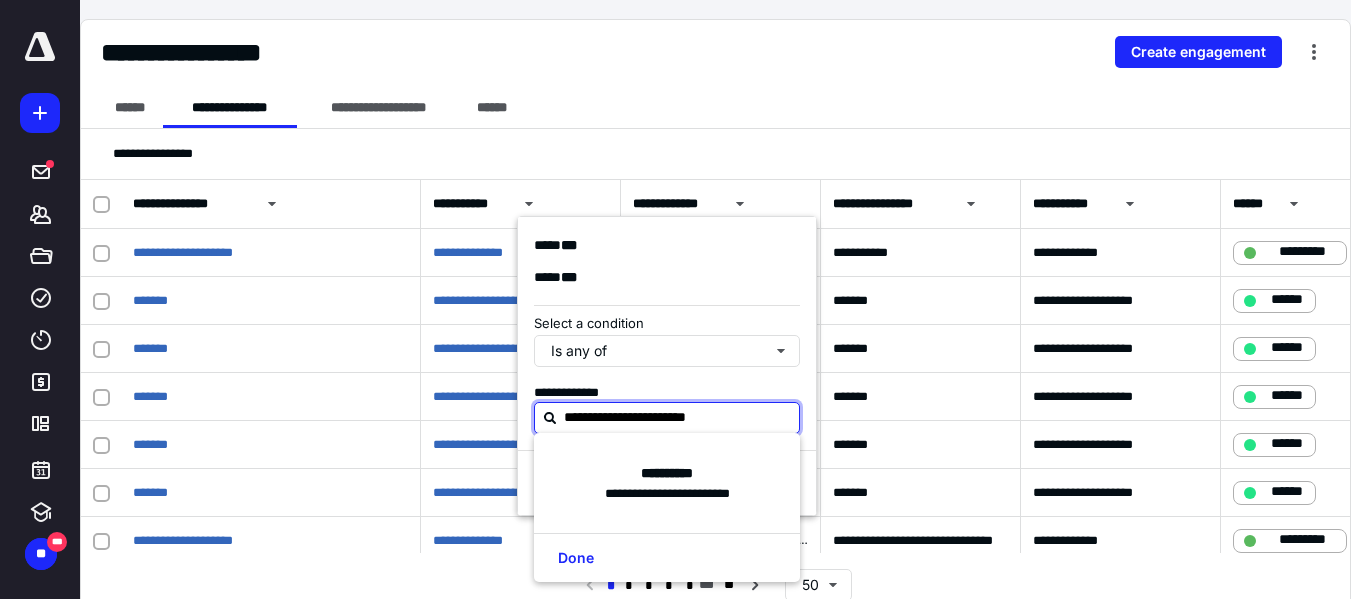 click on "**********" at bounding box center (679, 417) 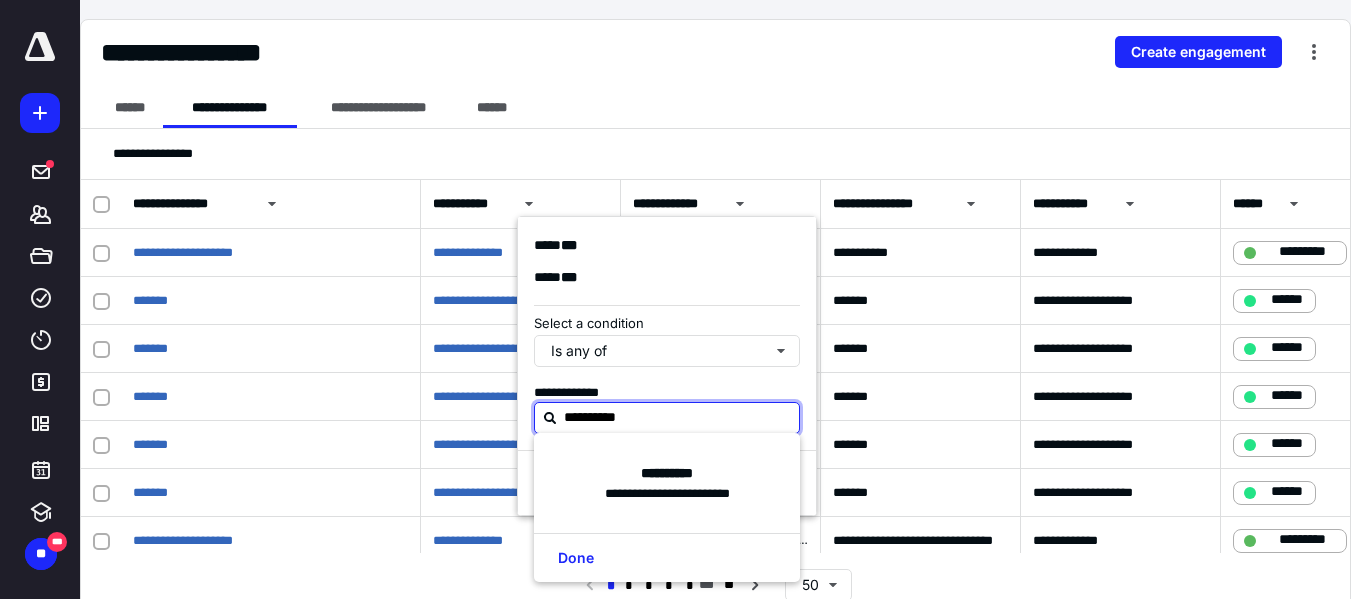 type on "*********" 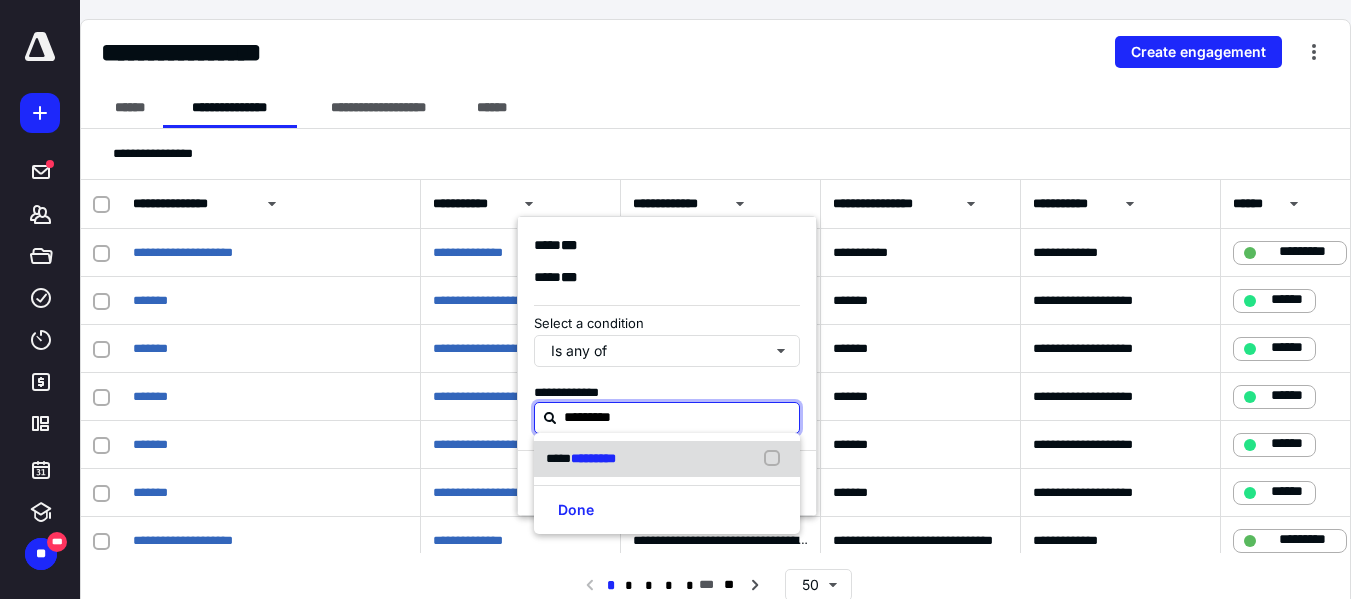 click on "**** *********" at bounding box center (667, 459) 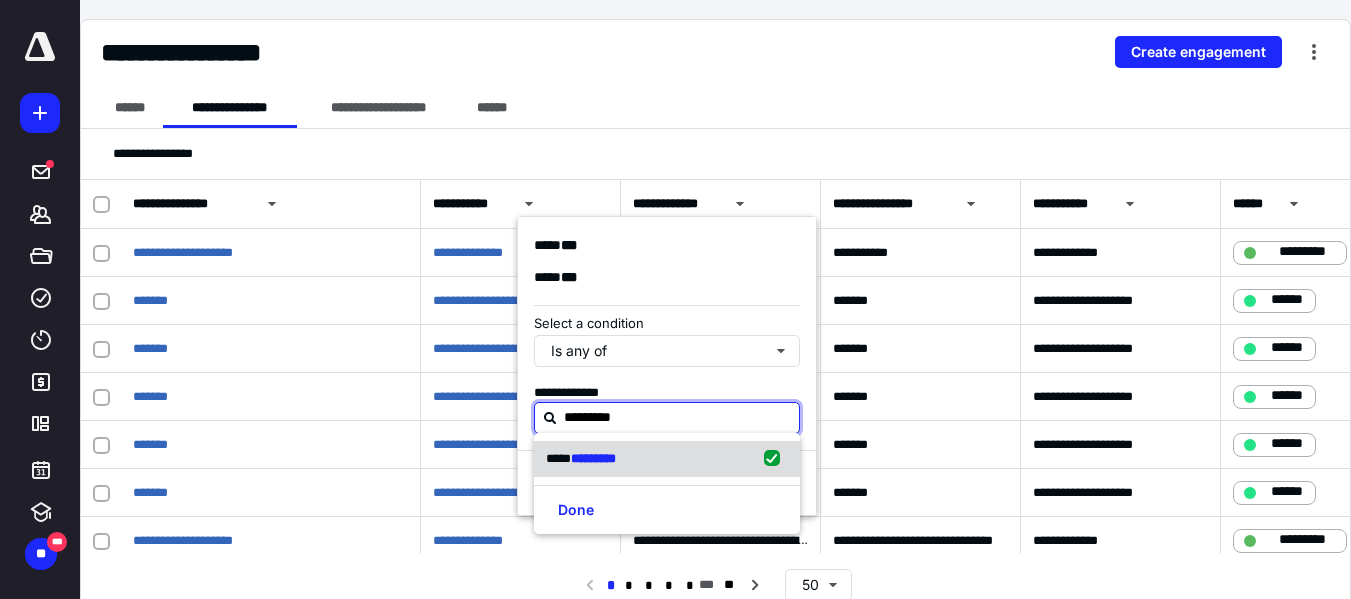 checkbox on "true" 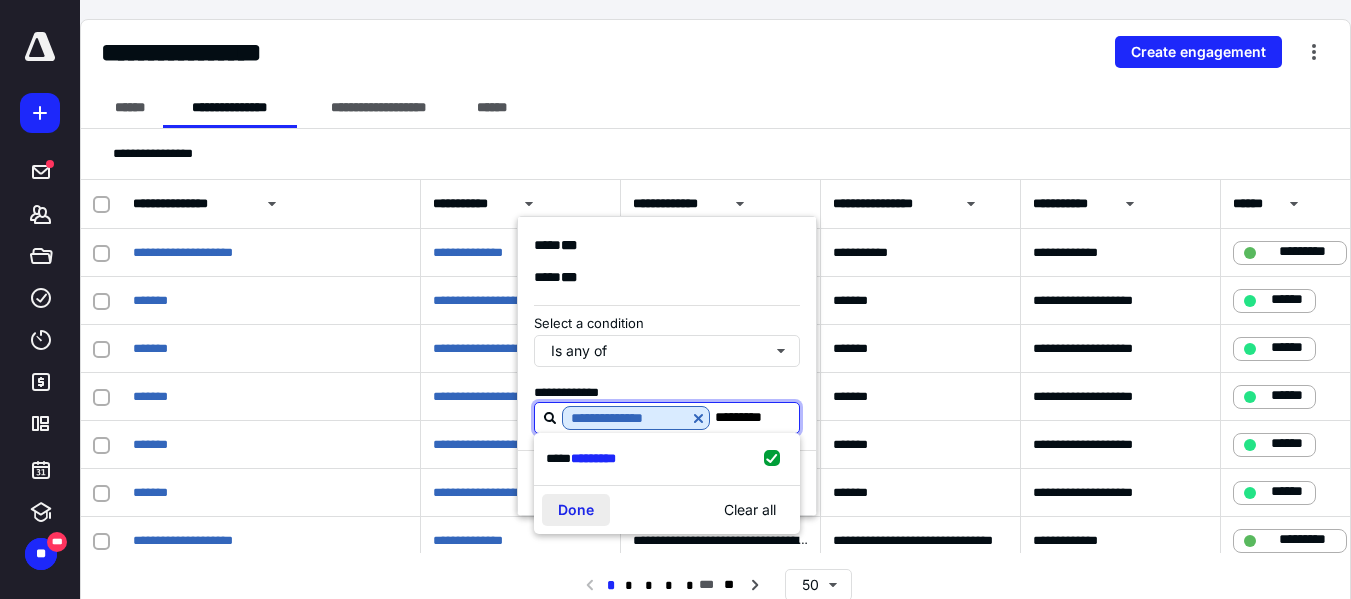 type on "*********" 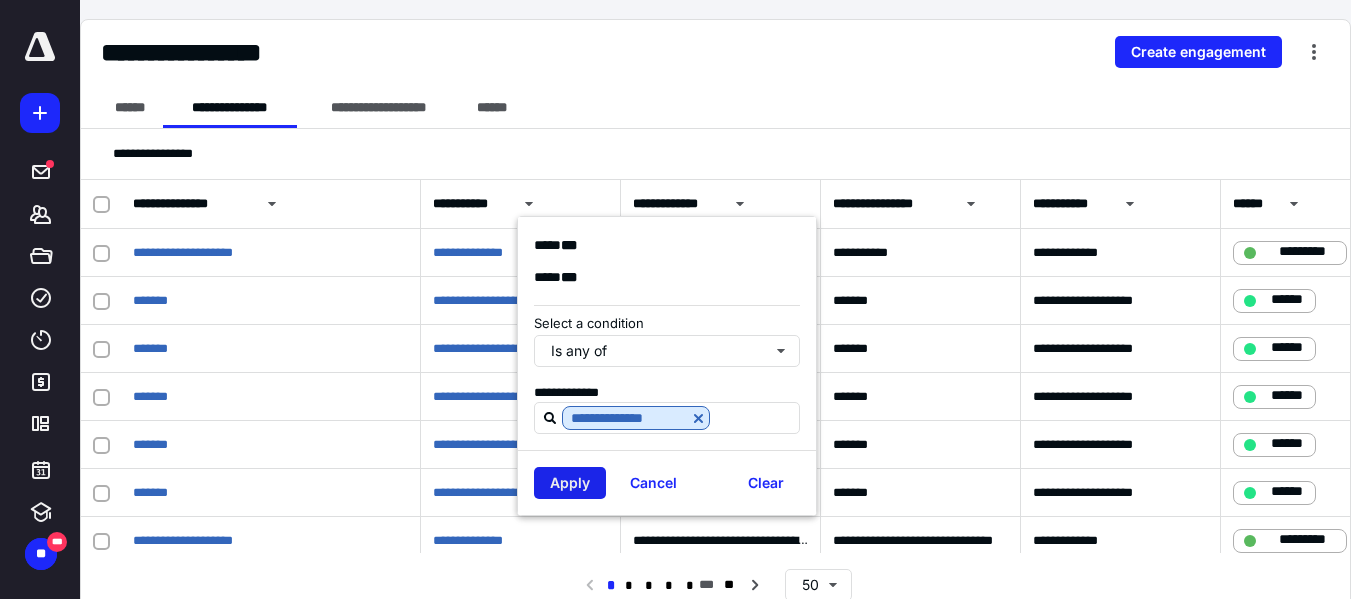 click on "Apply" at bounding box center [570, 483] 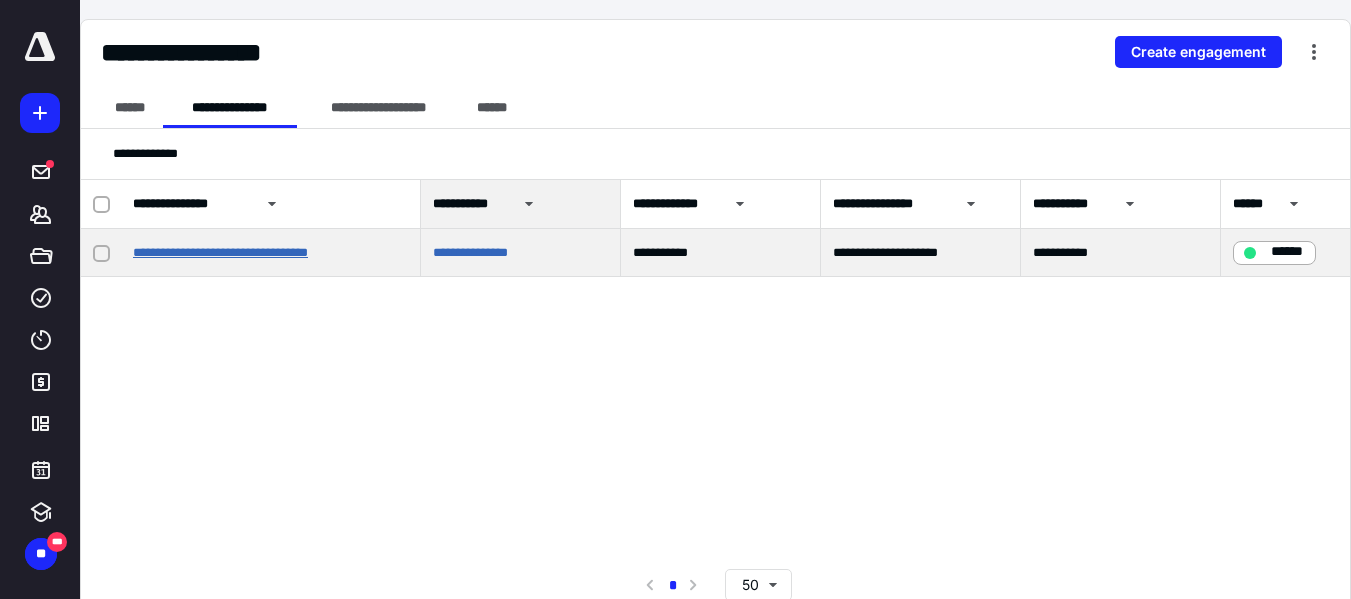 click on "**********" at bounding box center (220, 252) 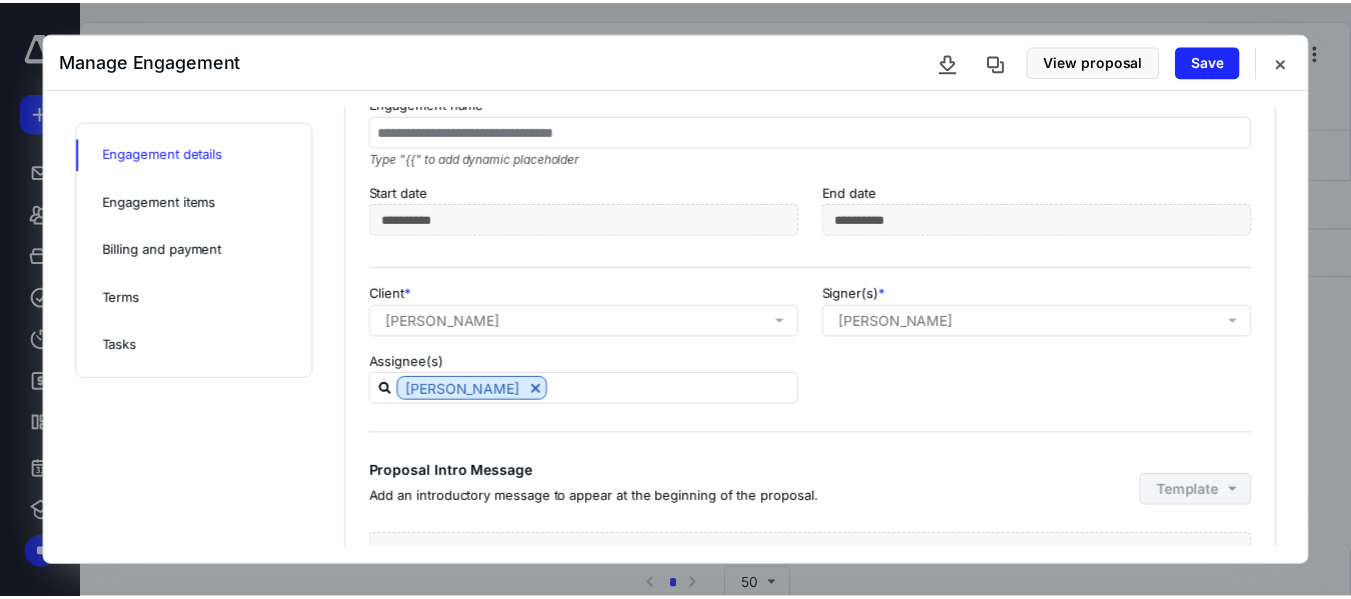 scroll, scrollTop: 300, scrollLeft: 0, axis: vertical 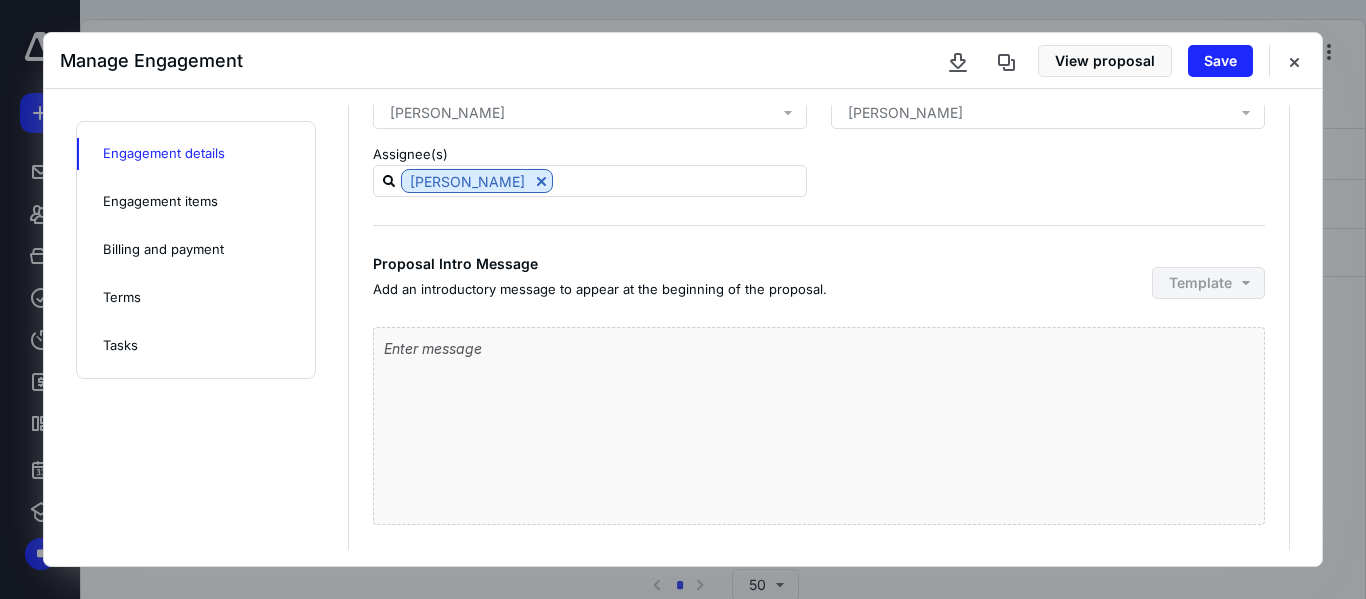 click on "Billing and payment" at bounding box center (163, 250) 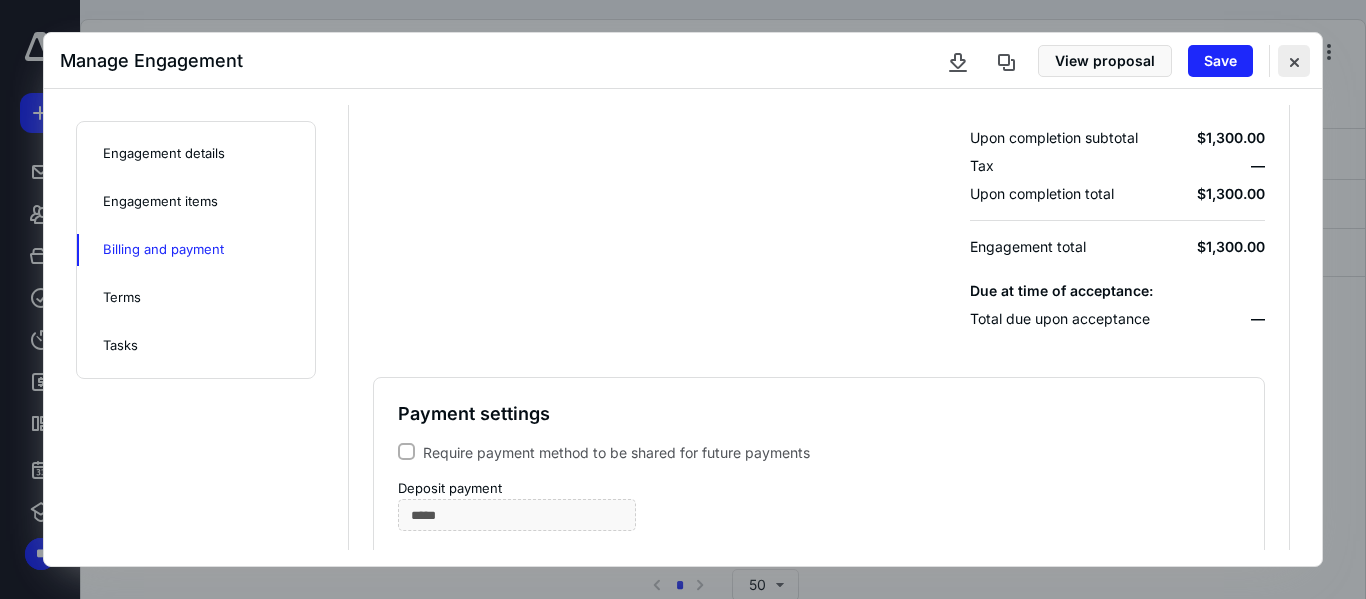 click at bounding box center [1294, 61] 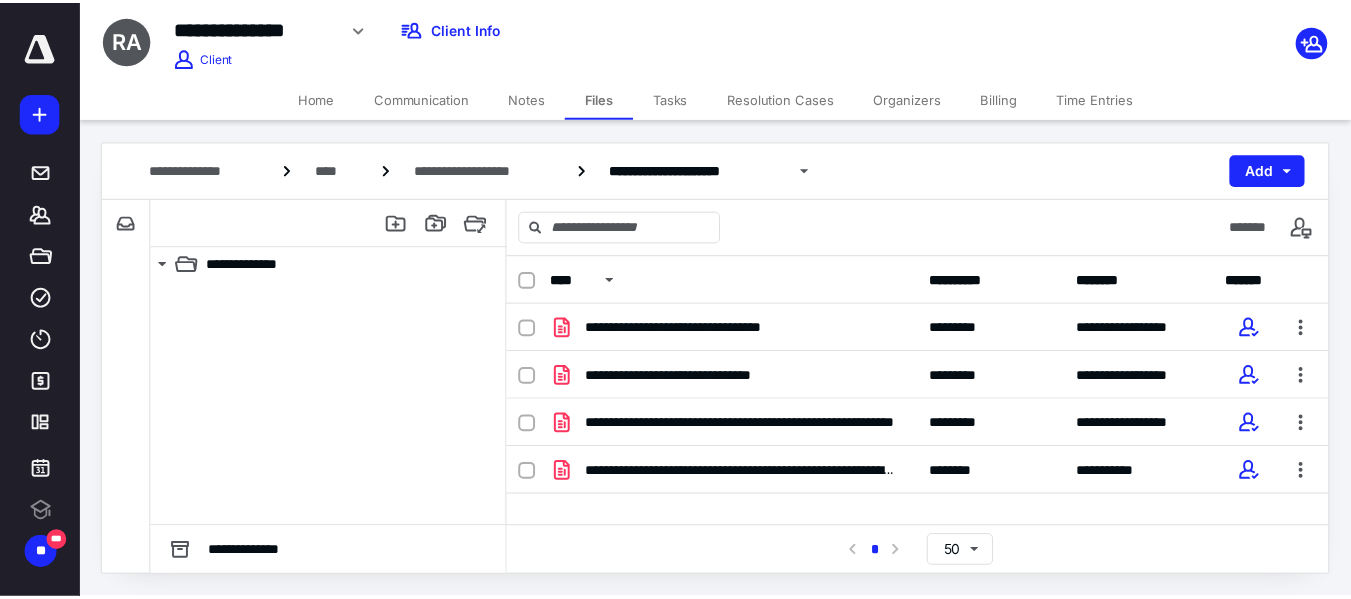 scroll, scrollTop: 0, scrollLeft: 0, axis: both 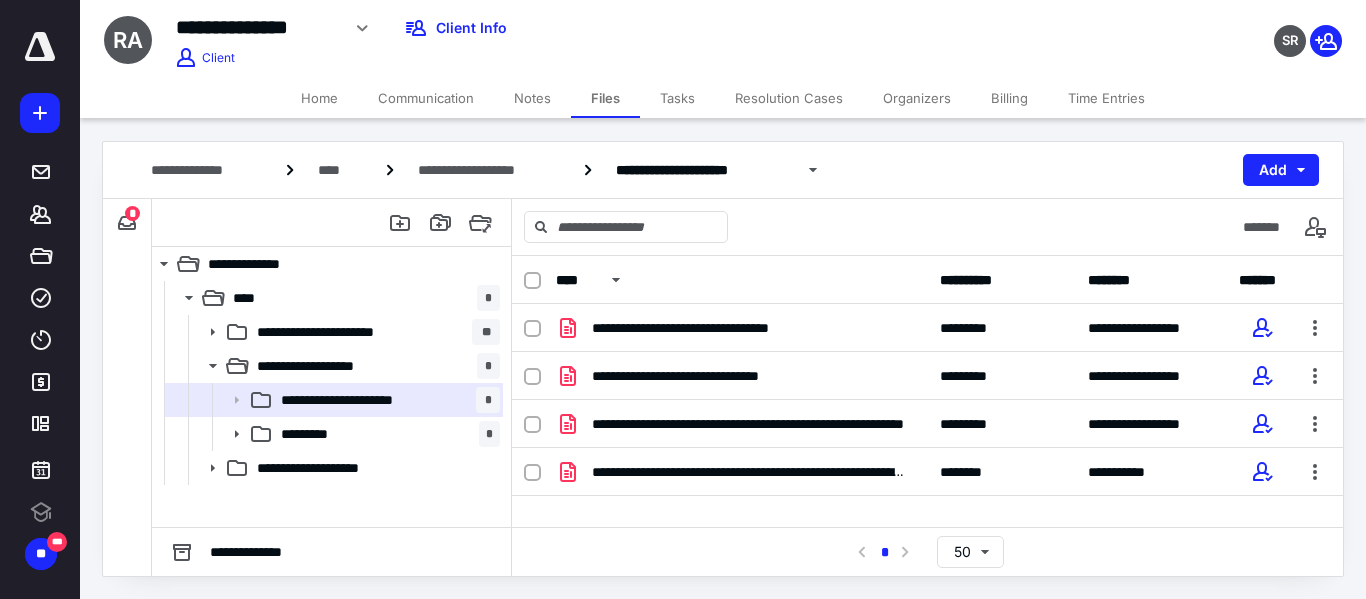 click on "Billing" at bounding box center (1009, 98) 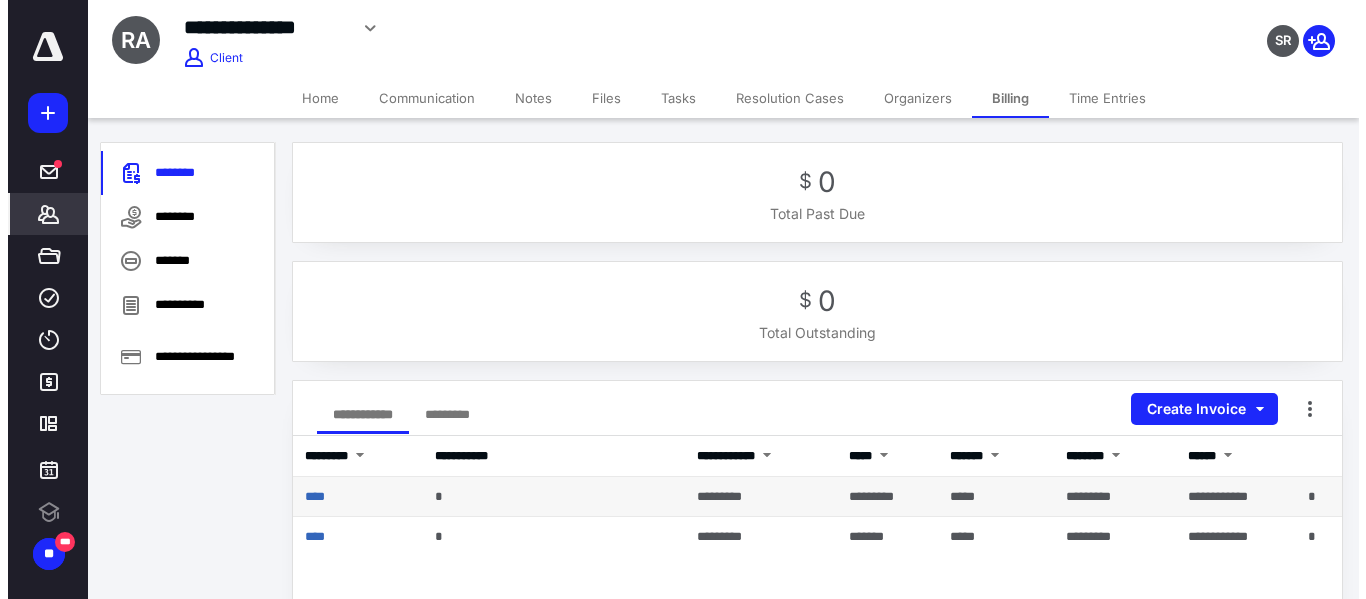 scroll, scrollTop: 0, scrollLeft: 0, axis: both 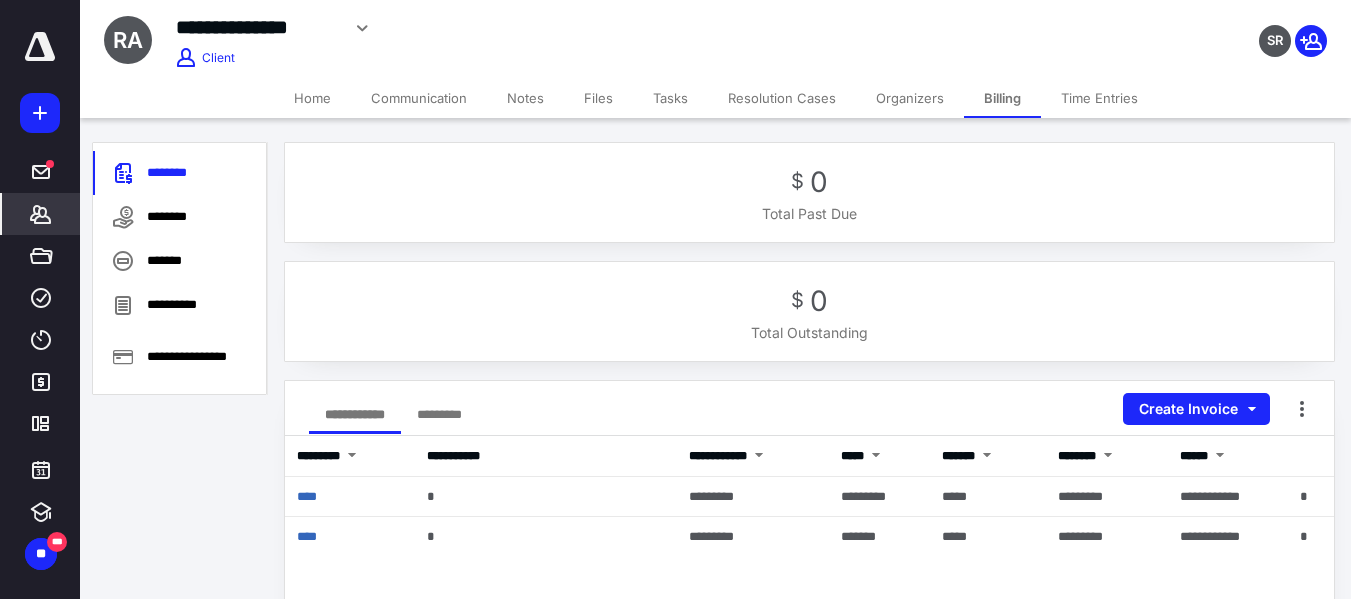 click on "Files" at bounding box center (598, 98) 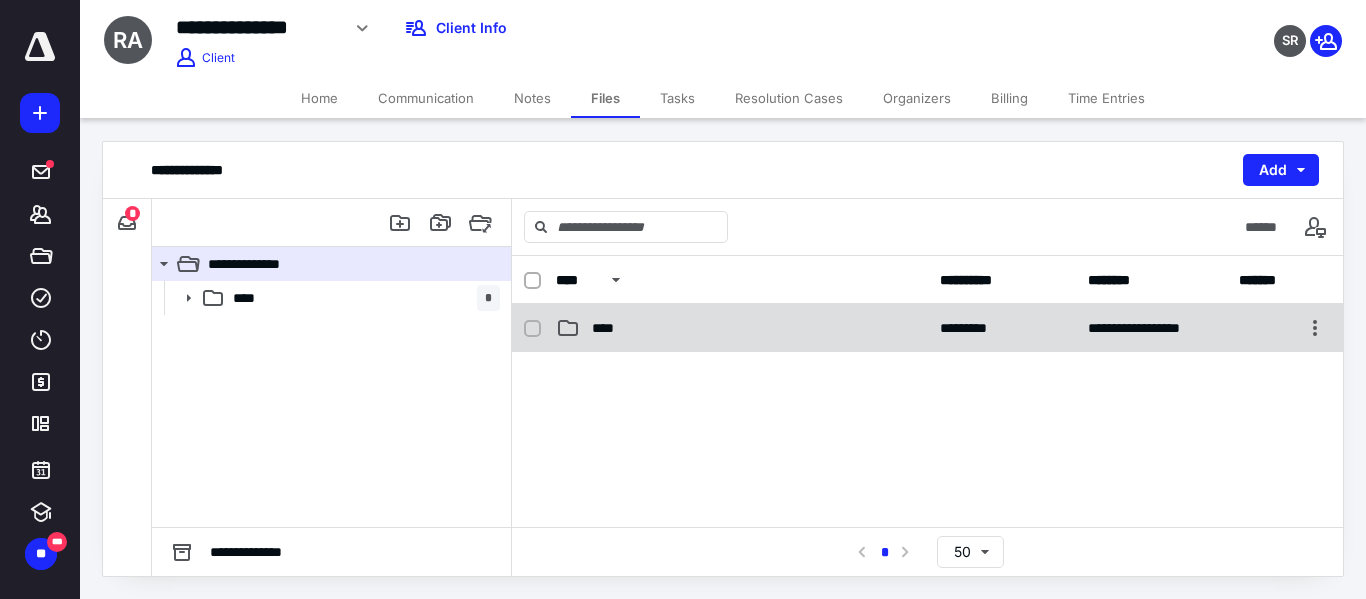 click on "**********" at bounding box center [927, 328] 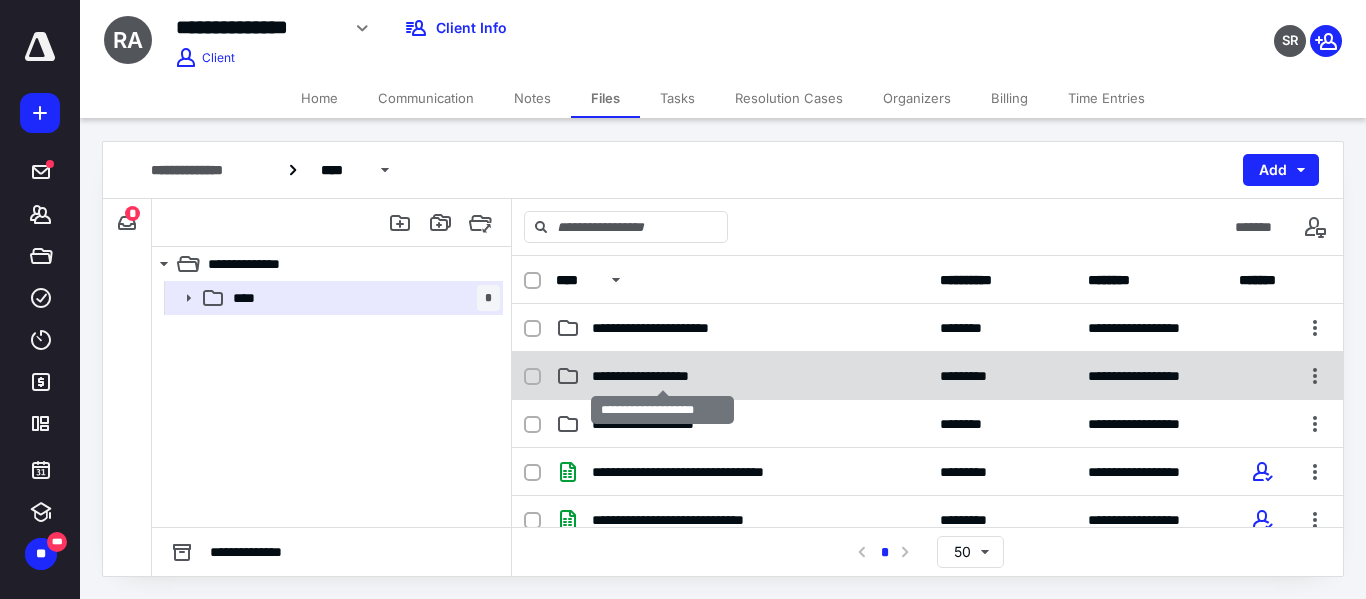 click on "**********" at bounding box center (663, 376) 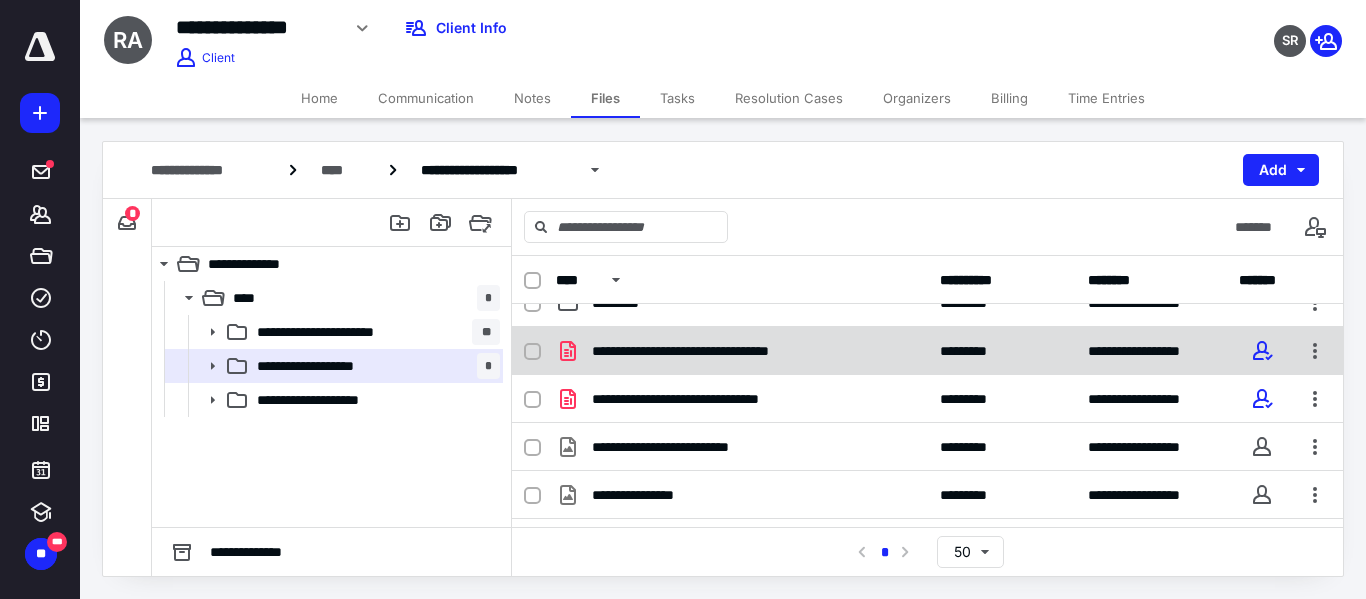 scroll, scrollTop: 0, scrollLeft: 0, axis: both 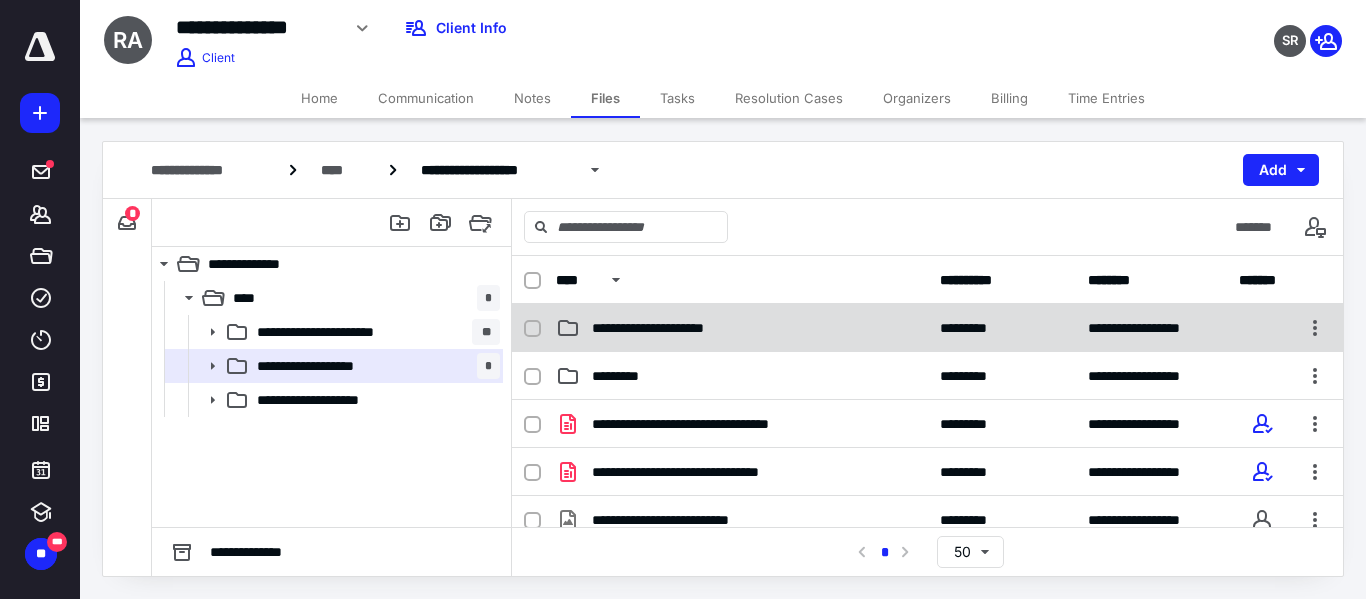 click on "**********" at bounding box center (674, 328) 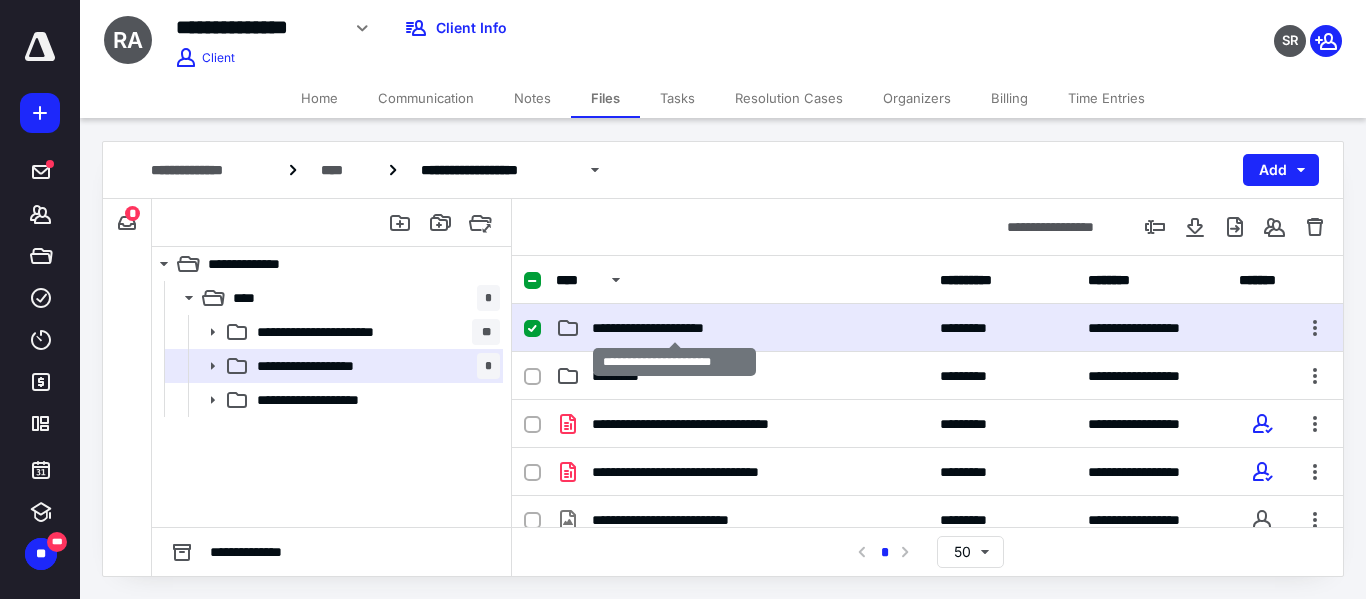 click on "**********" at bounding box center [674, 328] 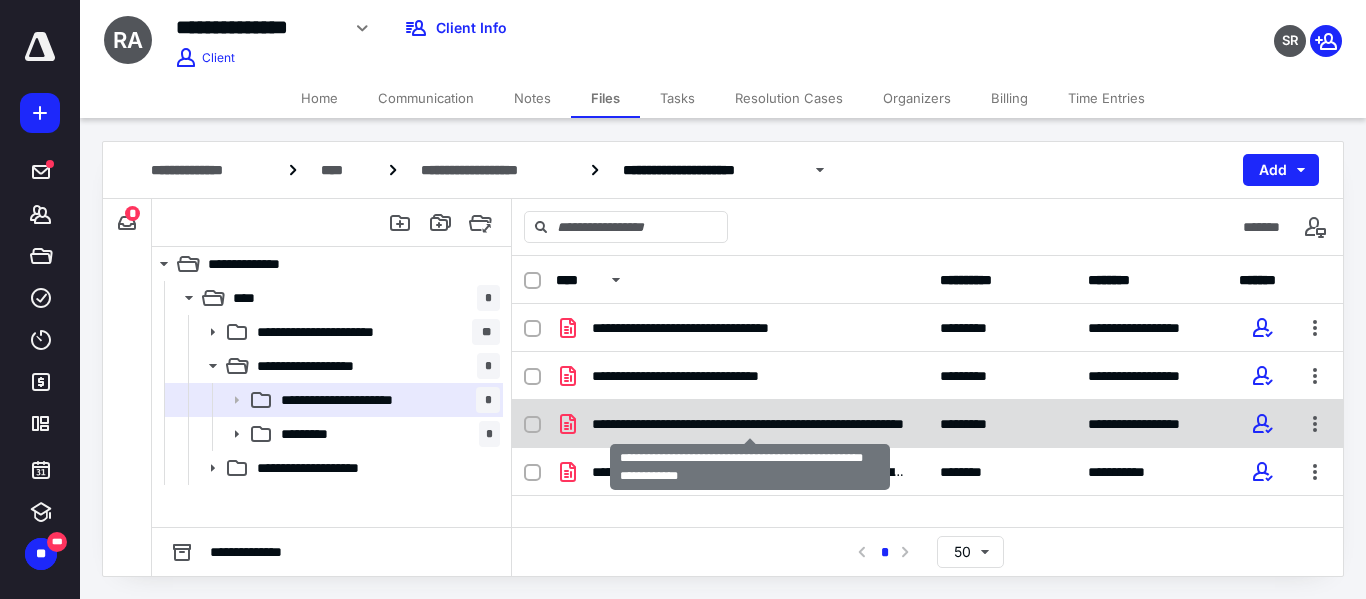 click on "**********" at bounding box center [750, 424] 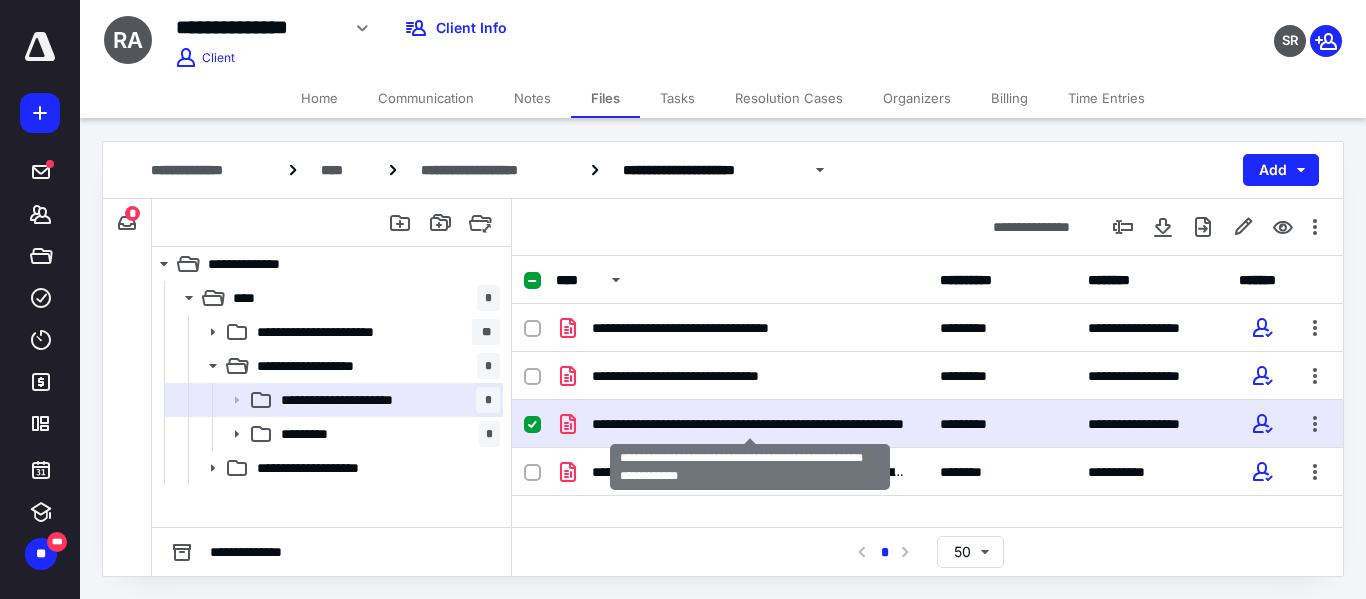 click on "**********" at bounding box center [750, 424] 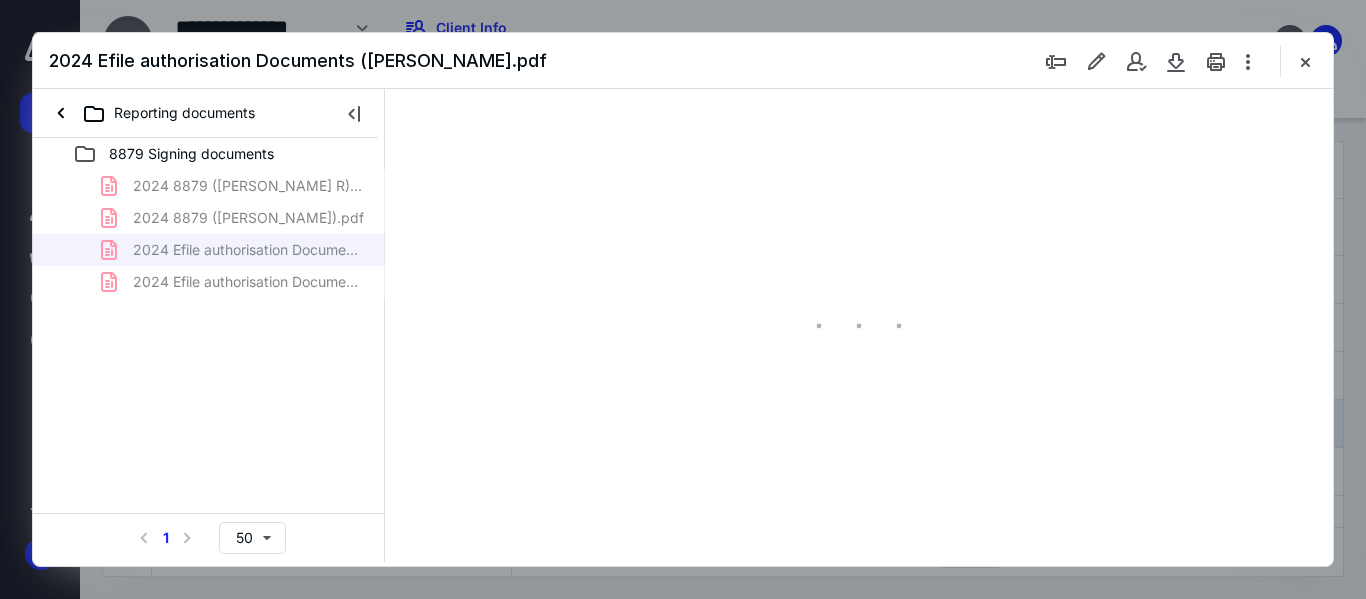 scroll, scrollTop: 0, scrollLeft: 0, axis: both 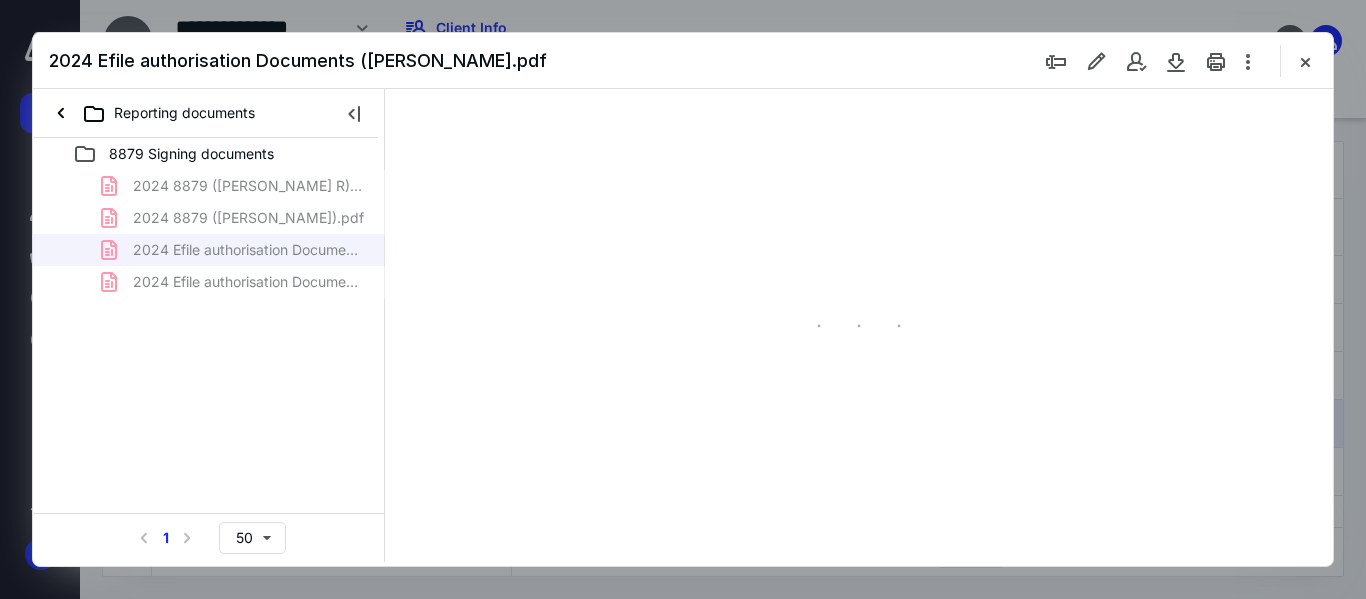 type on "152" 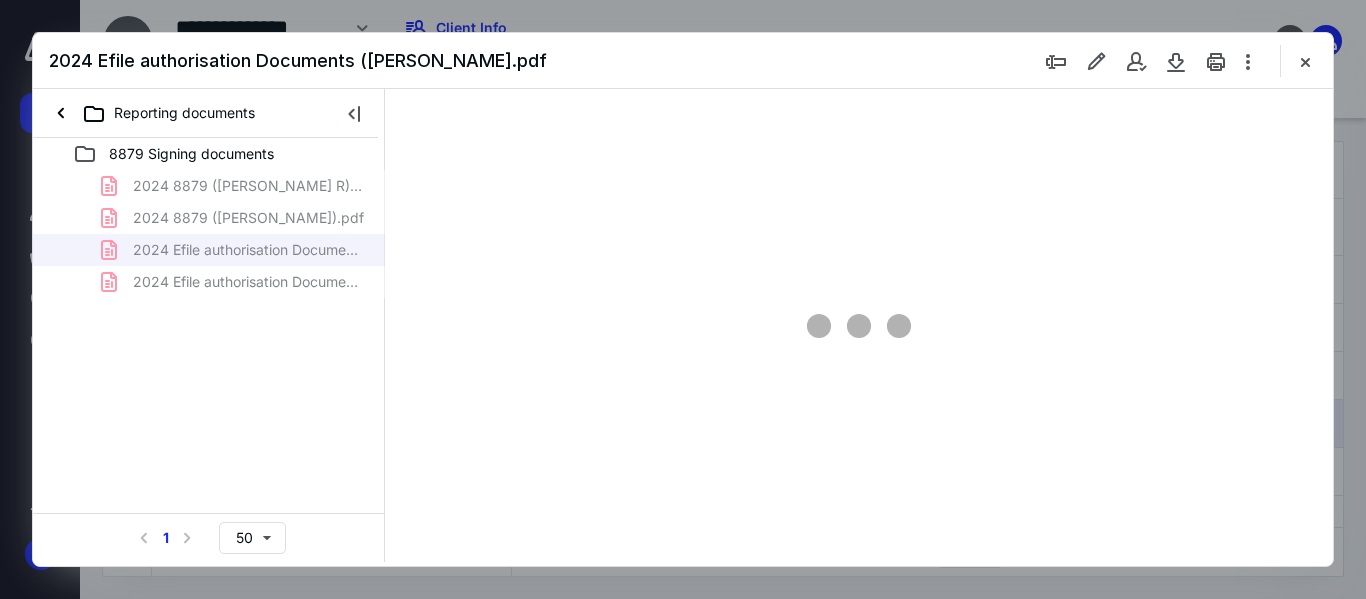 scroll, scrollTop: 82, scrollLeft: 0, axis: vertical 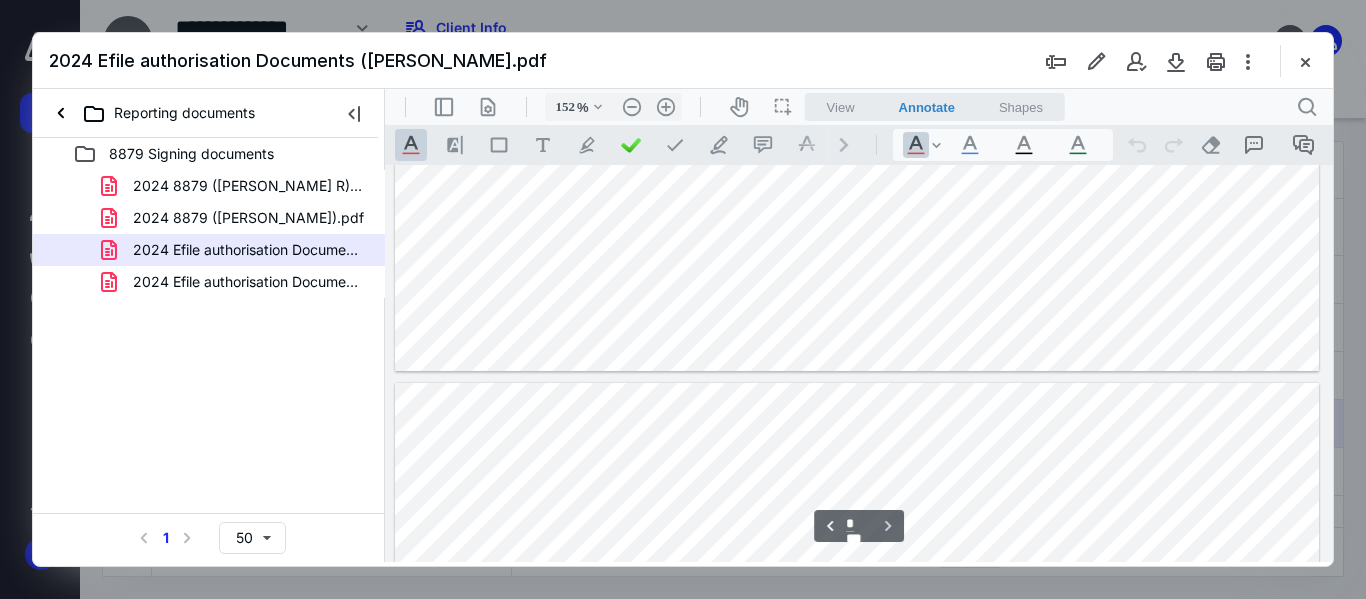 type on "*" 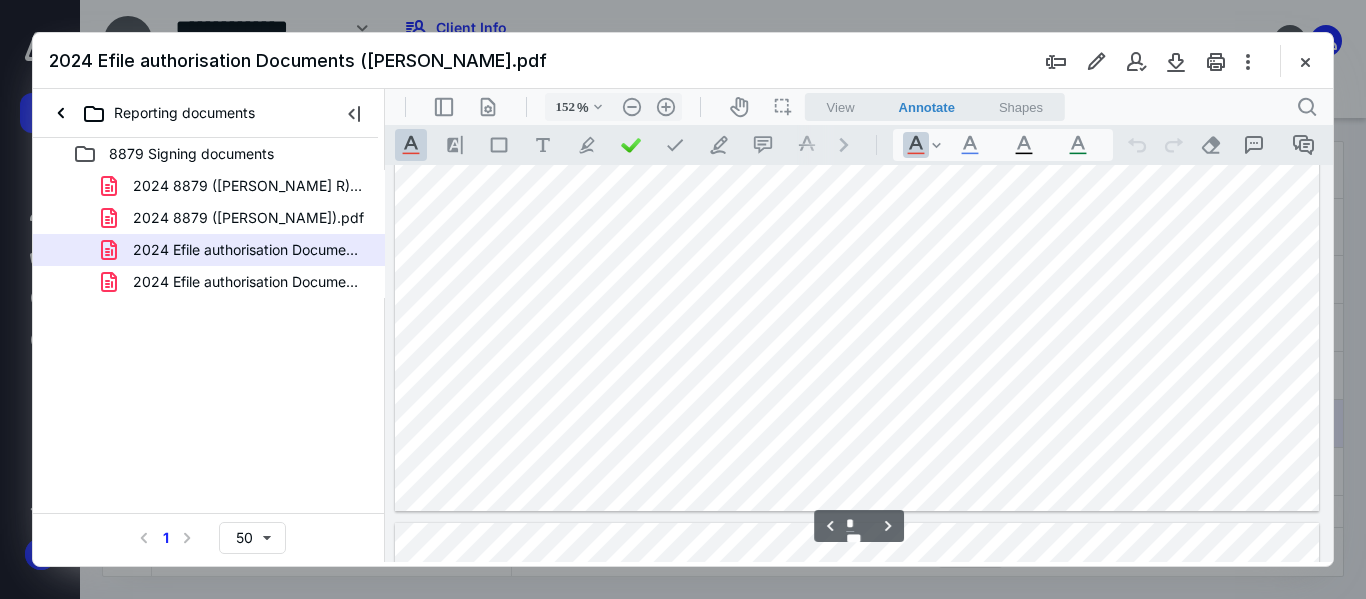 scroll, scrollTop: 1882, scrollLeft: 0, axis: vertical 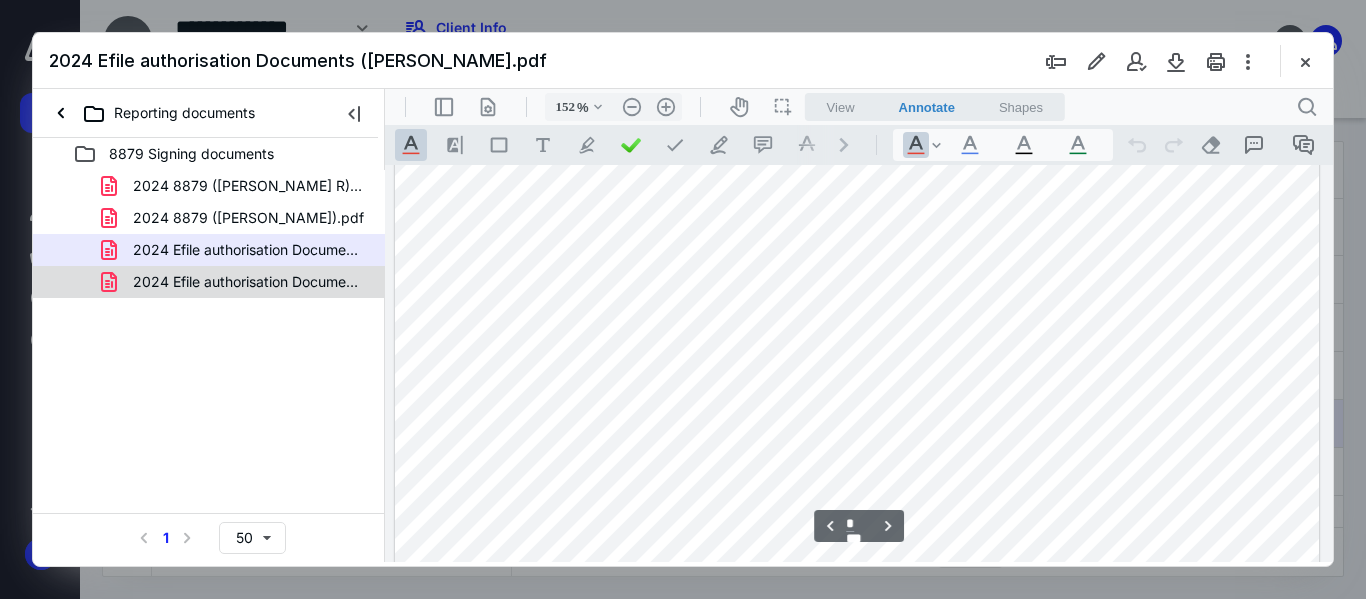 click on "2024 Efile authorisation Documents (AMBAVARAM RAVINDRANATH(signed_07-02-2025).pdf" at bounding box center (249, 282) 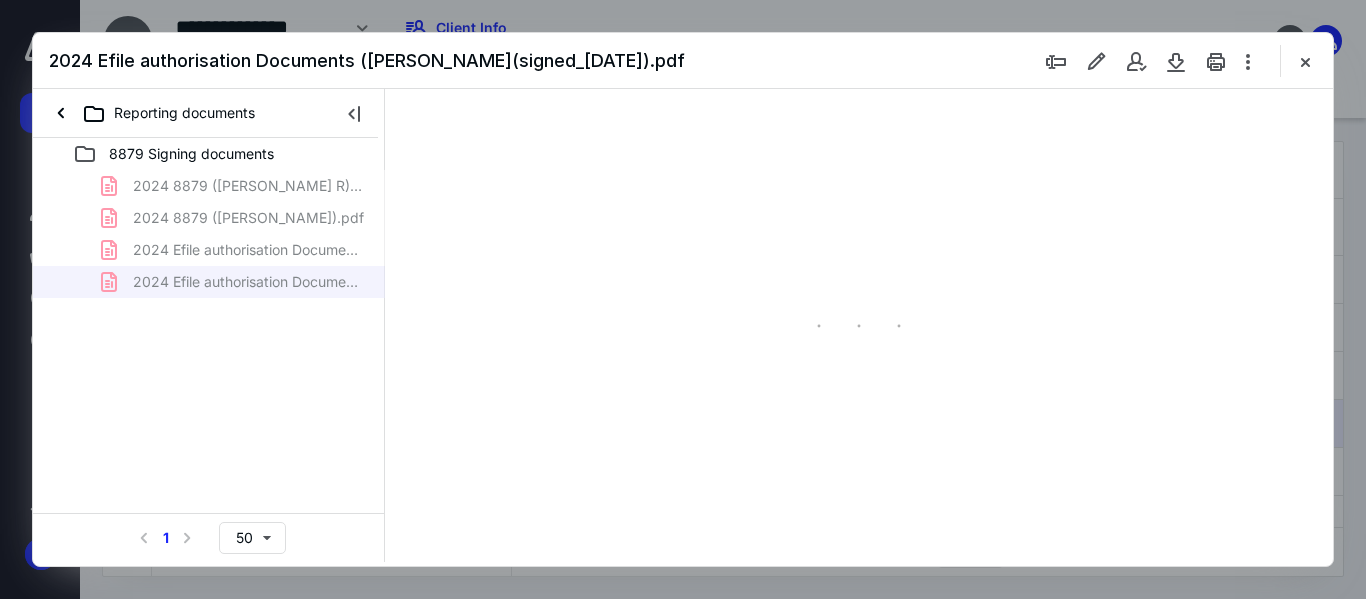type on "152" 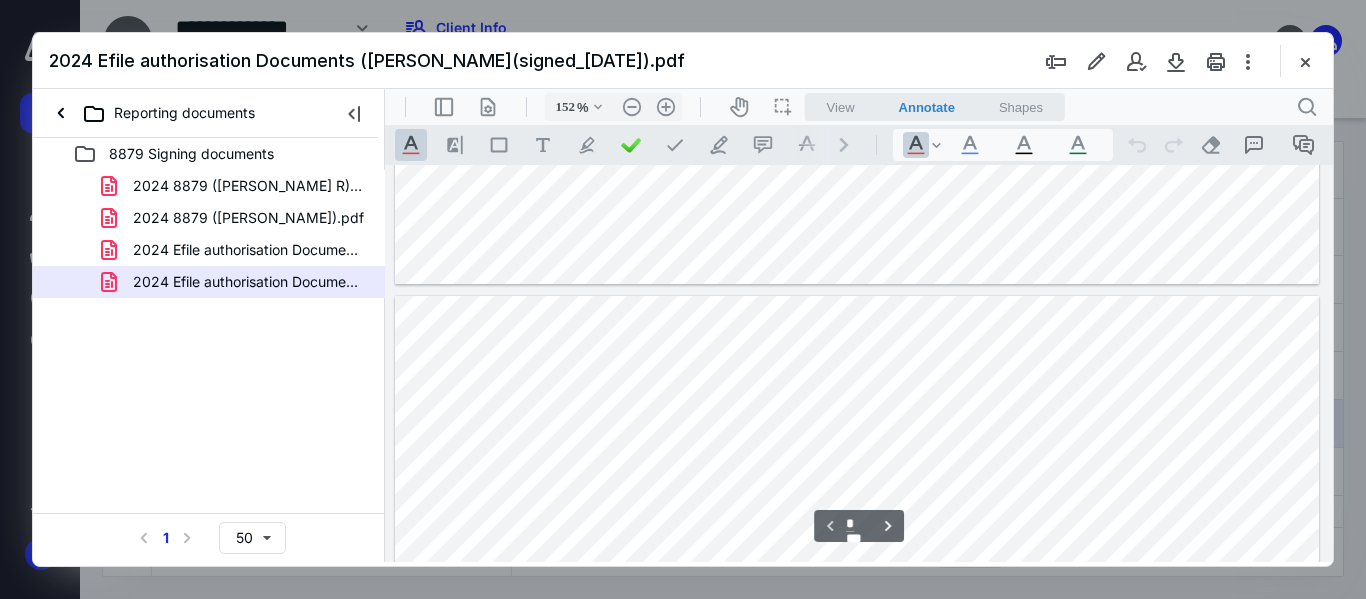 type on "*" 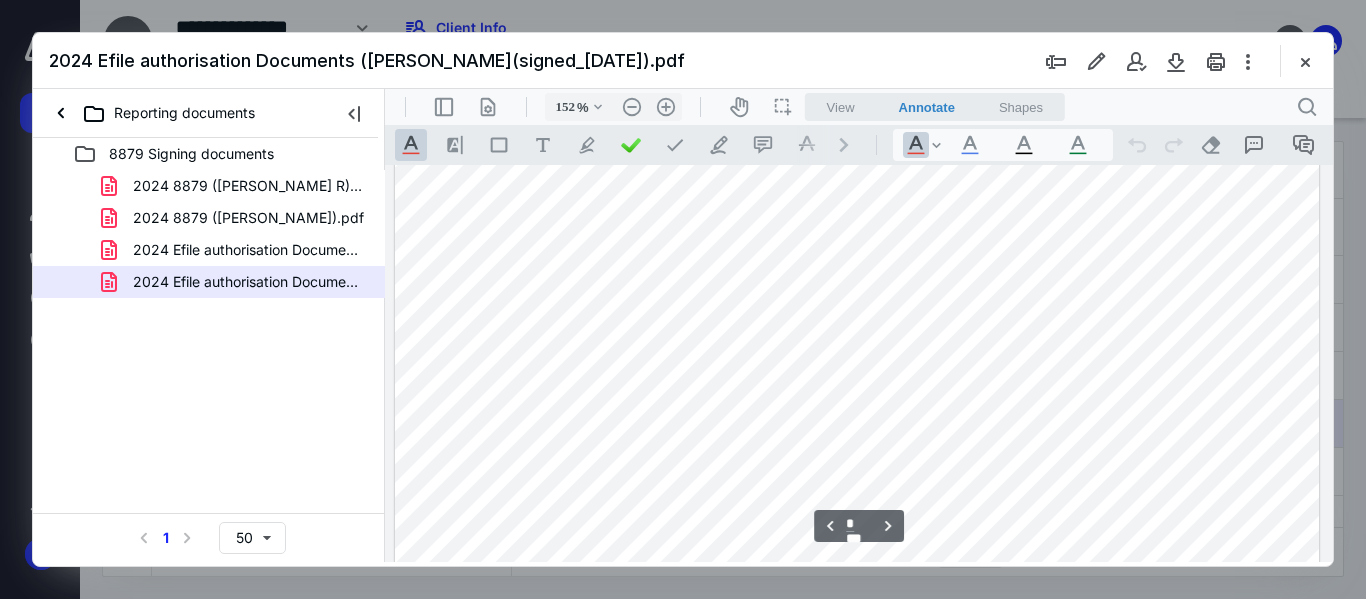 scroll, scrollTop: 1282, scrollLeft: 0, axis: vertical 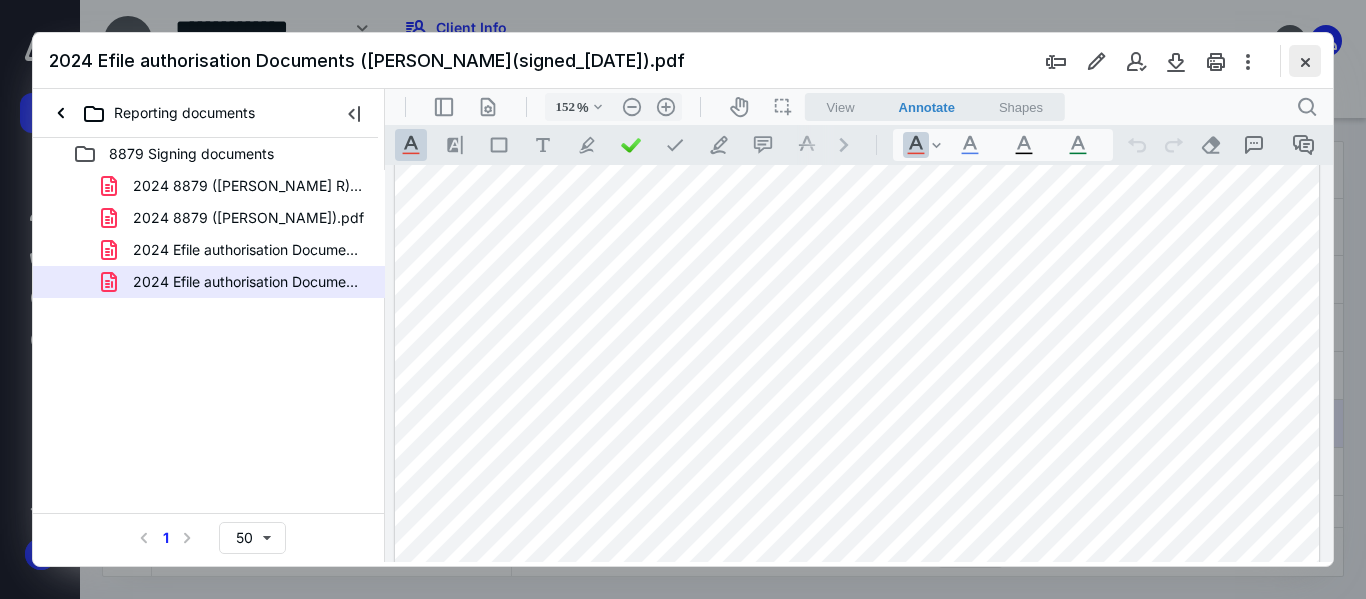 click at bounding box center [1305, 61] 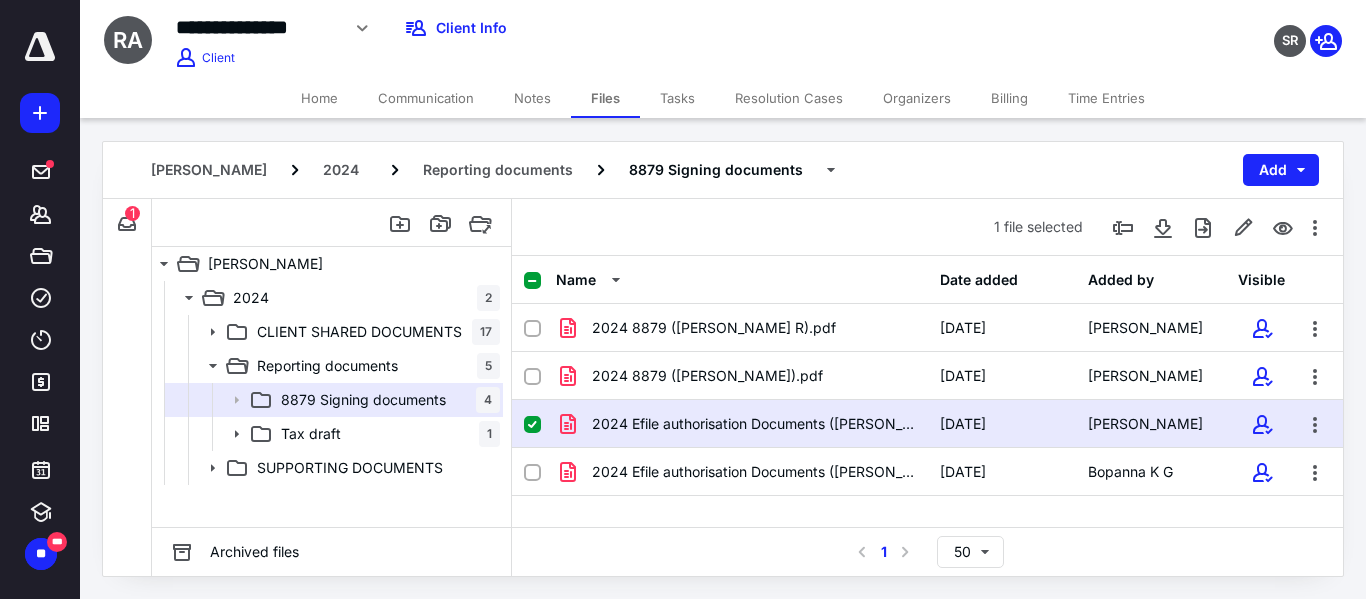 click on "Tasks" at bounding box center [677, 98] 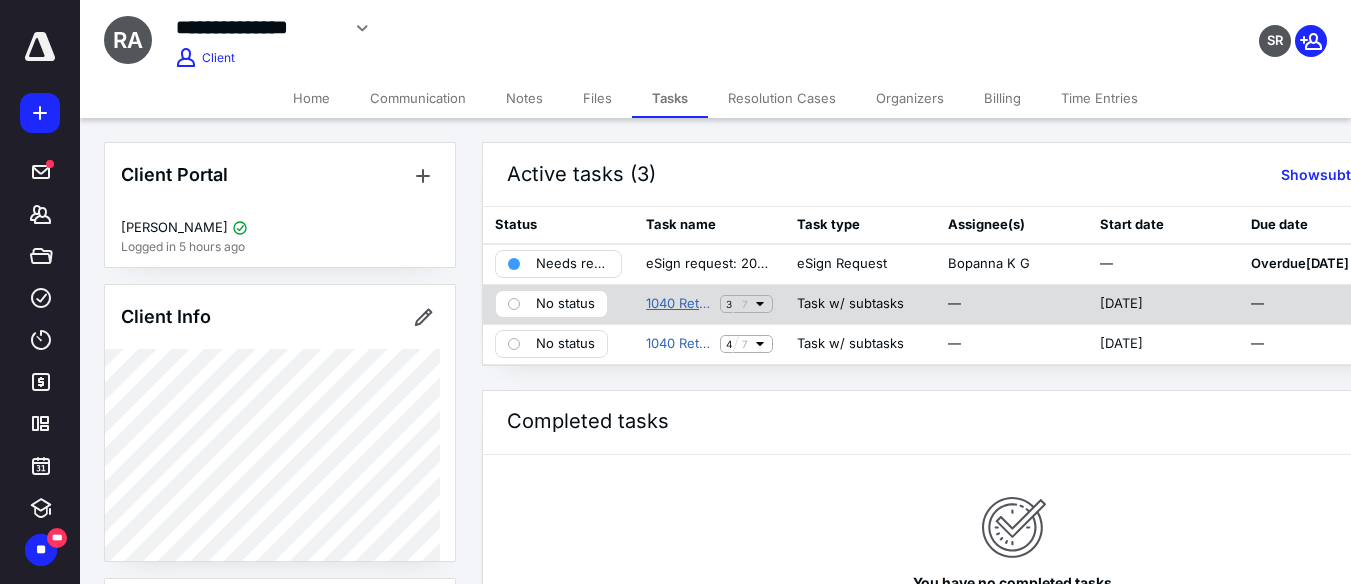 click on "1040 Return - [PERSON_NAME]" at bounding box center [679, 304] 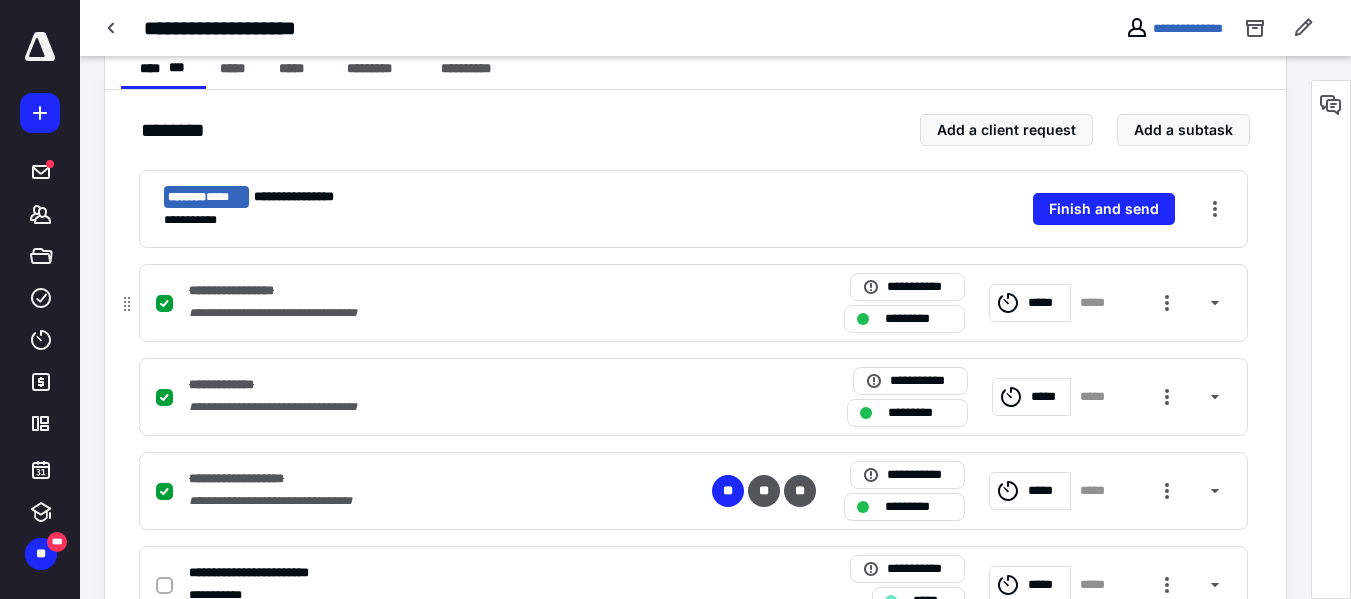 scroll, scrollTop: 670, scrollLeft: 0, axis: vertical 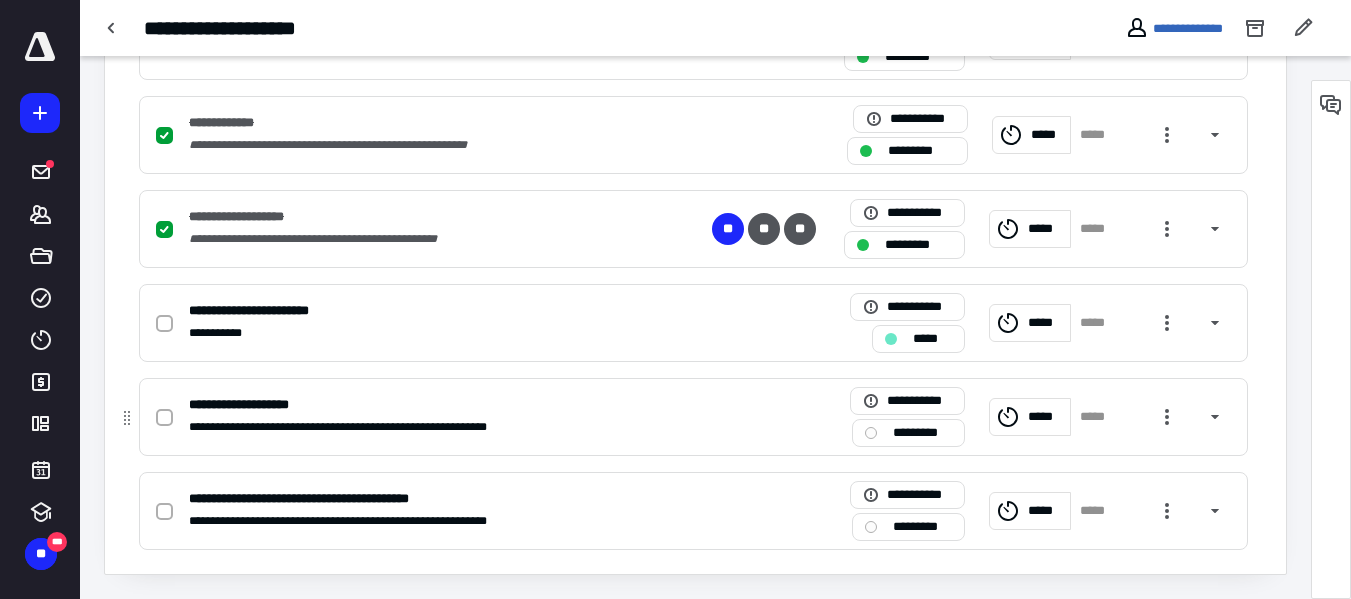 click 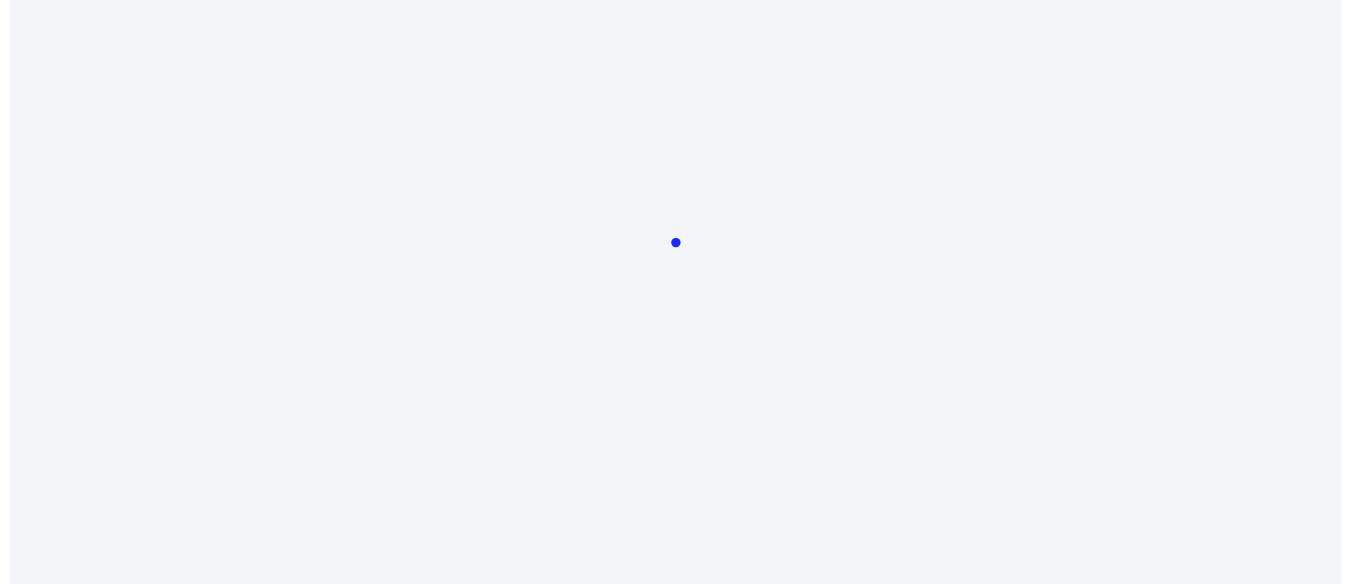 scroll, scrollTop: 0, scrollLeft: 0, axis: both 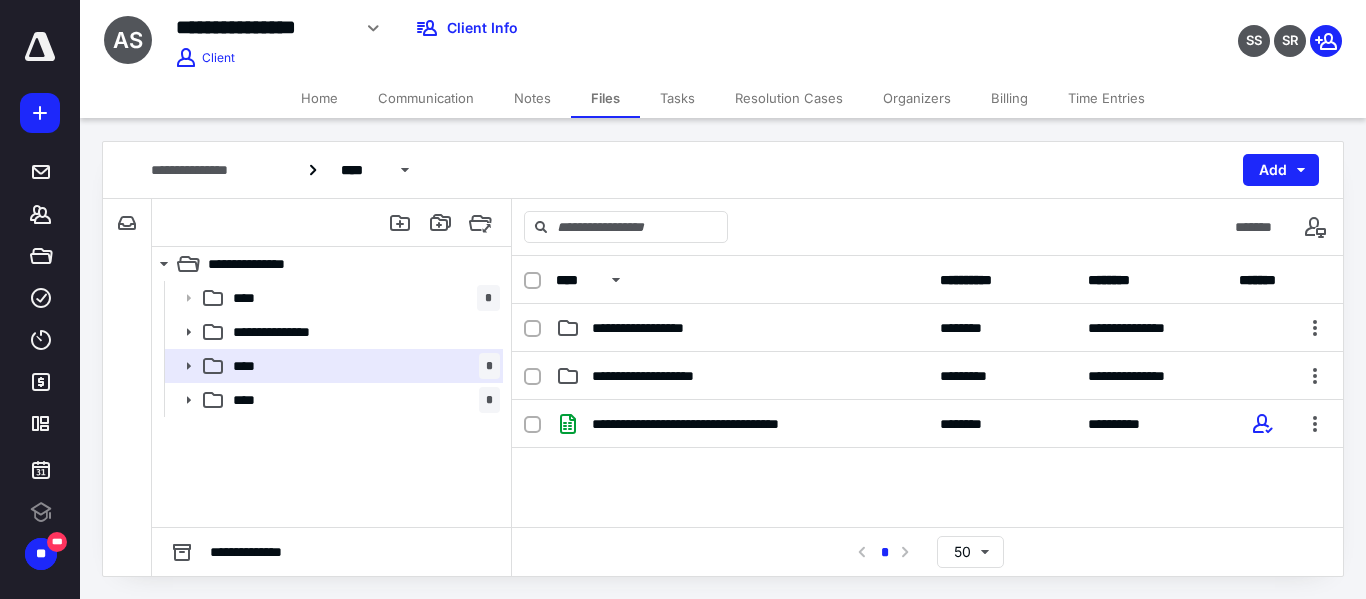 click on "Tasks" at bounding box center (677, 98) 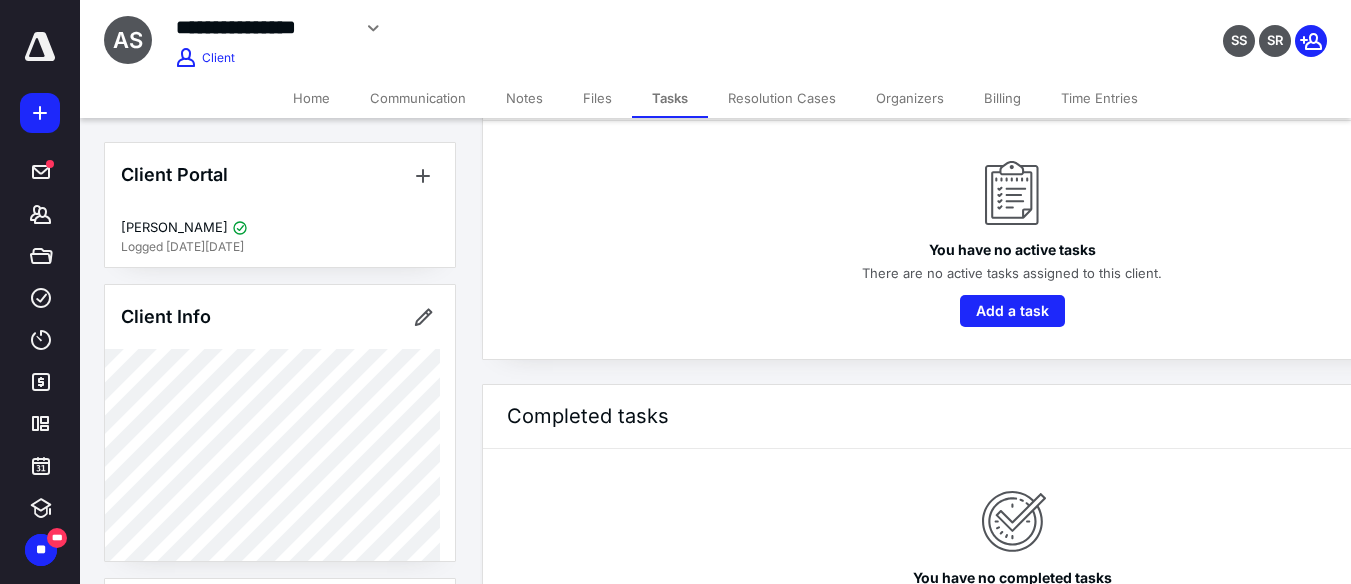 scroll, scrollTop: 170, scrollLeft: 0, axis: vertical 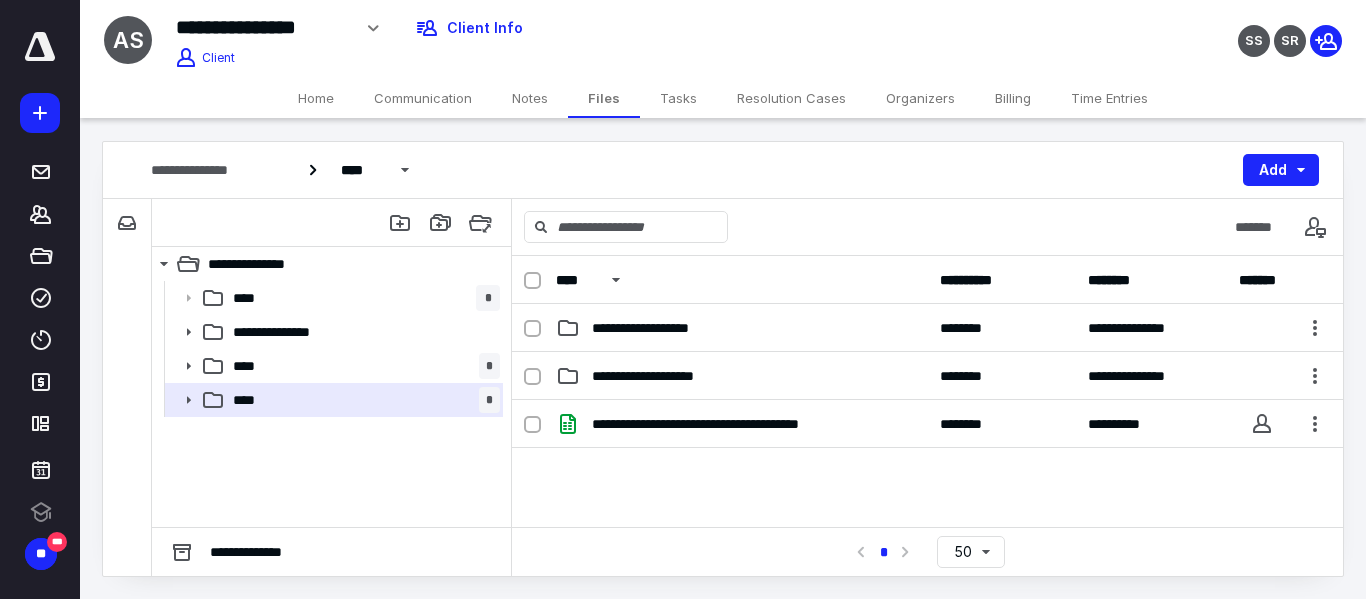click on "Tasks" at bounding box center [678, 98] 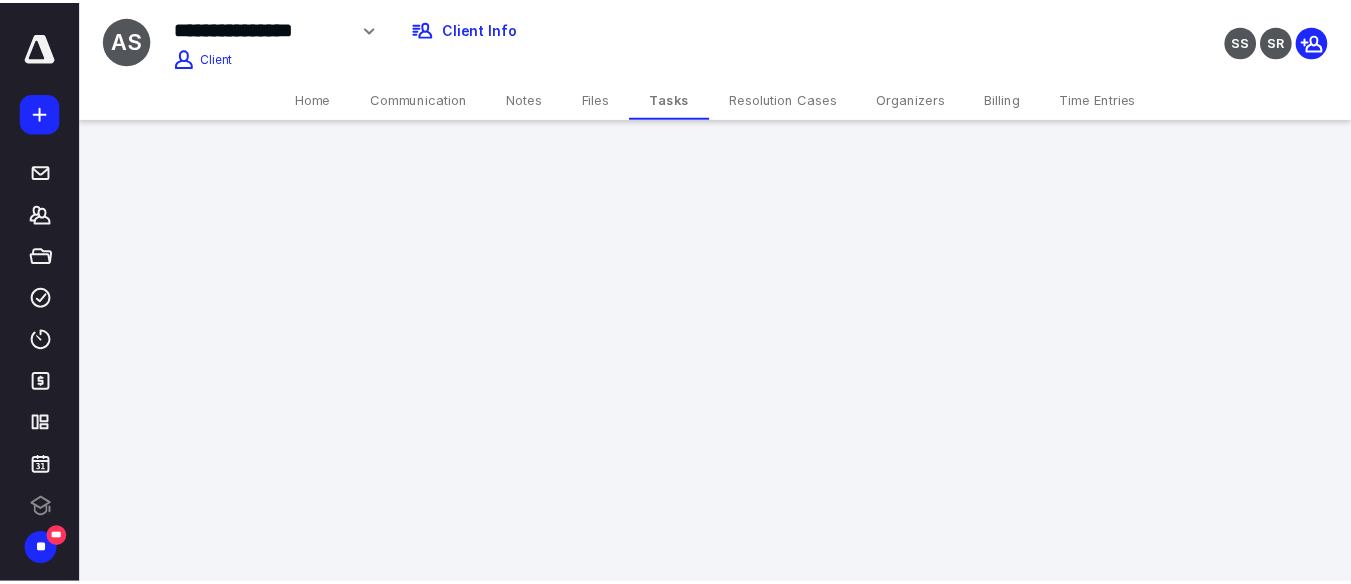 scroll, scrollTop: 0, scrollLeft: 0, axis: both 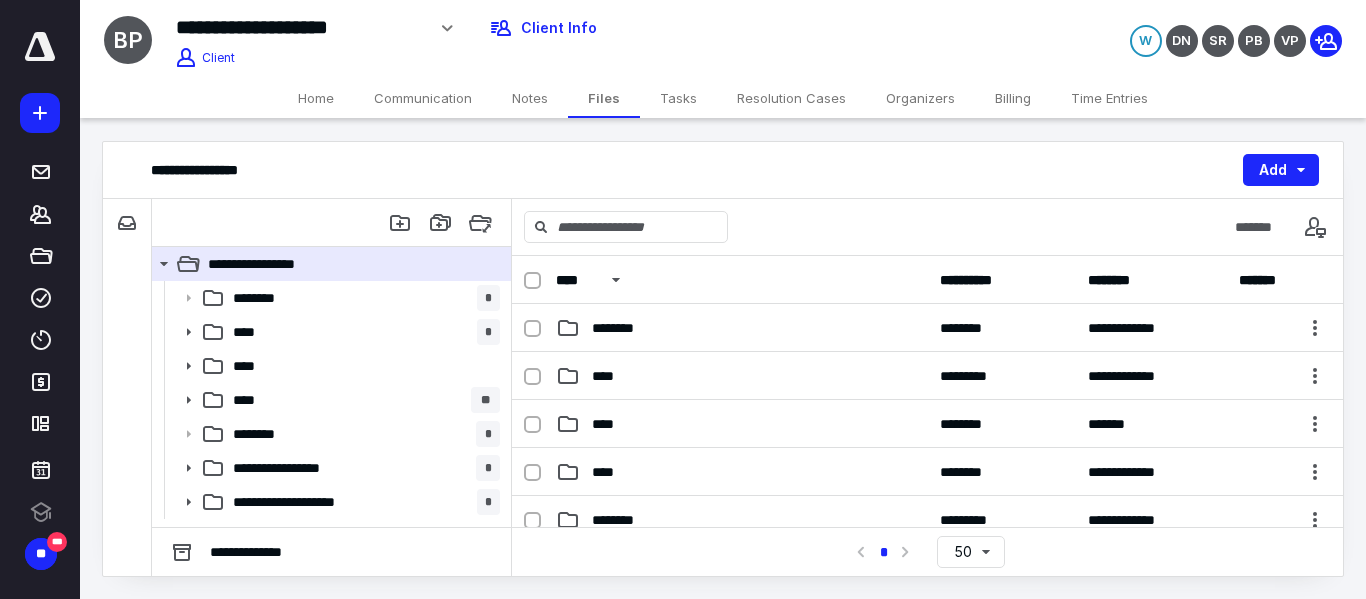 click on "Tasks" at bounding box center [678, 98] 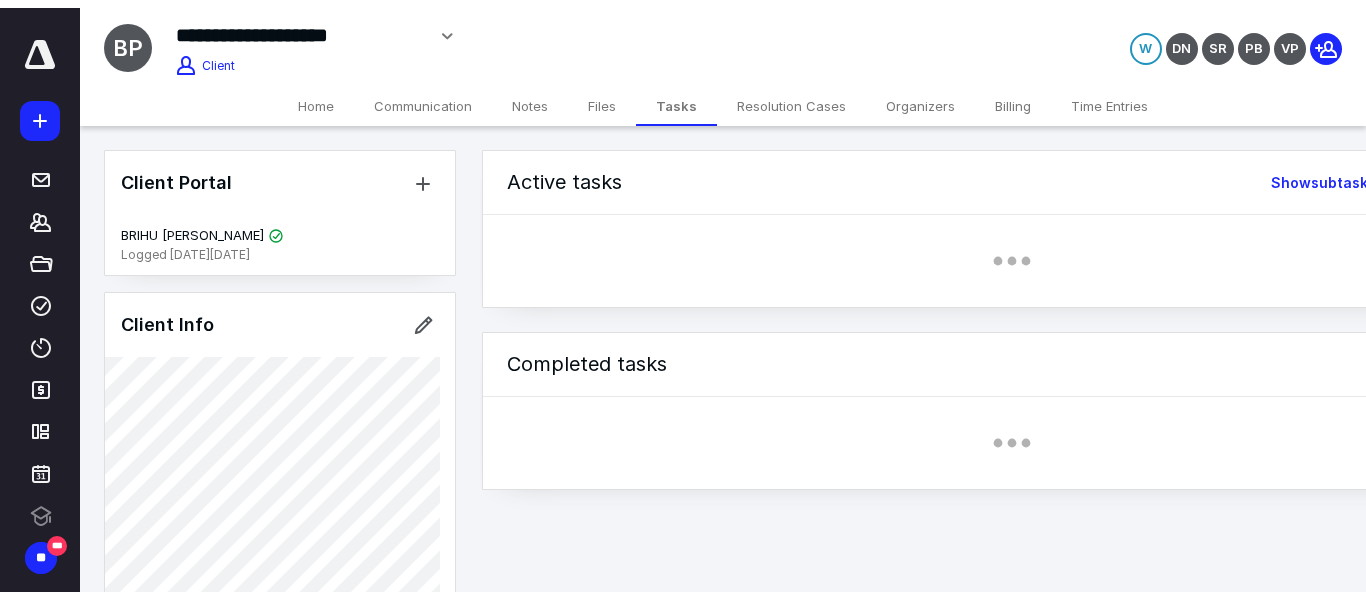 scroll, scrollTop: 0, scrollLeft: 0, axis: both 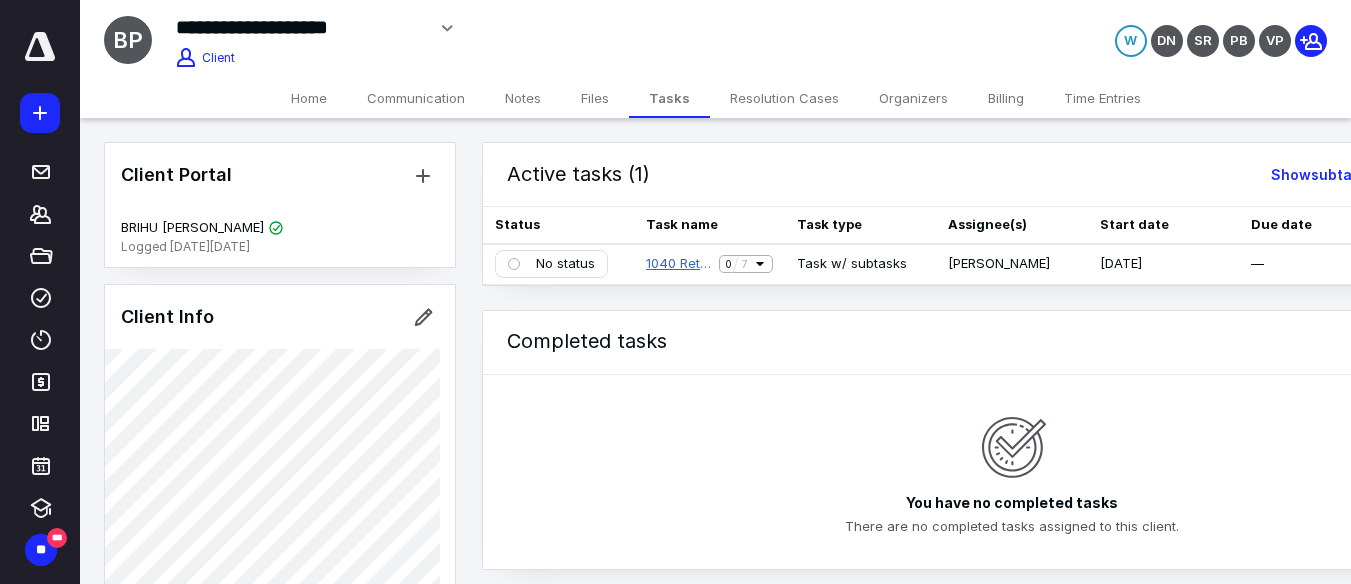 click on "1040 Return - [PERSON_NAME]" at bounding box center [678, 264] 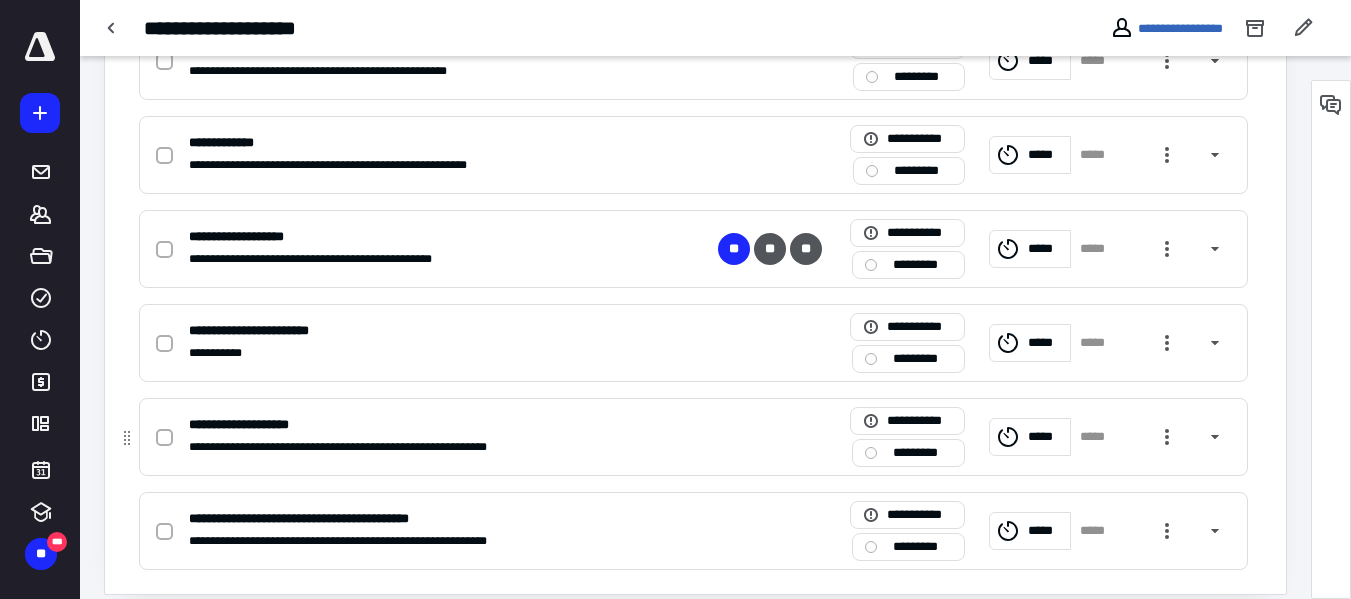 scroll, scrollTop: 670, scrollLeft: 0, axis: vertical 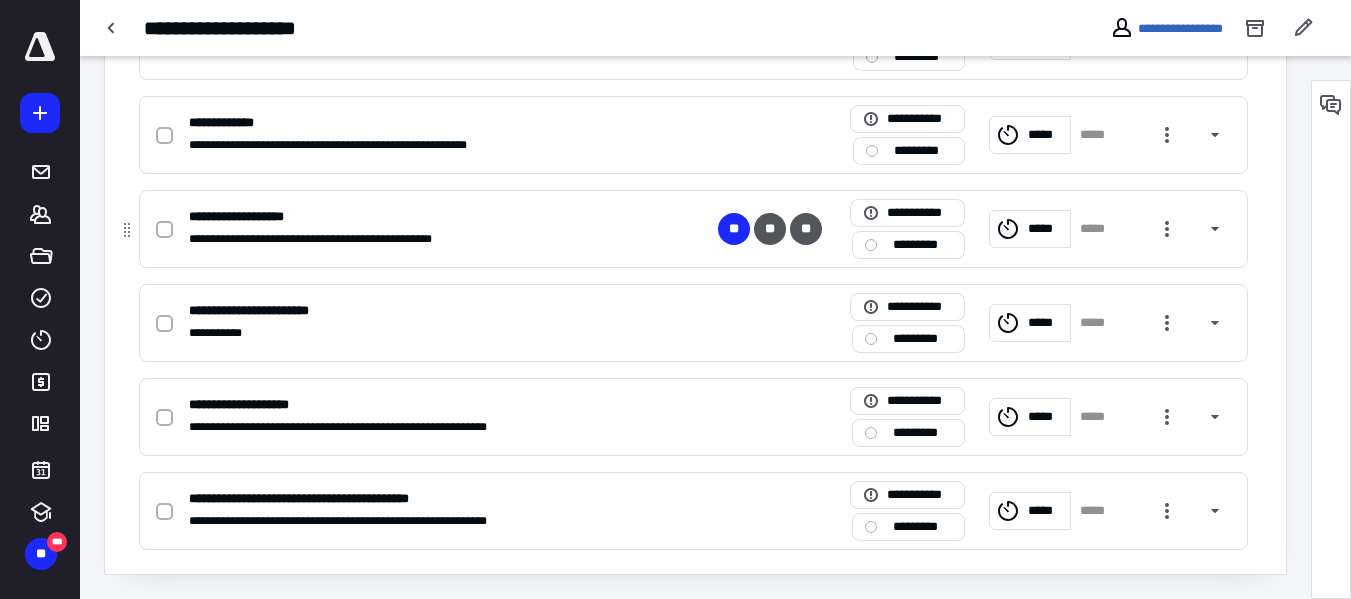 click on "**********" at bounding box center (693, 229) 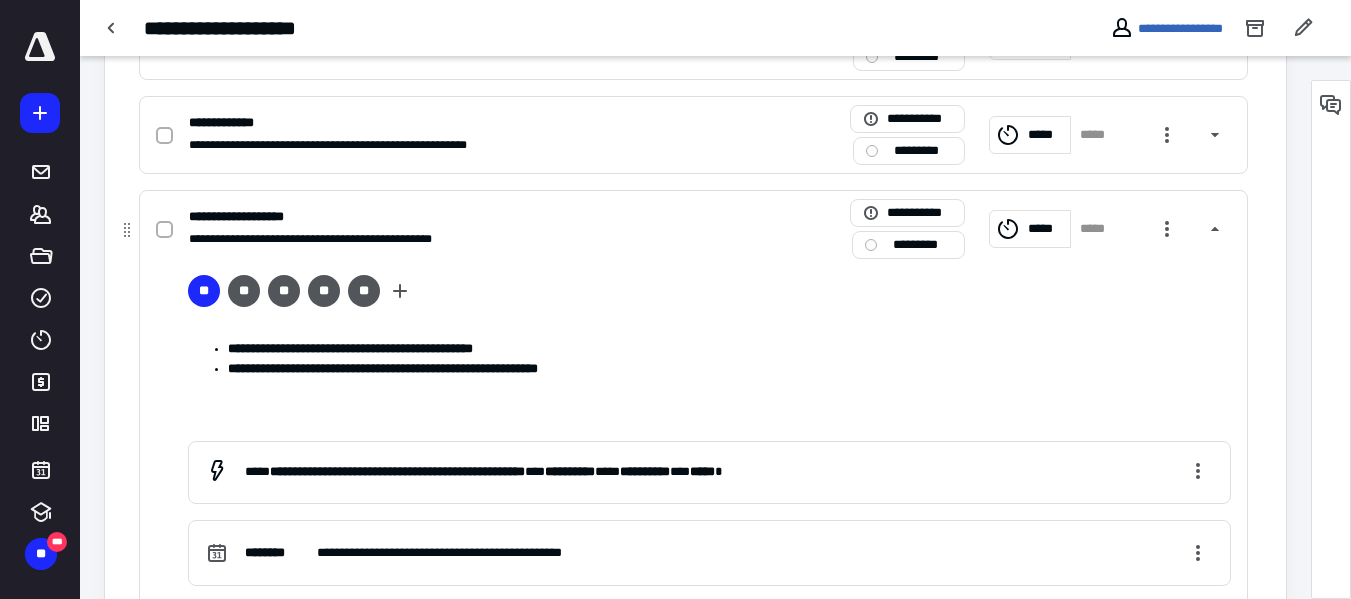 click 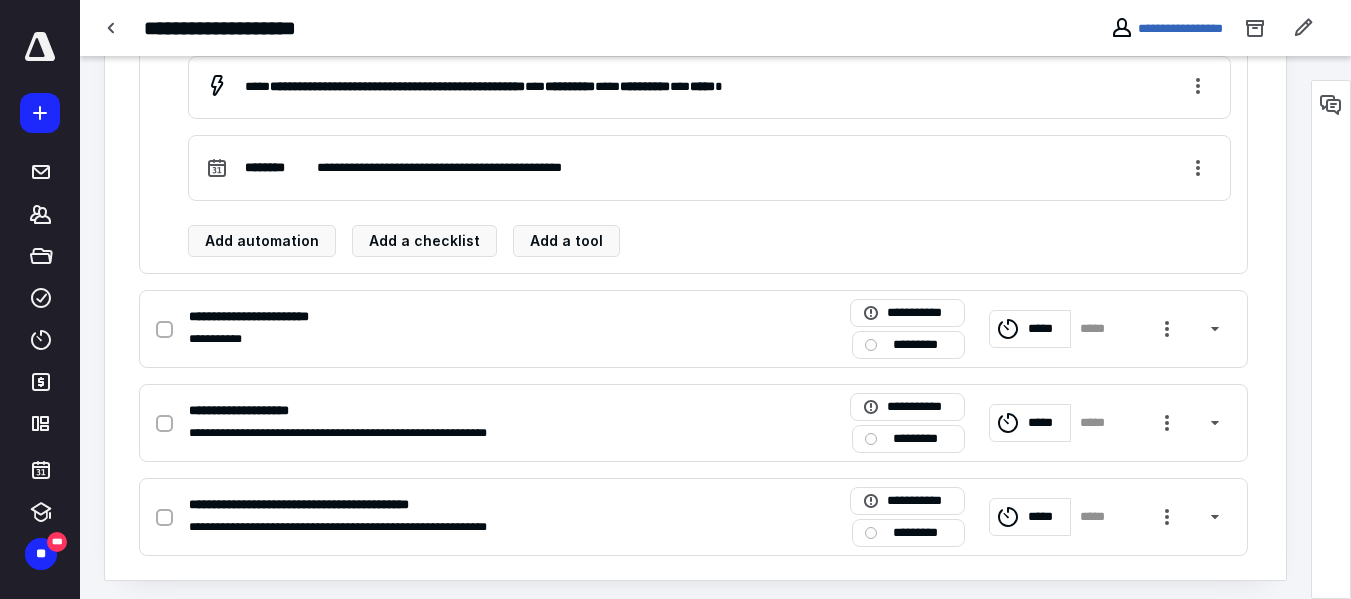 scroll, scrollTop: 1061, scrollLeft: 0, axis: vertical 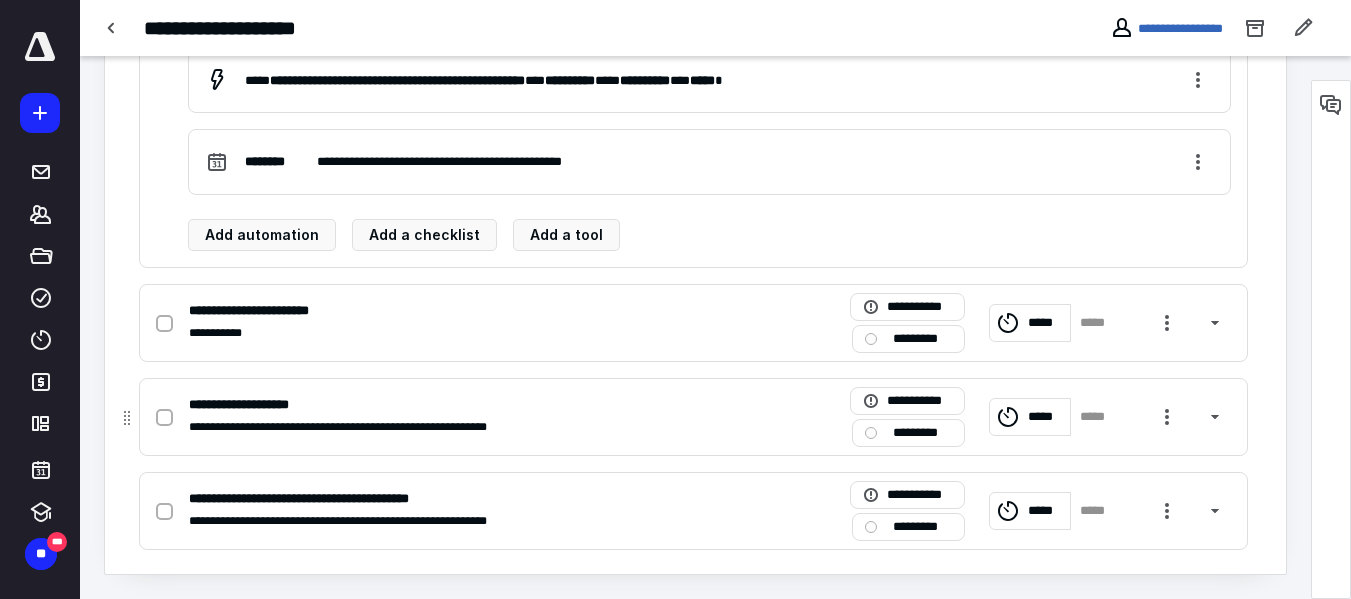 click at bounding box center [164, 418] 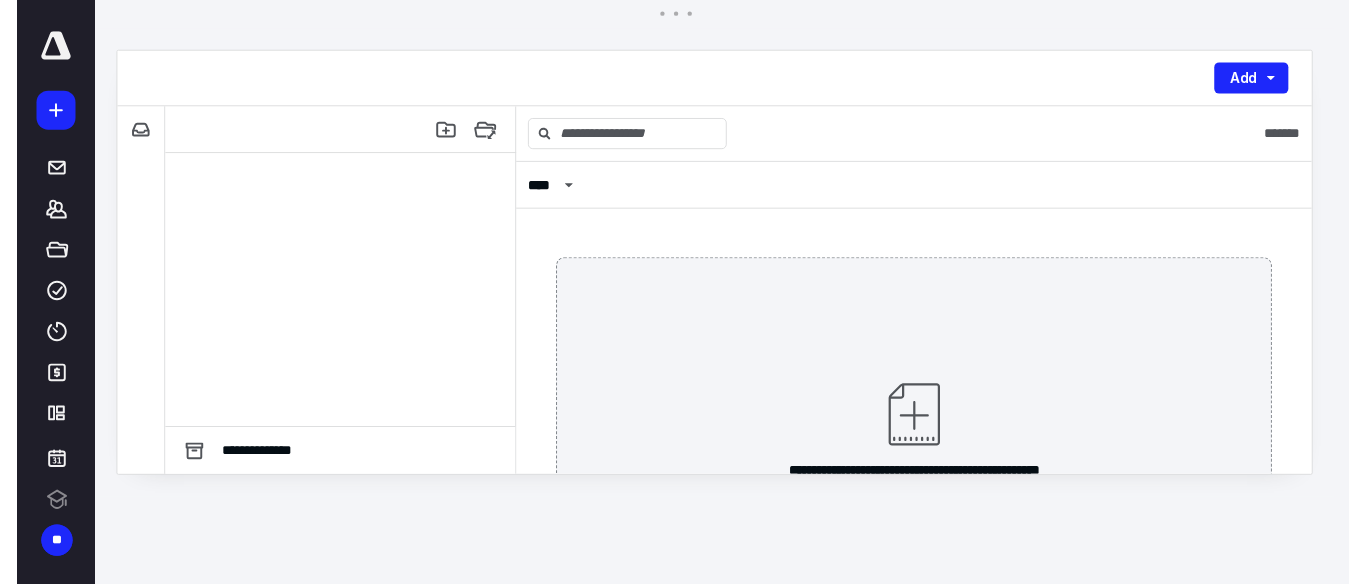 scroll, scrollTop: 0, scrollLeft: 0, axis: both 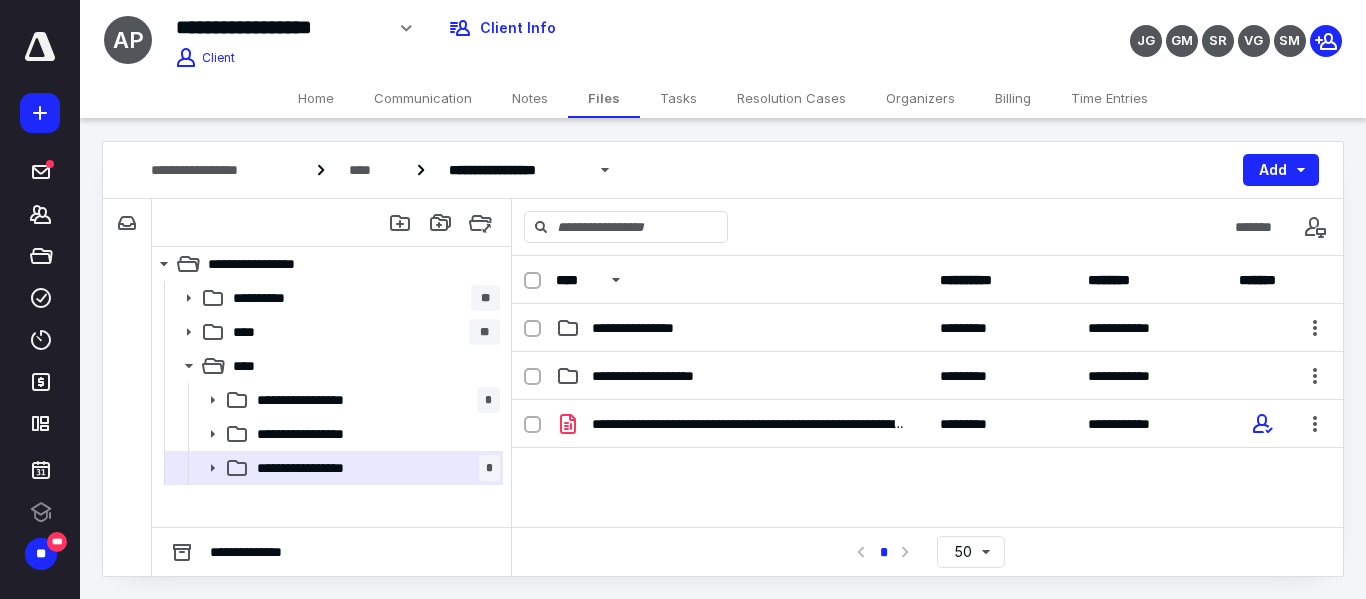 click on "Tasks" at bounding box center [678, 98] 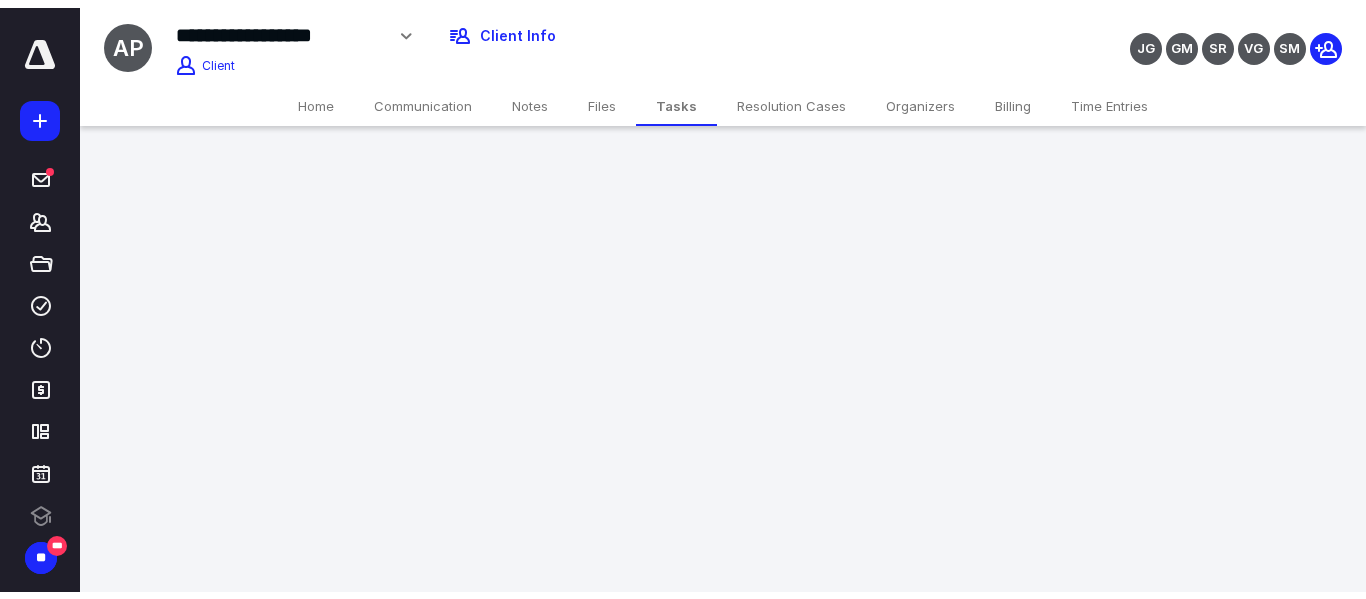 scroll, scrollTop: 0, scrollLeft: 0, axis: both 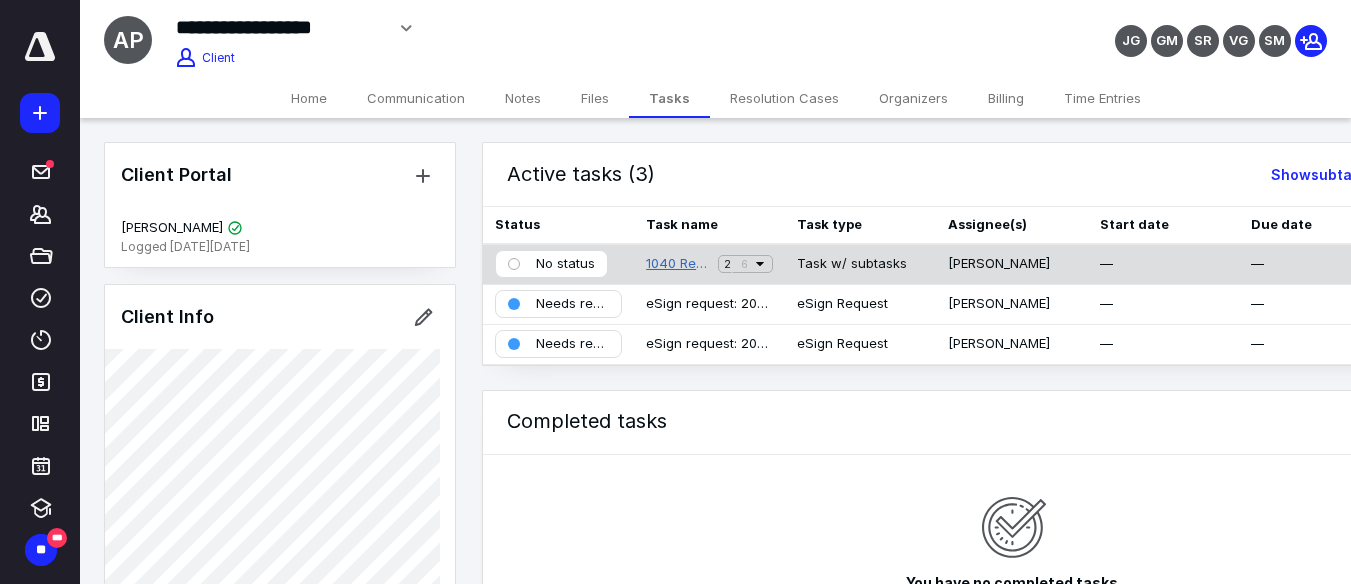 click on "1040 Return - [PERSON_NAME]" at bounding box center (678, 264) 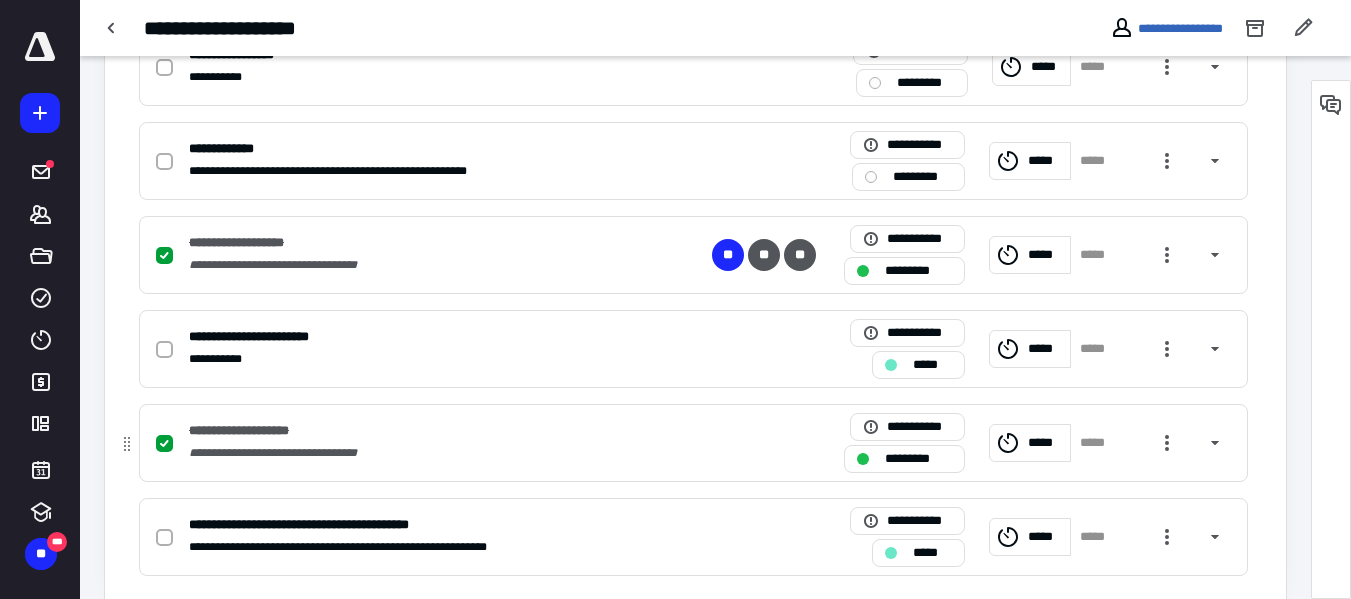 scroll, scrollTop: 576, scrollLeft: 0, axis: vertical 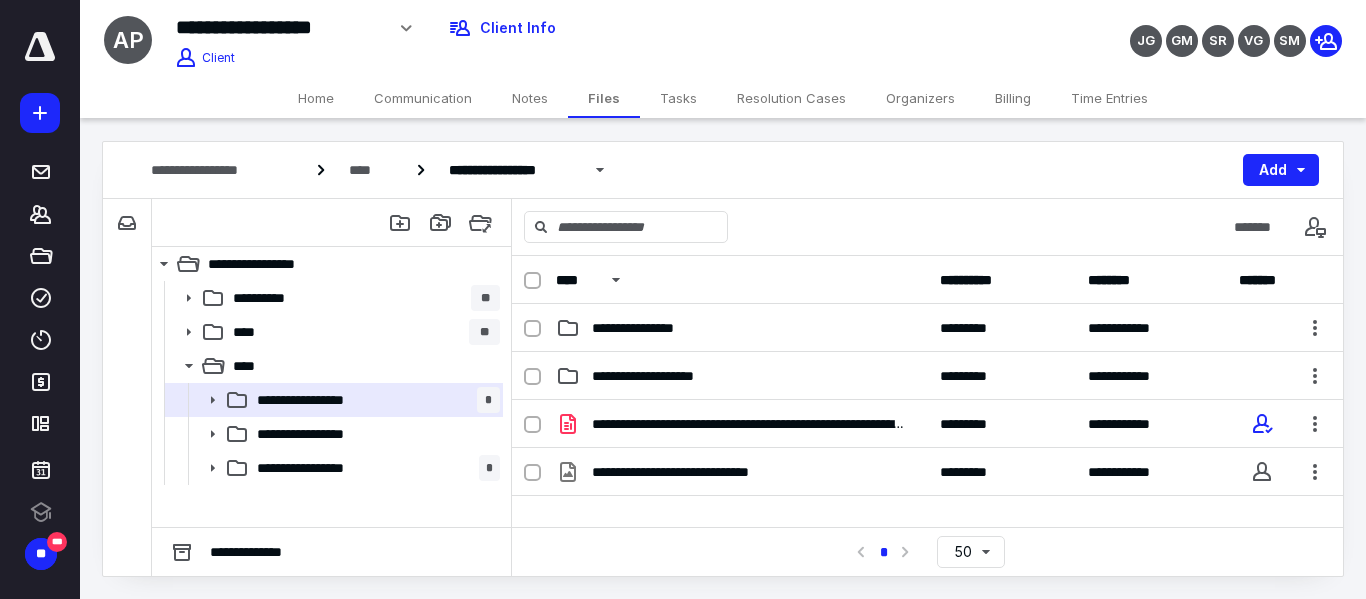 click on "Tasks" at bounding box center [678, 98] 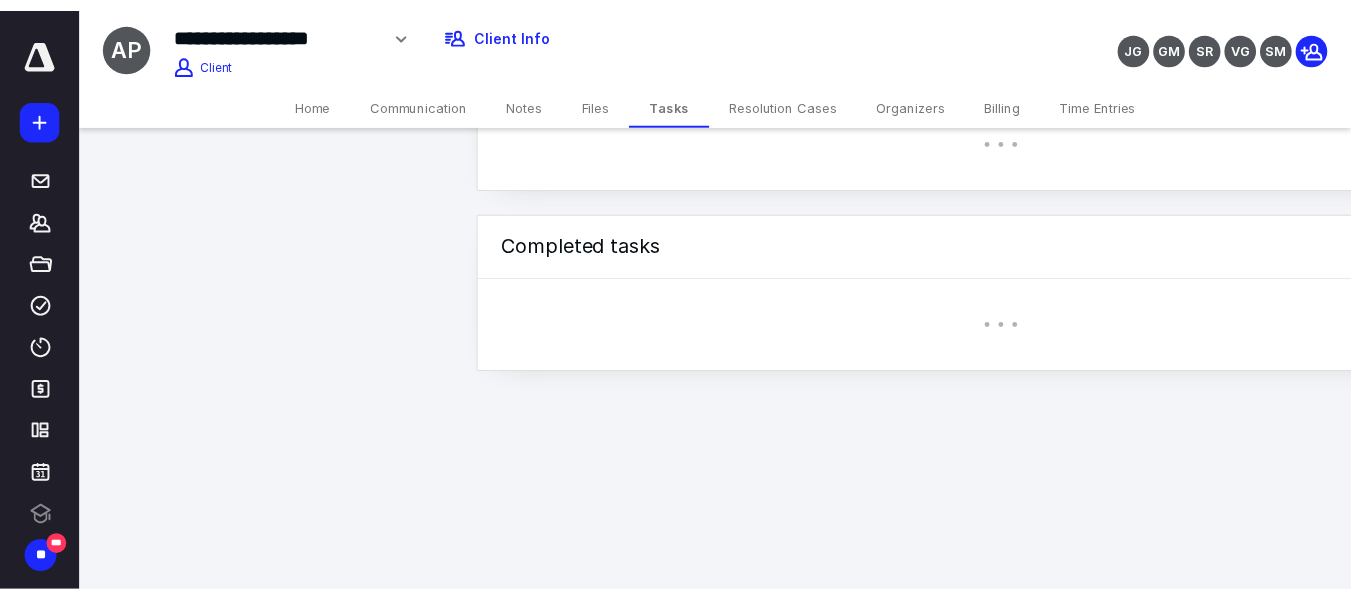 scroll, scrollTop: 0, scrollLeft: 0, axis: both 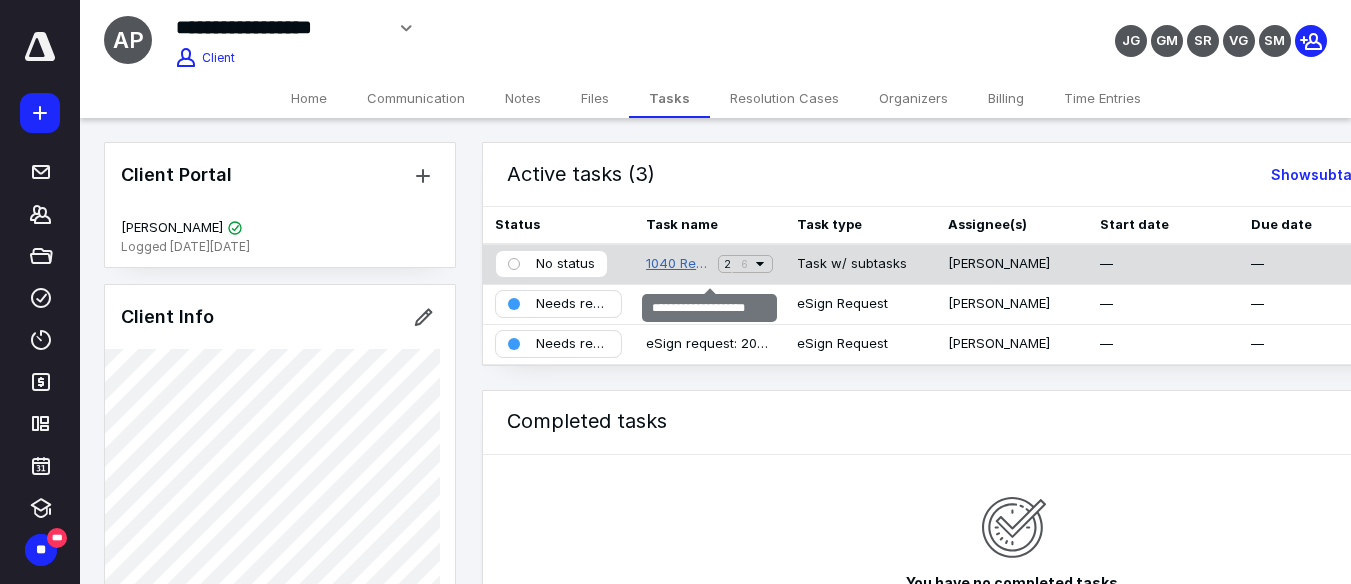 click on "1040 Return - [PERSON_NAME]" at bounding box center [678, 264] 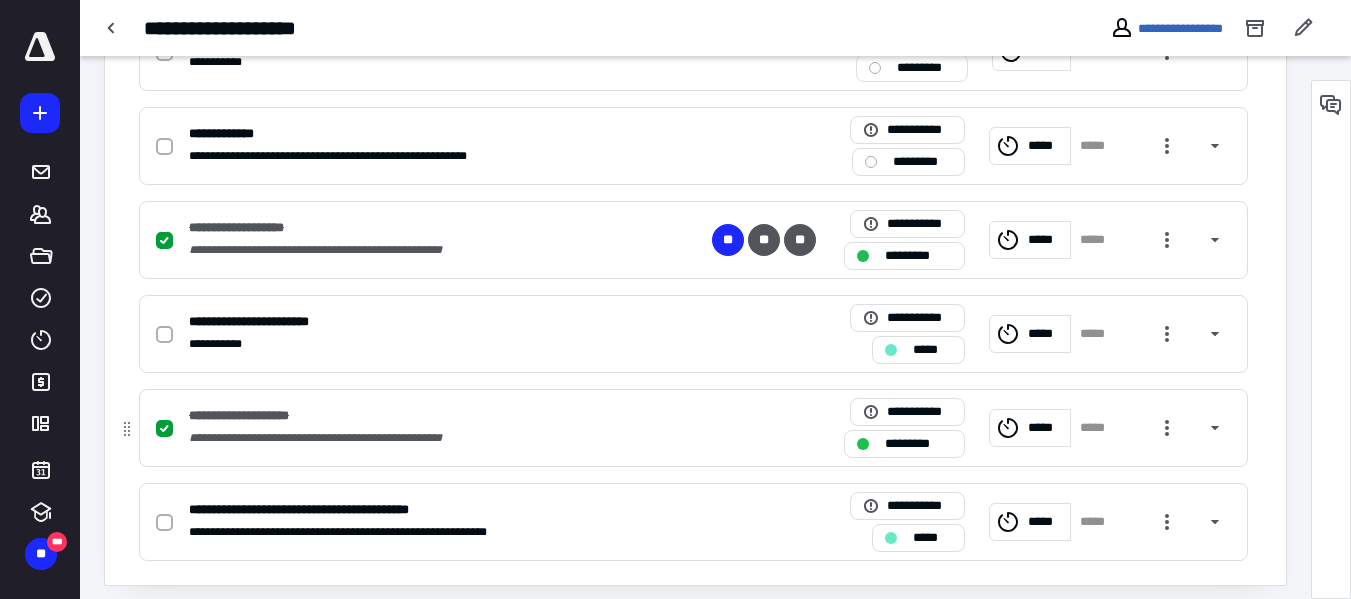 scroll, scrollTop: 576, scrollLeft: 0, axis: vertical 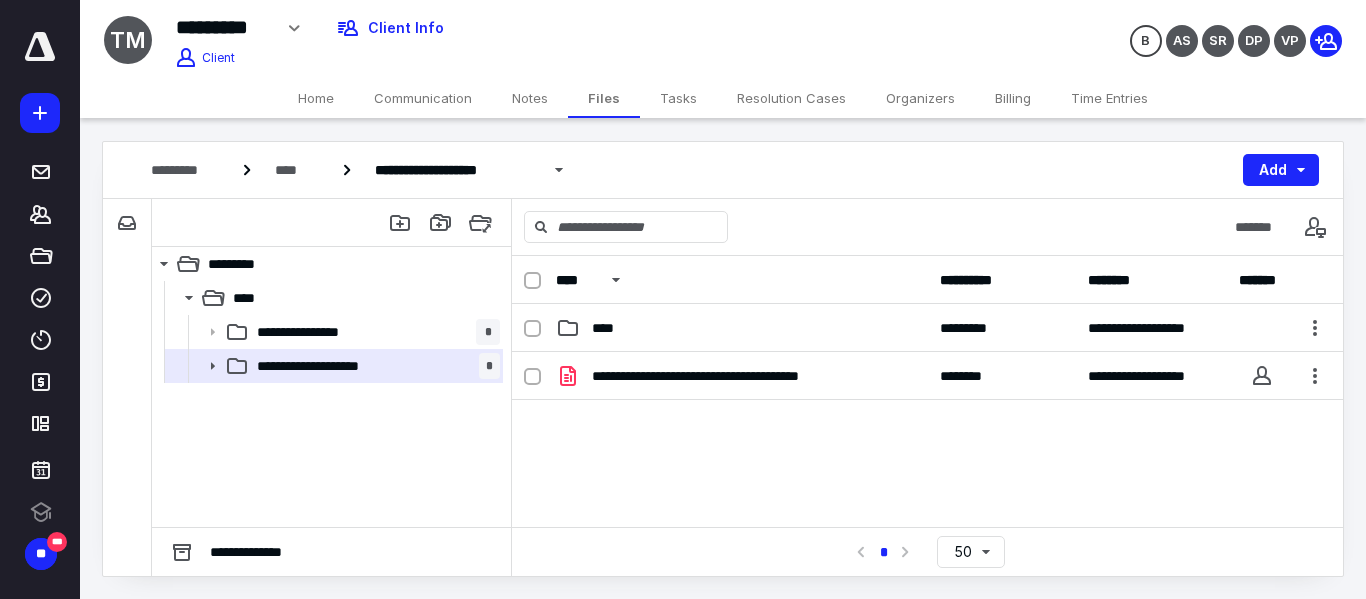 click on "Tasks" at bounding box center (678, 98) 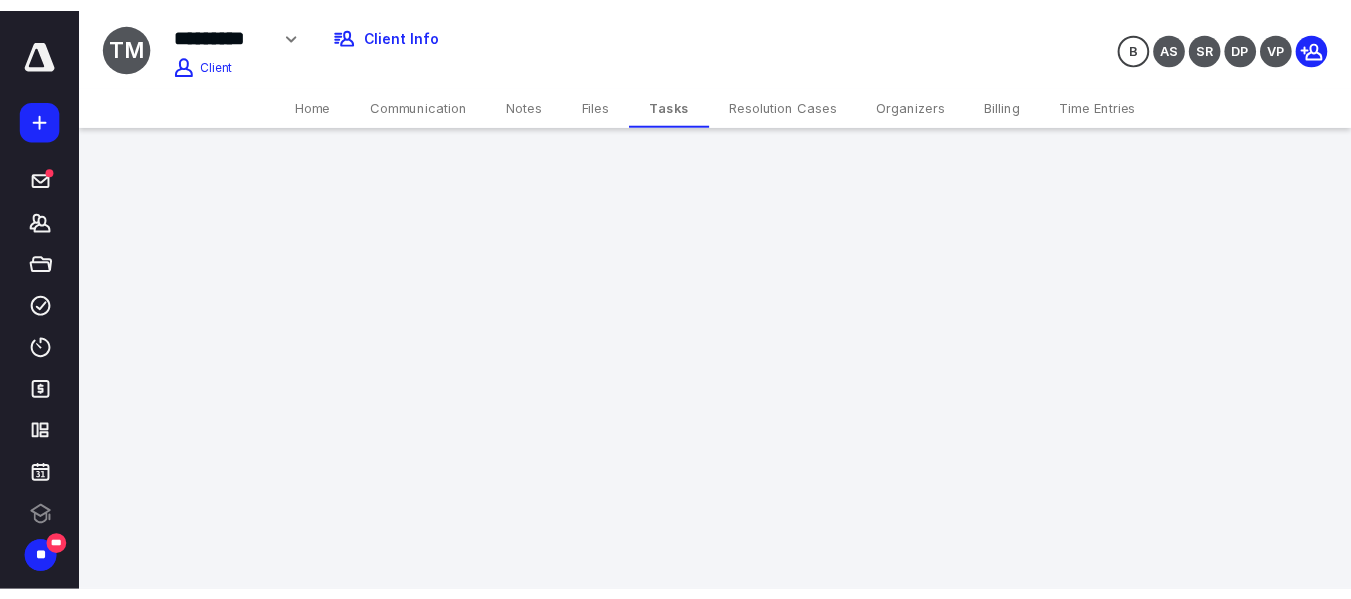 scroll, scrollTop: 0, scrollLeft: 0, axis: both 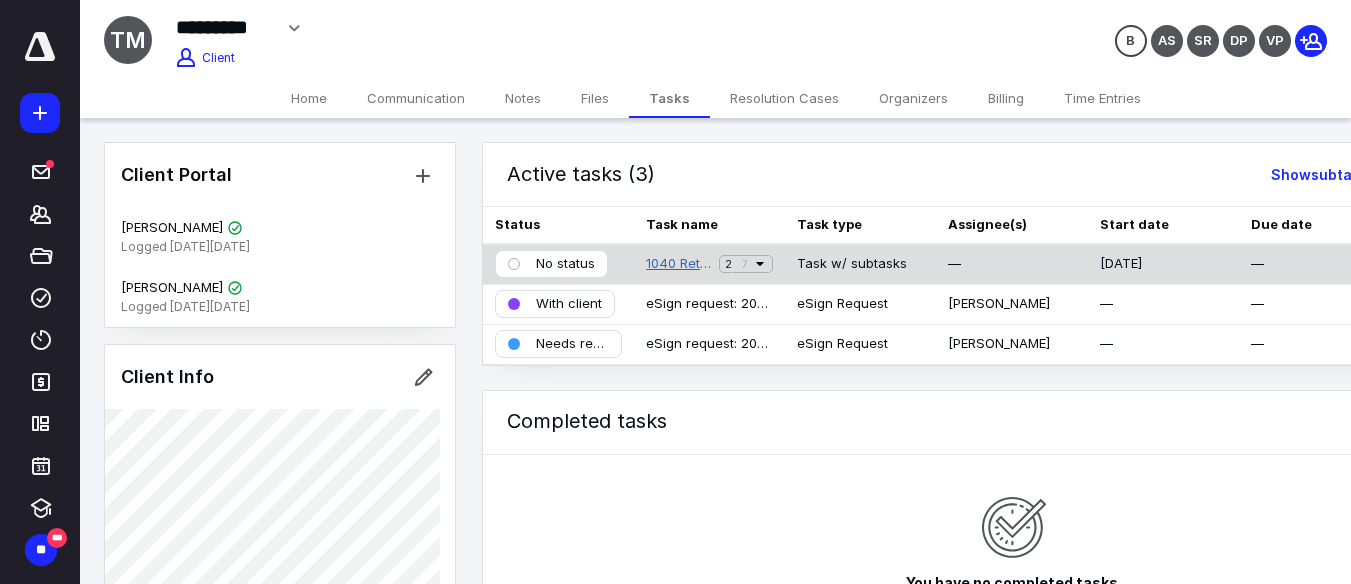 click on "1040 Return - [PERSON_NAME]" at bounding box center [678, 264] 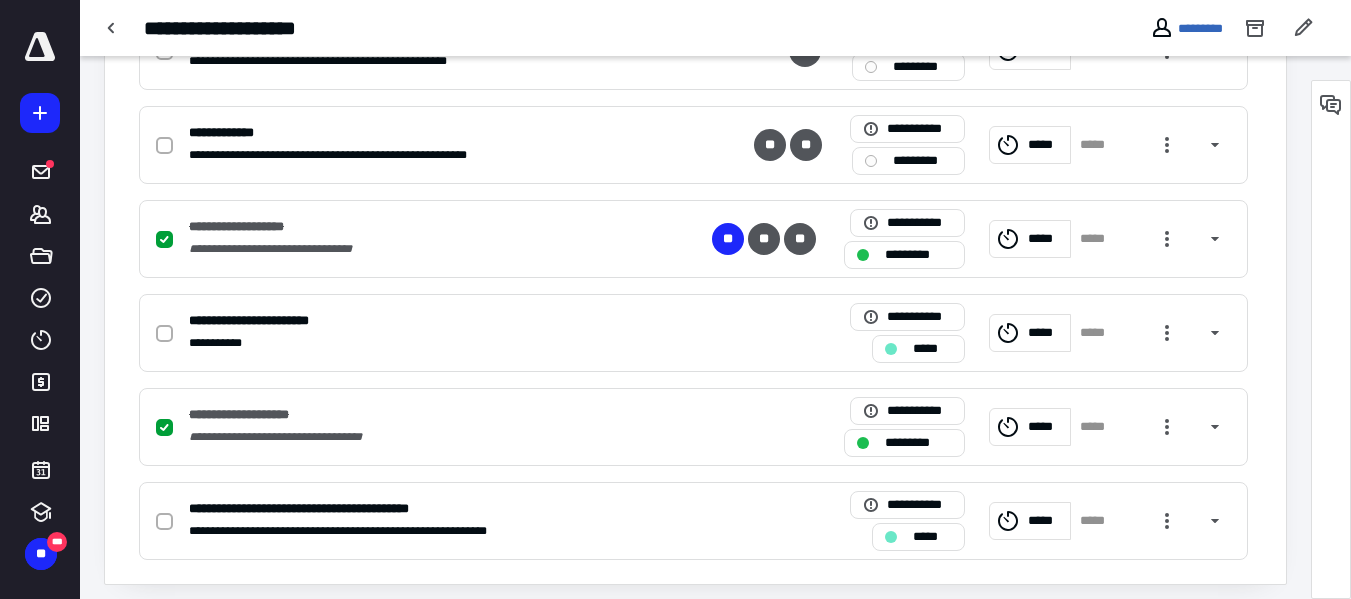 scroll, scrollTop: 670, scrollLeft: 0, axis: vertical 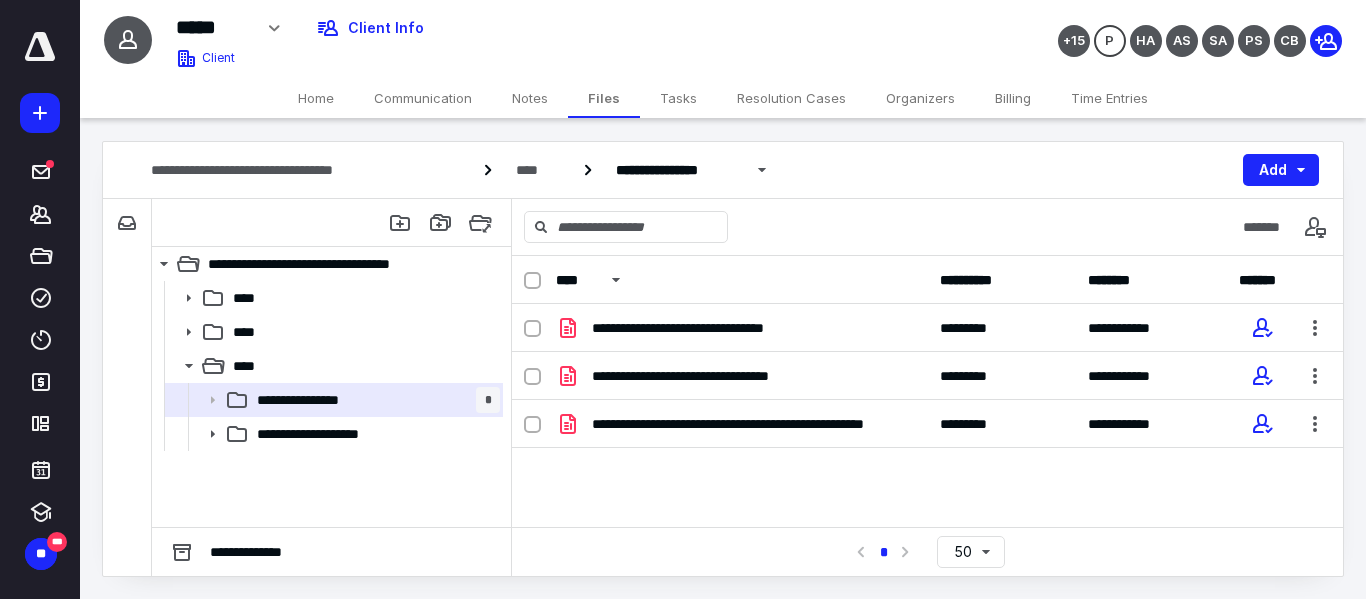 click on "Tasks" at bounding box center (678, 98) 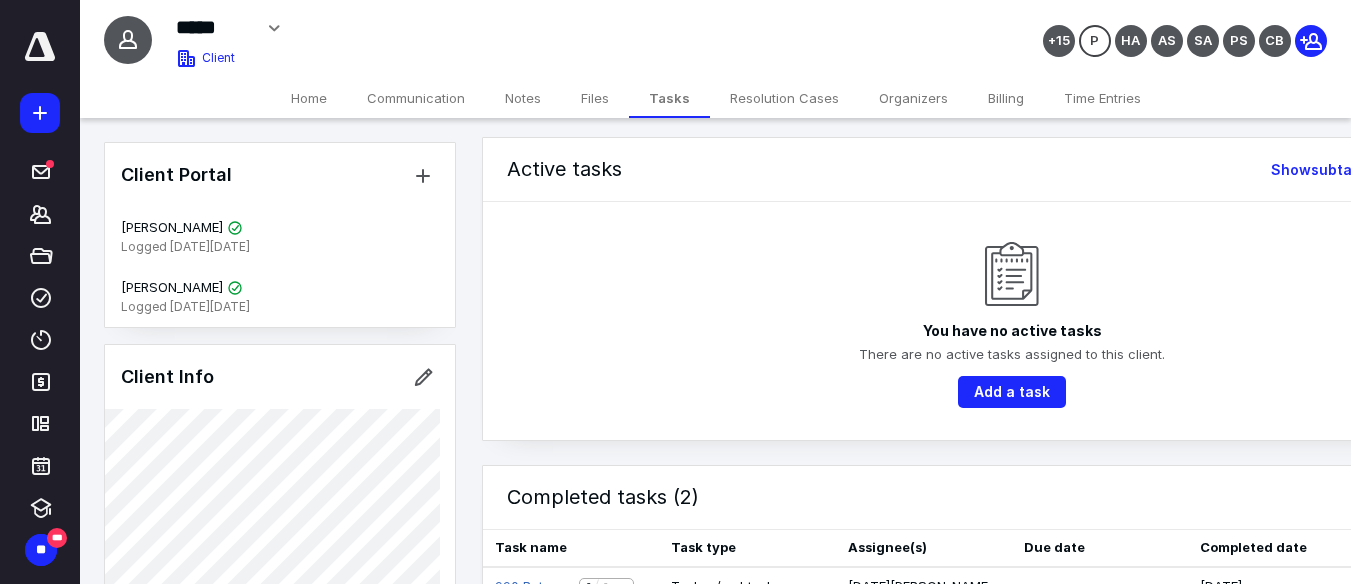 scroll, scrollTop: 94, scrollLeft: 0, axis: vertical 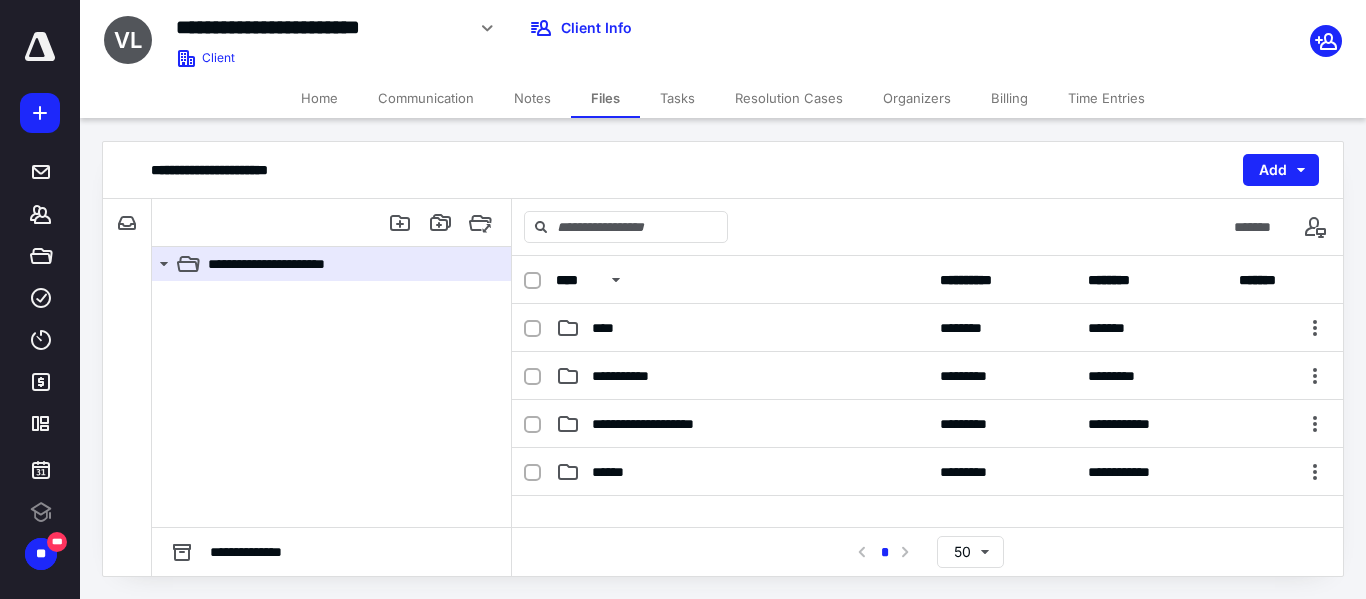 click on "Tasks" at bounding box center [677, 98] 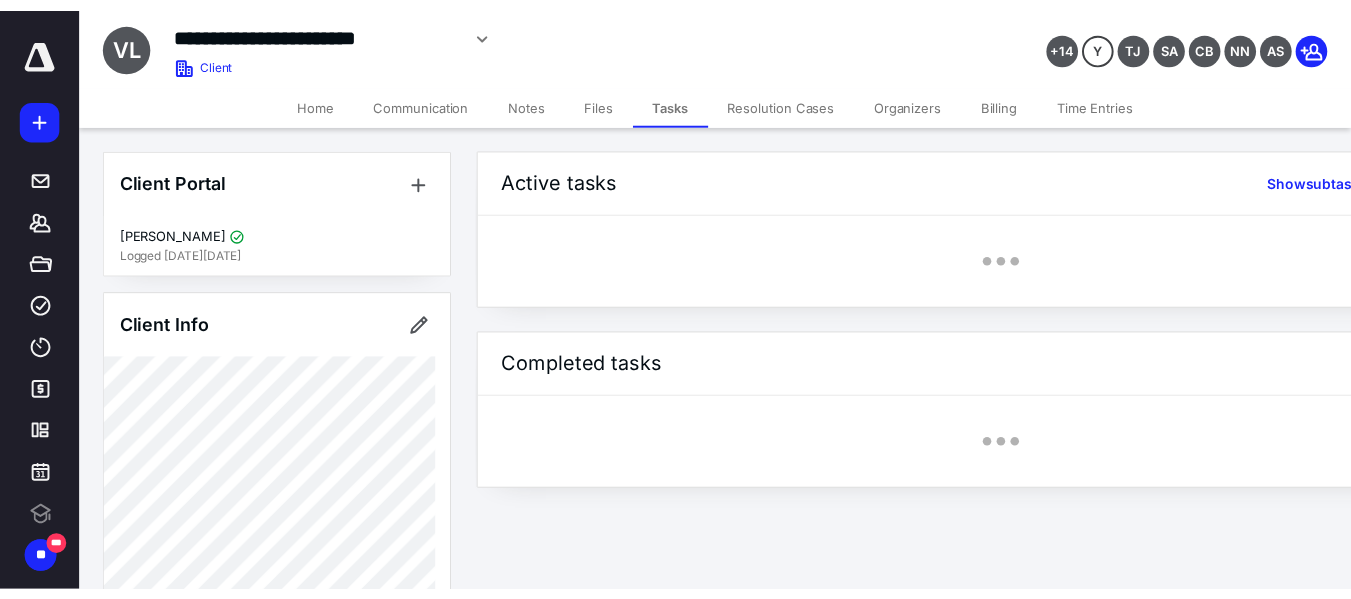 scroll, scrollTop: 0, scrollLeft: 0, axis: both 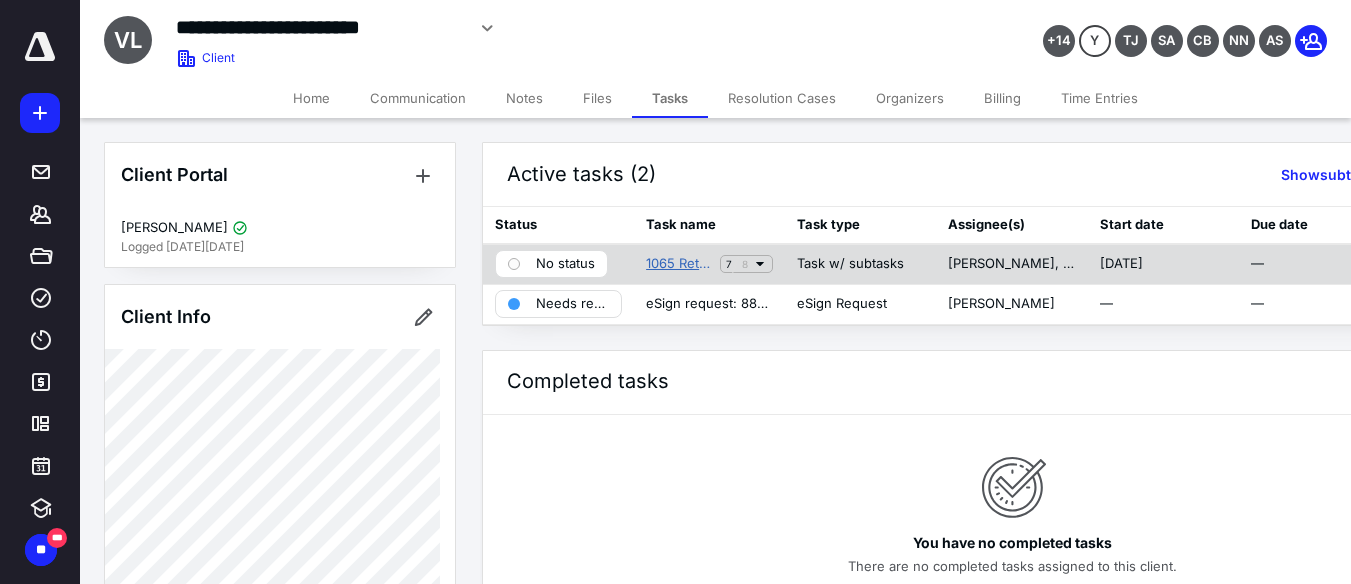 click on "1065 Returns" at bounding box center (679, 264) 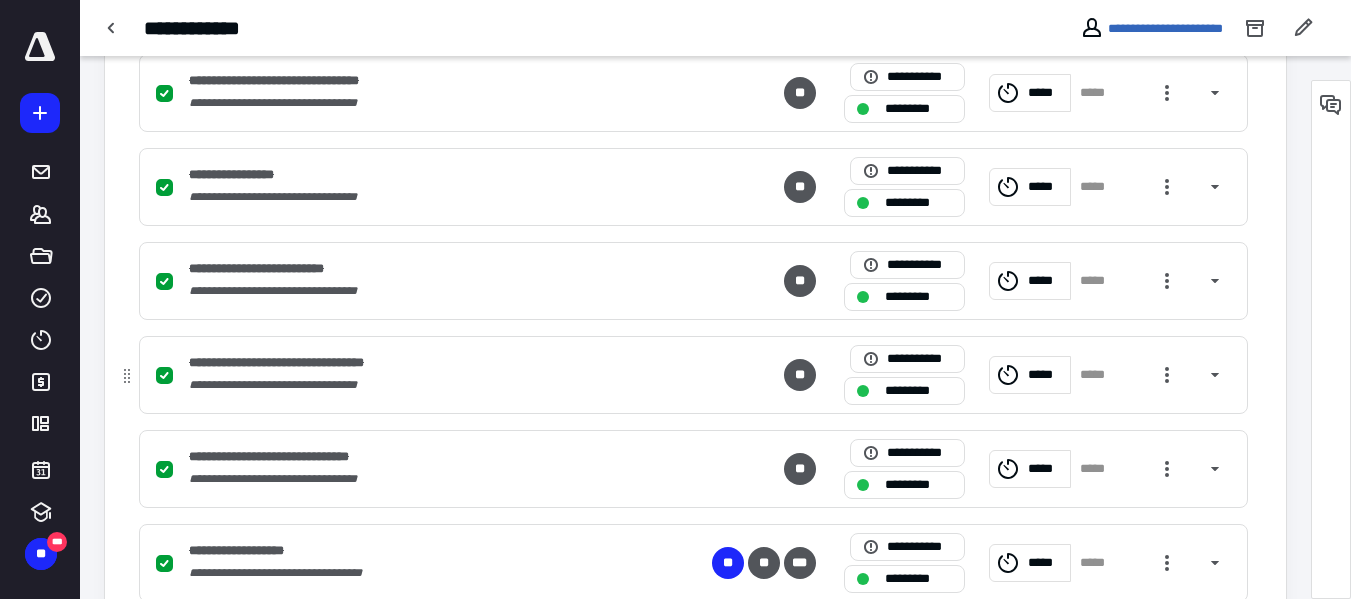 scroll, scrollTop: 764, scrollLeft: 0, axis: vertical 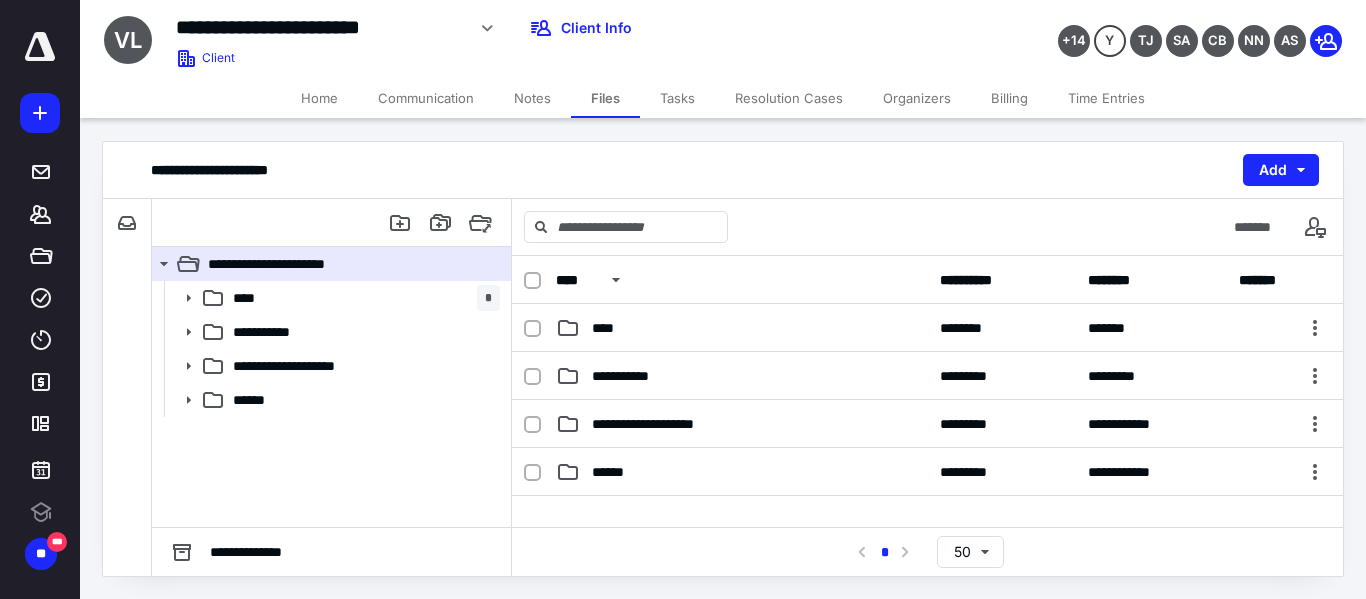 click on "Tasks" at bounding box center [677, 98] 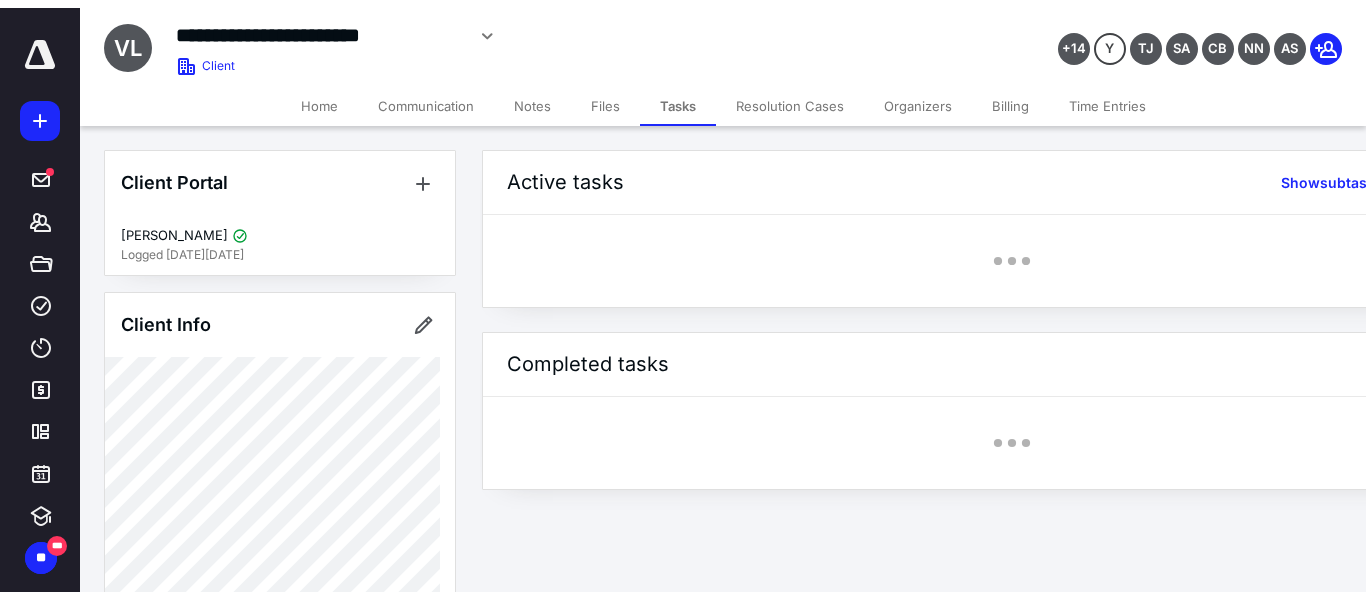 scroll, scrollTop: 0, scrollLeft: 0, axis: both 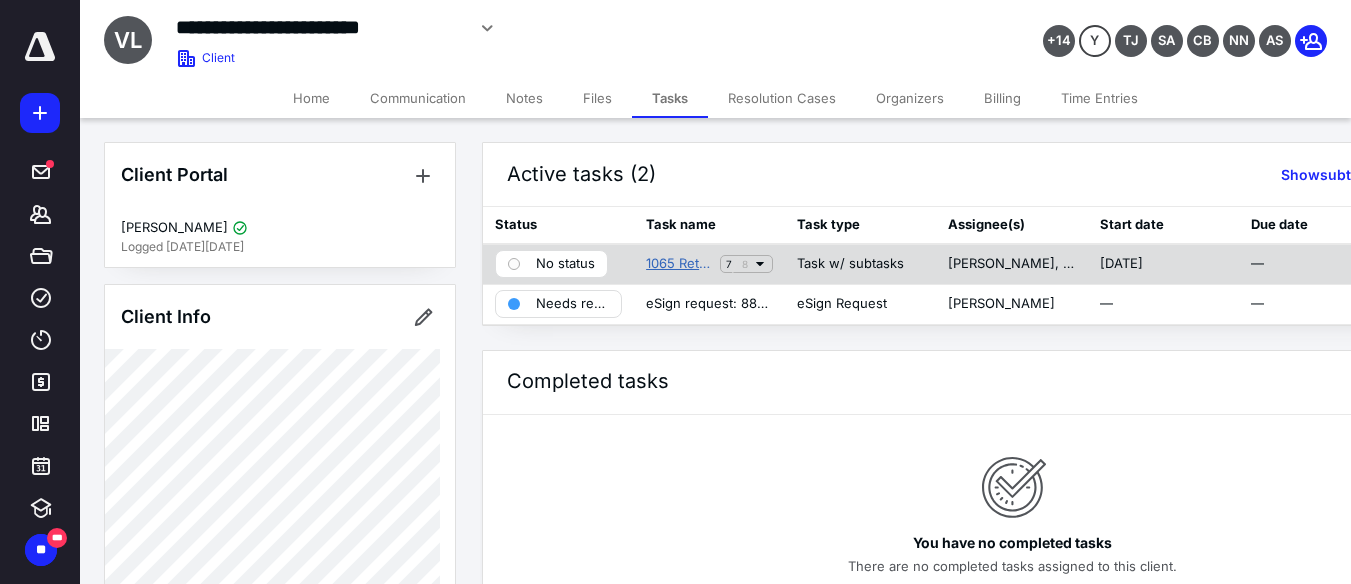 click on "1065 Returns" at bounding box center (679, 264) 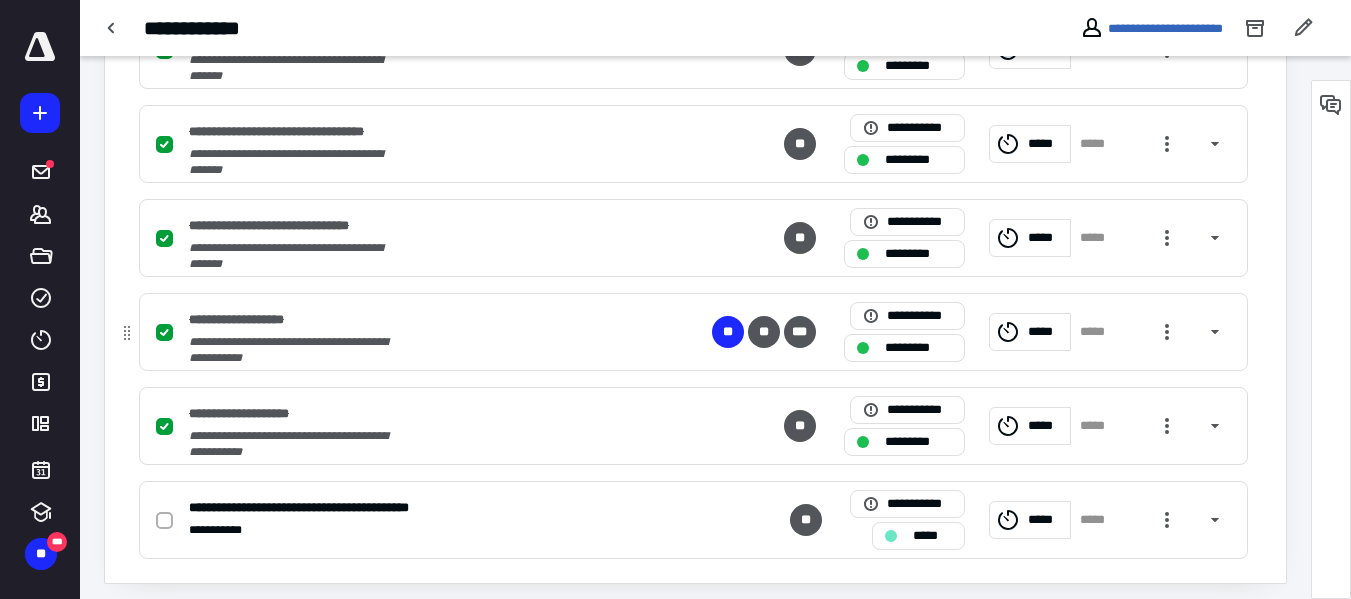 scroll, scrollTop: 764, scrollLeft: 0, axis: vertical 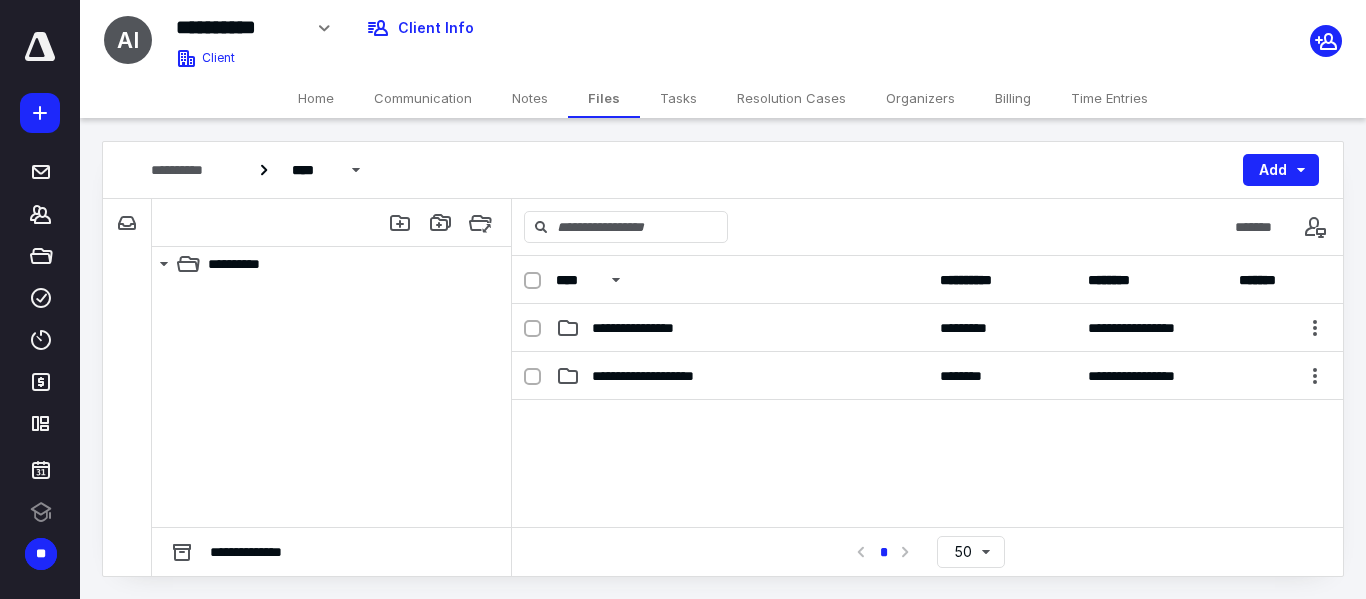 click on "Tasks" at bounding box center (678, 98) 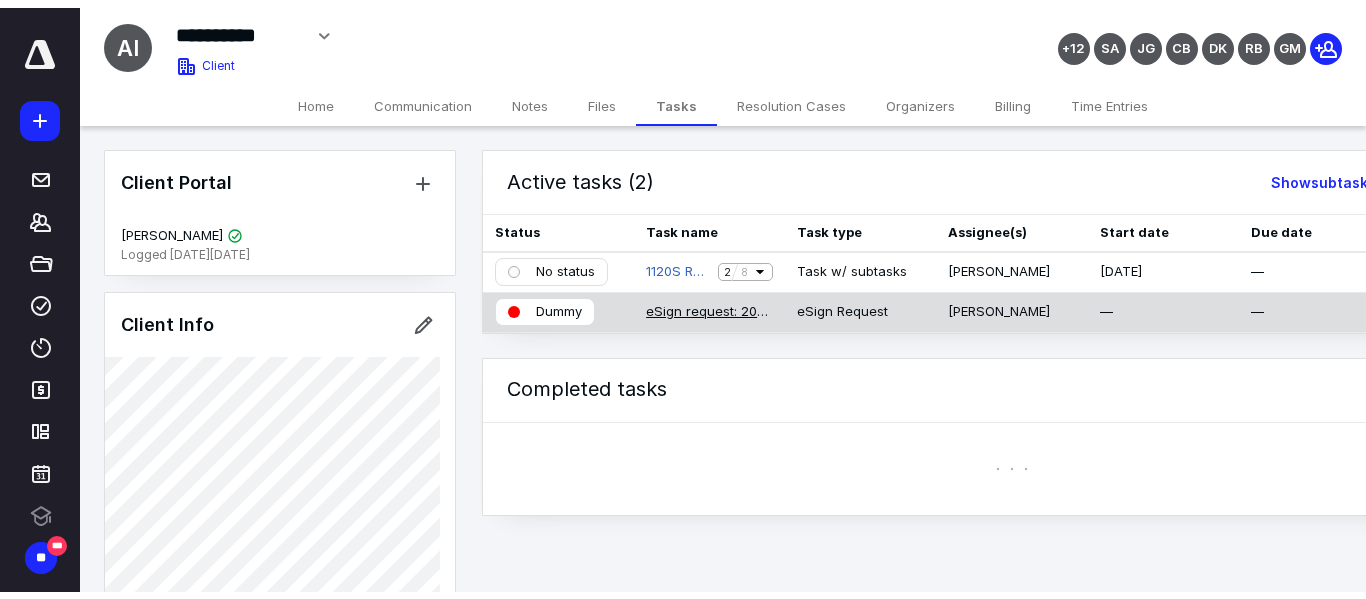 scroll, scrollTop: 0, scrollLeft: 0, axis: both 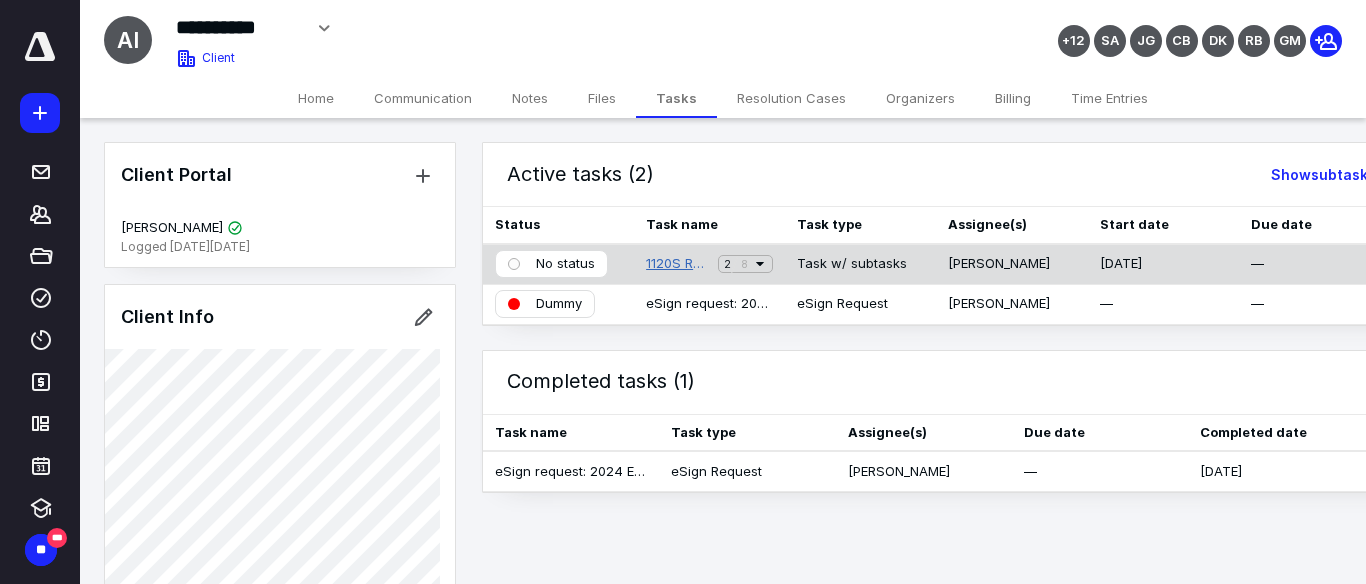 click on "1120S Returns" at bounding box center (678, 264) 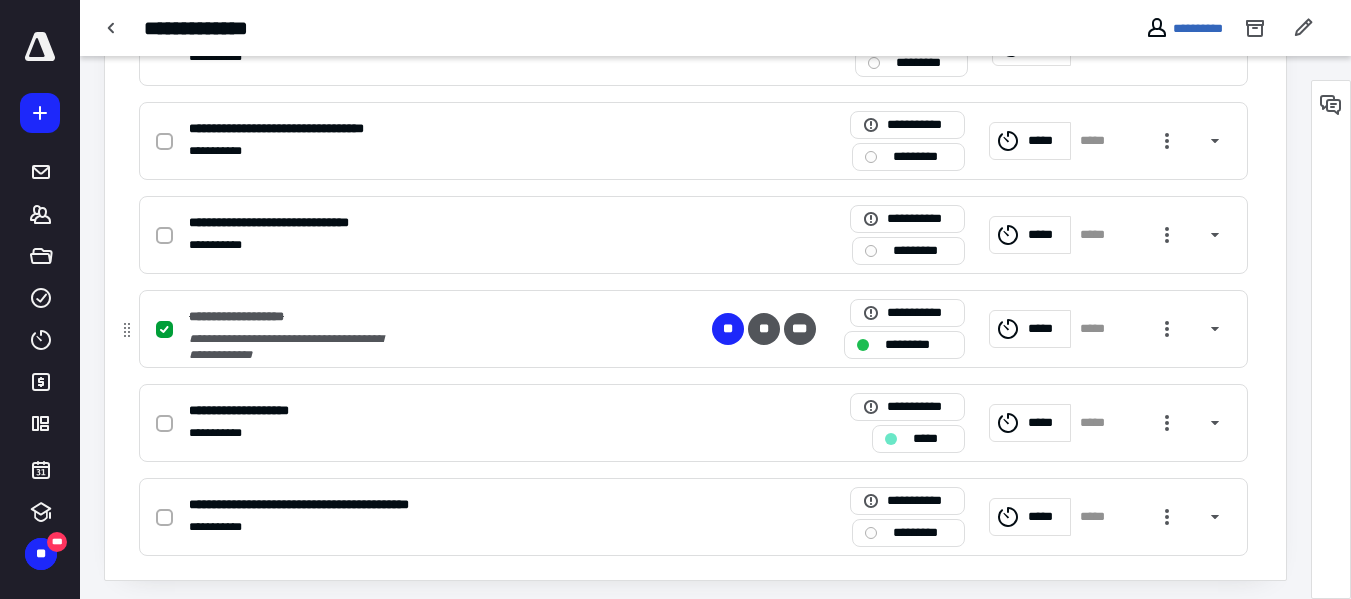 scroll, scrollTop: 764, scrollLeft: 0, axis: vertical 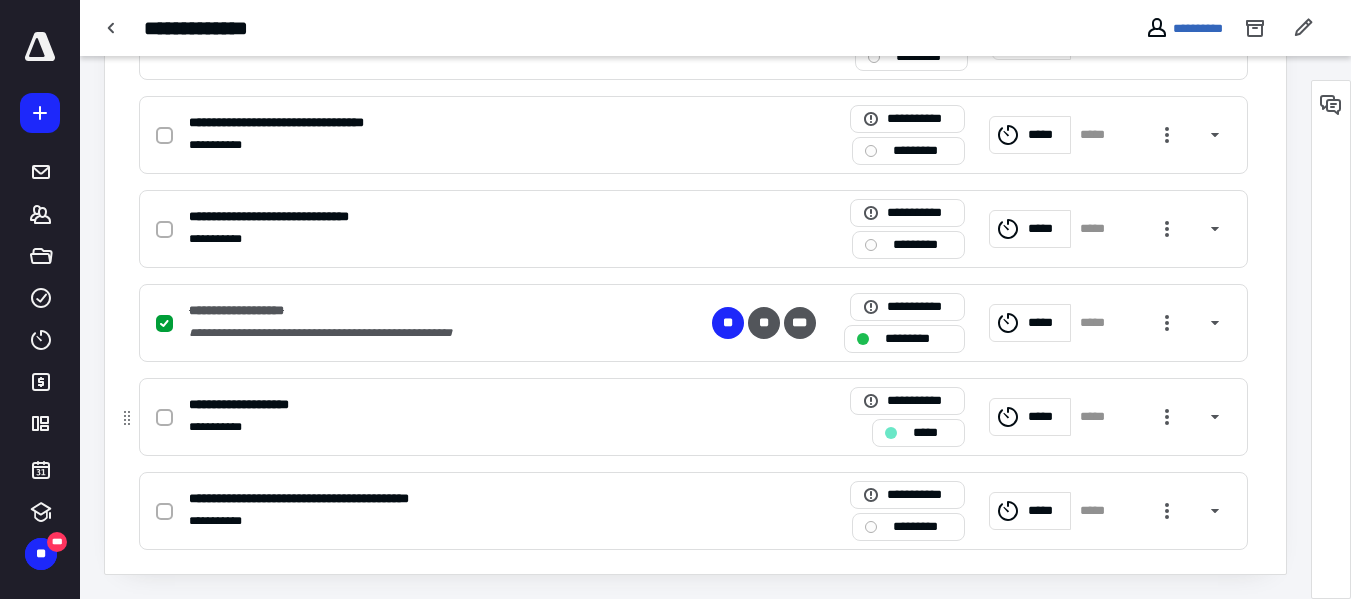 click 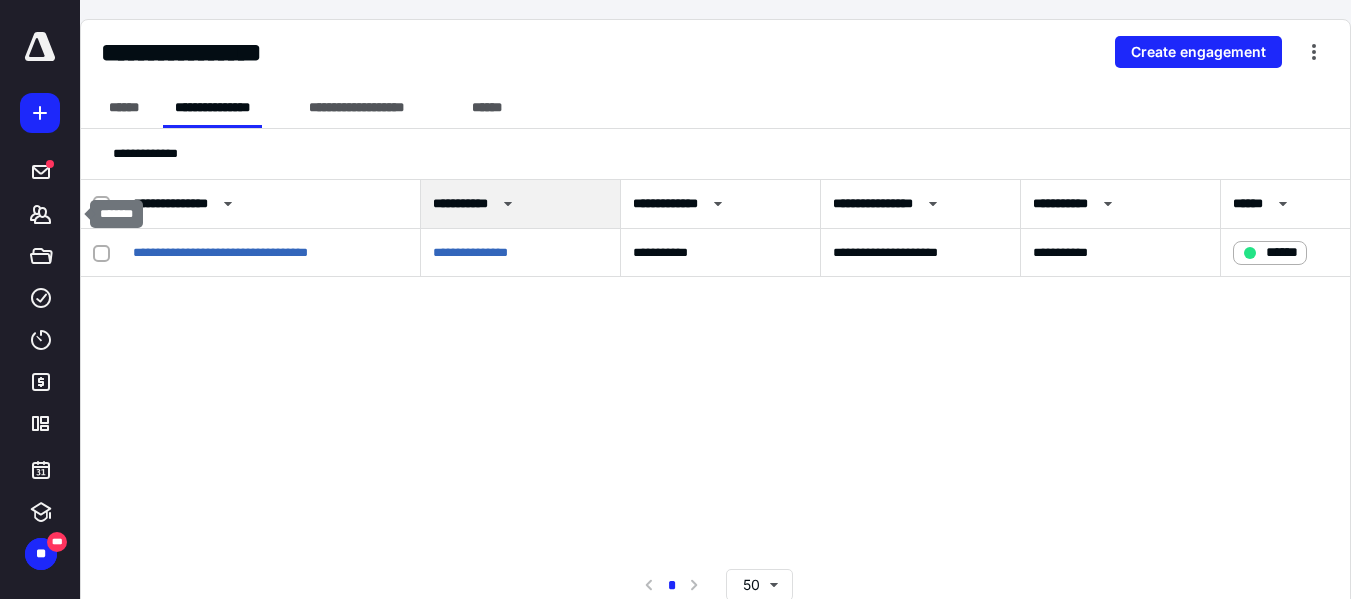 click 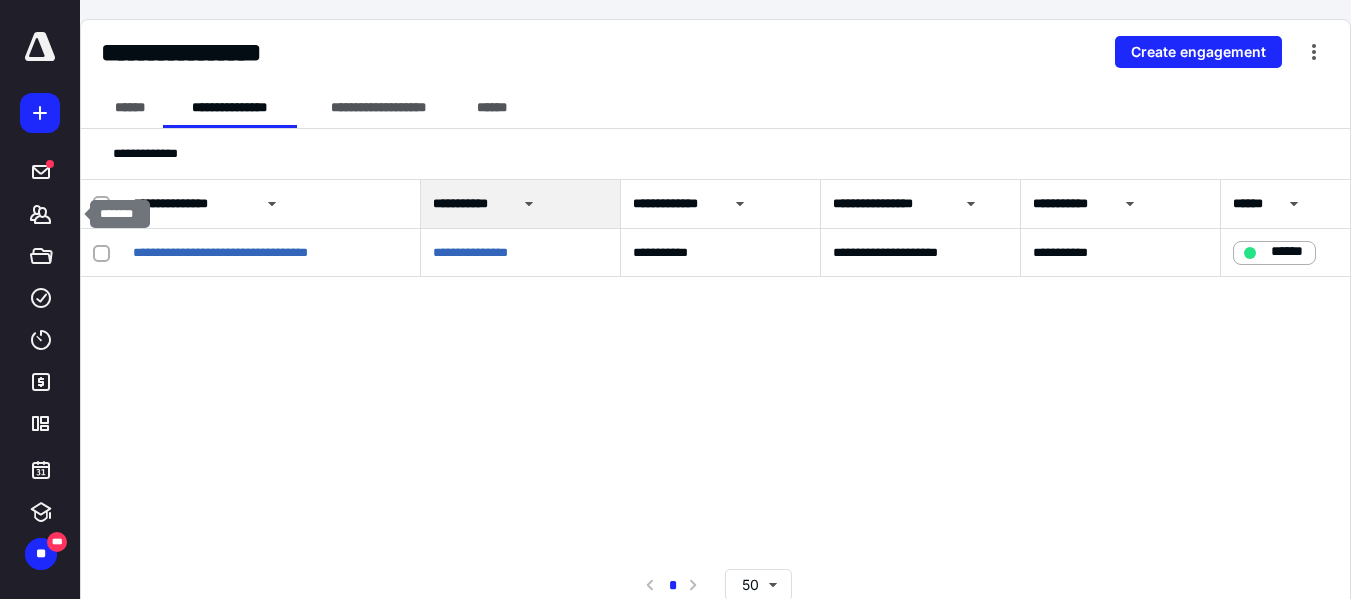 scroll, scrollTop: 0, scrollLeft: 0, axis: both 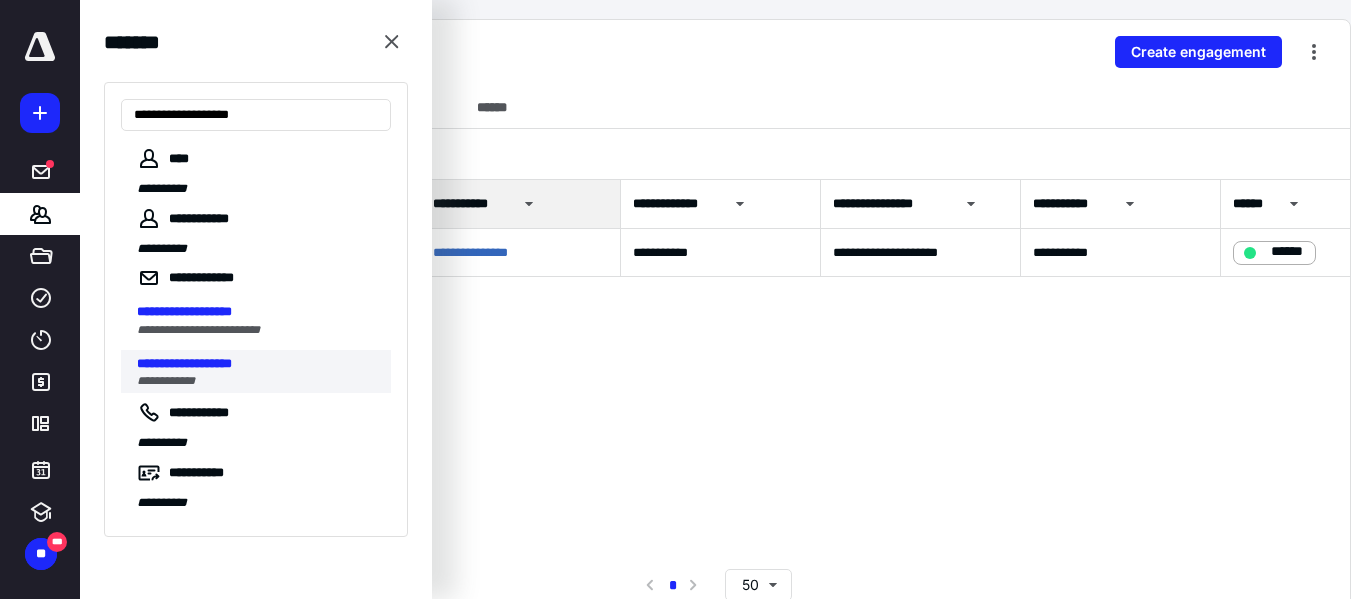 type on "**********" 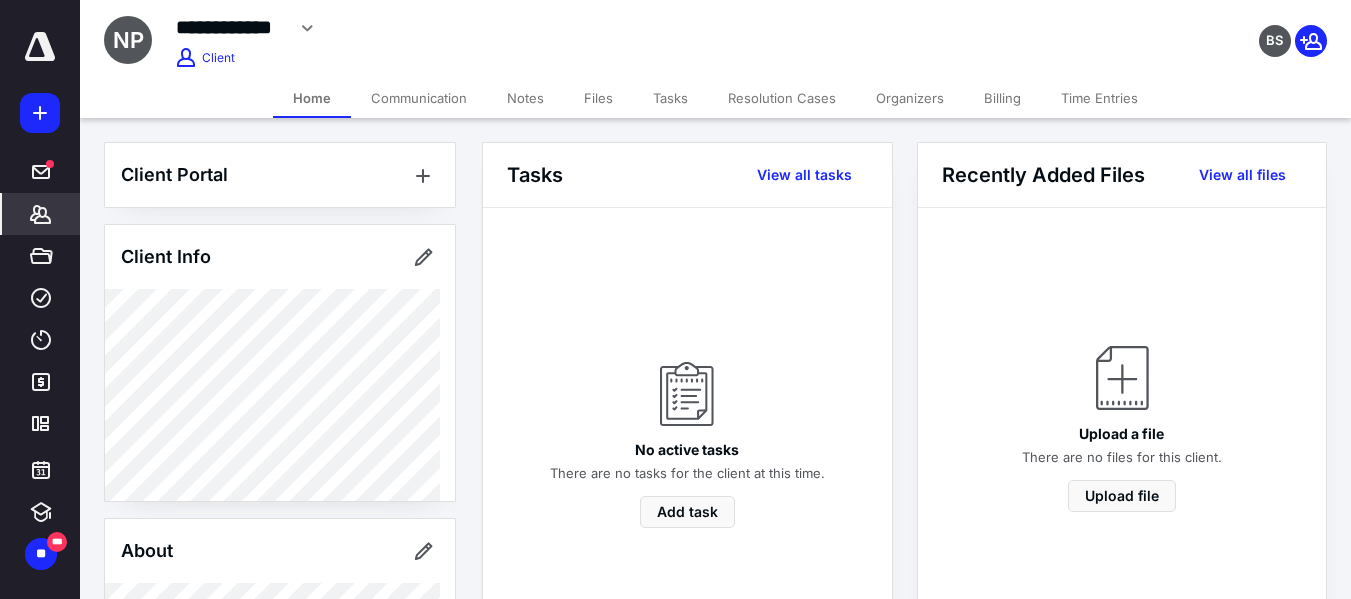 click on "Billing" at bounding box center [1002, 98] 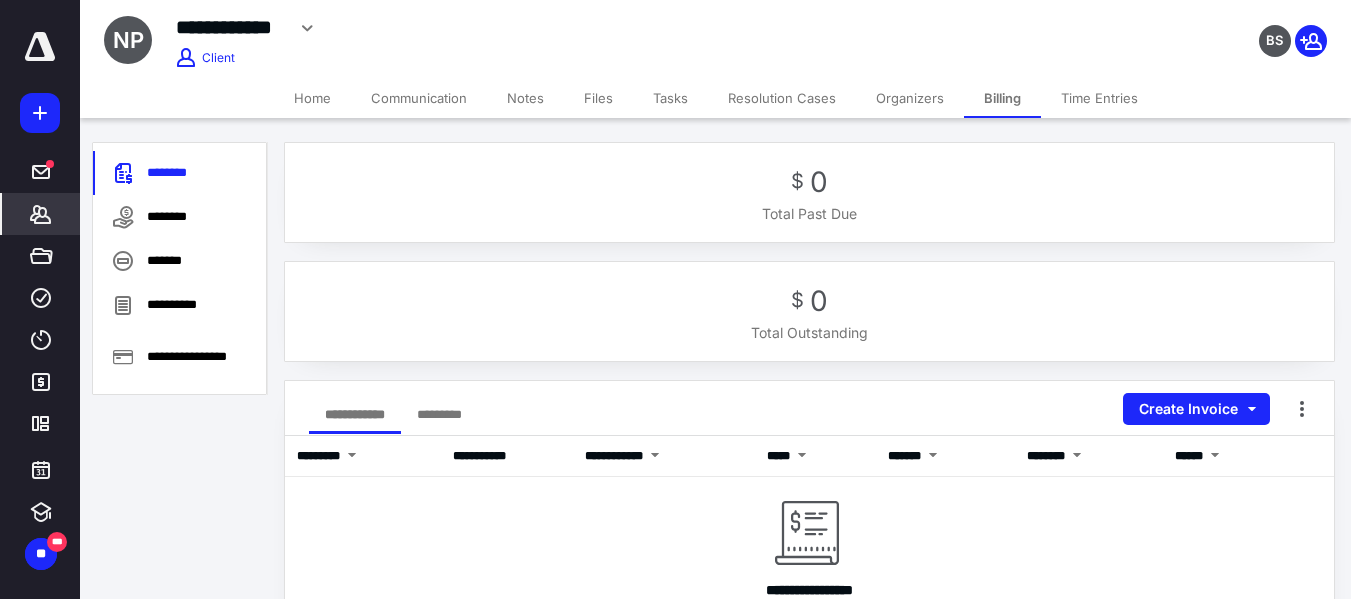 click on "Communication" at bounding box center [419, 98] 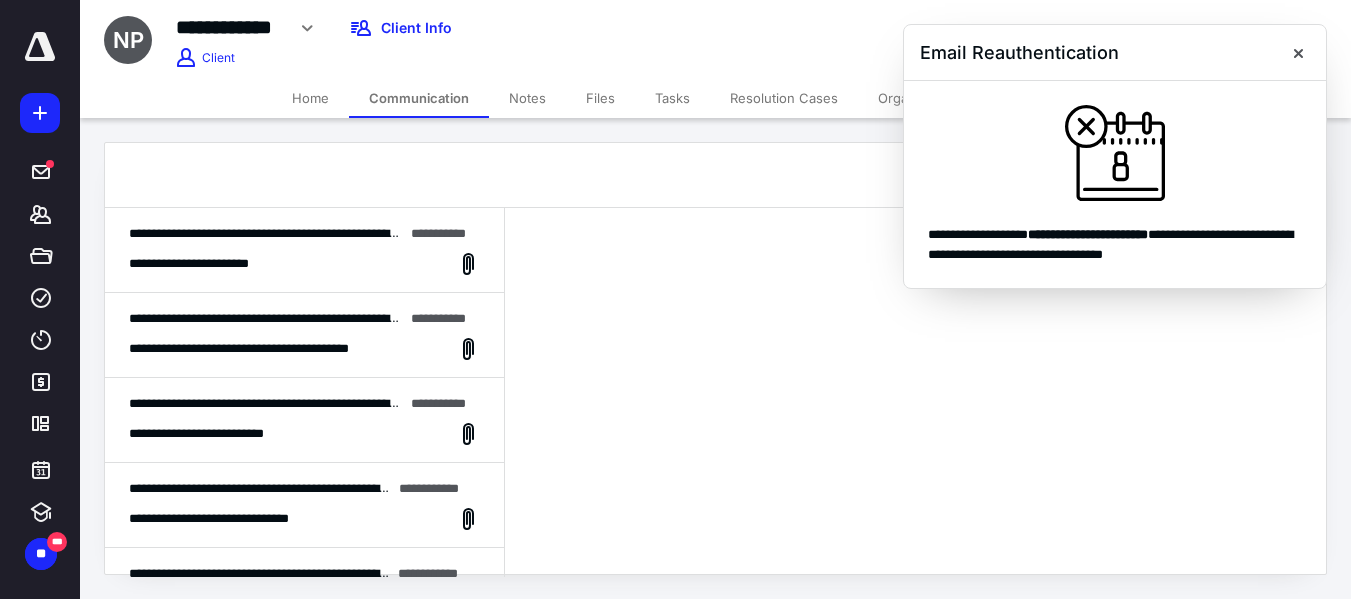 click on "**********" at bounding box center (304, 264) 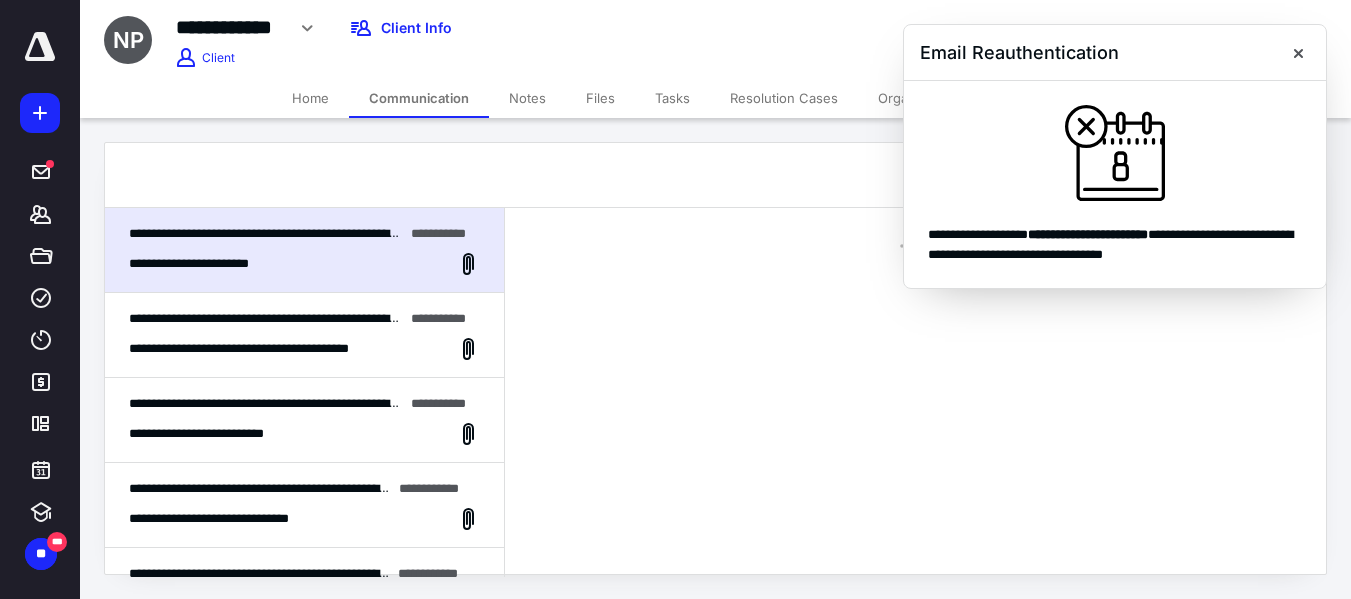 click on "**********" at bounding box center (304, 264) 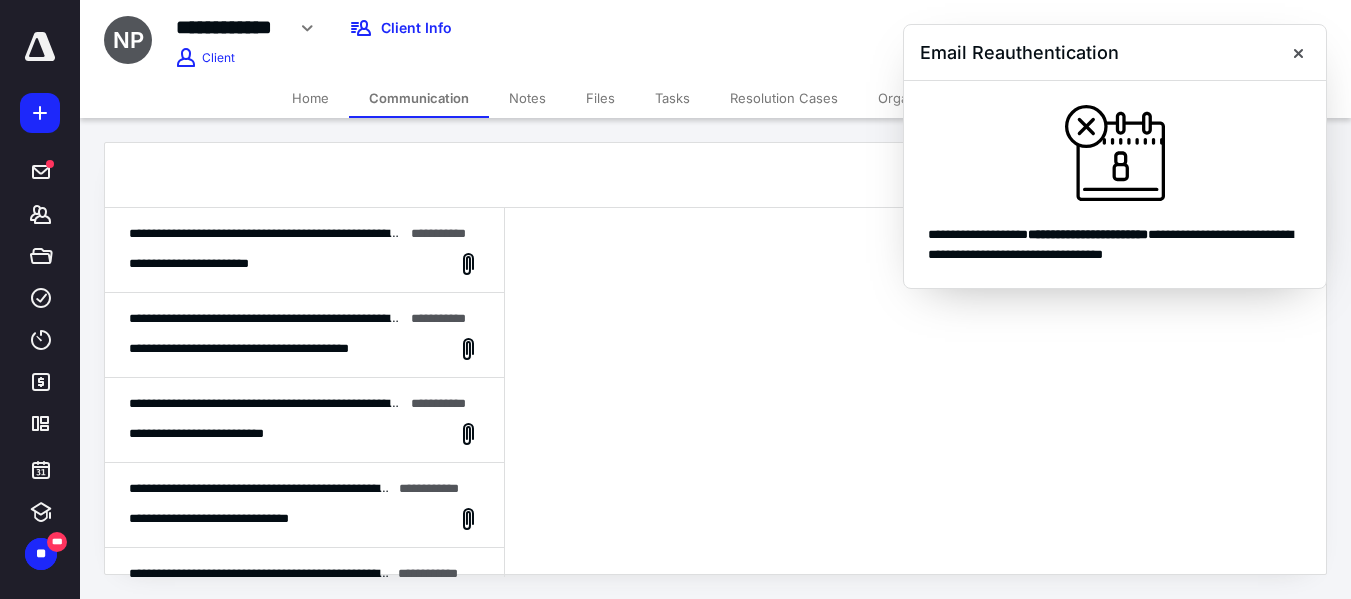 click on "**********" at bounding box center (304, 264) 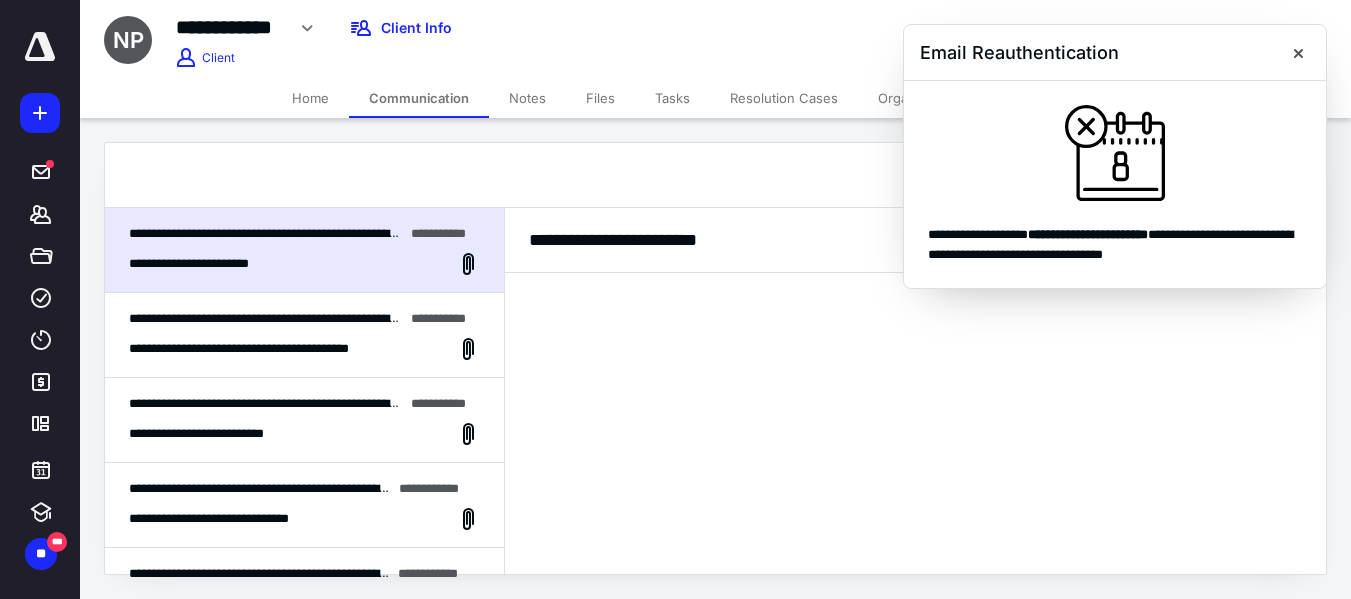 click on "**********" at bounding box center (416, 233) 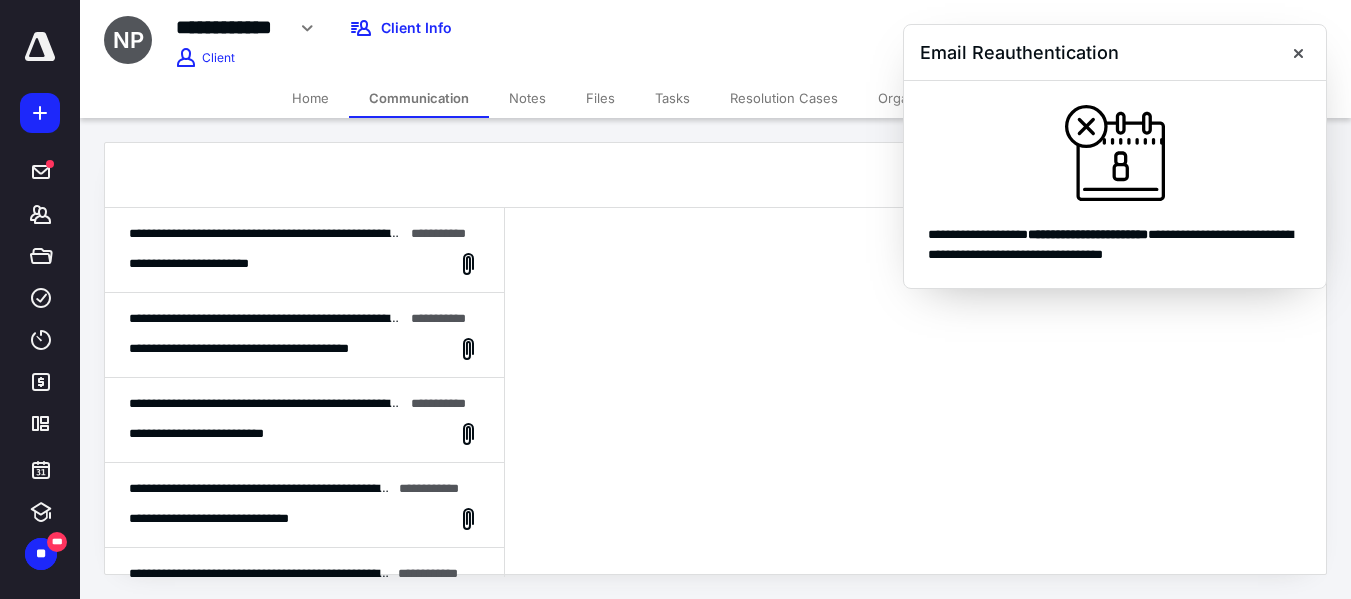 click on "**********" at bounding box center [304, 349] 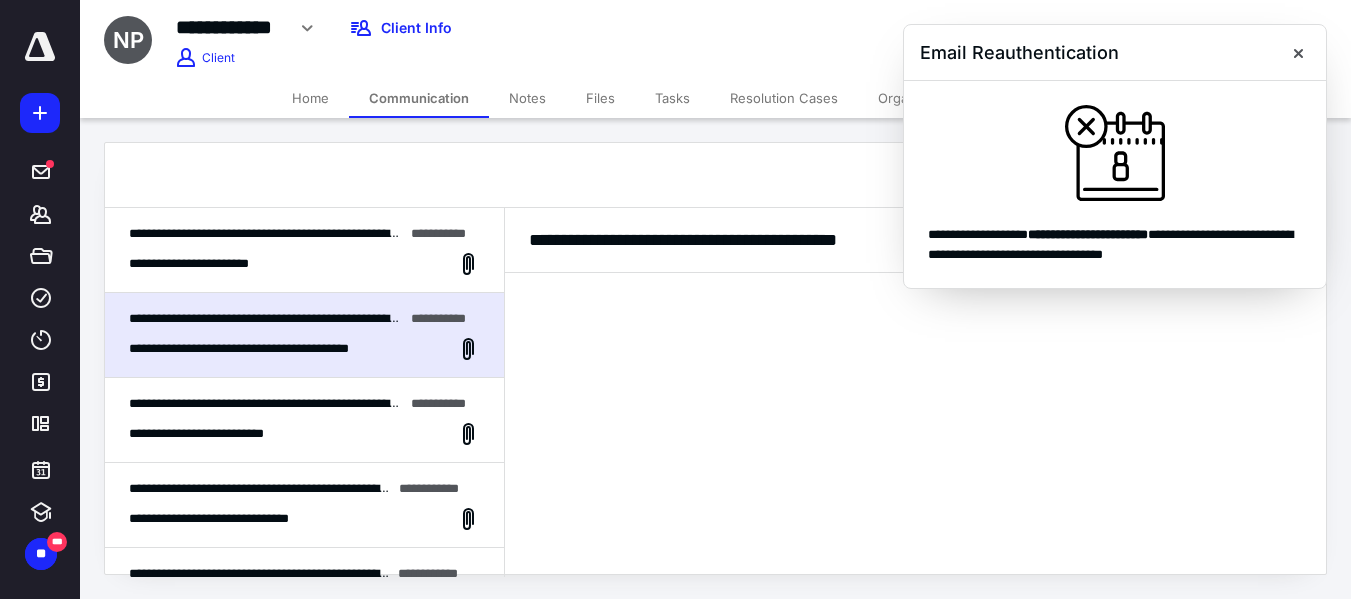 click on "**********" at bounding box center [304, 250] 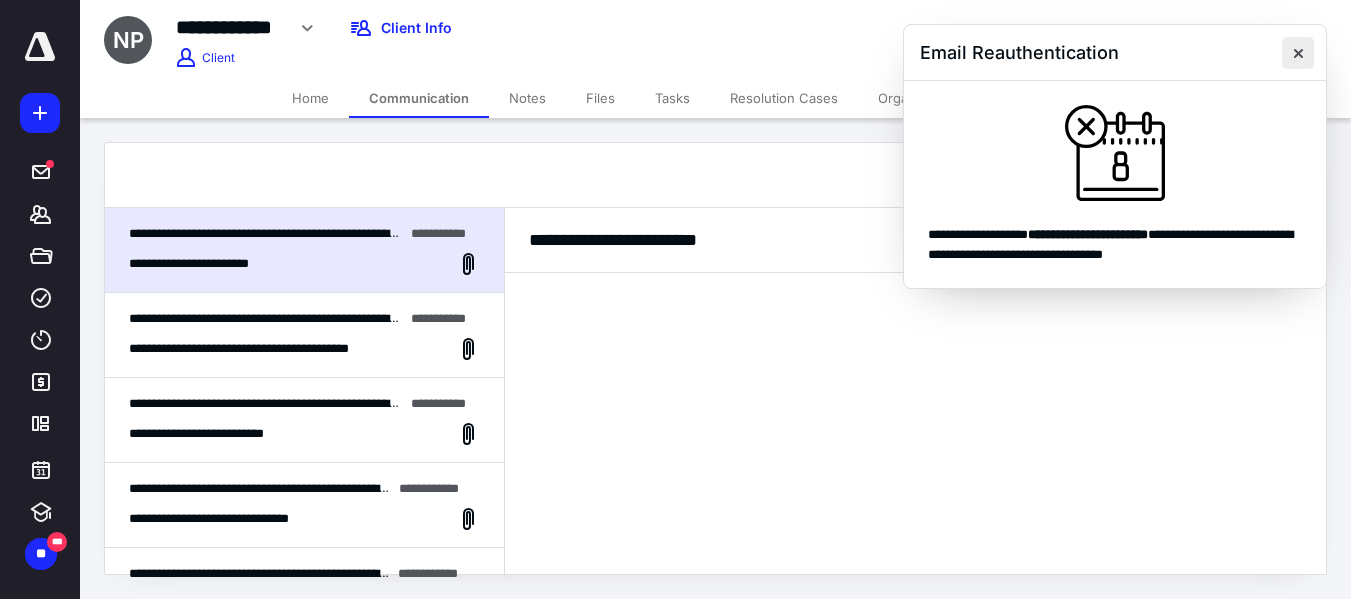click at bounding box center [1298, 53] 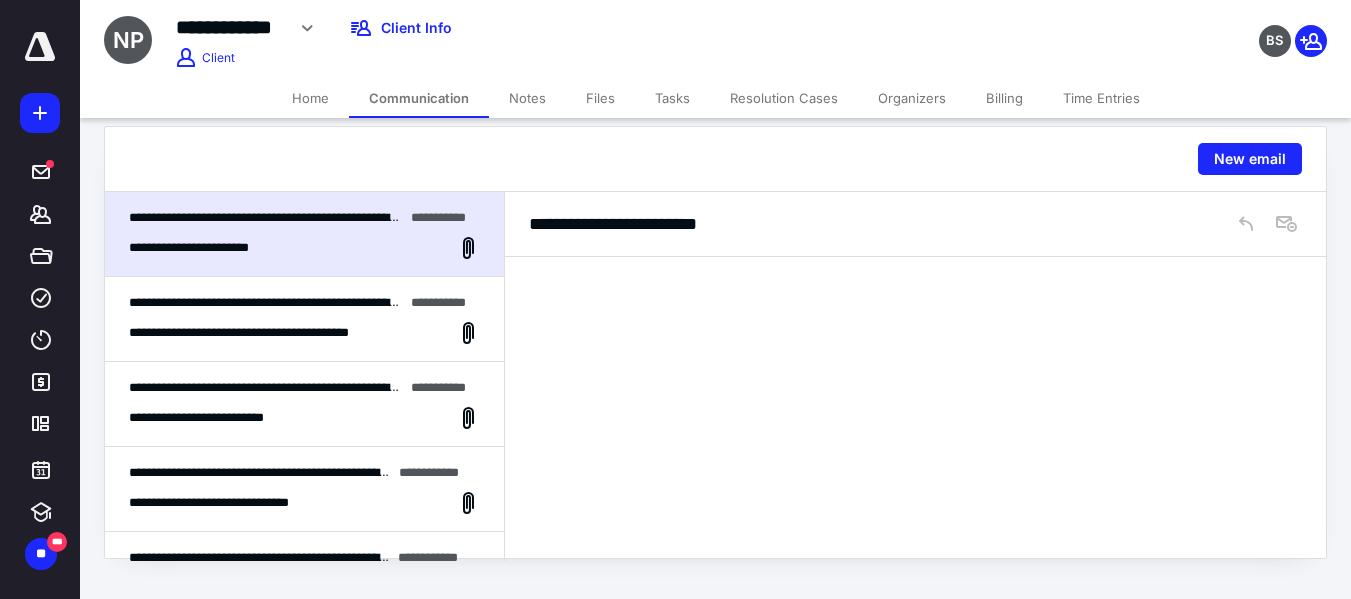 scroll, scrollTop: 20, scrollLeft: 0, axis: vertical 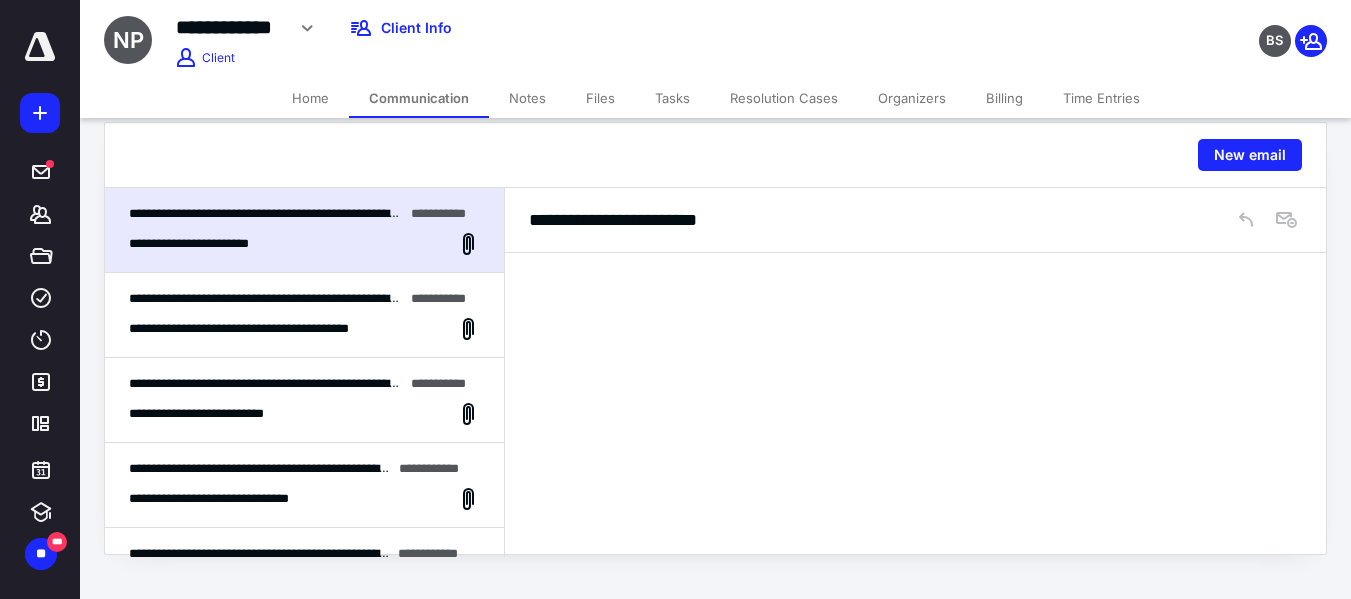 click on "Home" at bounding box center (310, 98) 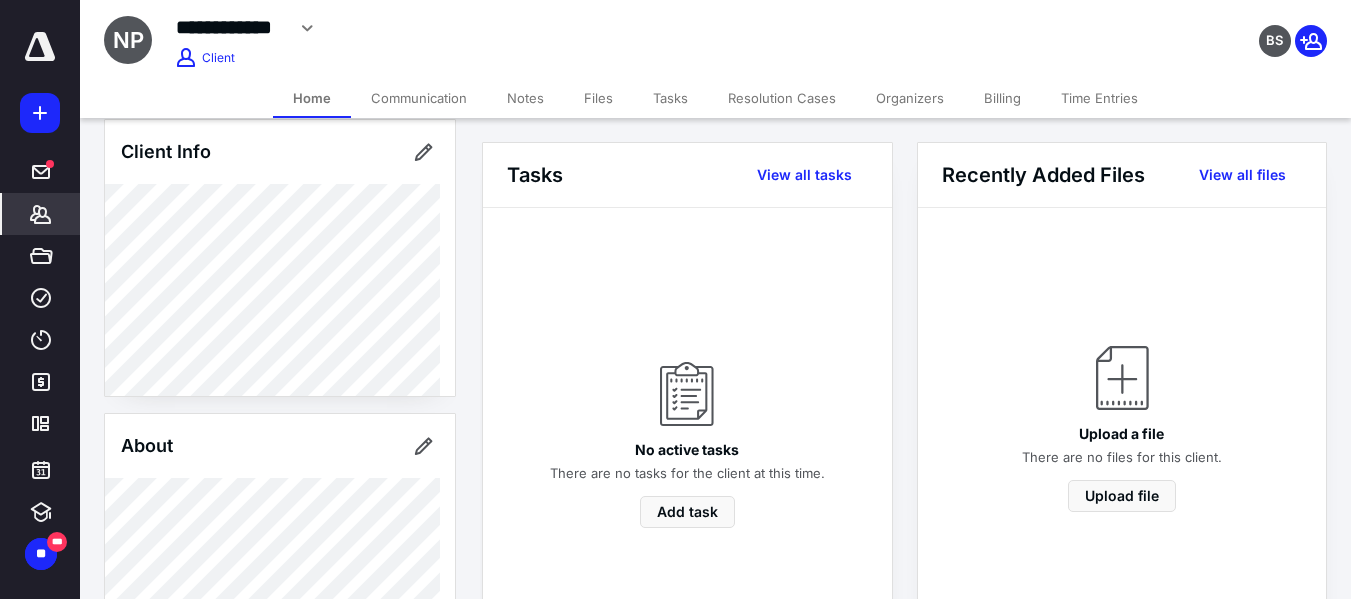 scroll, scrollTop: 100, scrollLeft: 0, axis: vertical 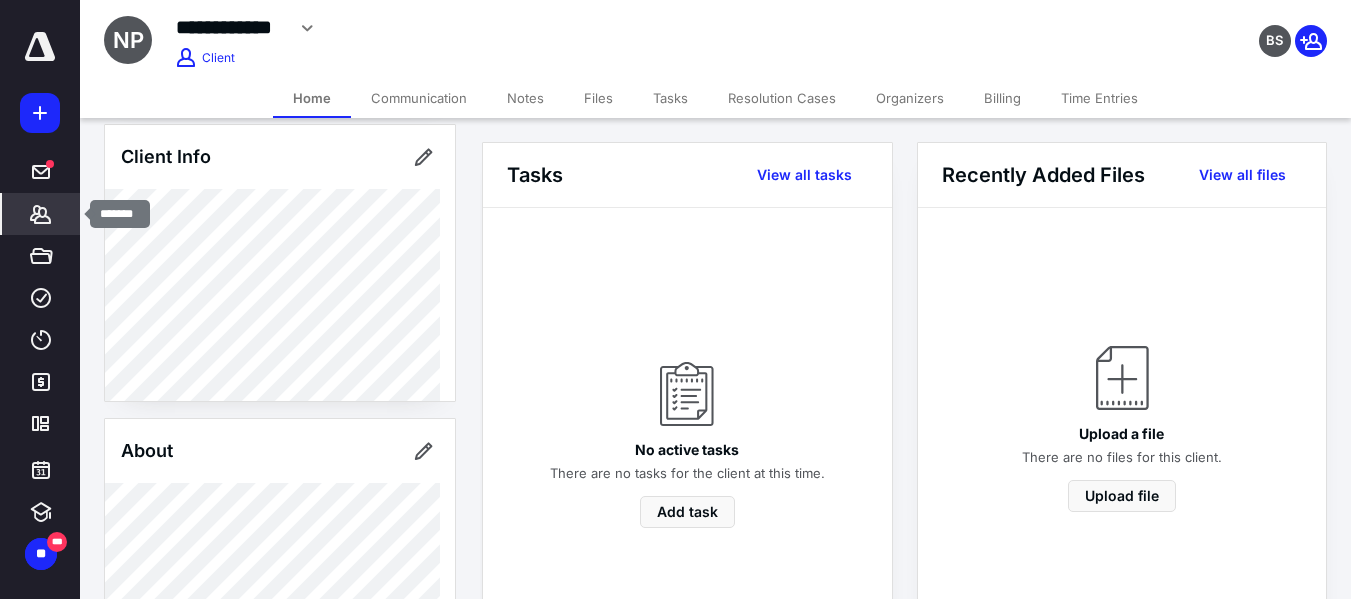 click 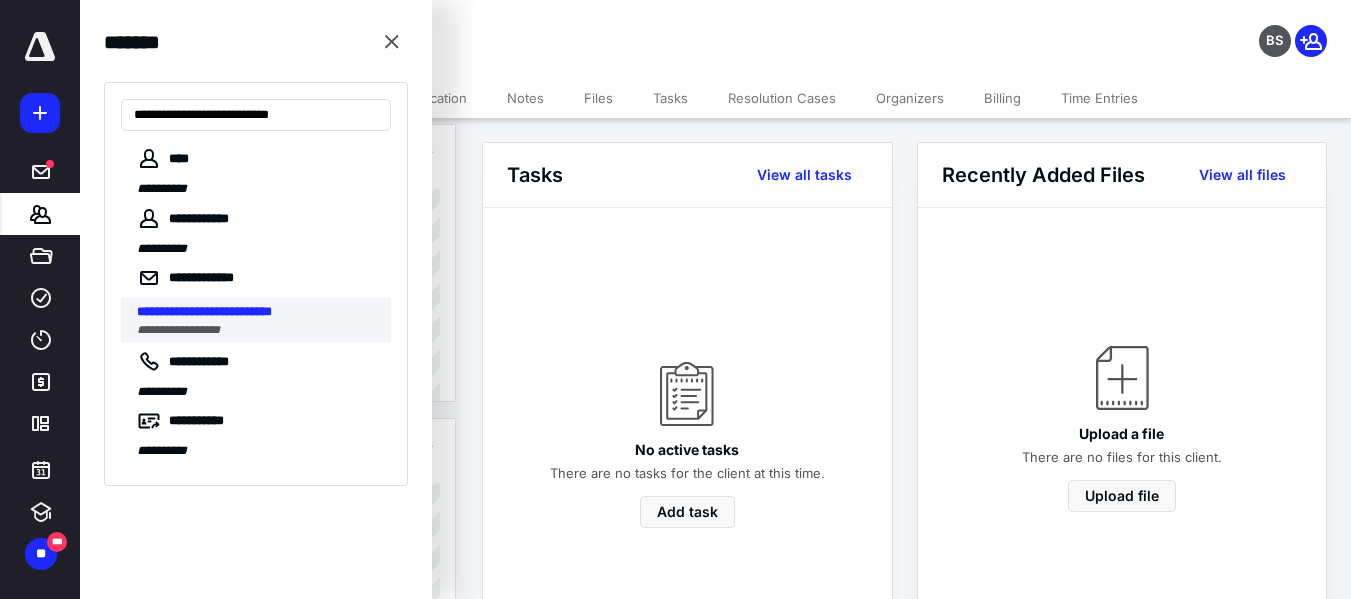 type on "**********" 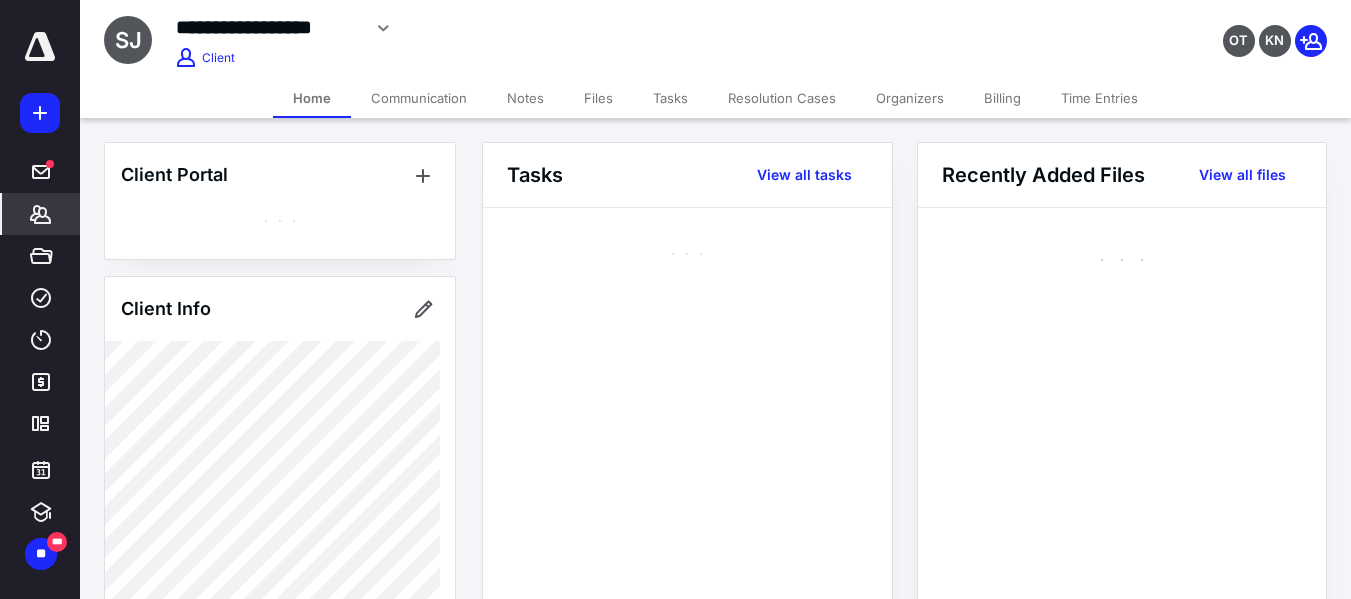 click on "Billing" at bounding box center [1002, 98] 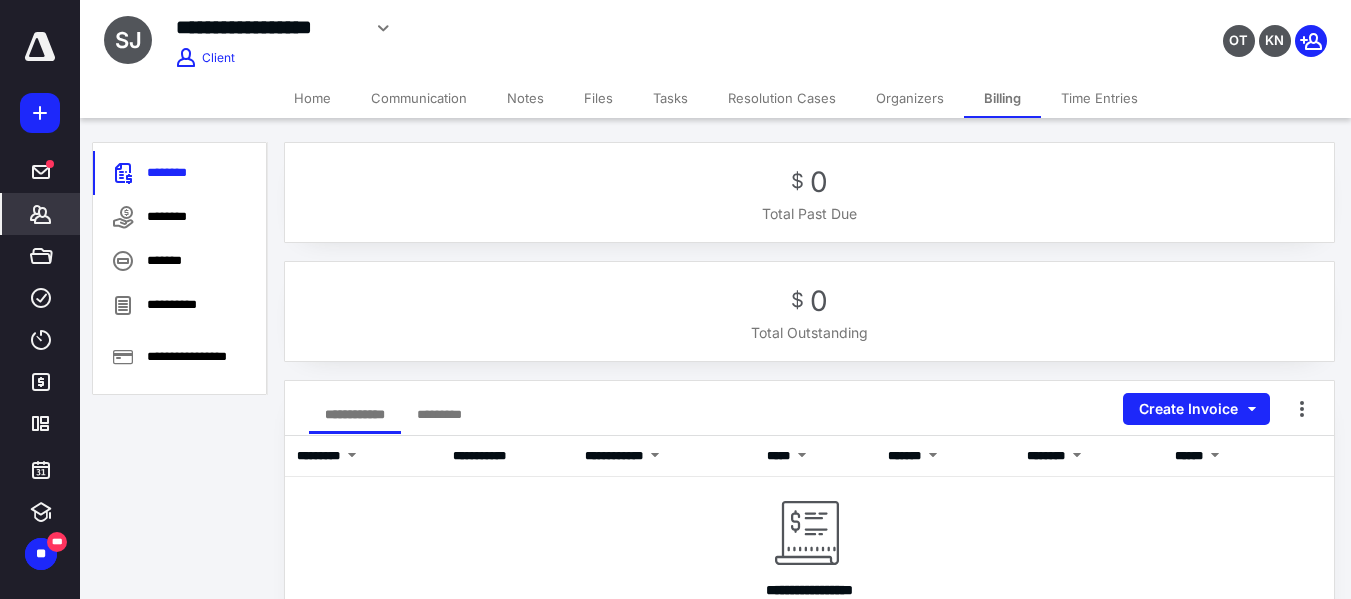 click on "*******" at bounding box center [41, 214] 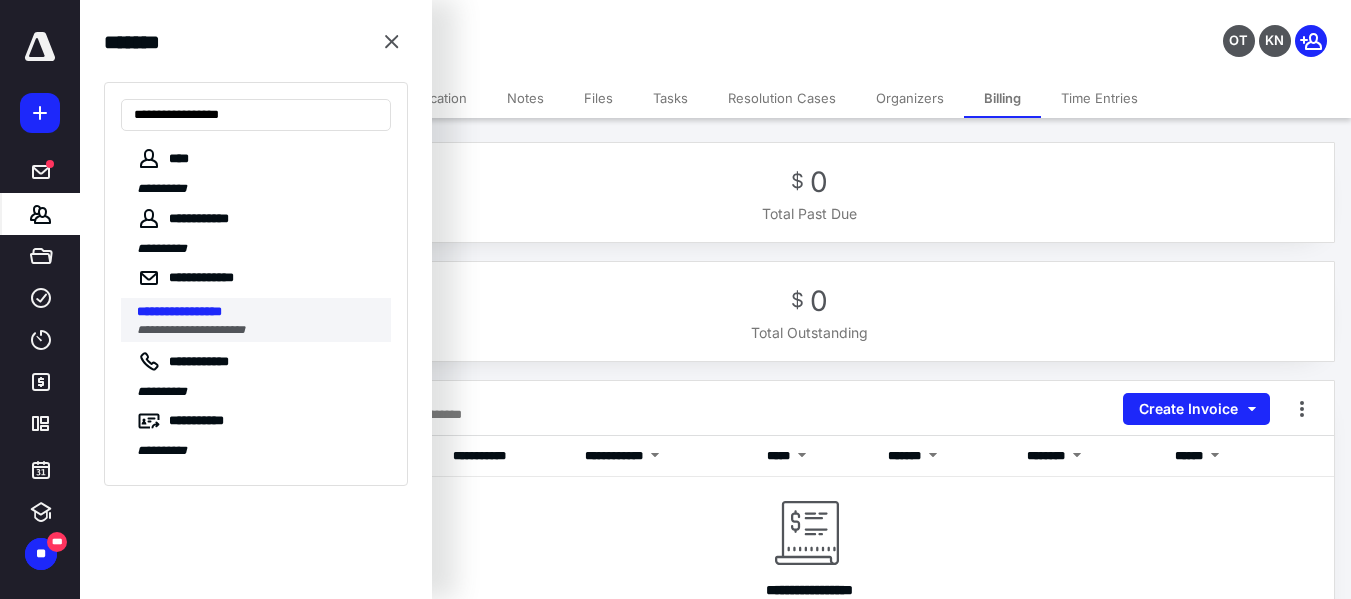 type on "**********" 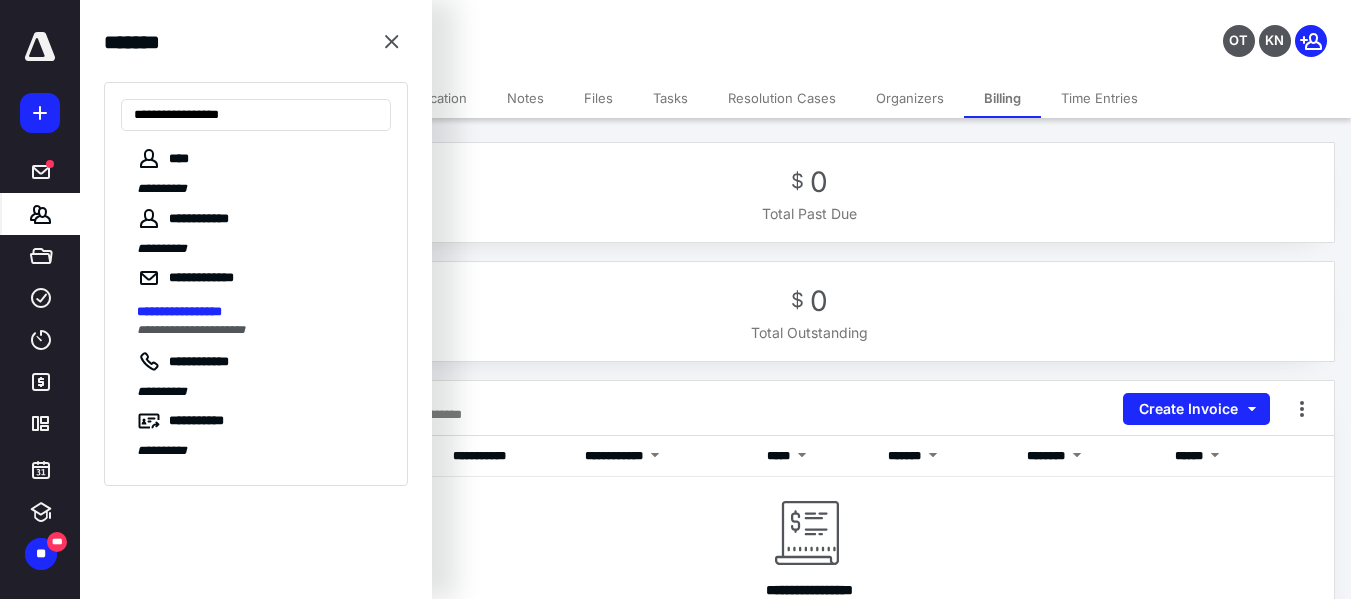 drag, startPoint x: 227, startPoint y: 326, endPoint x: 476, endPoint y: 259, distance: 257.85654 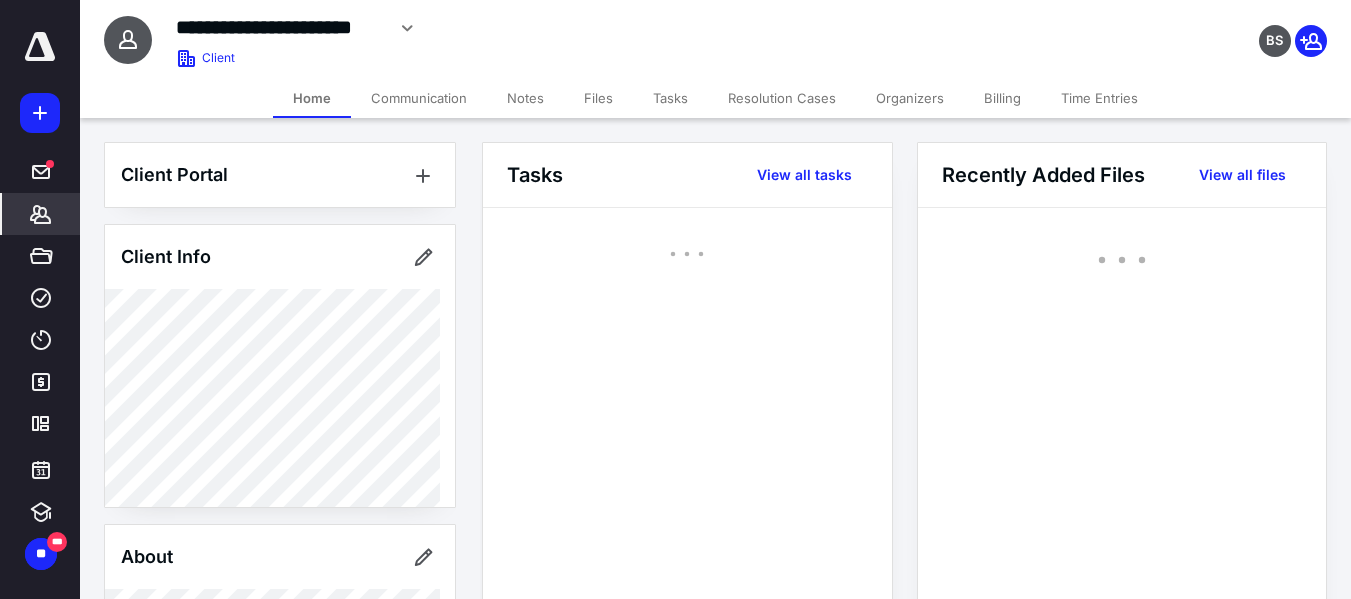 click on "Billing" at bounding box center [1002, 98] 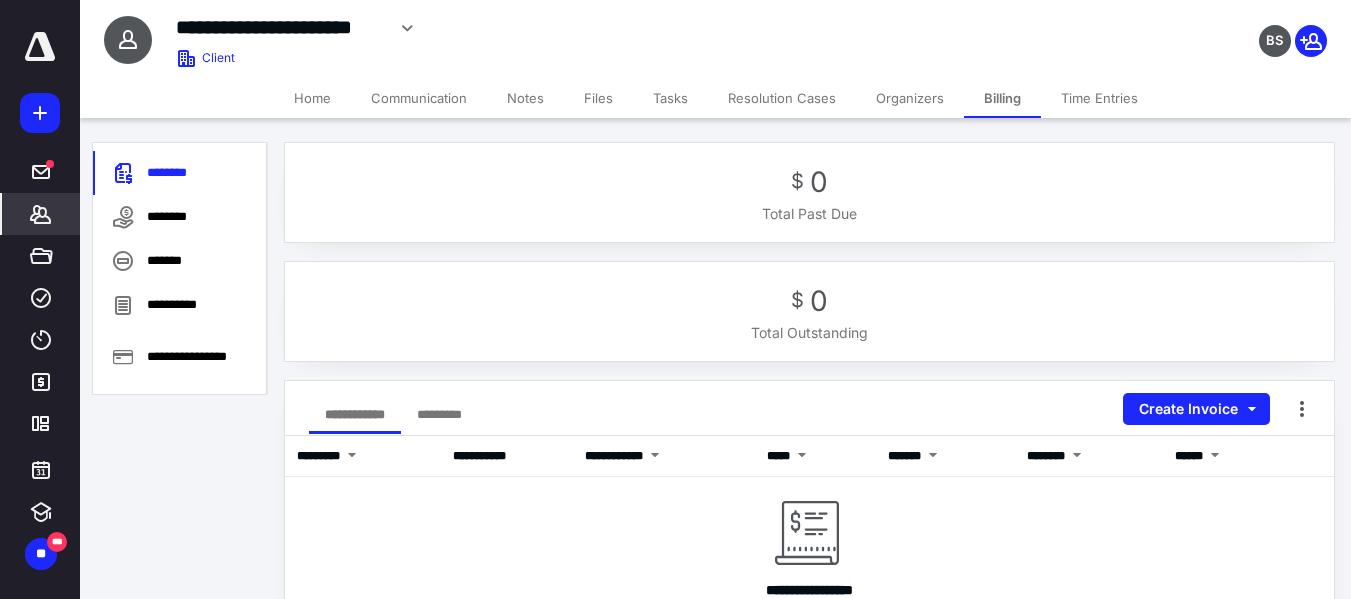 click on "Communication" at bounding box center (419, 98) 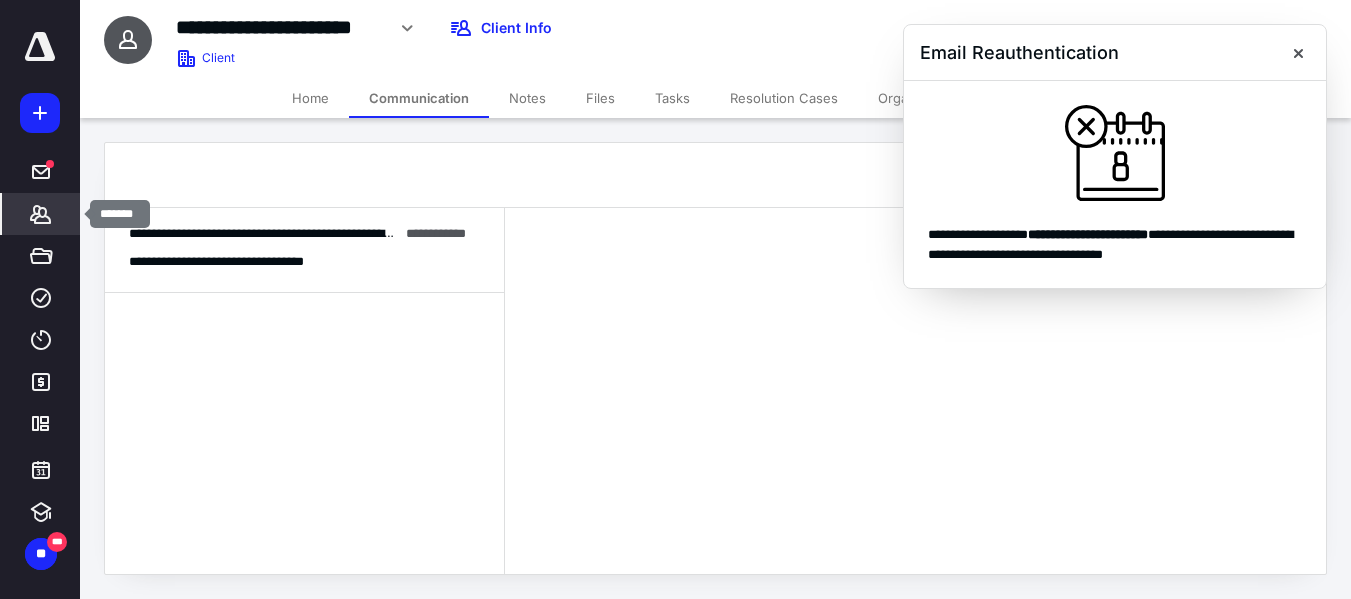 click 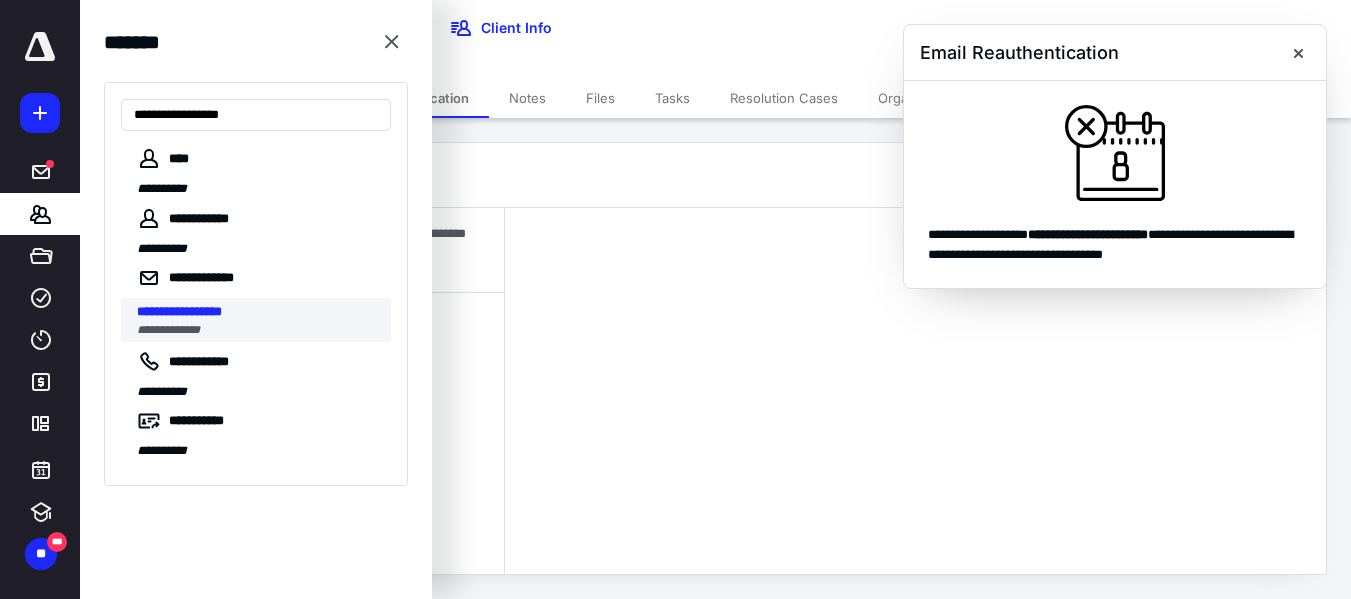 type on "**********" 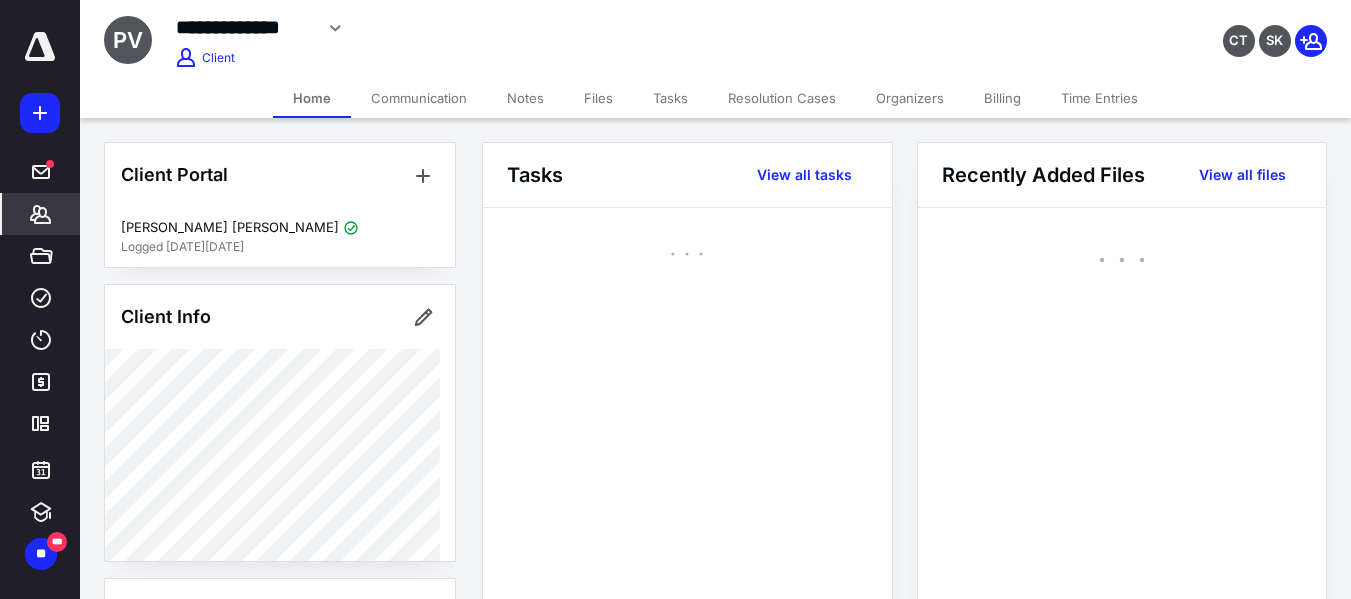 click on "Billing" at bounding box center [1002, 98] 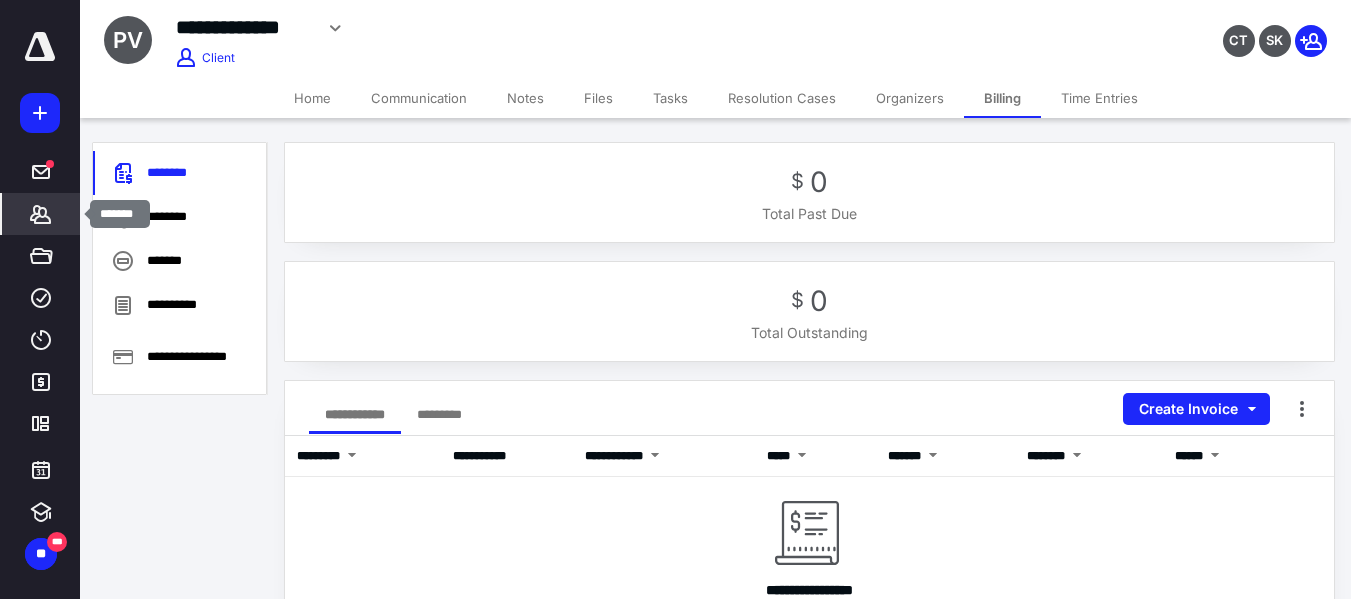 click on "*******" at bounding box center [41, 214] 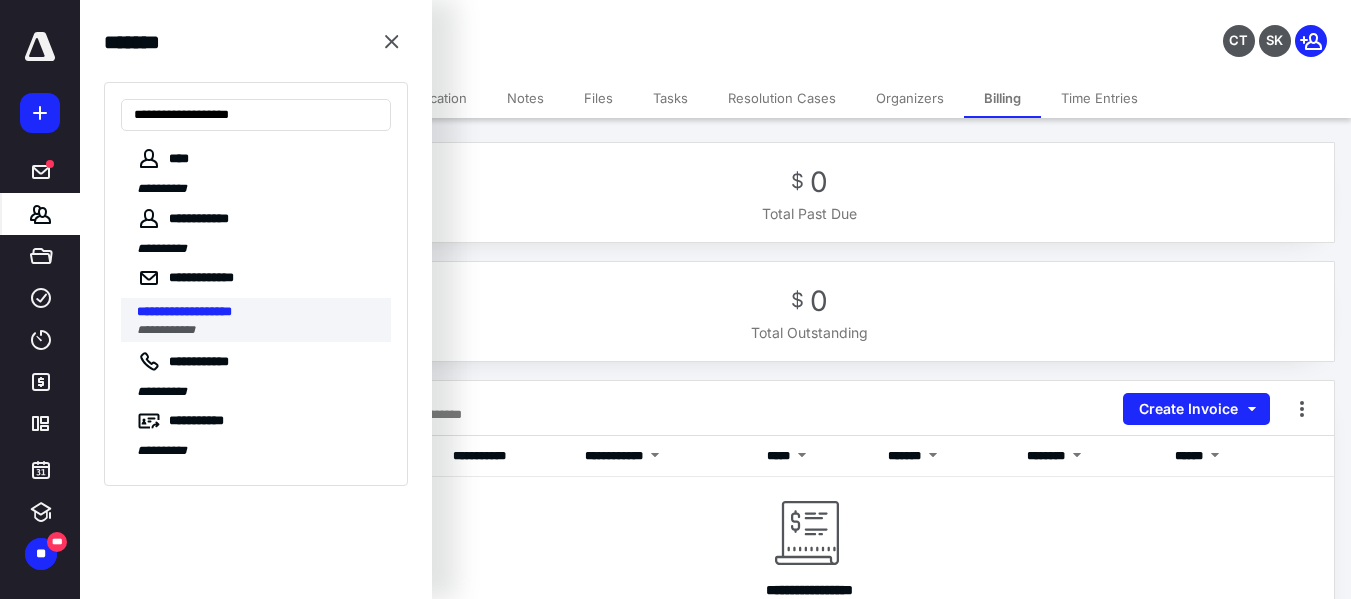 type on "**********" 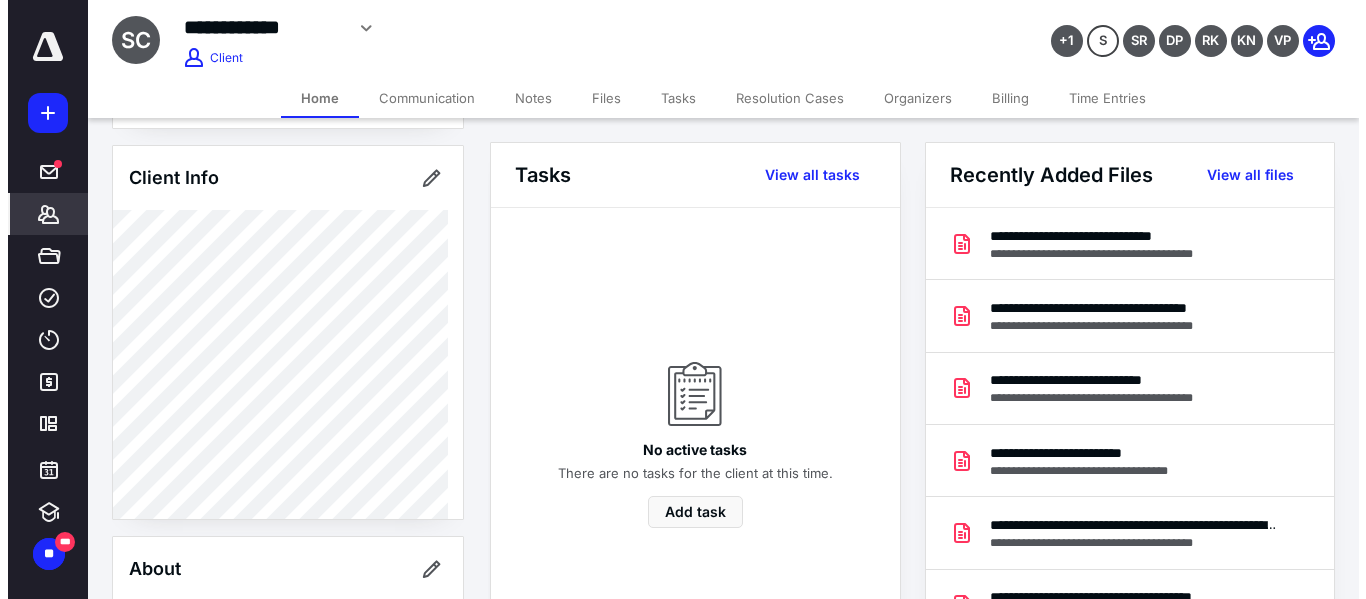 scroll, scrollTop: 200, scrollLeft: 0, axis: vertical 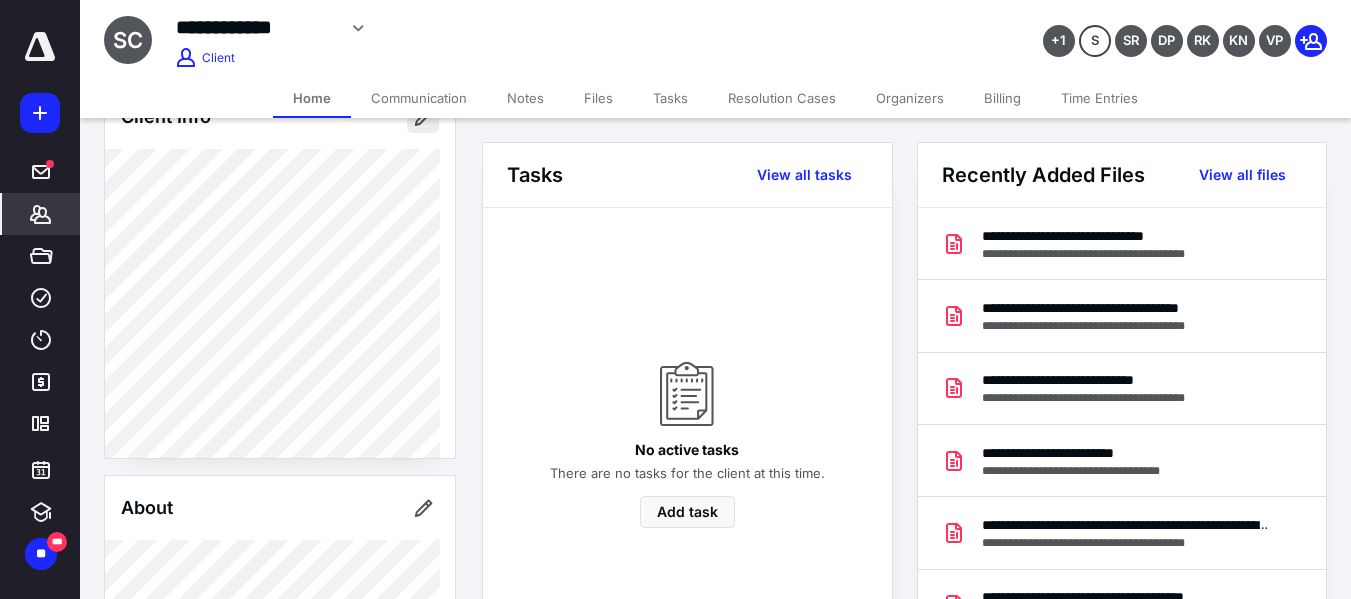 click at bounding box center (423, 117) 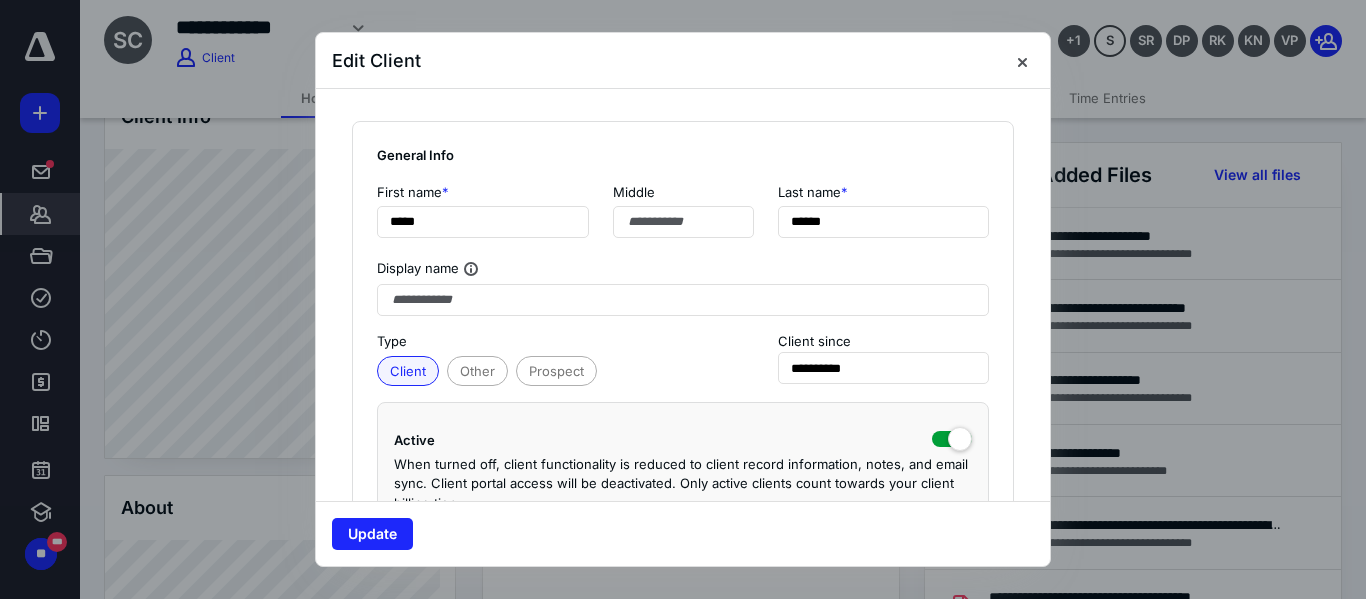type on "**********" 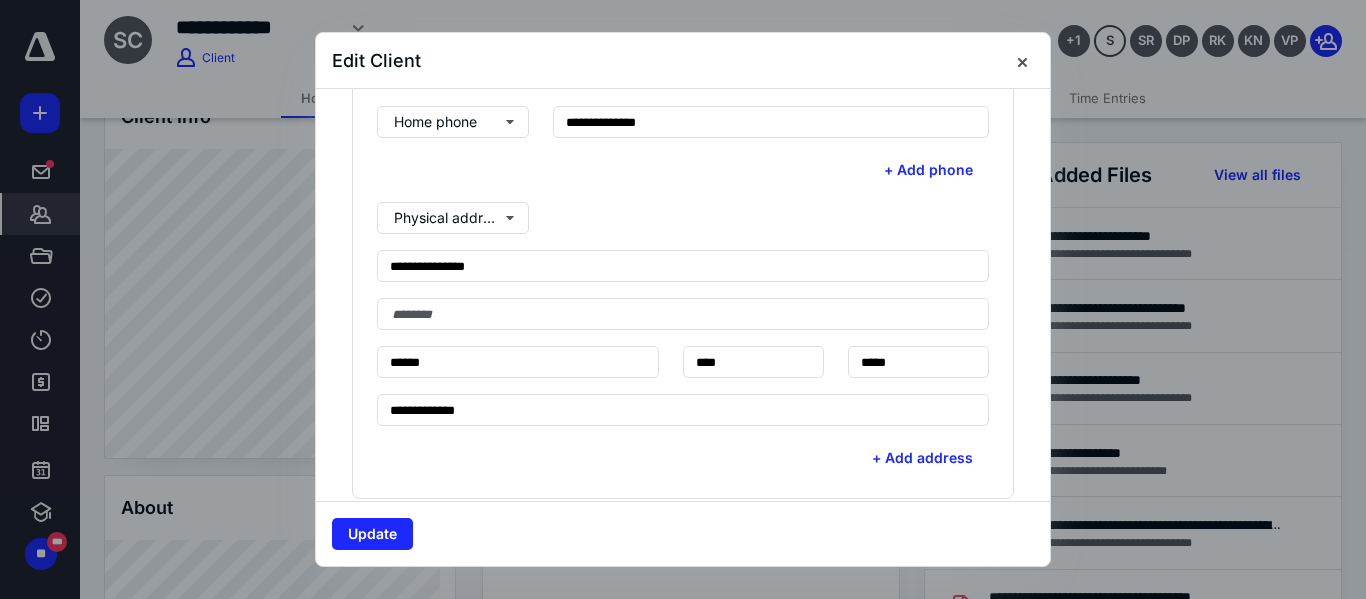 scroll, scrollTop: 600, scrollLeft: 0, axis: vertical 